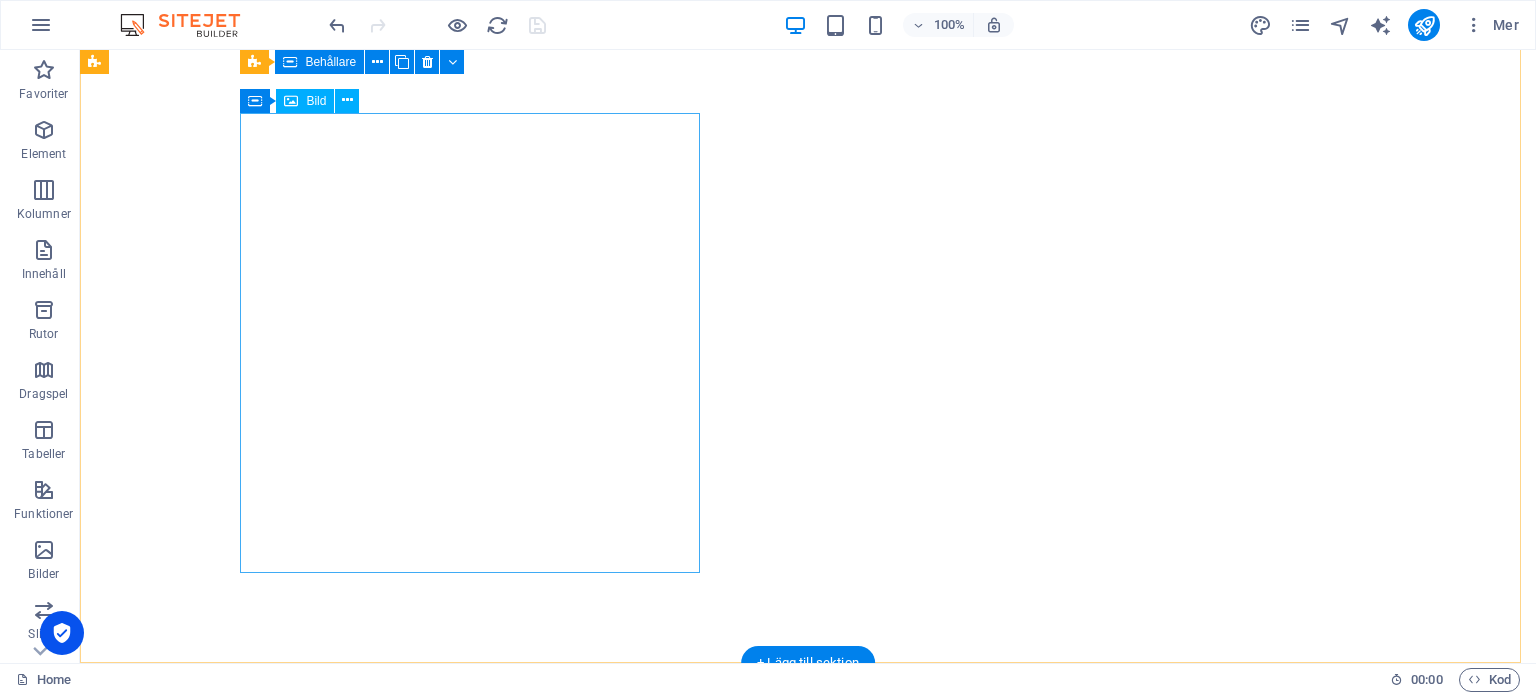 scroll, scrollTop: 0, scrollLeft: 0, axis: both 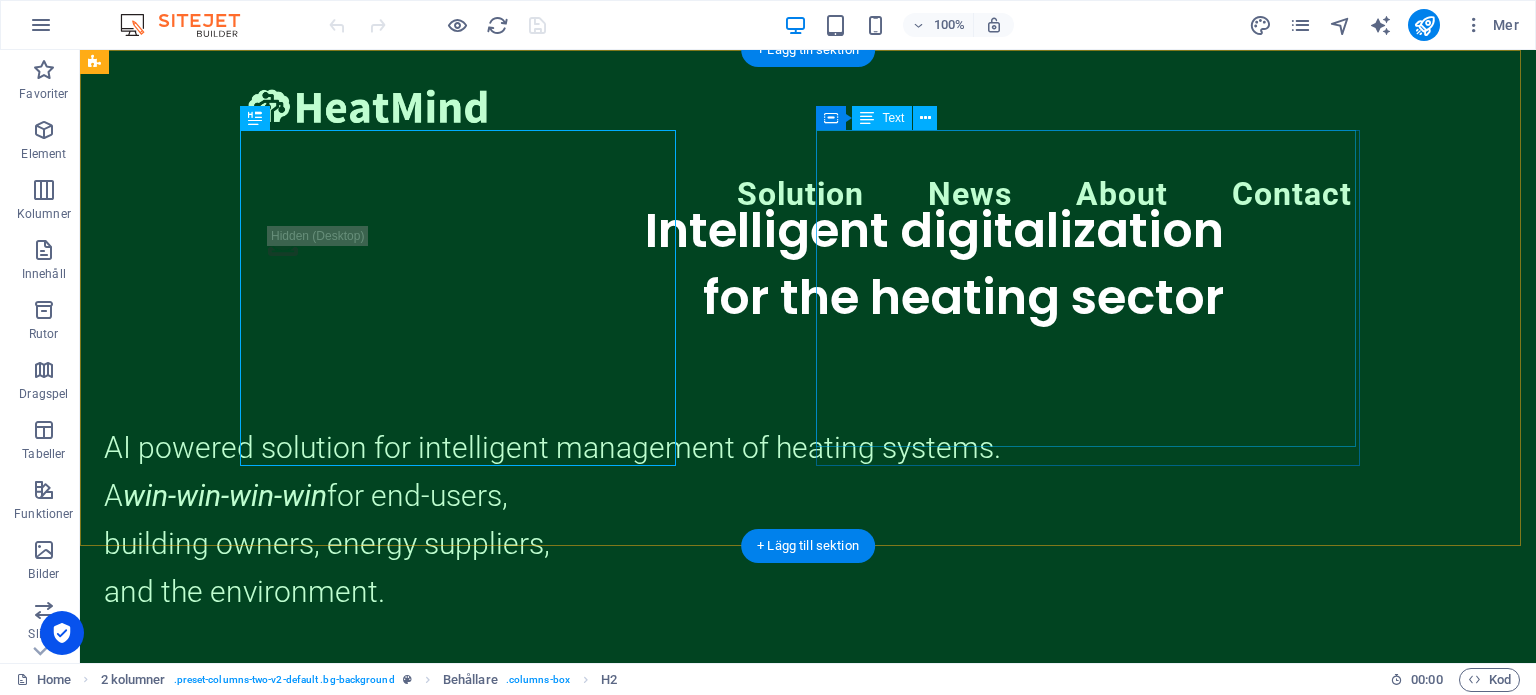 click on "AI powered solution for intelligent management of heating systems.  A  win-win-win-win  for end-users, building owners, energy suppliers, and the environment." at bounding box center [664, 482] 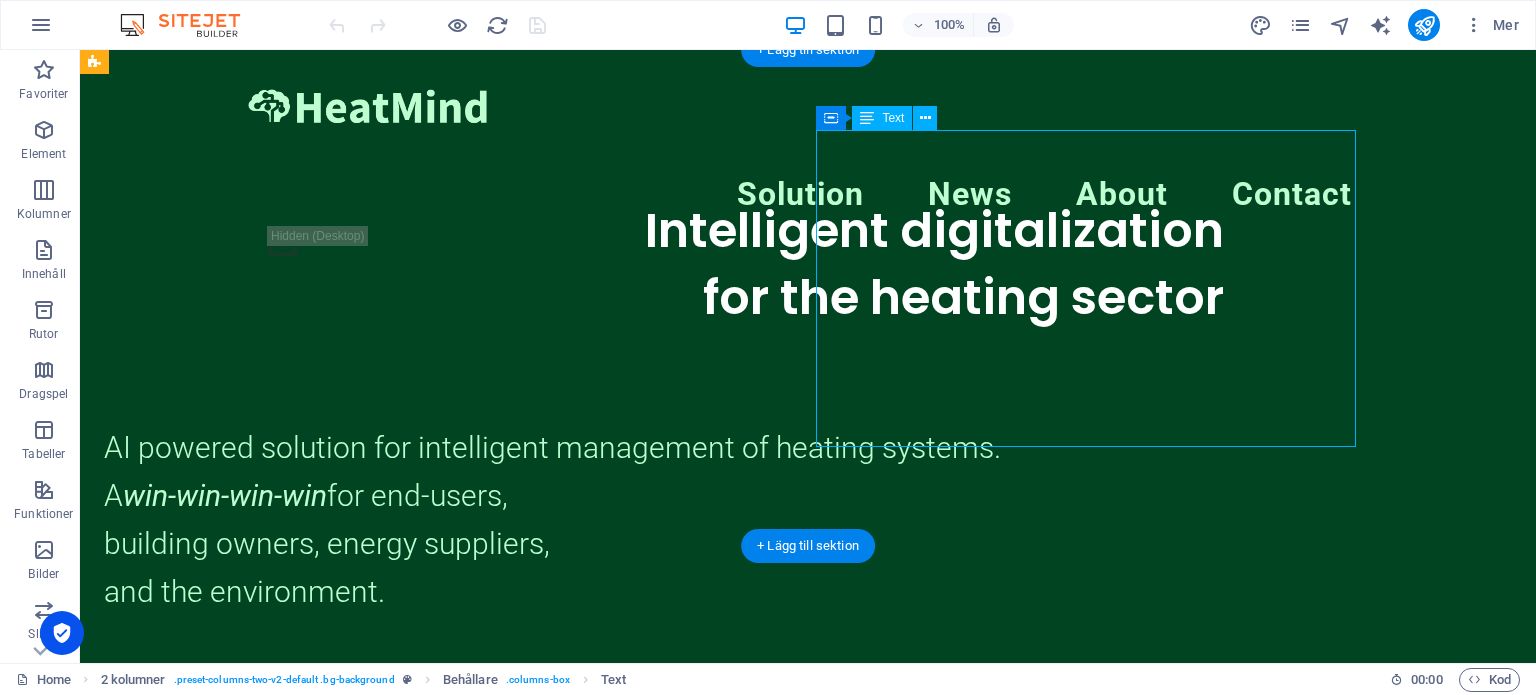 click on "AI powered solution for intelligent management of heating systems.  A  win-win-win-win  for end-users, building owners, energy suppliers, and the environment." at bounding box center (664, 482) 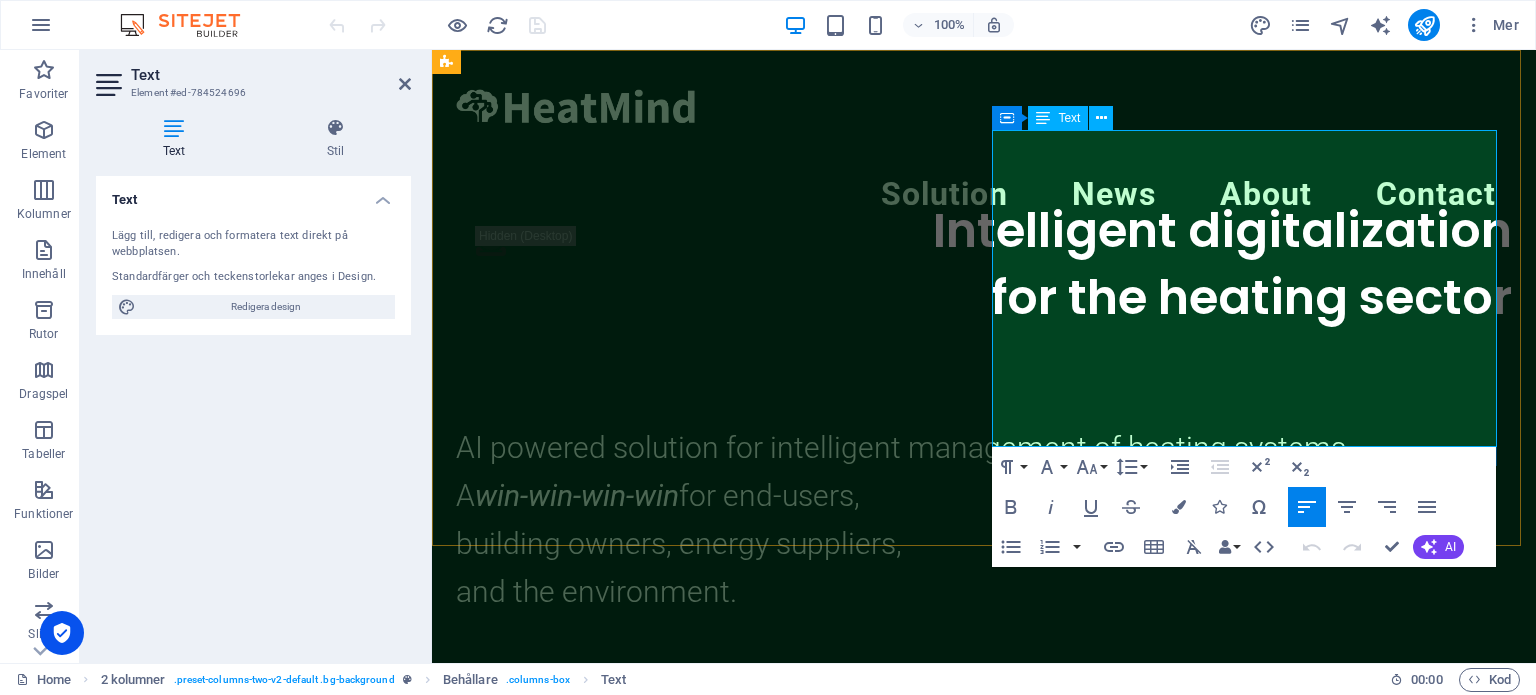 click on "building owners, energy suppliers," at bounding box center [679, 543] 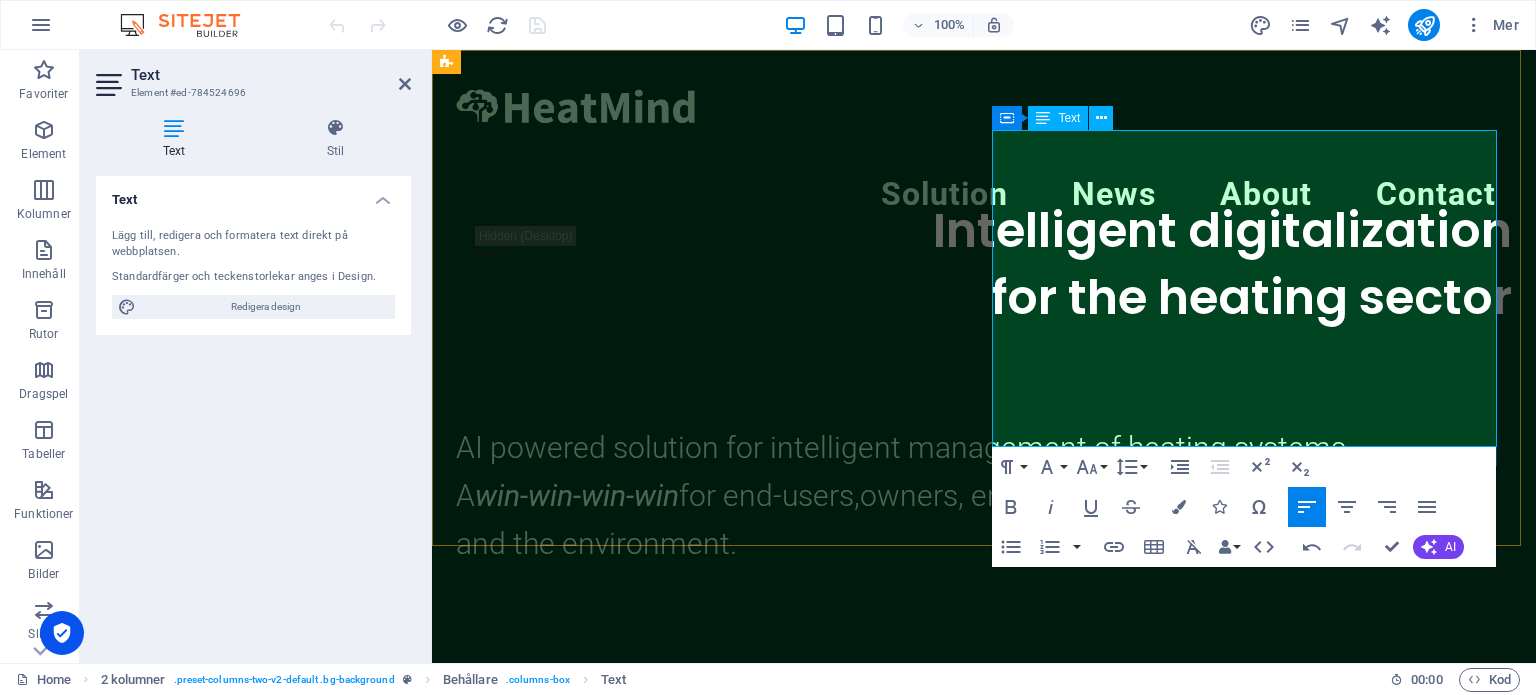 type 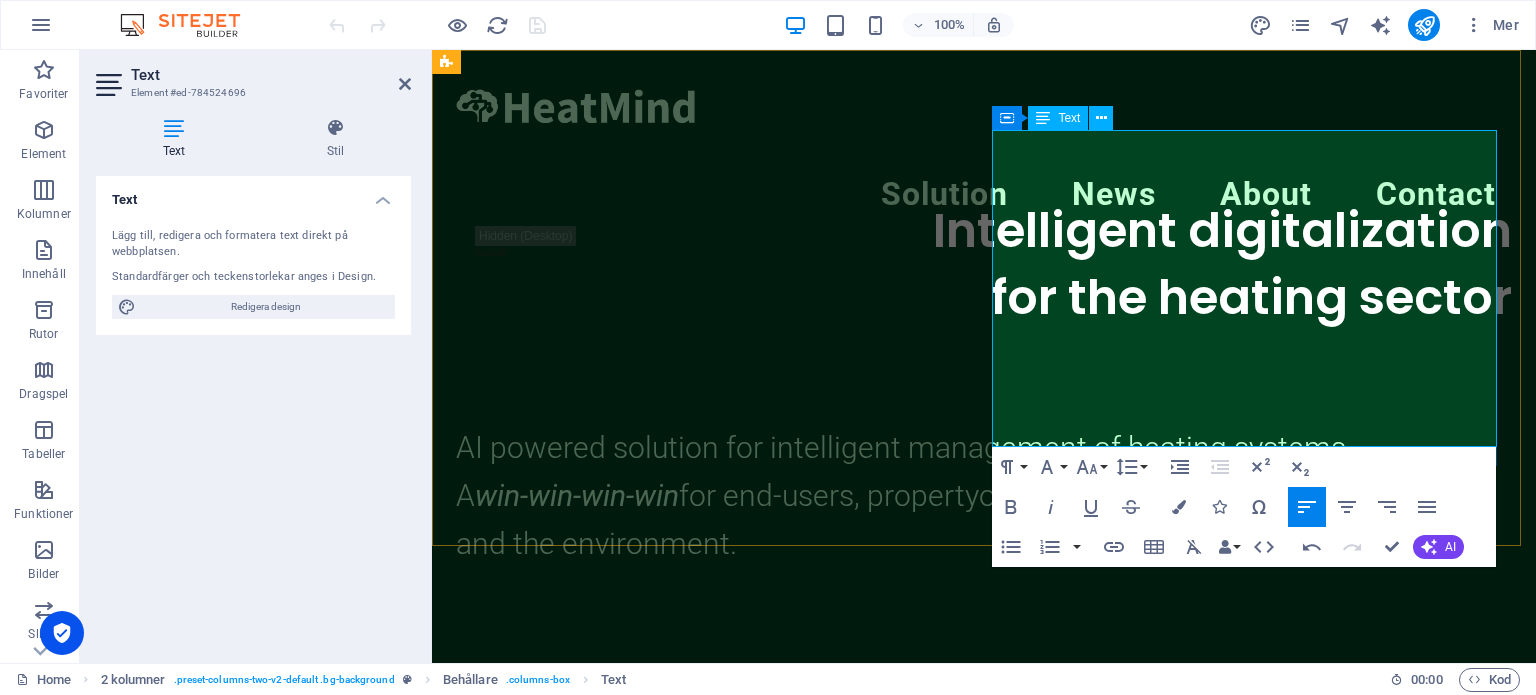click on "owners, energy suppliers," at bounding box center (1146, 495) 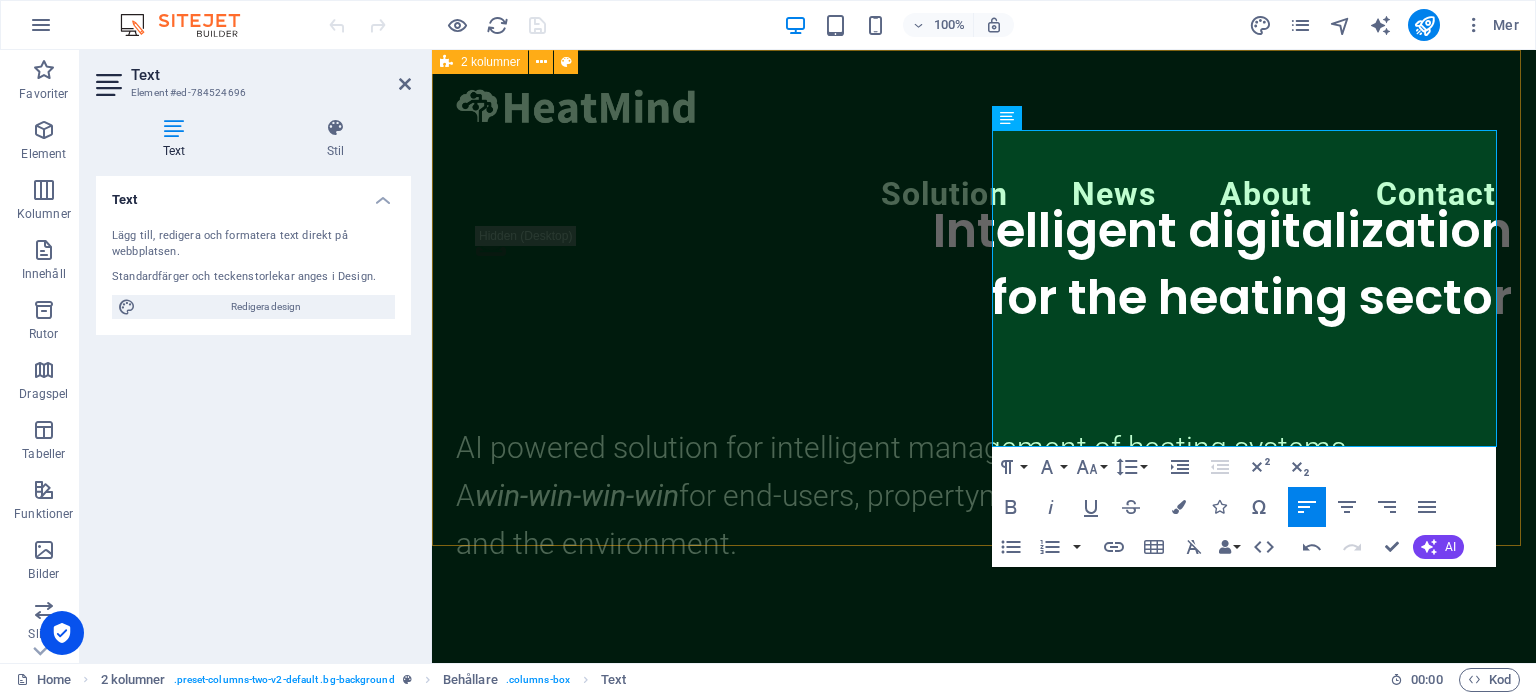 click on "Intelligent digitalization for the heating sector AI powered solution for intelligent management of heating systems.  A  win-win-win-win  for end-users, property  managers, energy suppliers, and the environment." at bounding box center (984, 349) 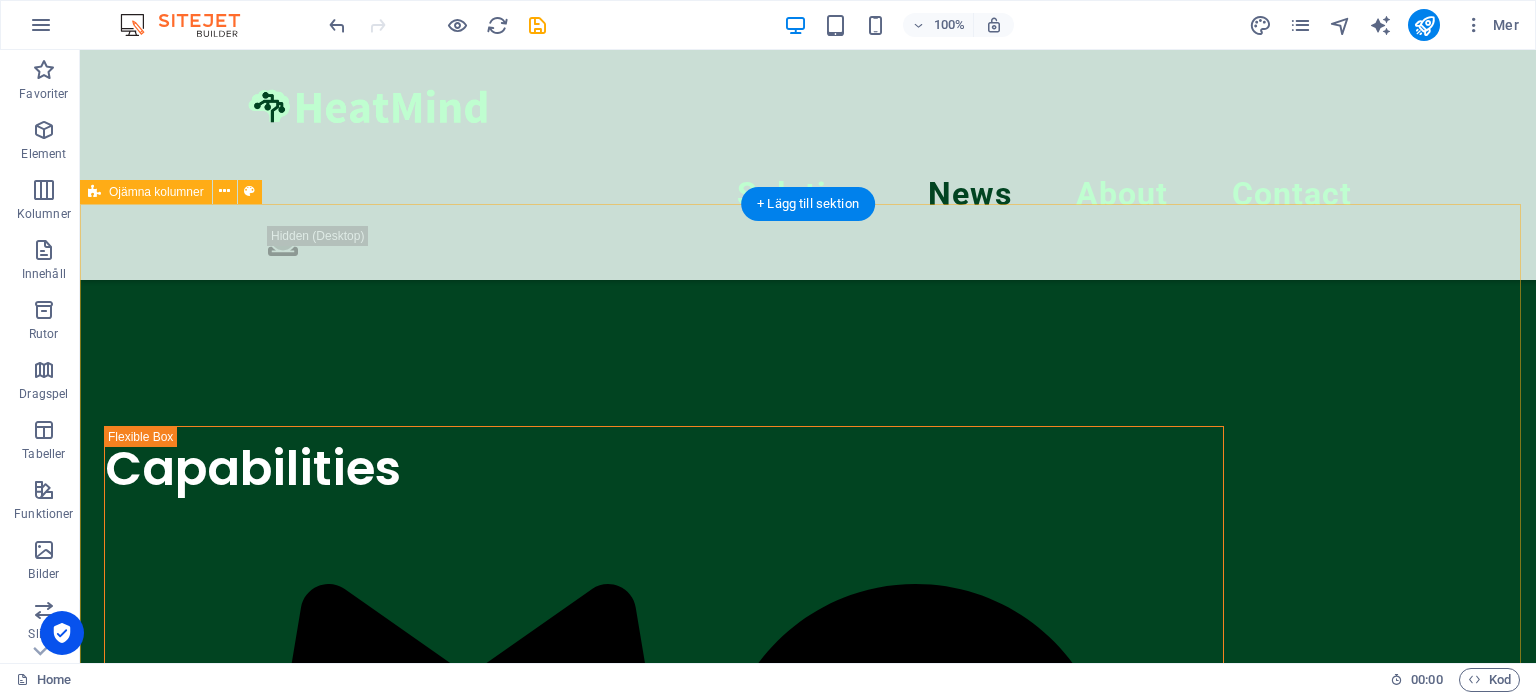 scroll, scrollTop: 470, scrollLeft: 0, axis: vertical 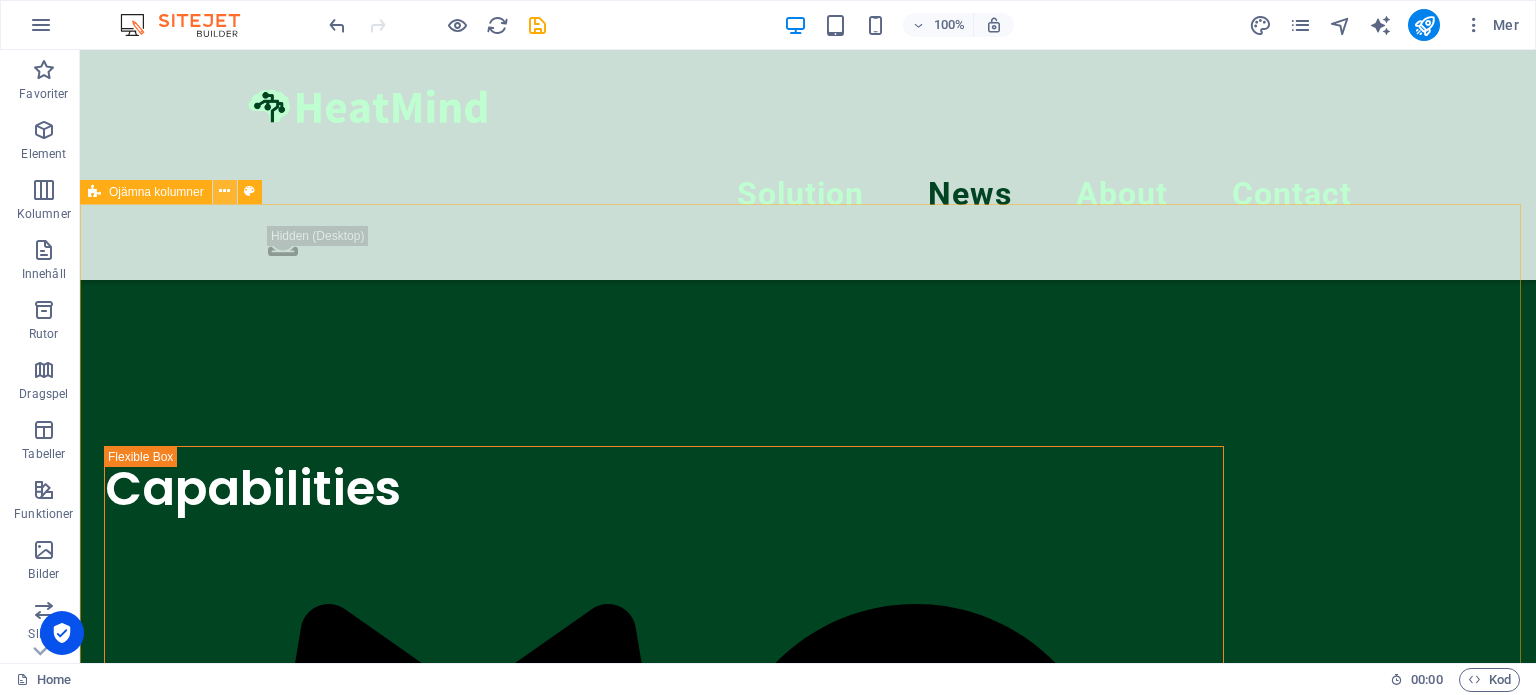 click at bounding box center (224, 191) 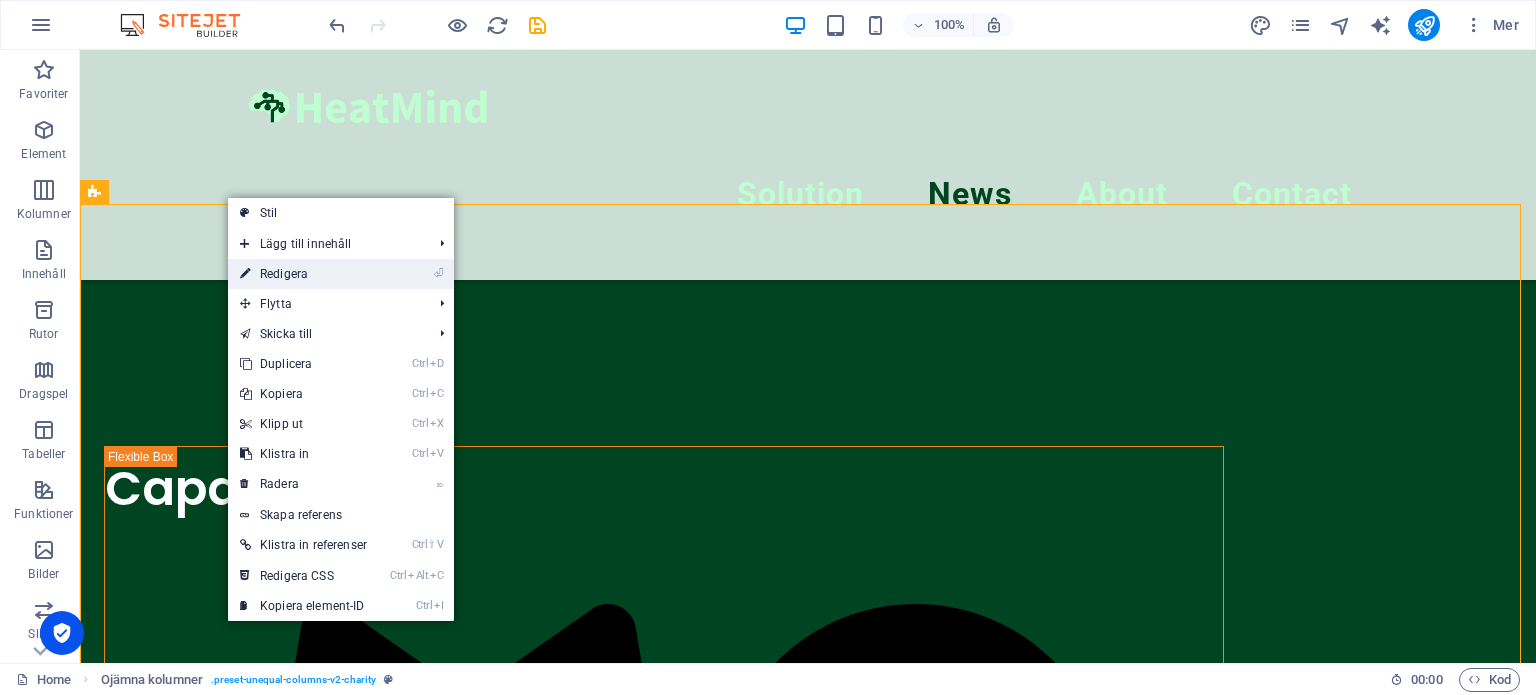 click on "⏎  Redigera" at bounding box center (303, 274) 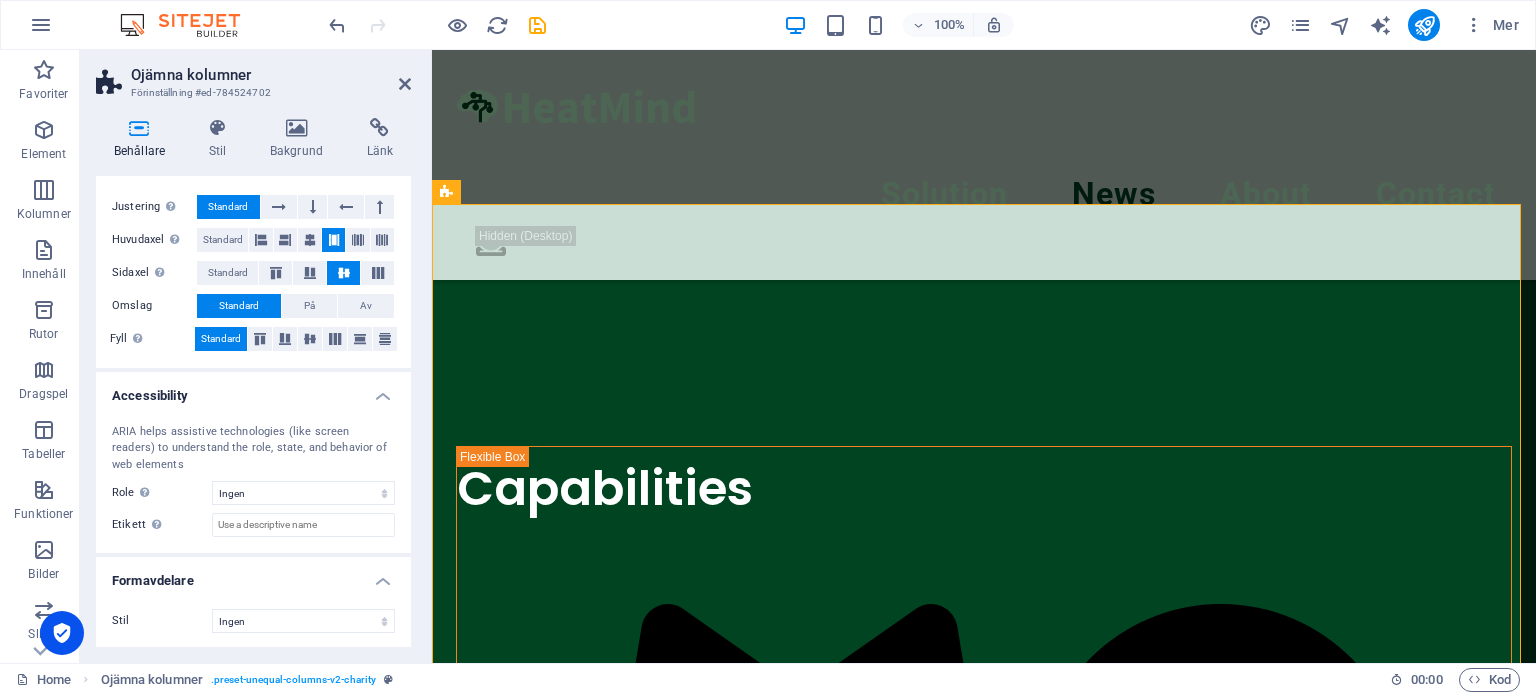 scroll, scrollTop: 0, scrollLeft: 0, axis: both 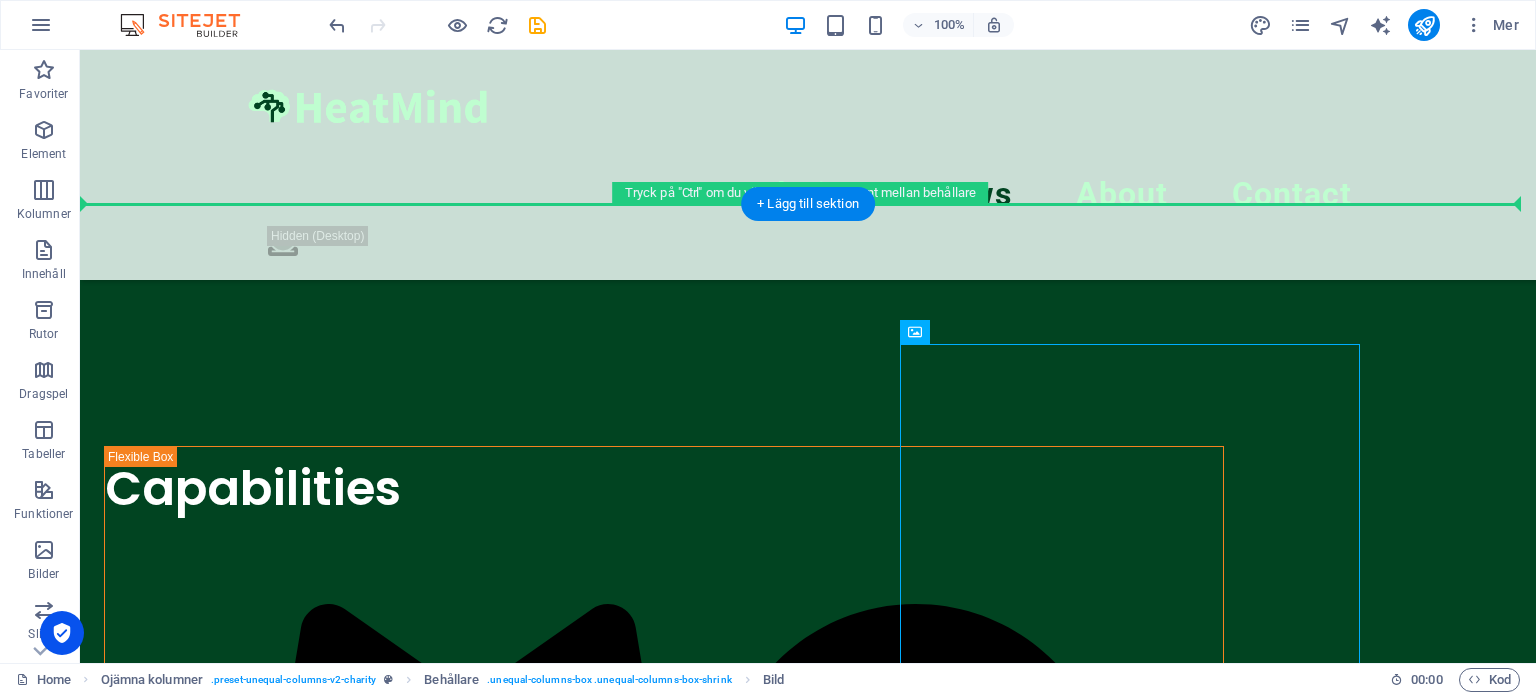 drag, startPoint x: 823, startPoint y: 410, endPoint x: 184, endPoint y: 430, distance: 639.3129 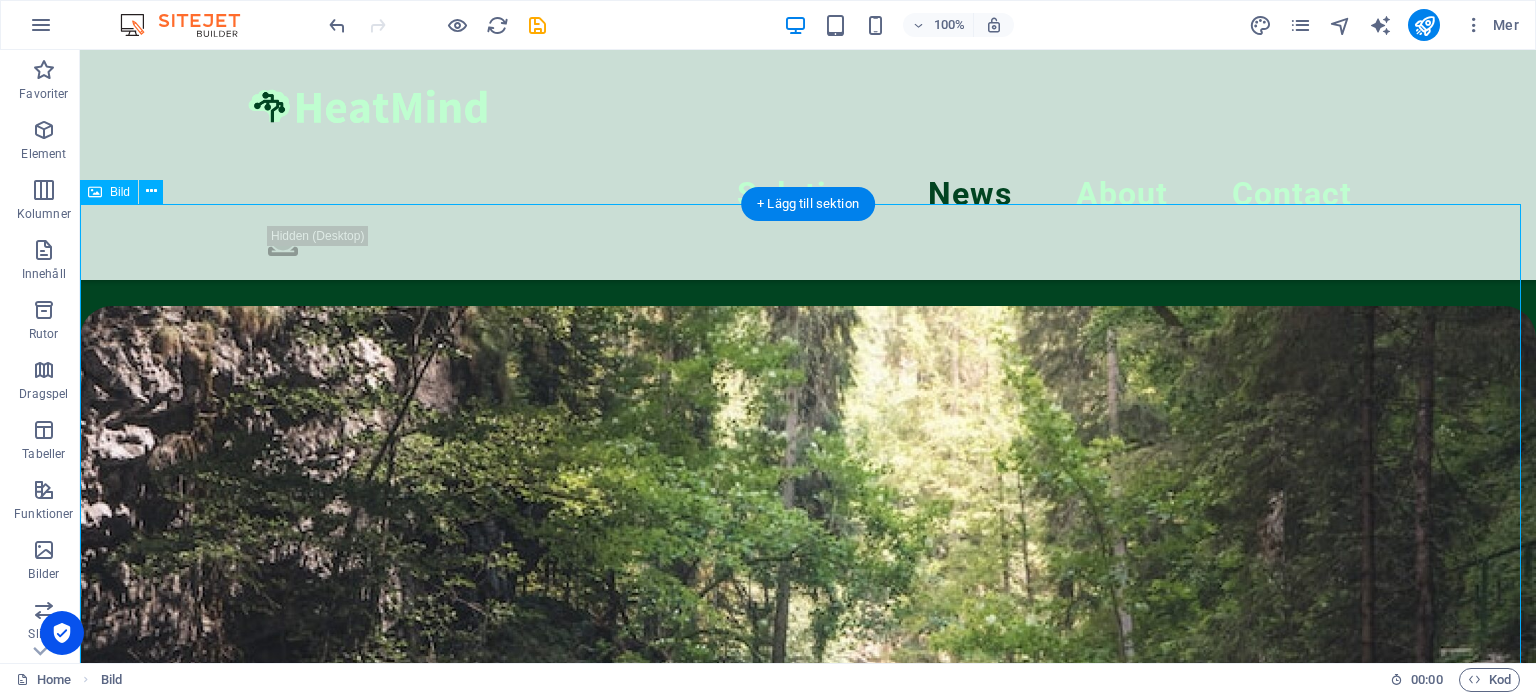 click at bounding box center (808, 1034) 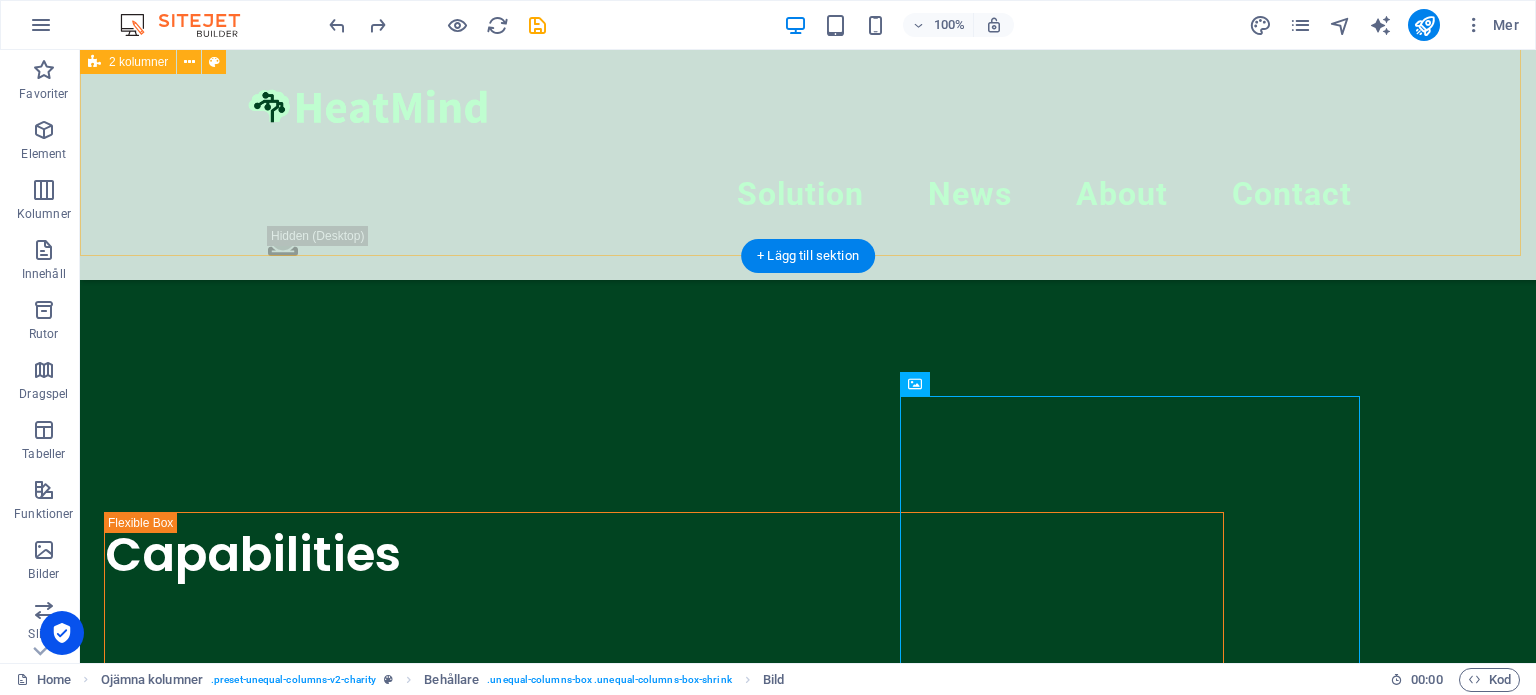 scroll, scrollTop: 444, scrollLeft: 0, axis: vertical 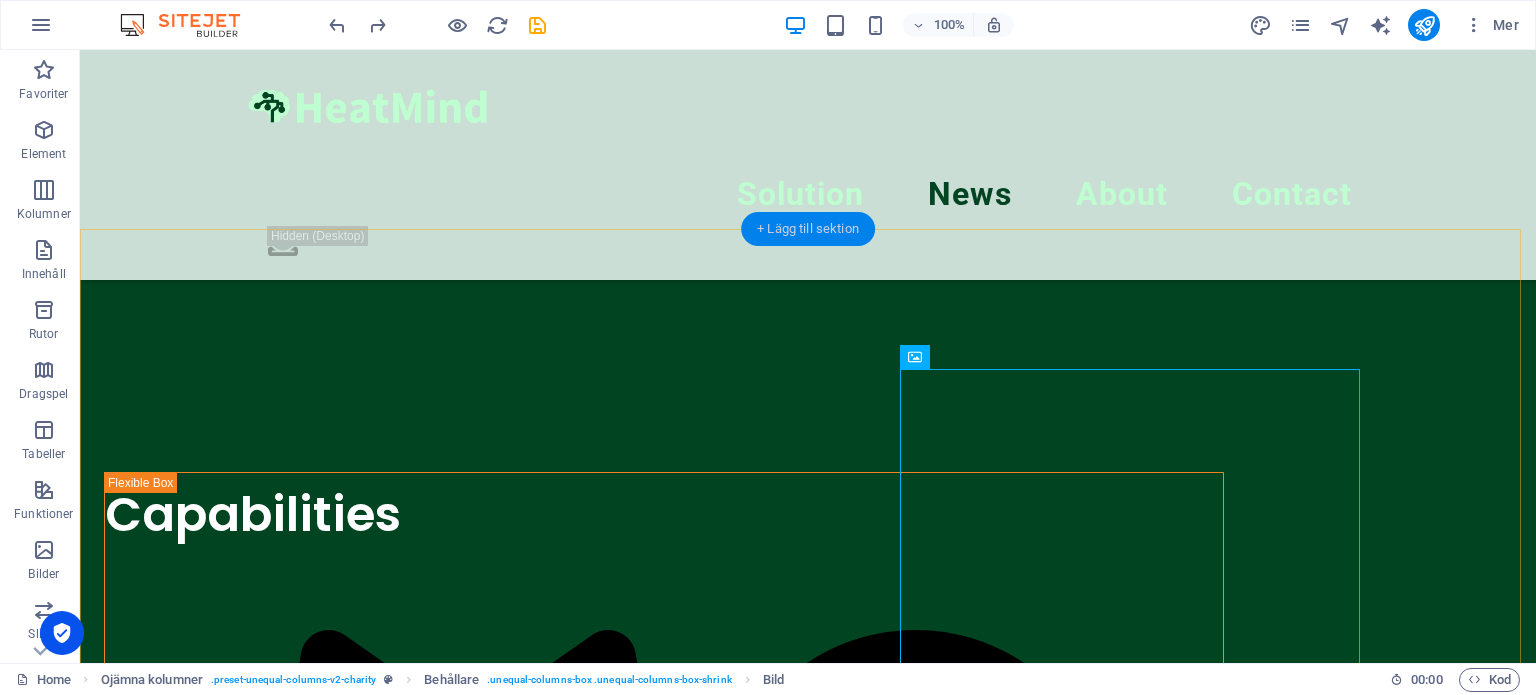 click on "+ Lägg till sektion" at bounding box center (808, 229) 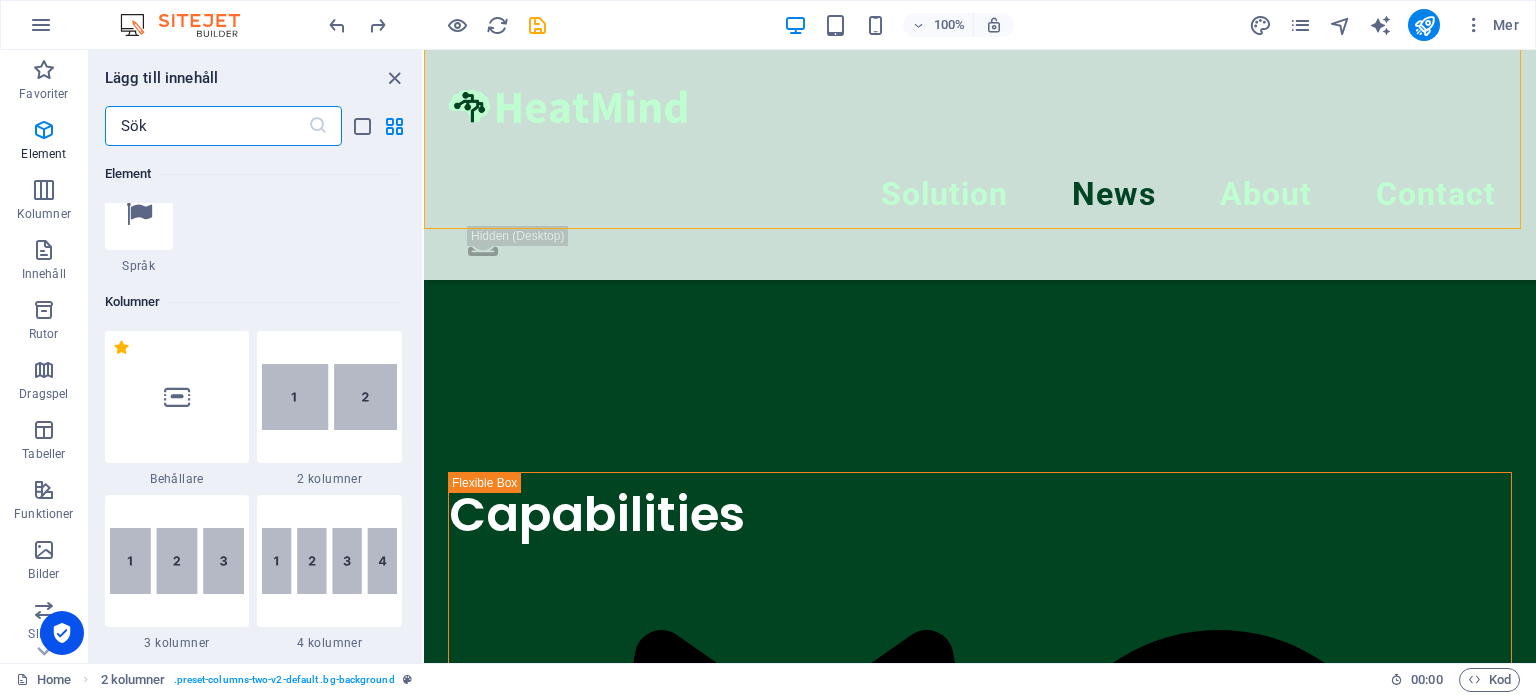 scroll, scrollTop: 865, scrollLeft: 0, axis: vertical 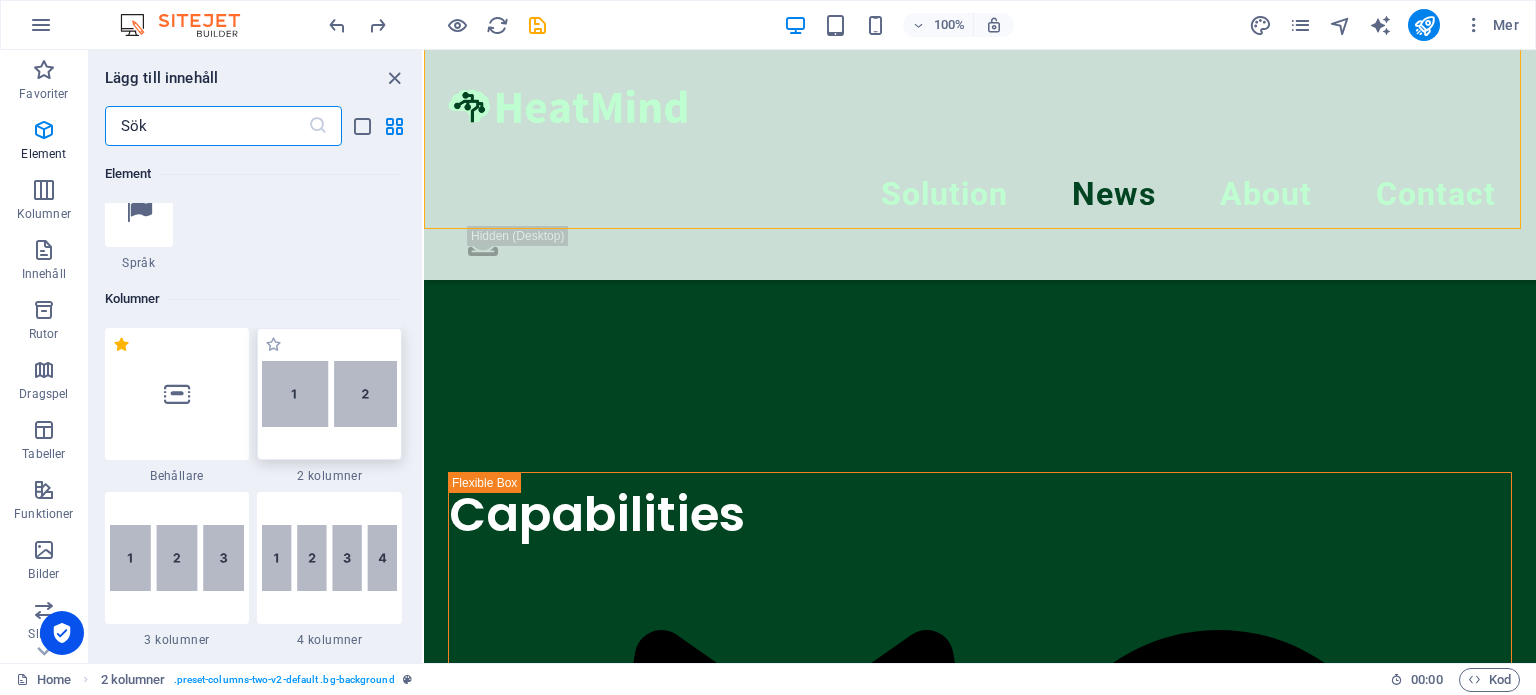 click at bounding box center [329, 394] 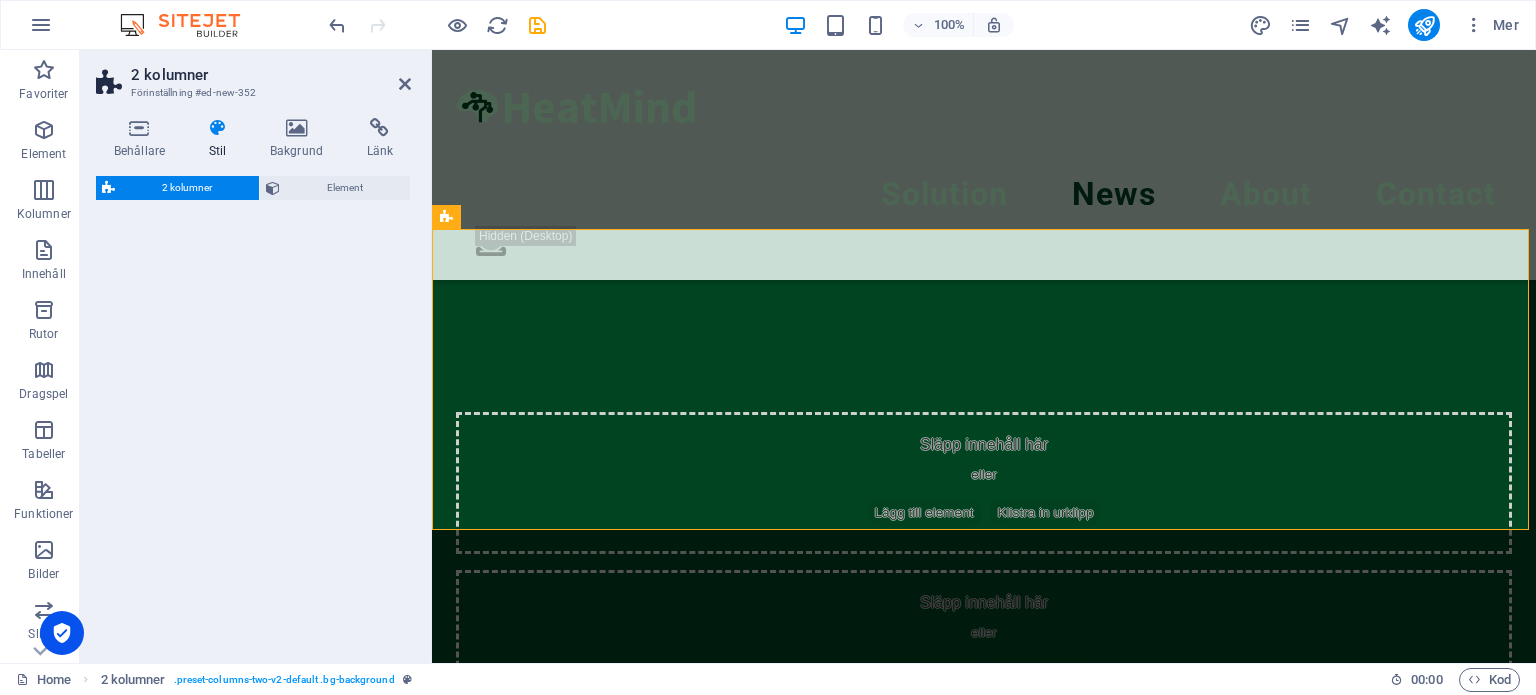 select on "rem" 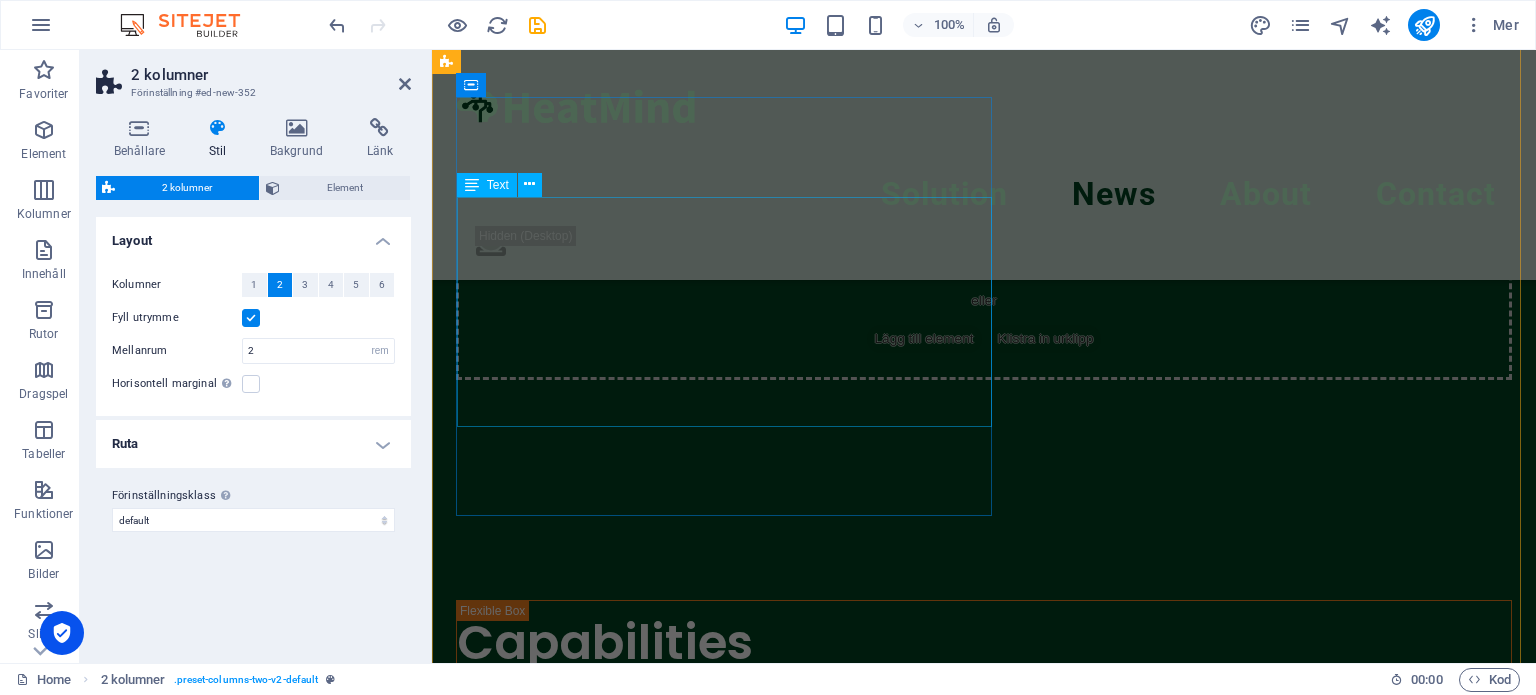 scroll, scrollTop: 1028, scrollLeft: 0, axis: vertical 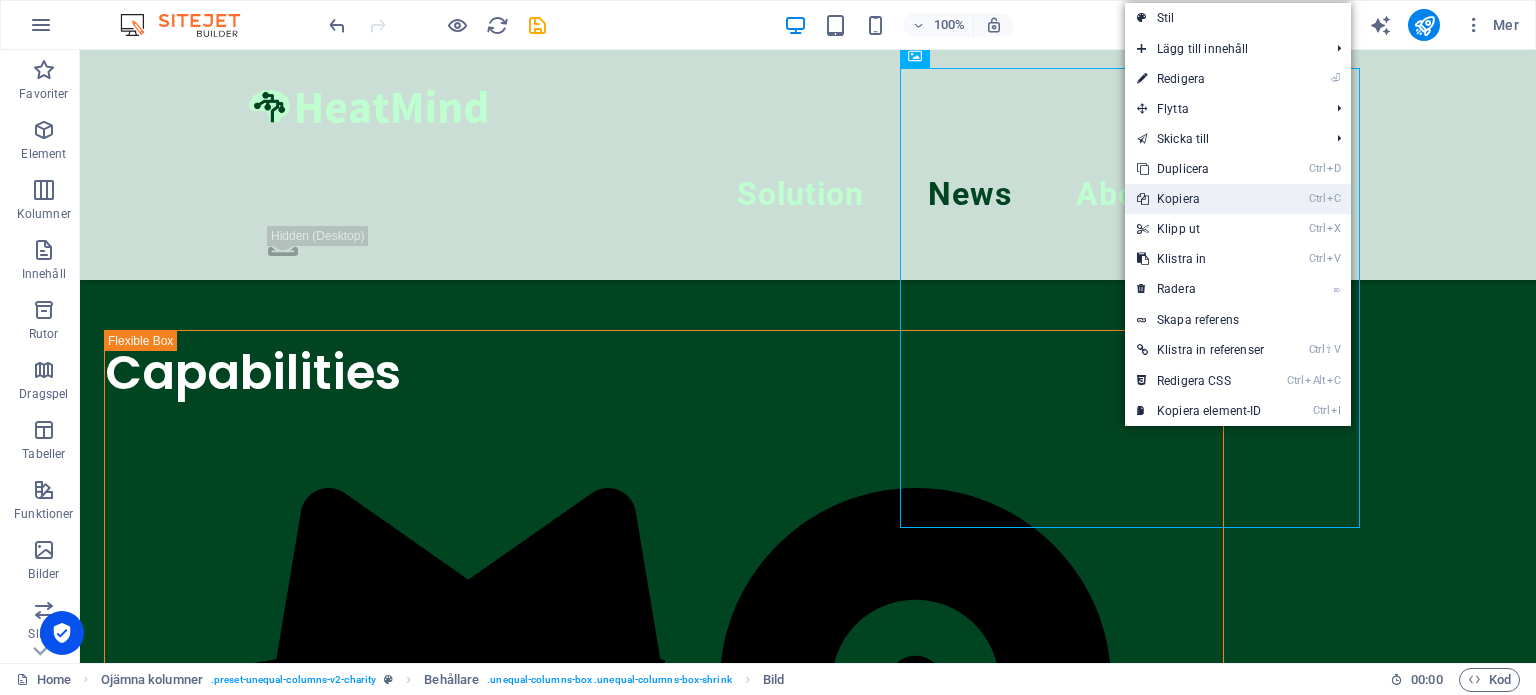 click on "Ctrl C  Kopiera" at bounding box center (1200, 199) 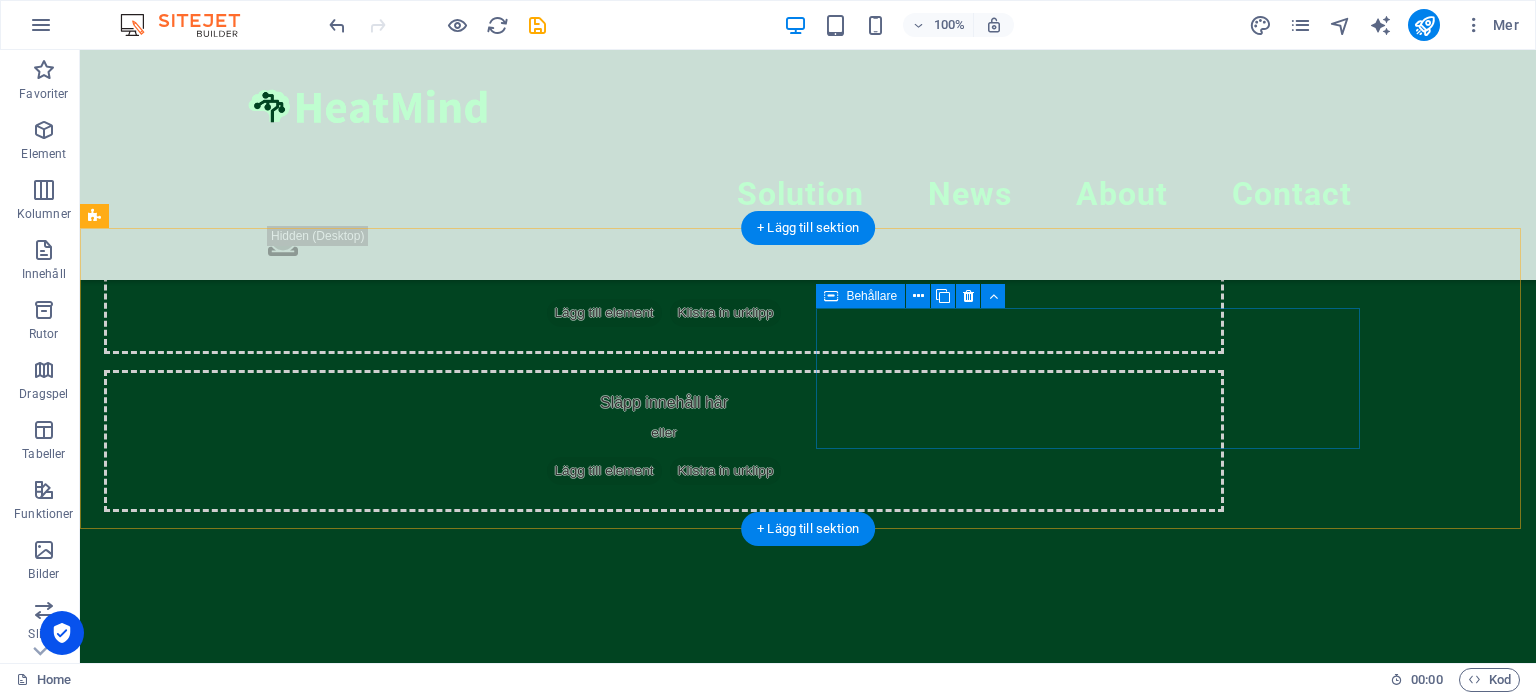 scroll, scrollTop: 645, scrollLeft: 0, axis: vertical 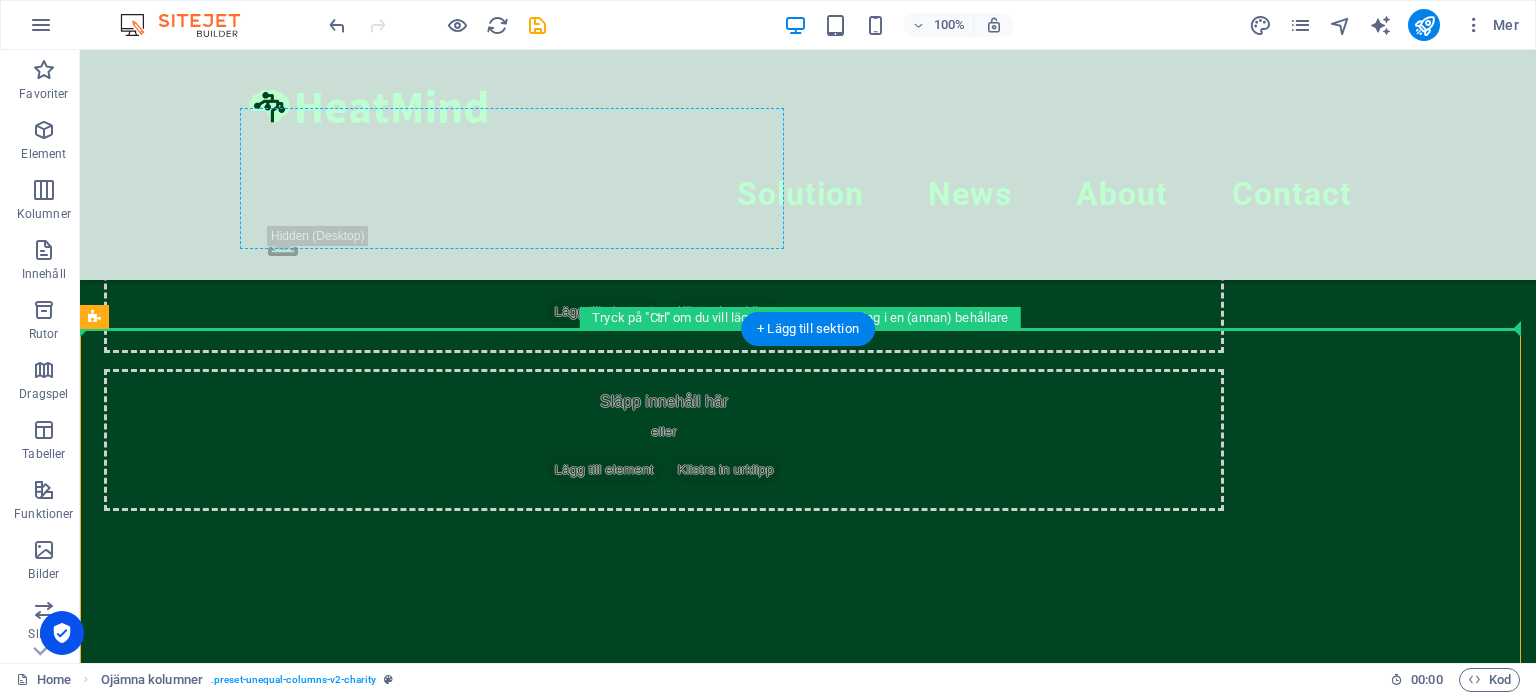 drag, startPoint x: 1027, startPoint y: 552, endPoint x: 679, endPoint y: 218, distance: 482.34842 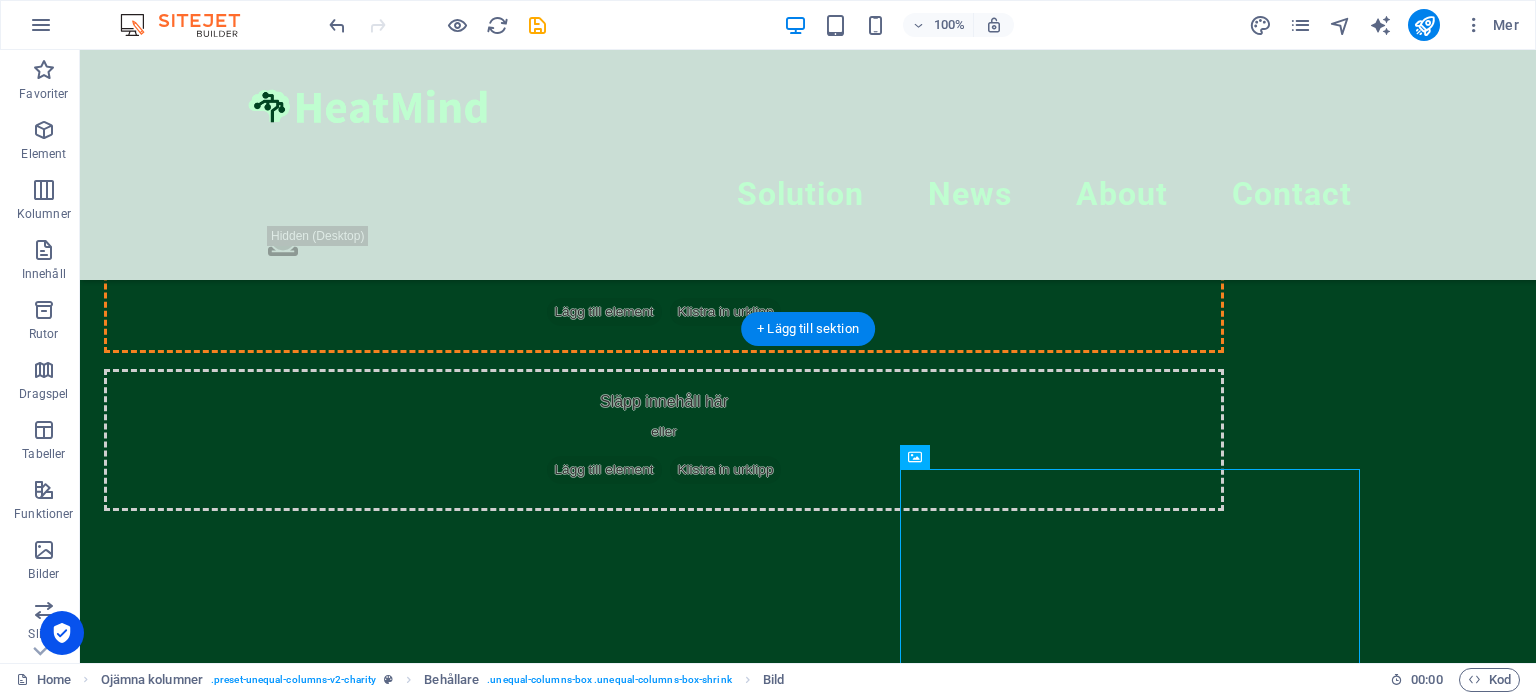 drag, startPoint x: 1016, startPoint y: 501, endPoint x: 694, endPoint y: 218, distance: 428.68753 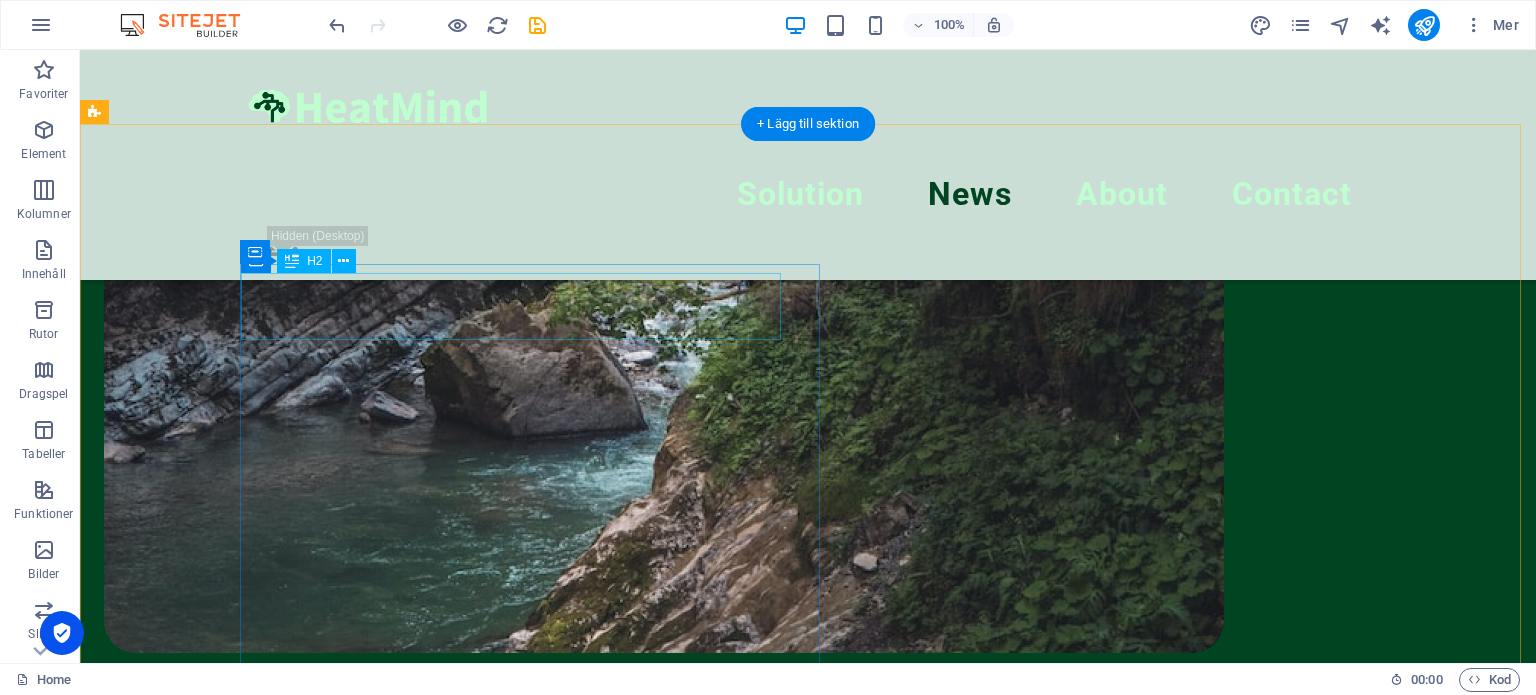 scroll, scrollTop: 1236, scrollLeft: 0, axis: vertical 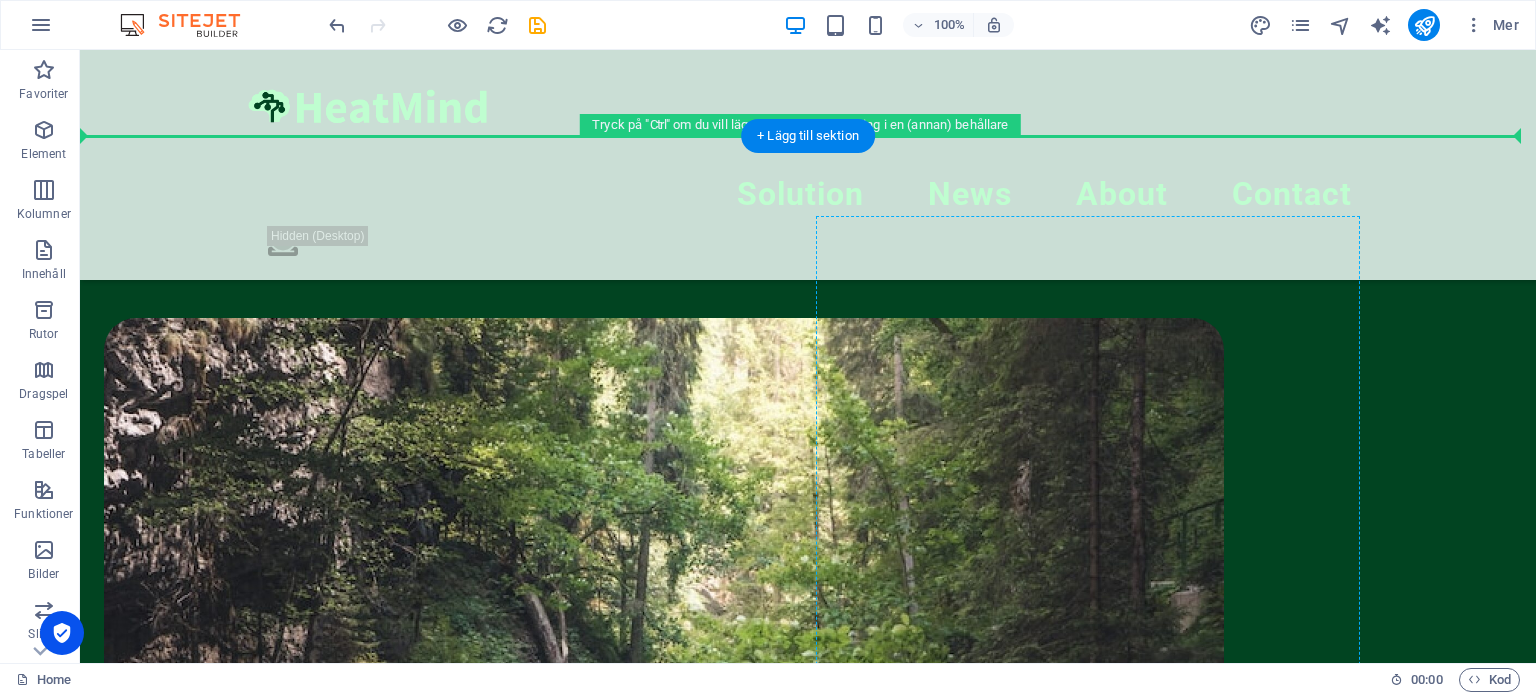 drag, startPoint x: 672, startPoint y: 278, endPoint x: 908, endPoint y: 248, distance: 237.89914 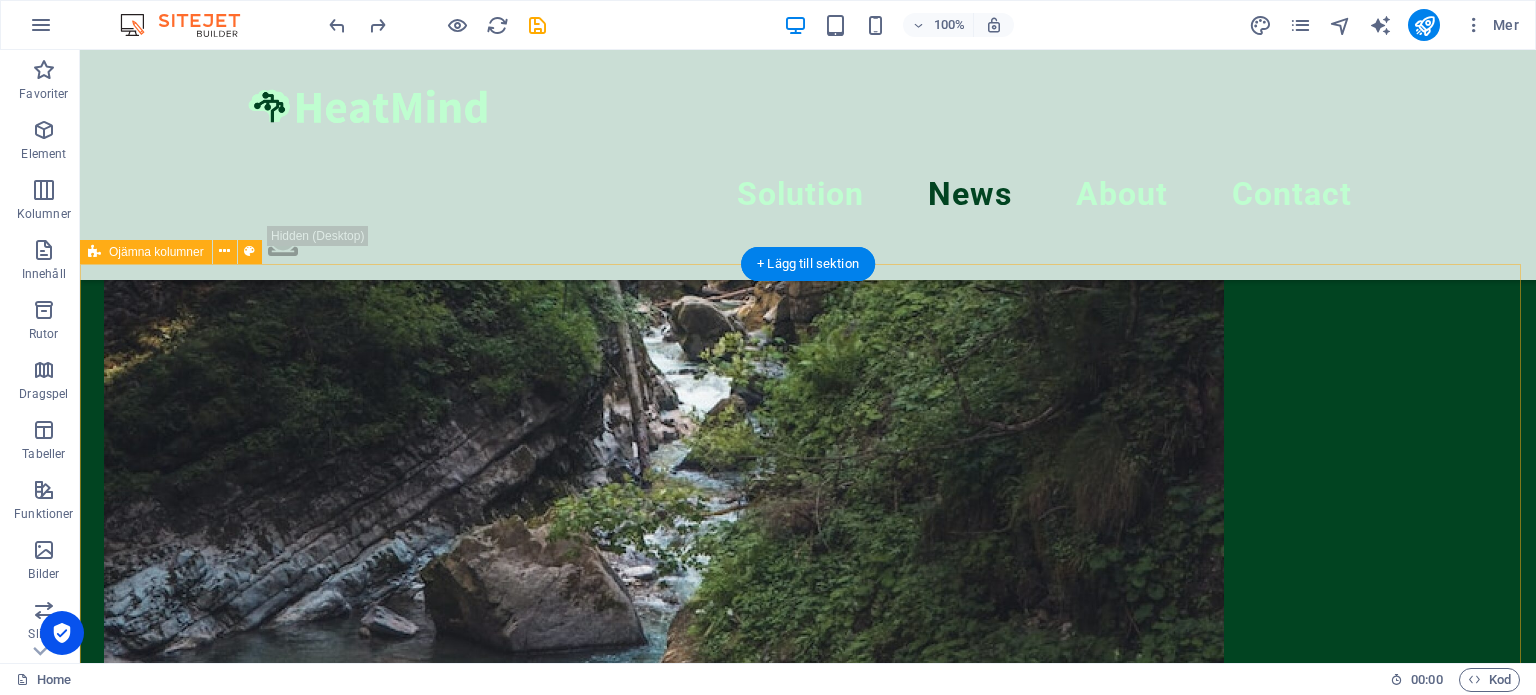scroll, scrollTop: 1114, scrollLeft: 0, axis: vertical 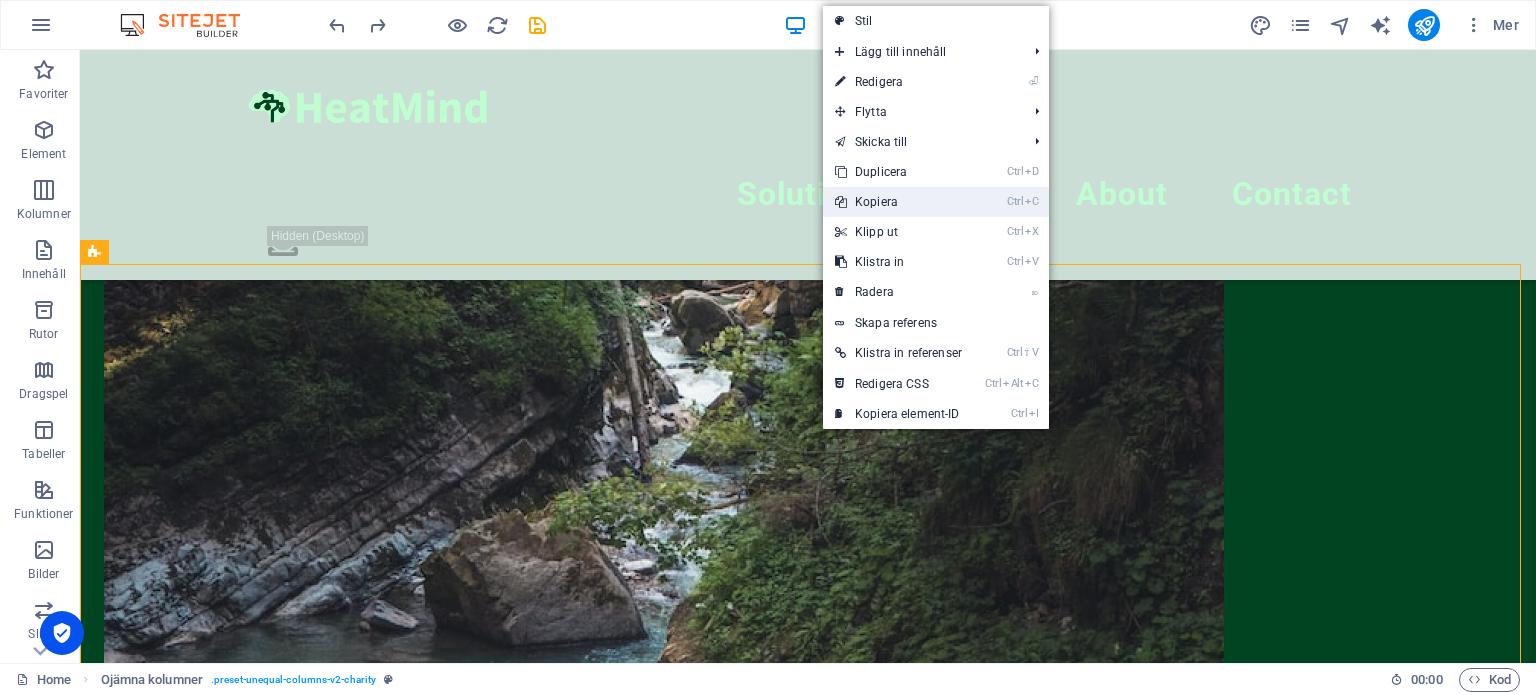 click on "Ctrl C  Kopiera" at bounding box center [898, 202] 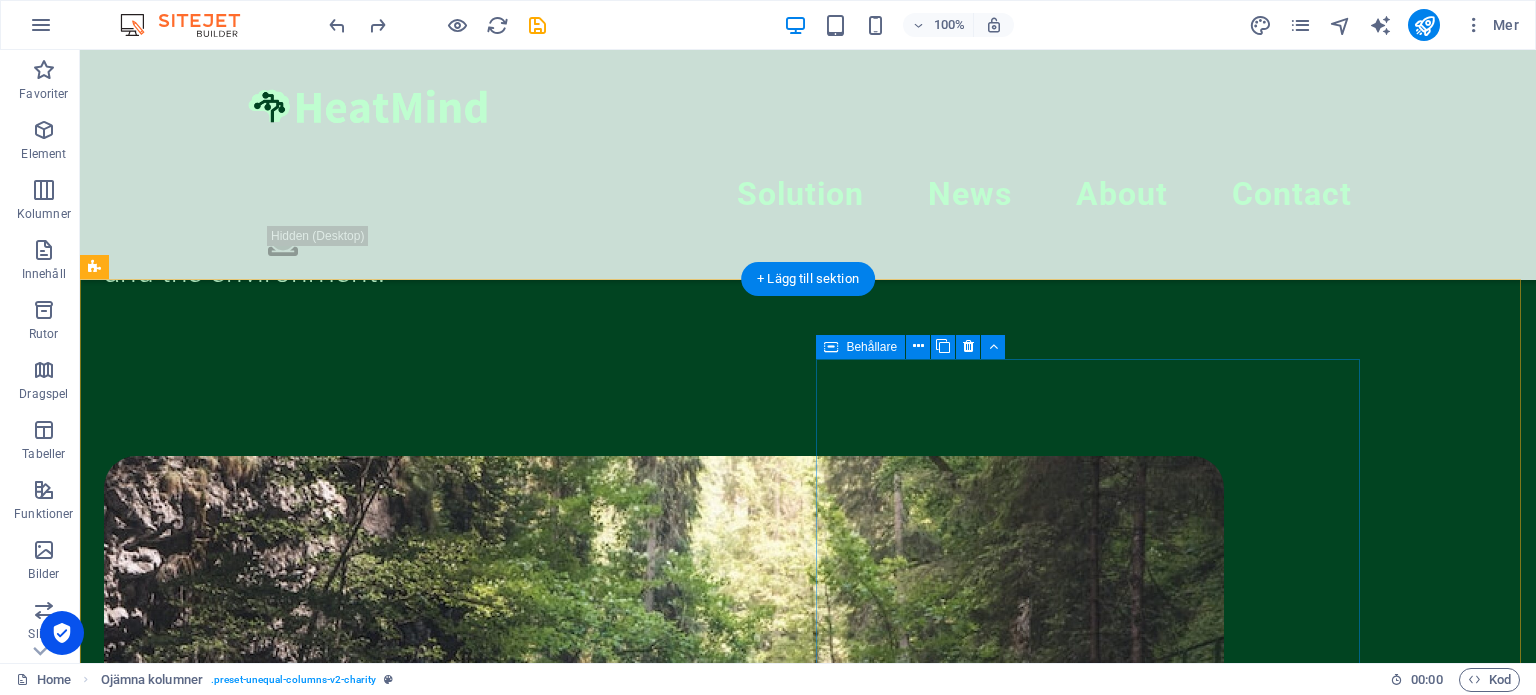 scroll, scrollTop: 391, scrollLeft: 0, axis: vertical 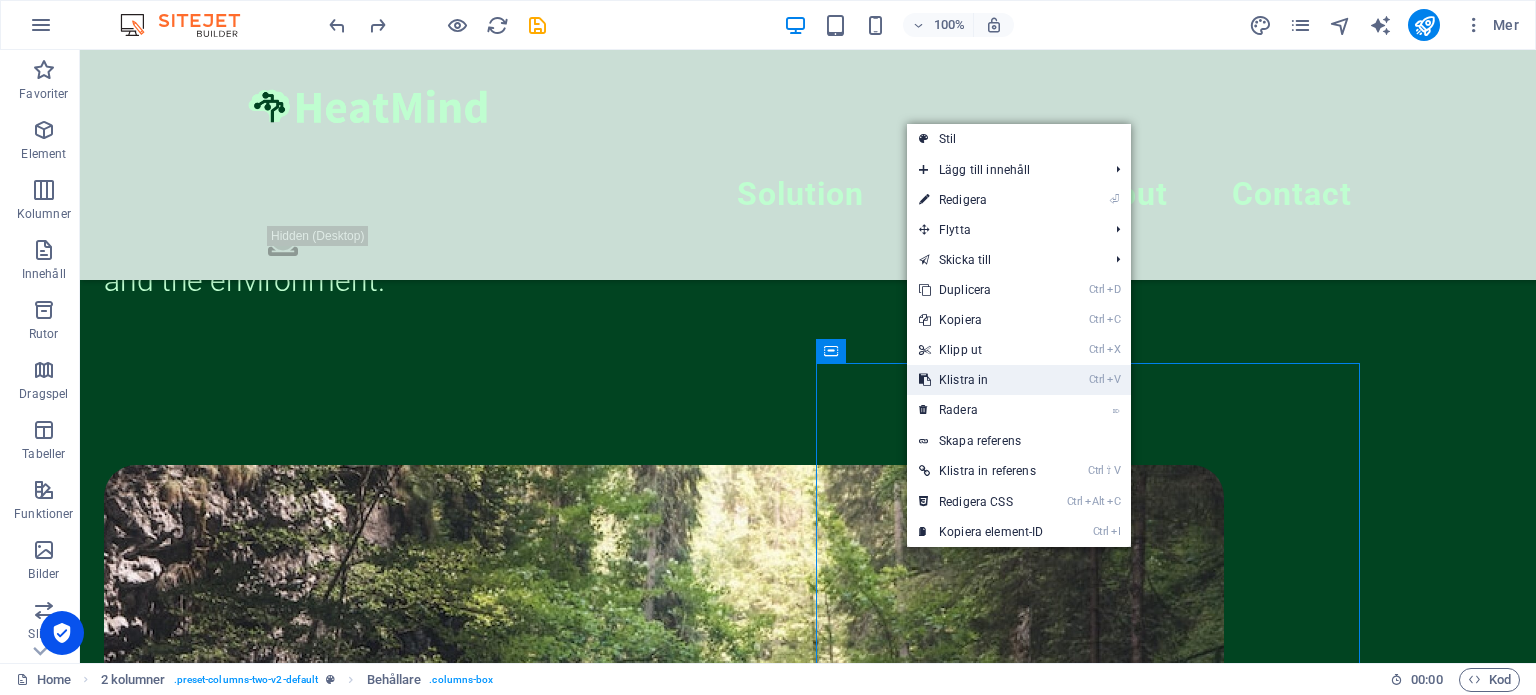click on "Ctrl V  Klistra in" at bounding box center (981, 380) 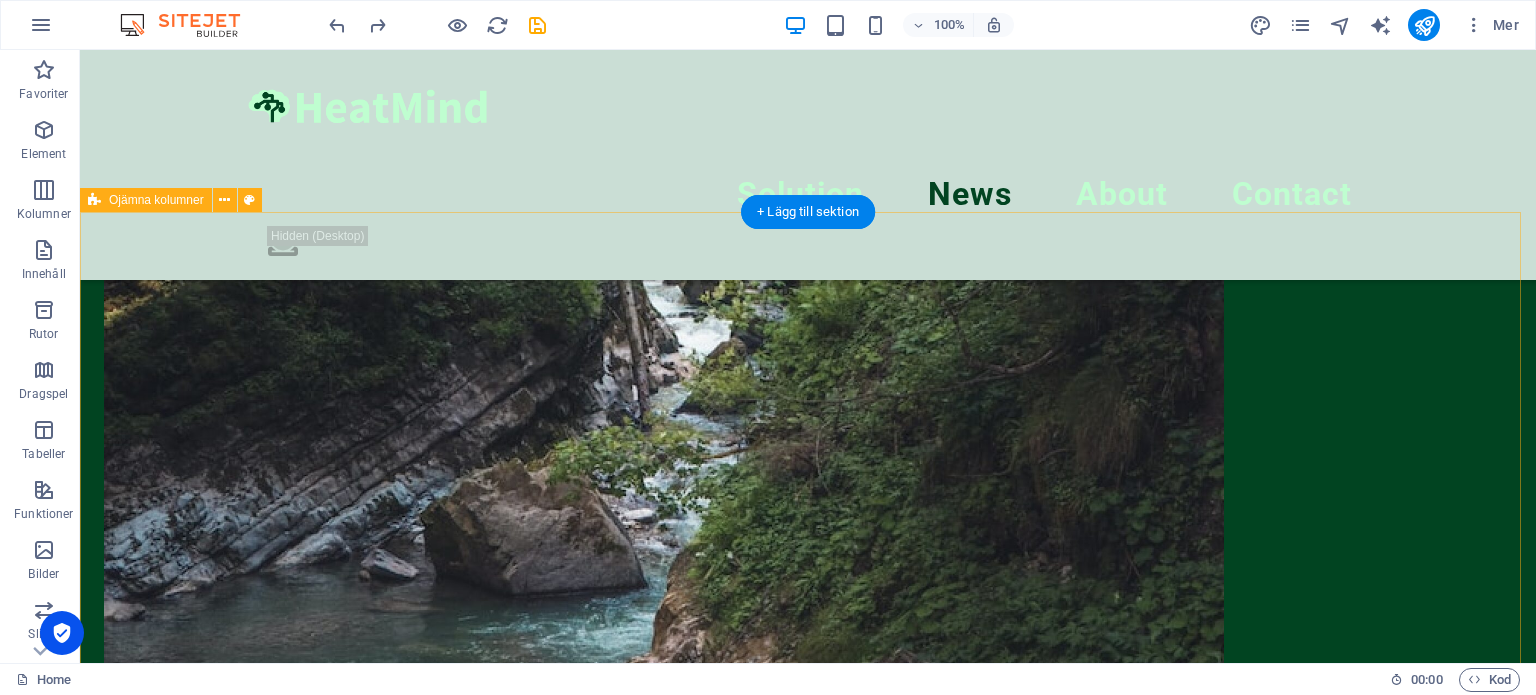 scroll, scrollTop: 1166, scrollLeft: 0, axis: vertical 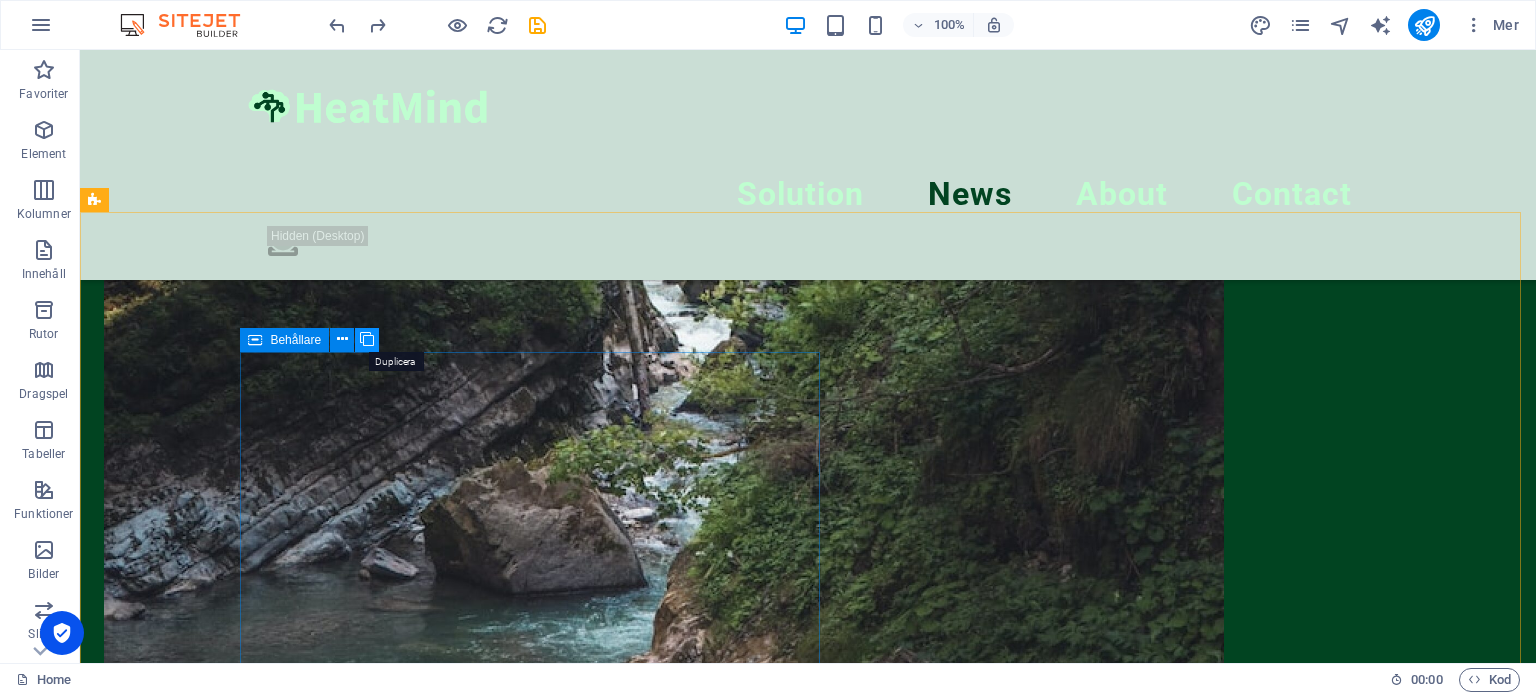 click at bounding box center (367, 339) 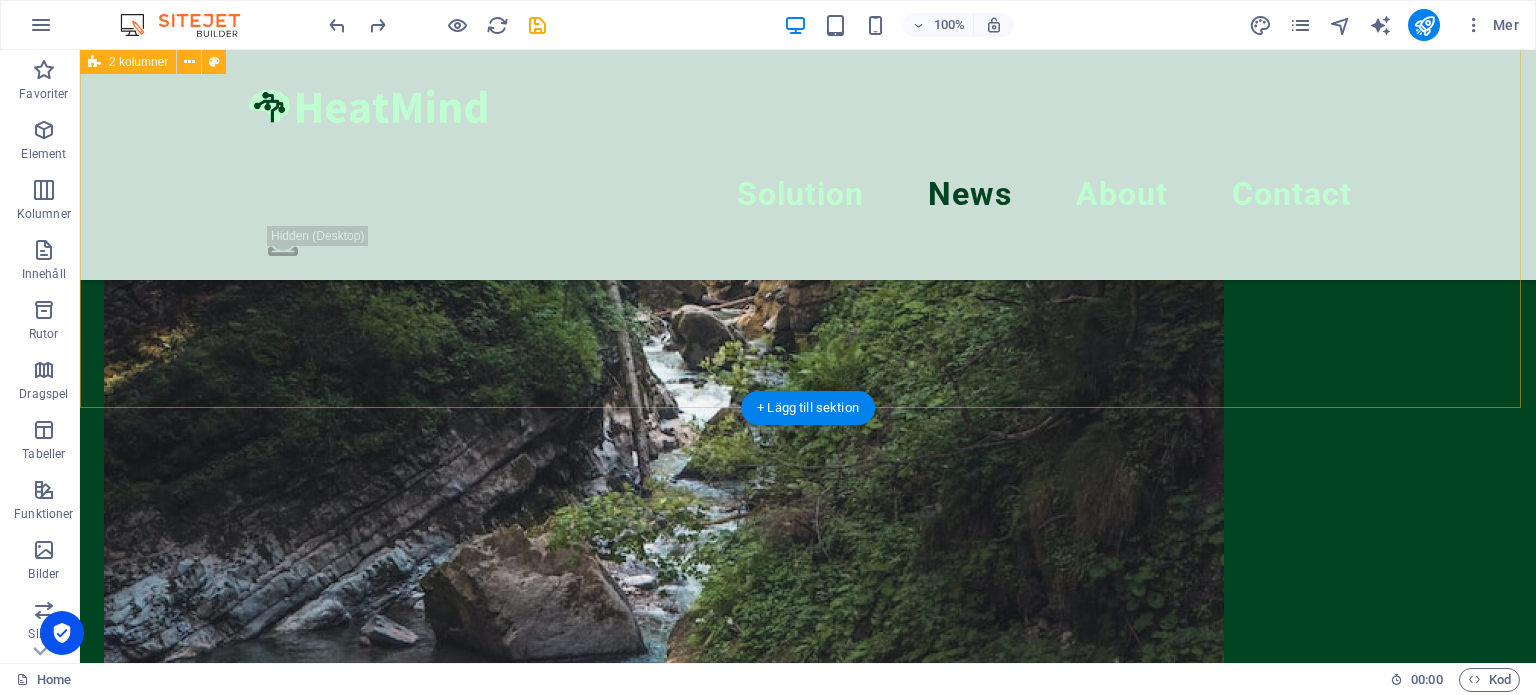scroll, scrollTop: 1107, scrollLeft: 0, axis: vertical 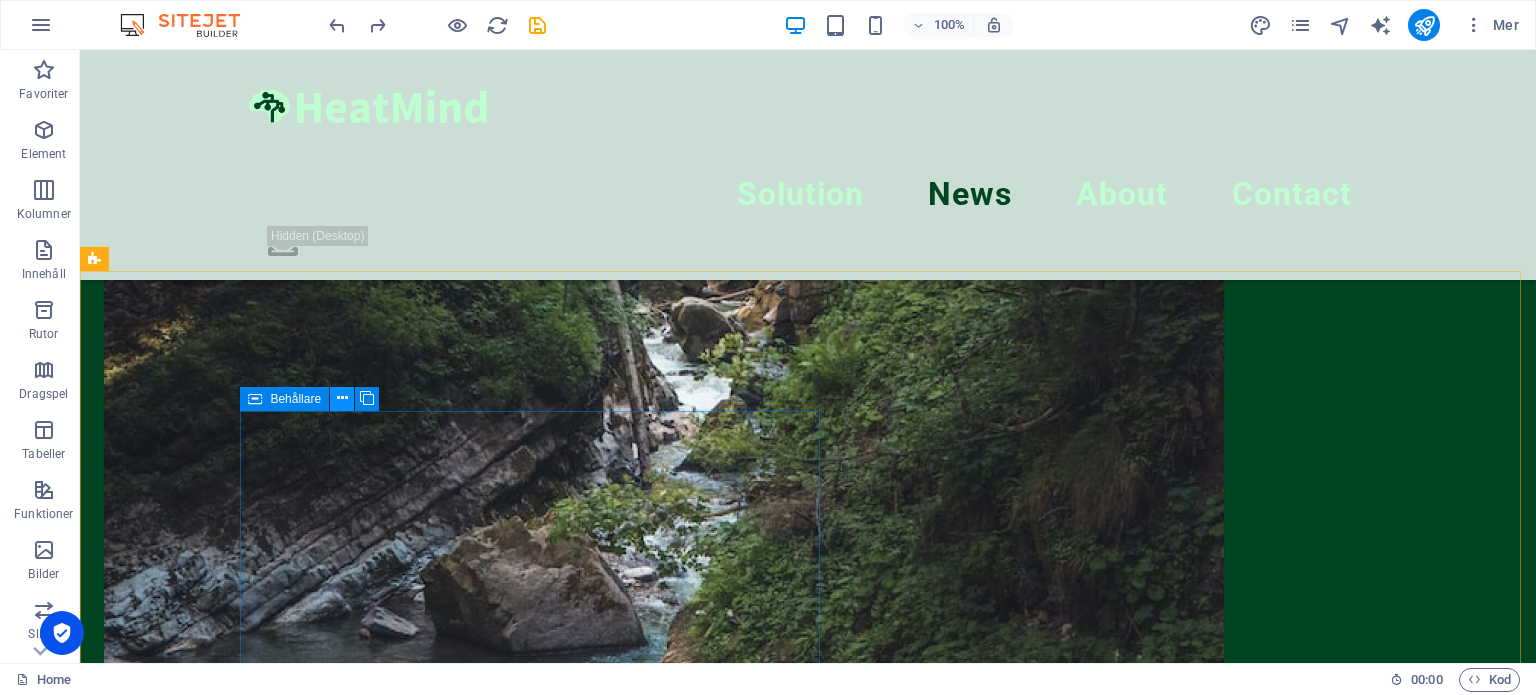 click at bounding box center [342, 398] 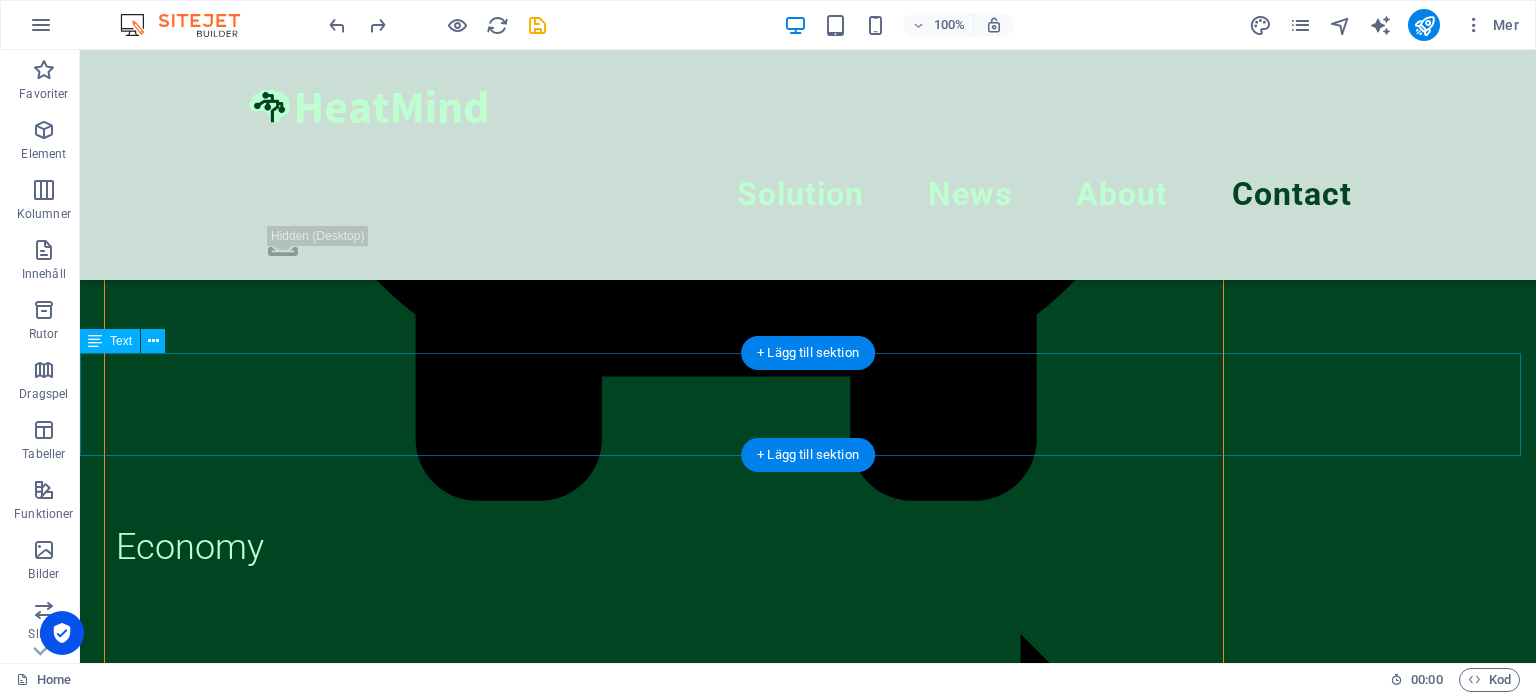 scroll, scrollTop: 4093, scrollLeft: 0, axis: vertical 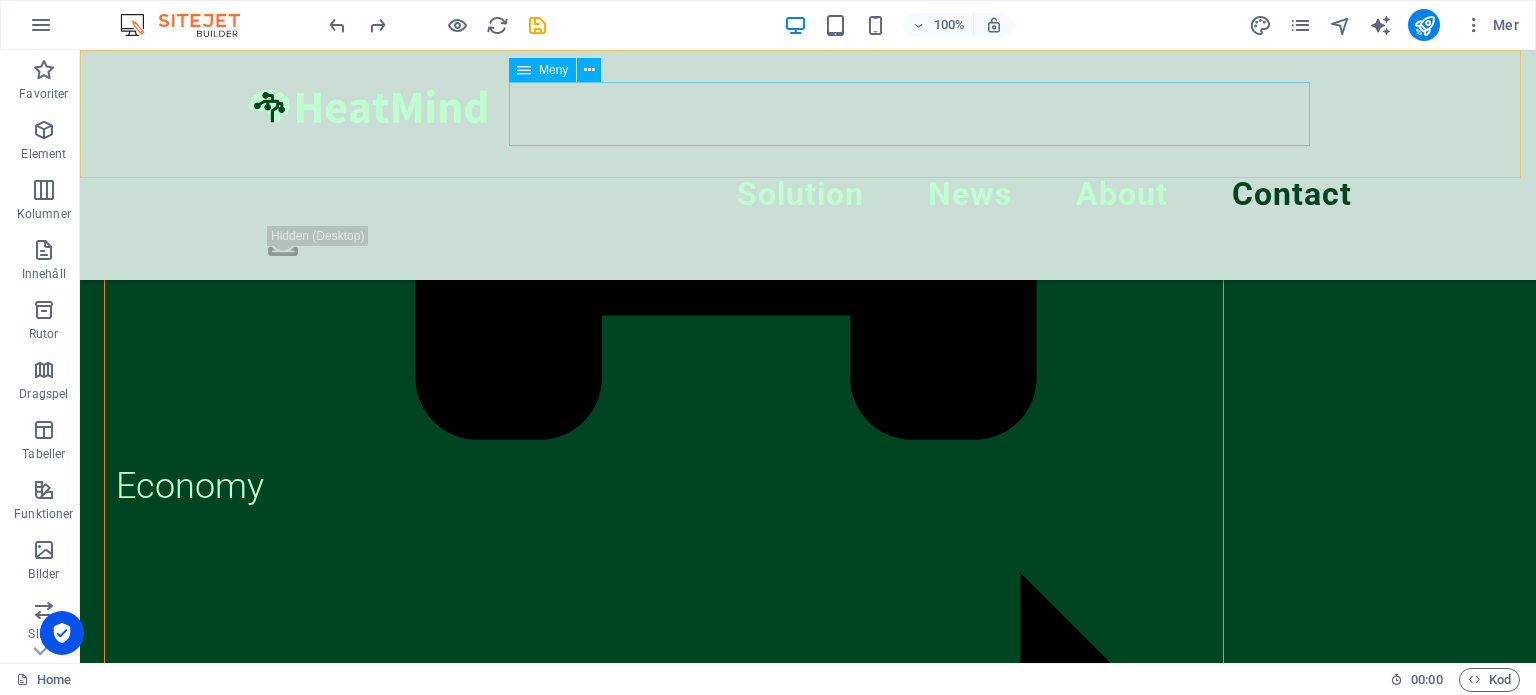 click on "Solution News About Contact" at bounding box center [808, 194] 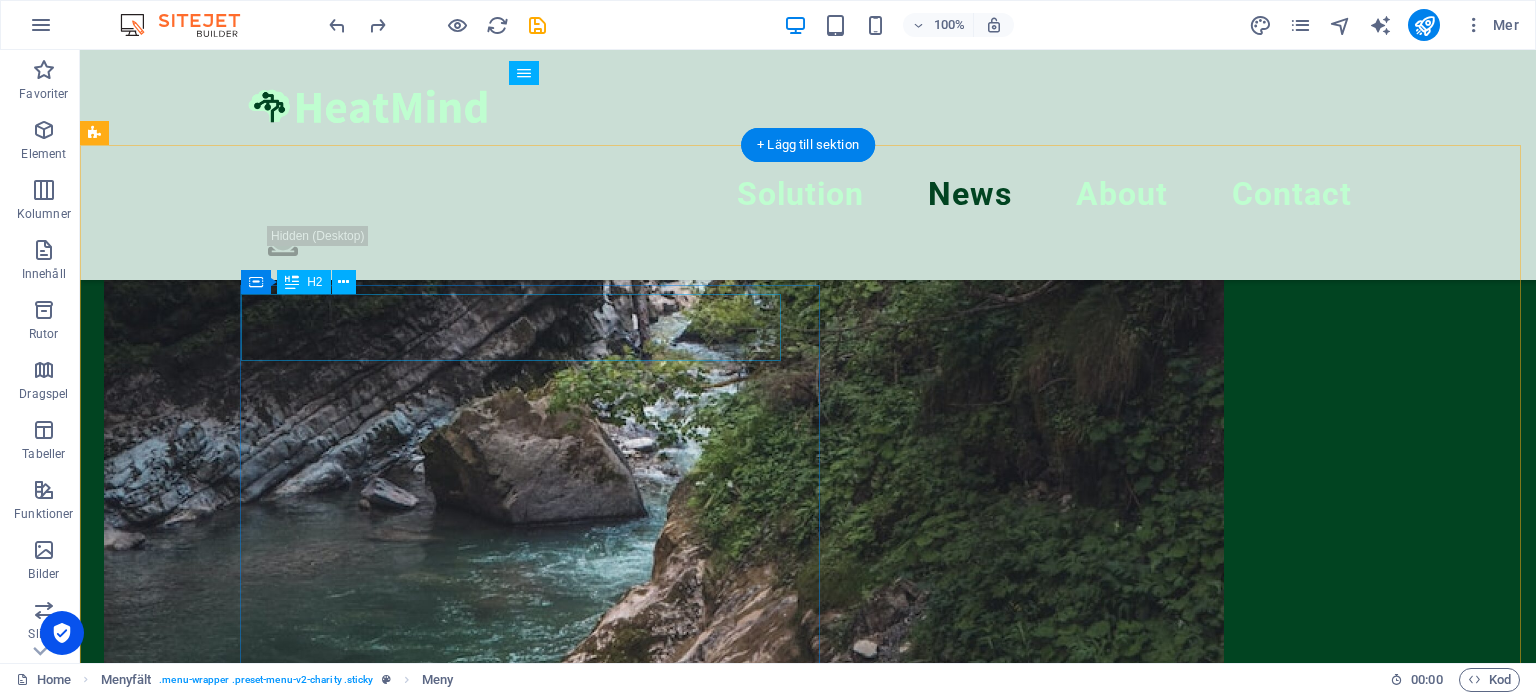 scroll, scrollTop: 1232, scrollLeft: 0, axis: vertical 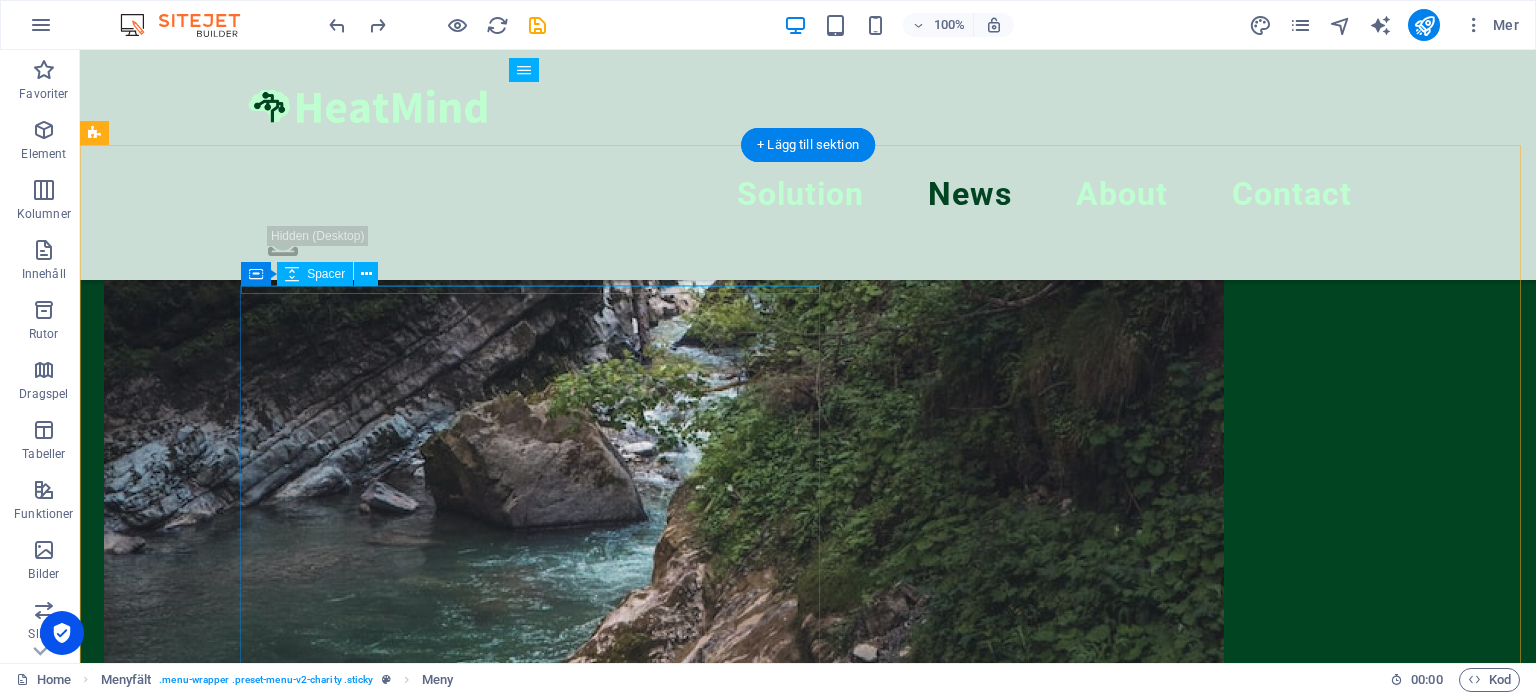 click at bounding box center [664, 1127] 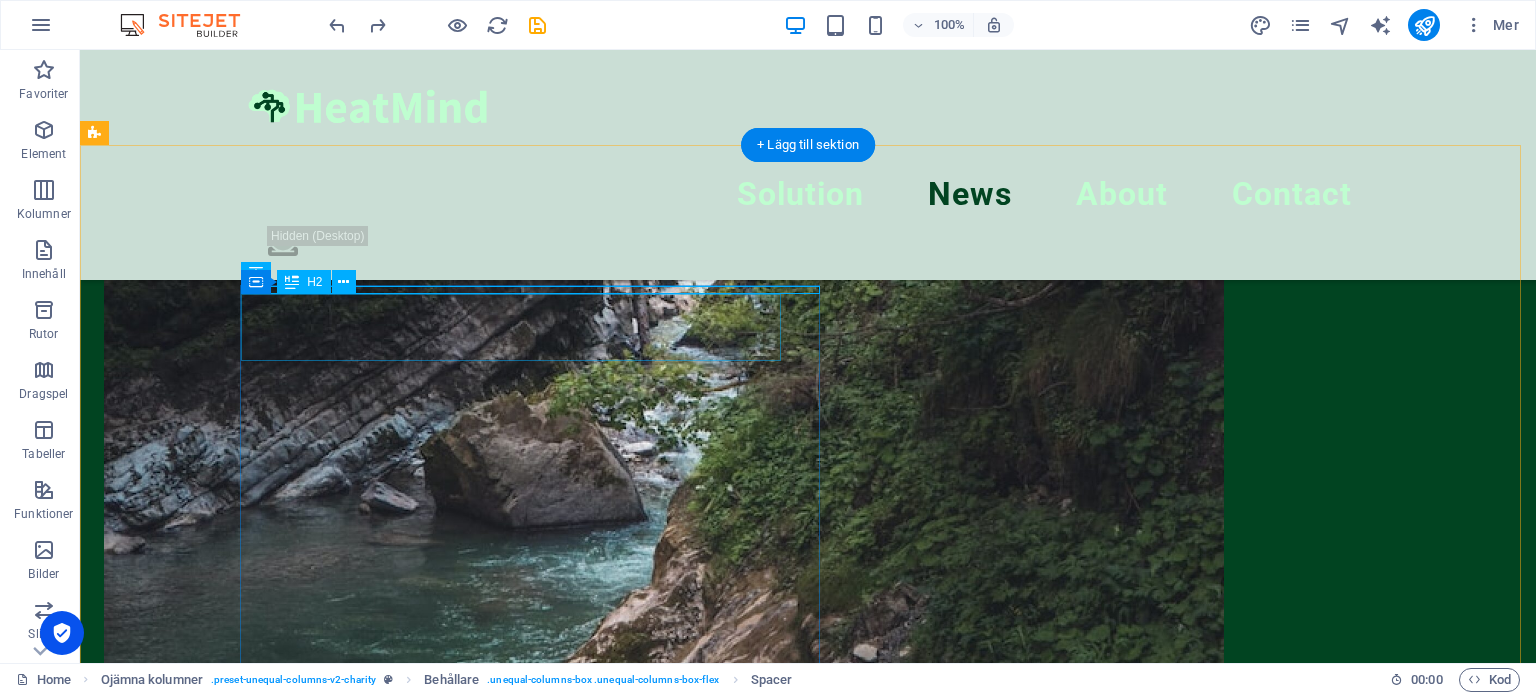 click on "Capabilities" at bounding box center (664, 1164) 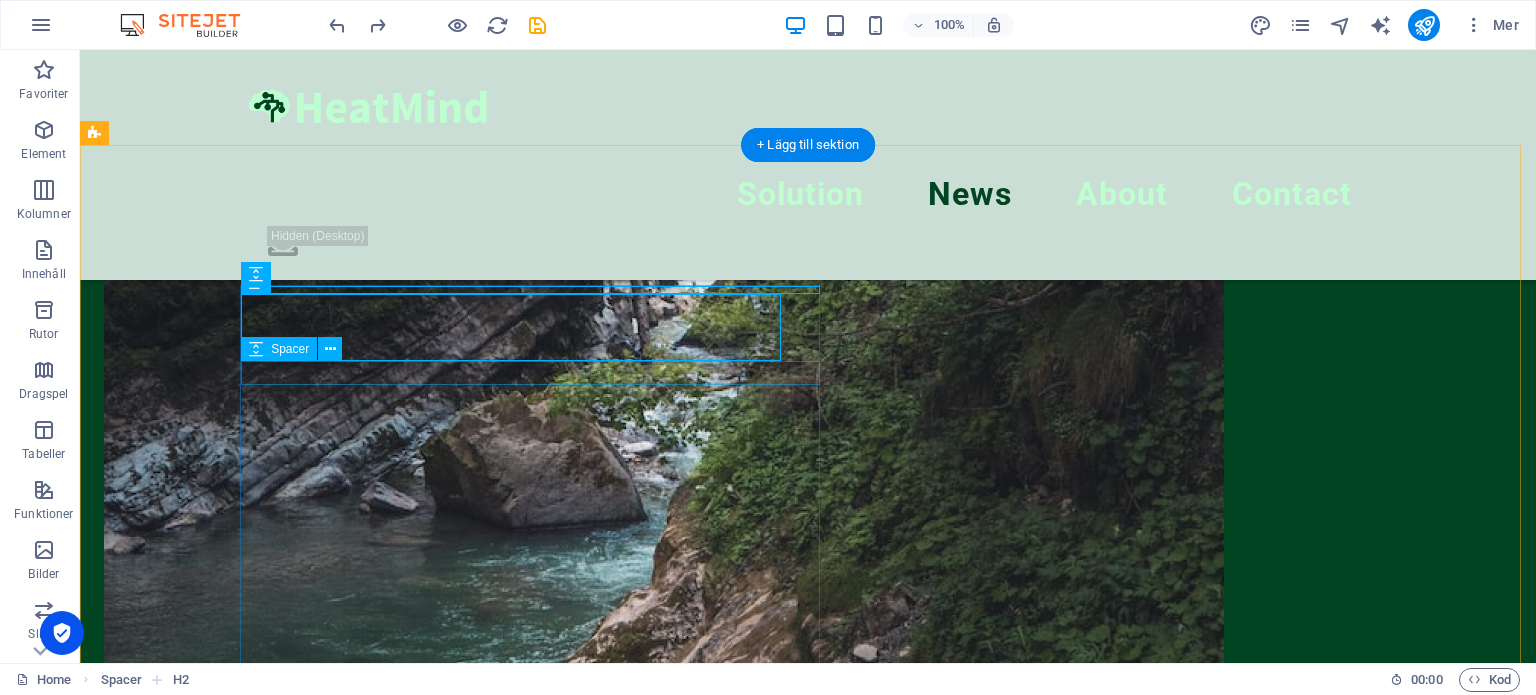 click at bounding box center (664, 1211) 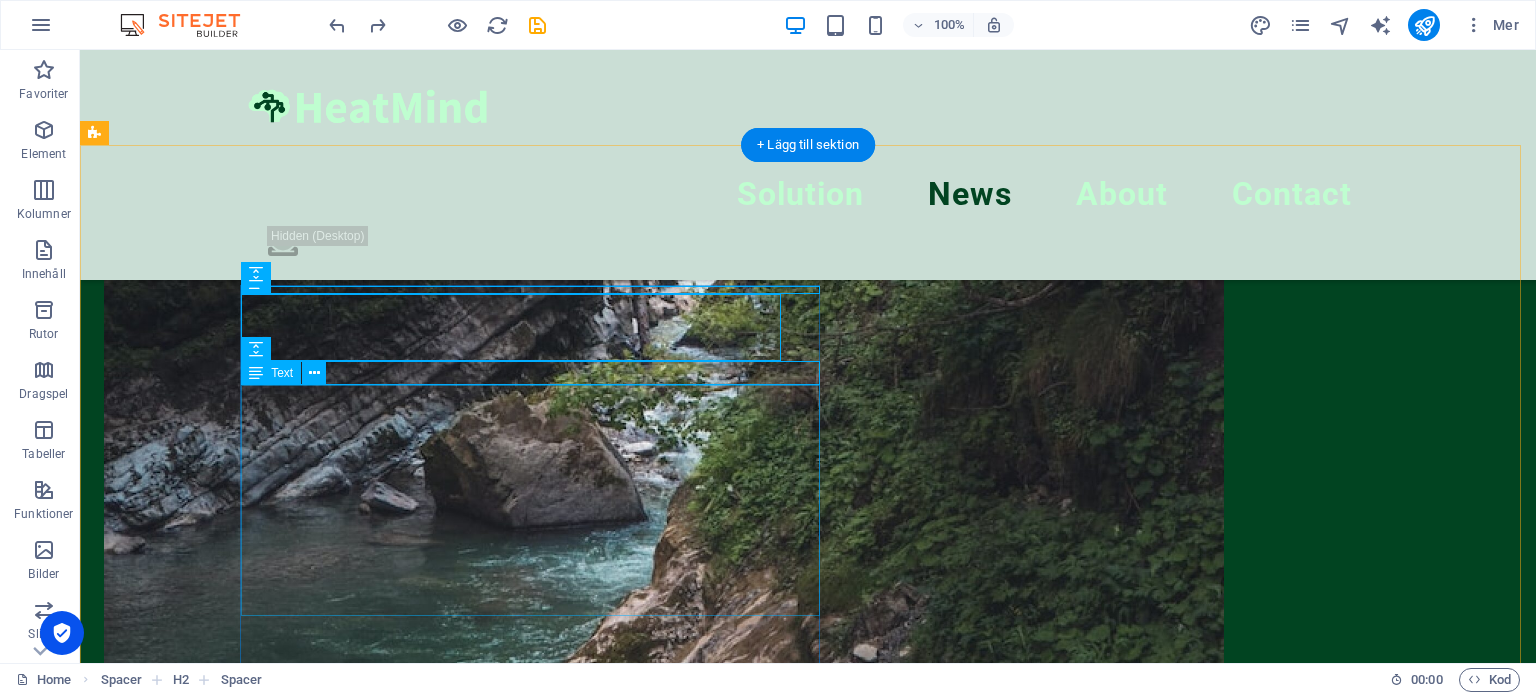 click on "Comfort      Economy      Flexibility      Smart alerts" at bounding box center [664, 3471] 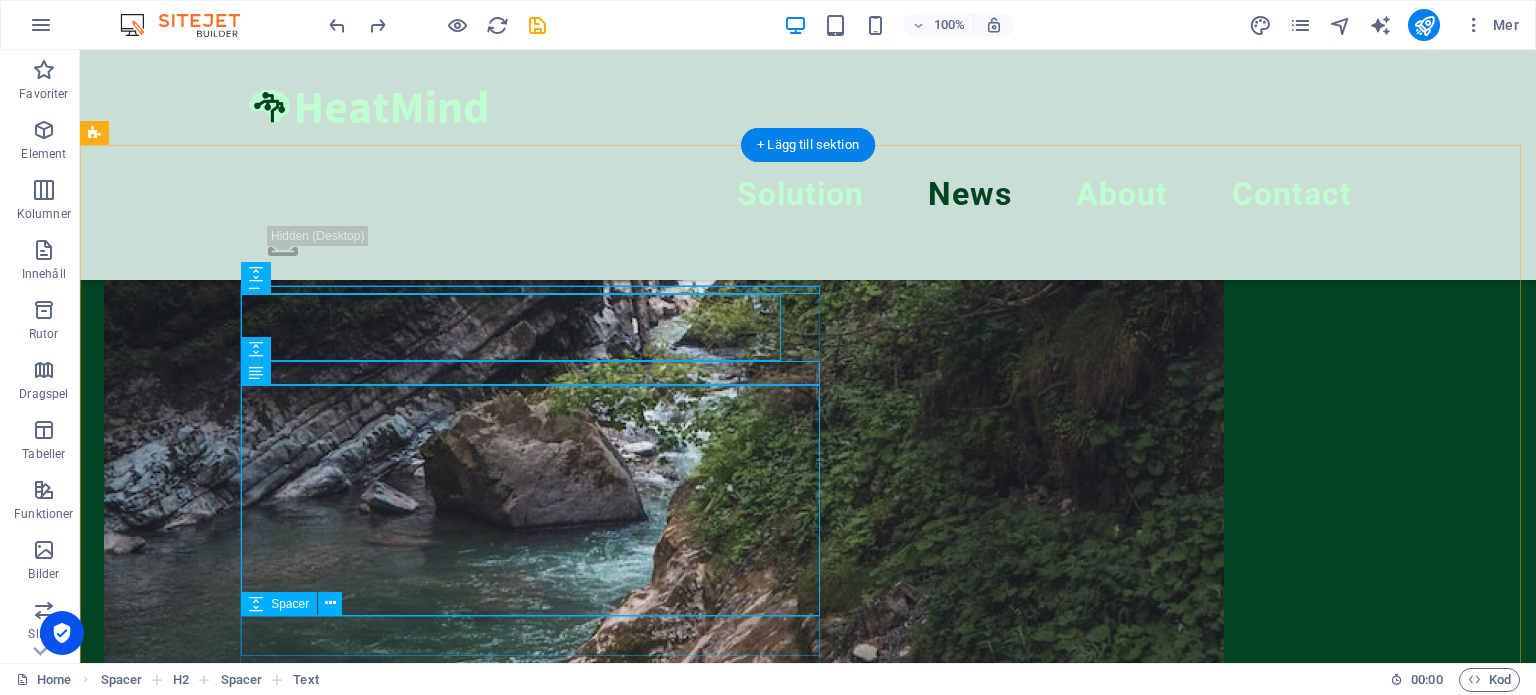 click at bounding box center [664, 5738] 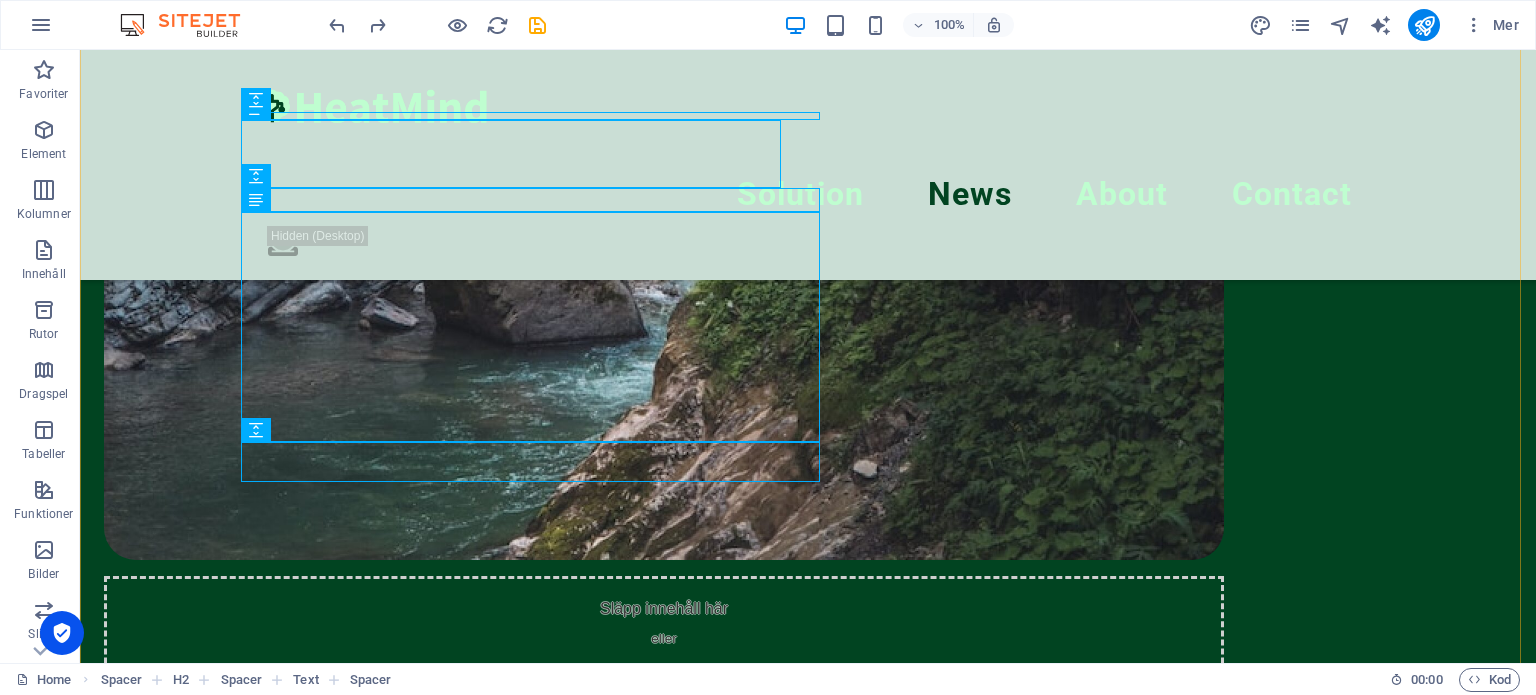 scroll, scrollTop: 1416, scrollLeft: 0, axis: vertical 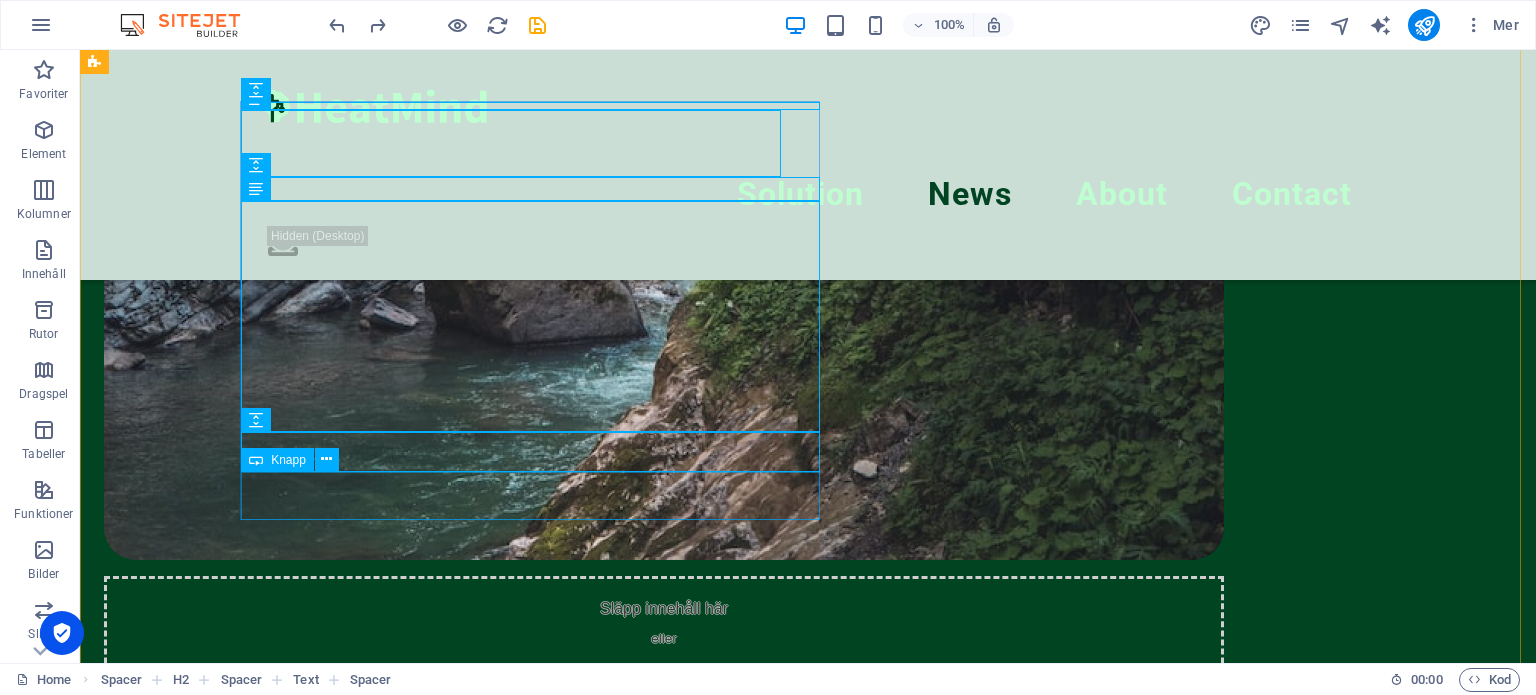 click on "Learn more" at bounding box center [664, 5598] 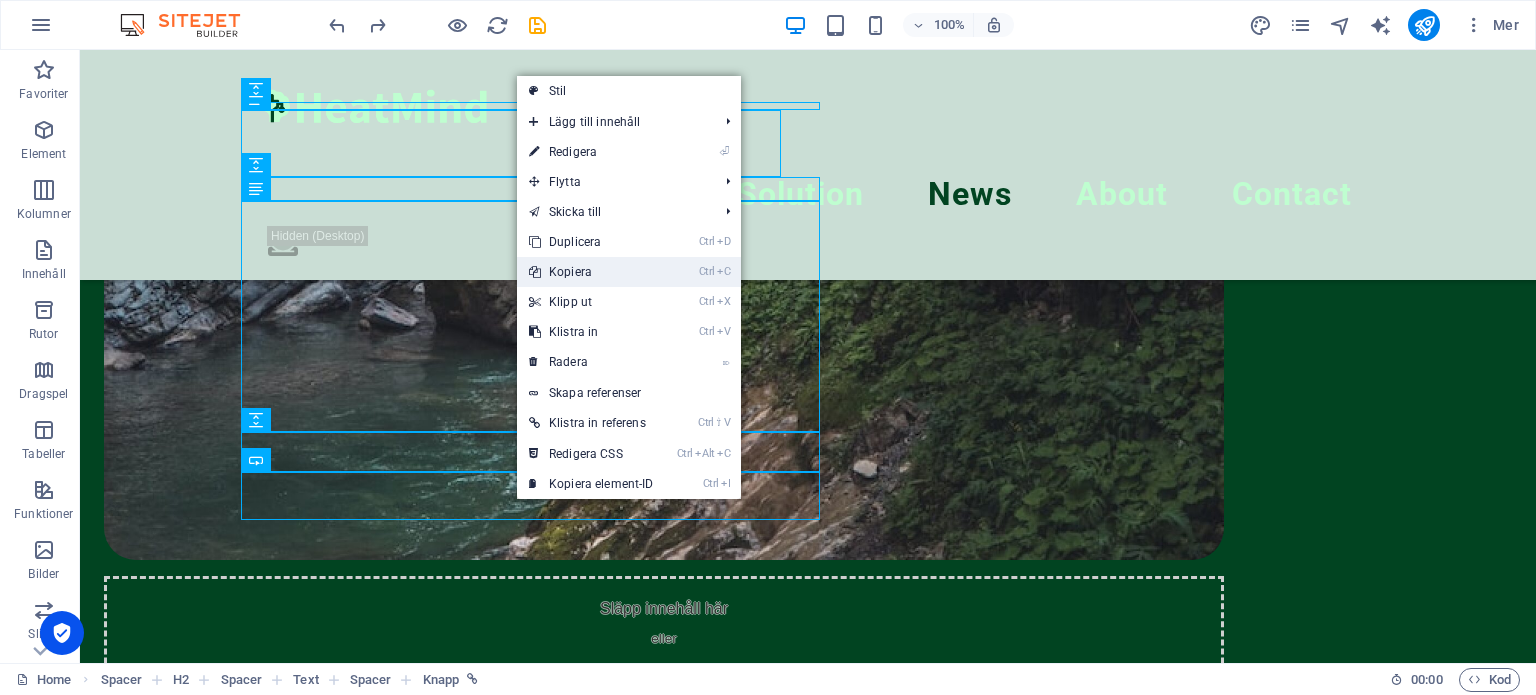 click on "Ctrl C  Kopiera" at bounding box center [591, 272] 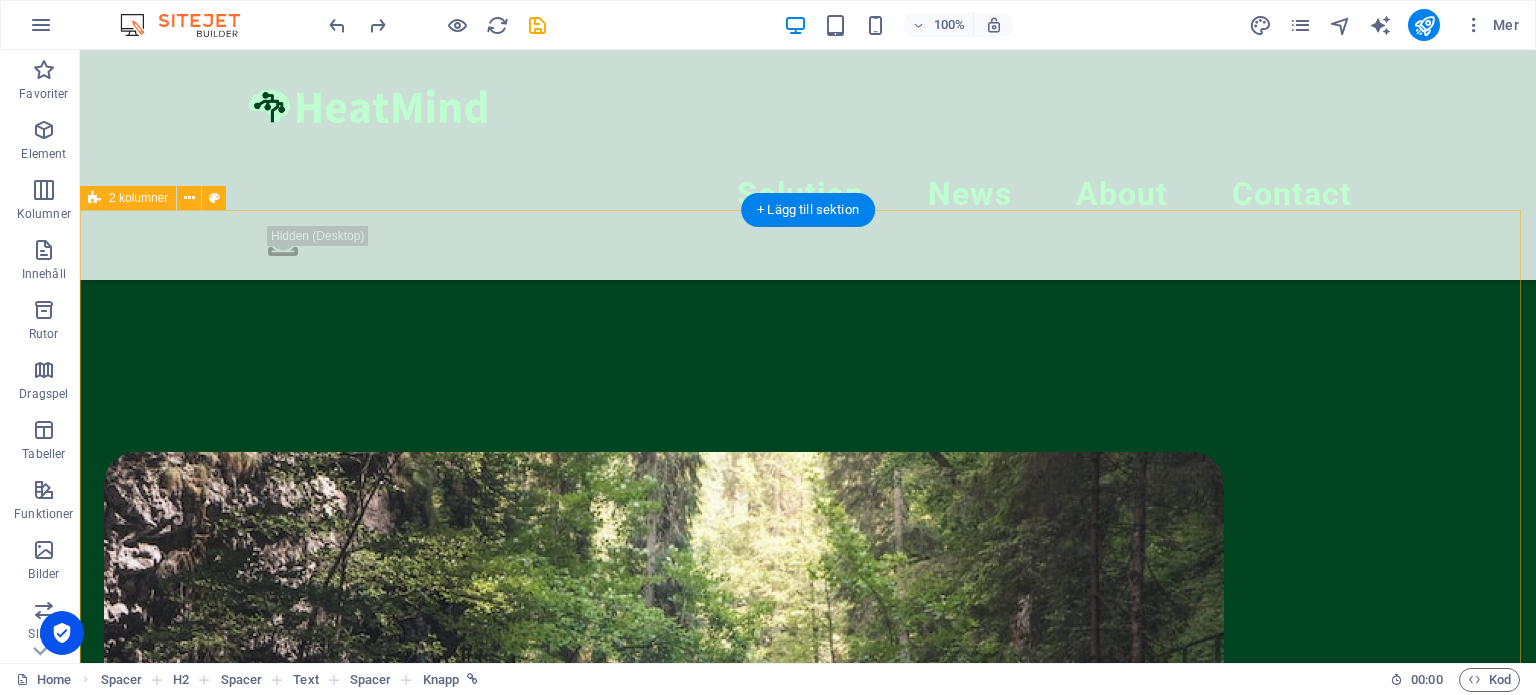scroll, scrollTop: 402, scrollLeft: 0, axis: vertical 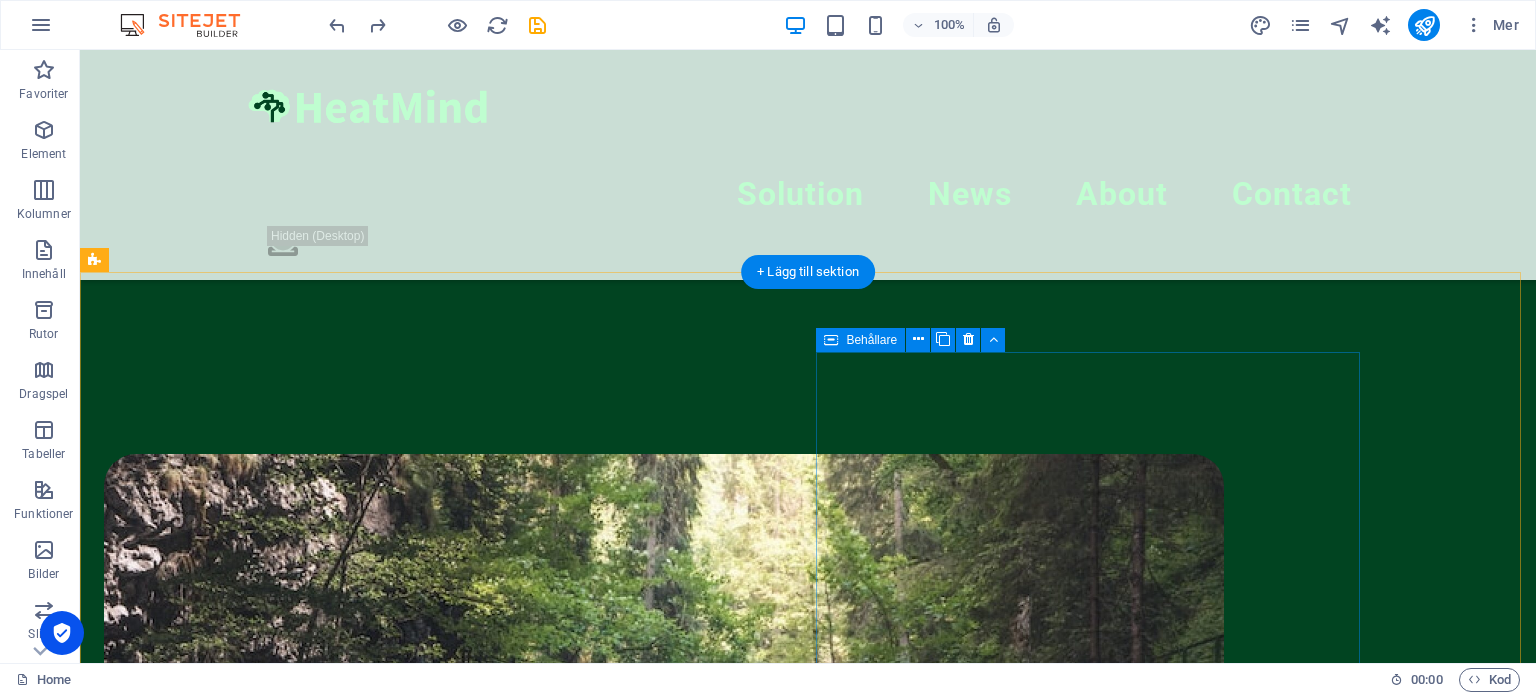 click on "Släpp innehåll här eller  Lägg till element  Klistra in urklipp" at bounding box center [664, 1661] 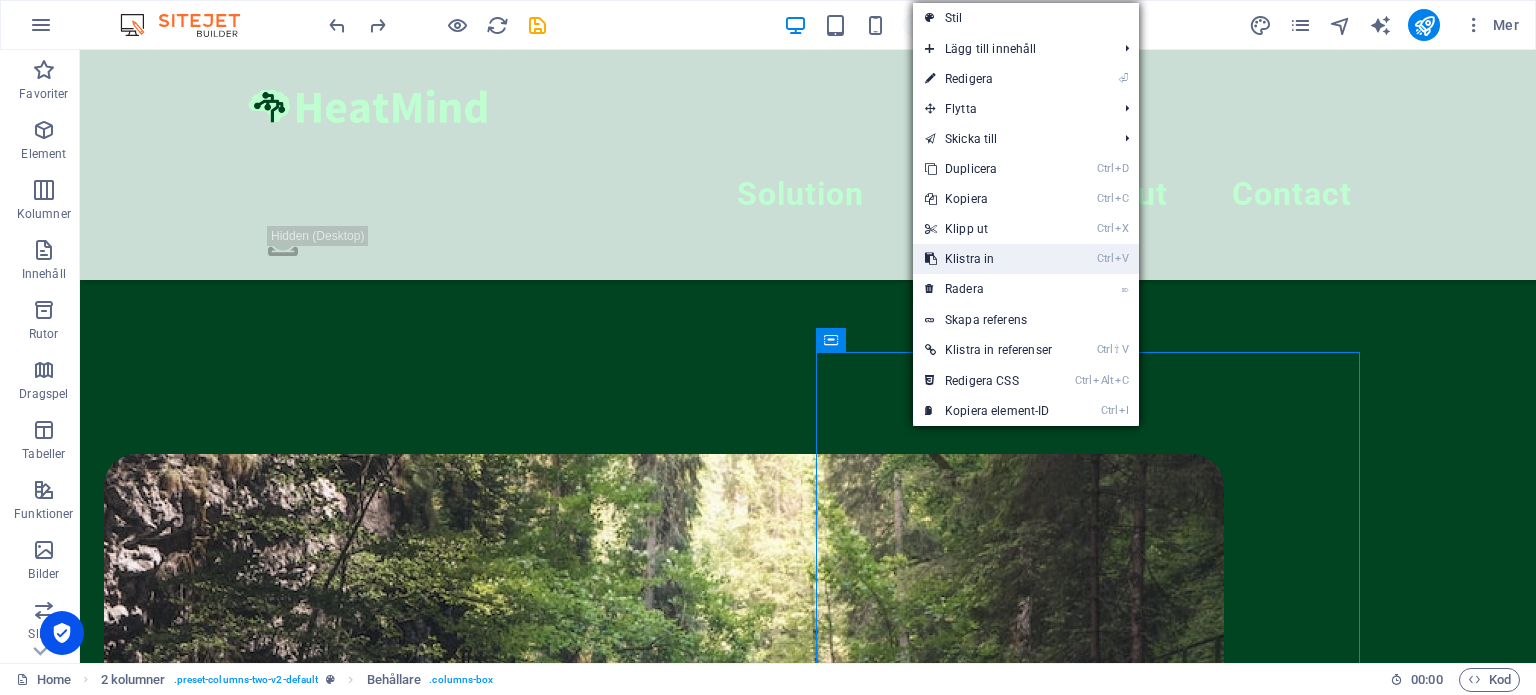 click on "Ctrl V  Klistra in" at bounding box center (988, 259) 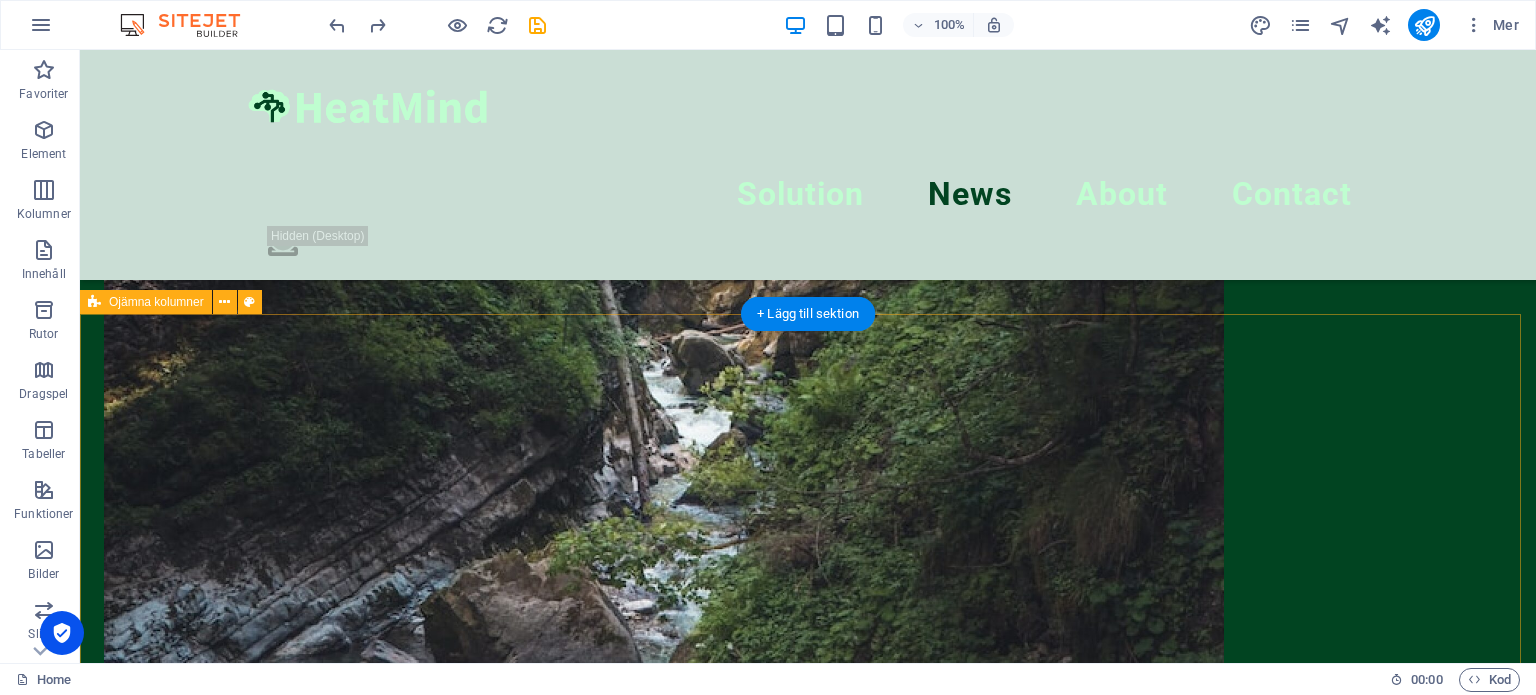 scroll, scrollTop: 1076, scrollLeft: 0, axis: vertical 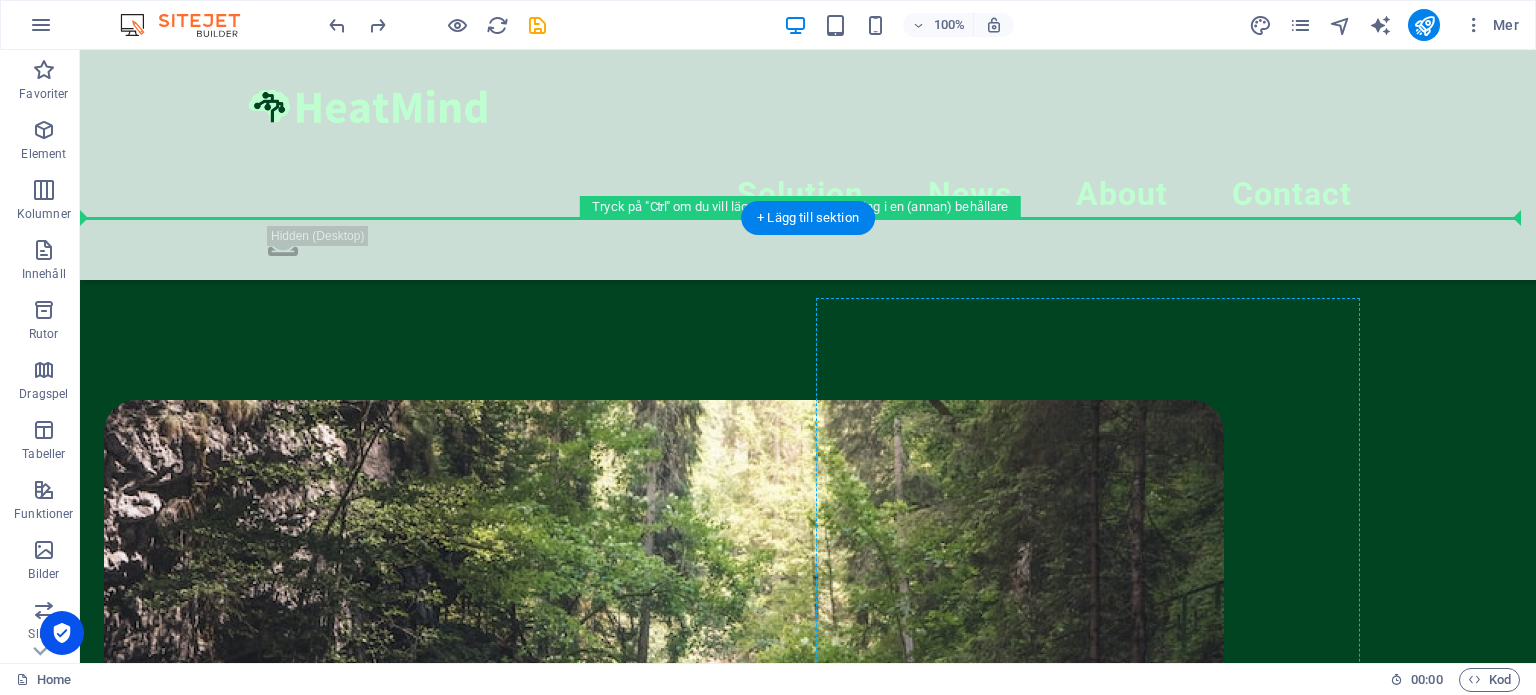 drag, startPoint x: 492, startPoint y: 503, endPoint x: 1036, endPoint y: 358, distance: 562.9929 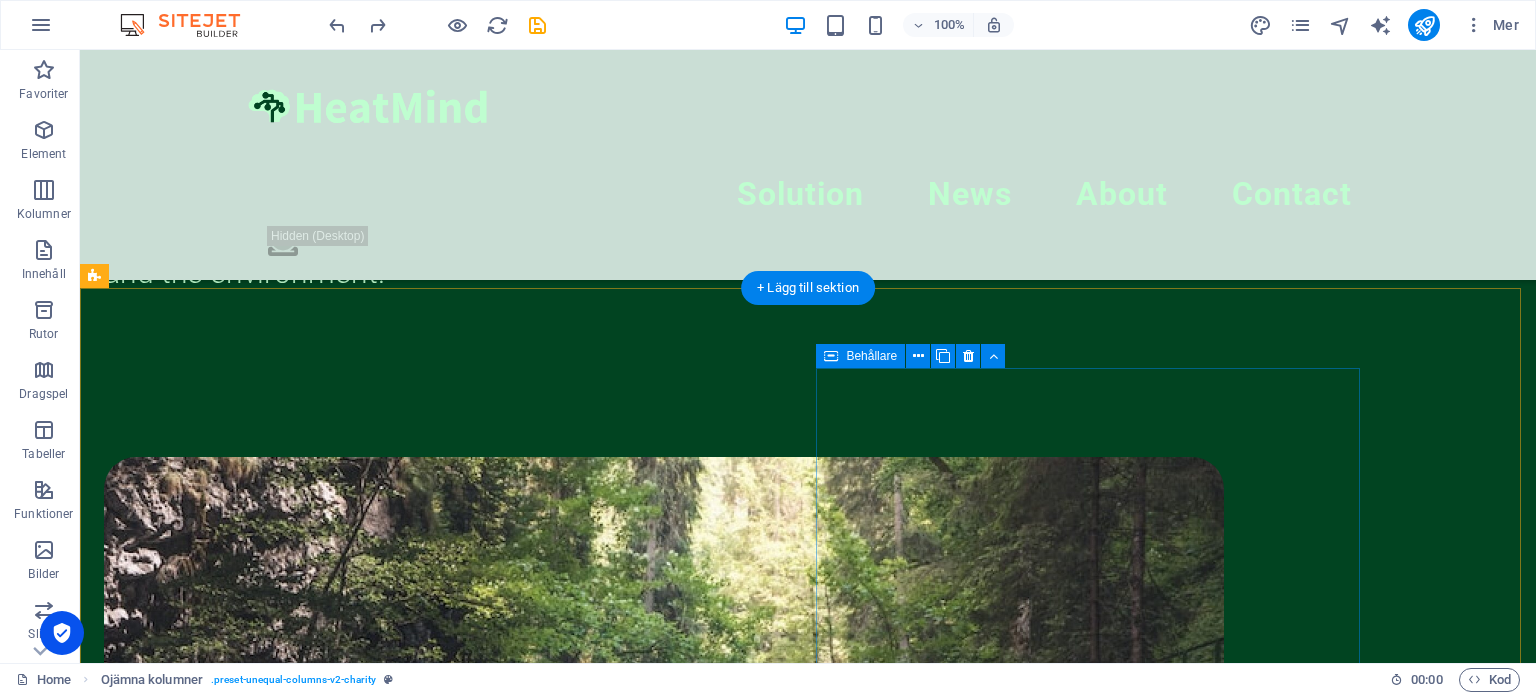 scroll, scrollTop: 401, scrollLeft: 0, axis: vertical 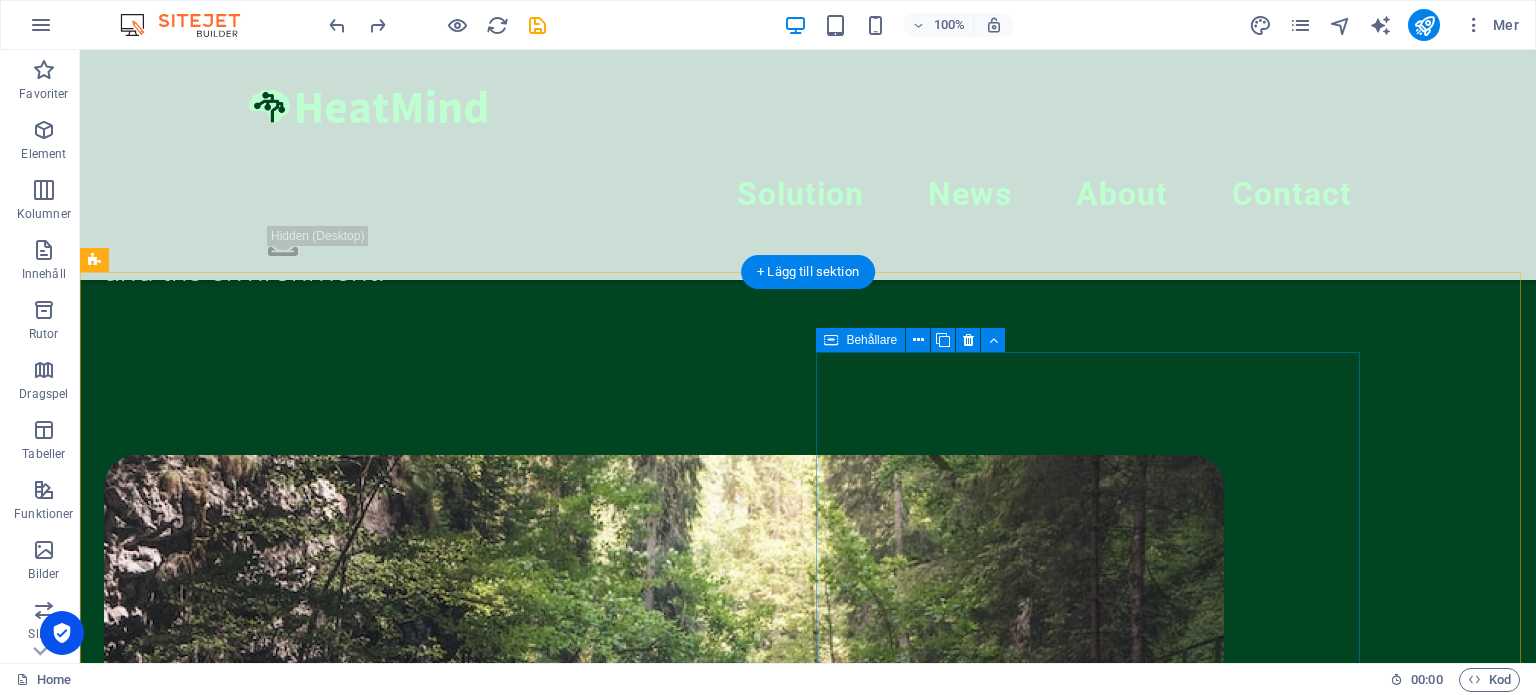 click on "Släpp innehåll här eller  Lägg till element  Klistra in urklipp" at bounding box center (664, 1662) 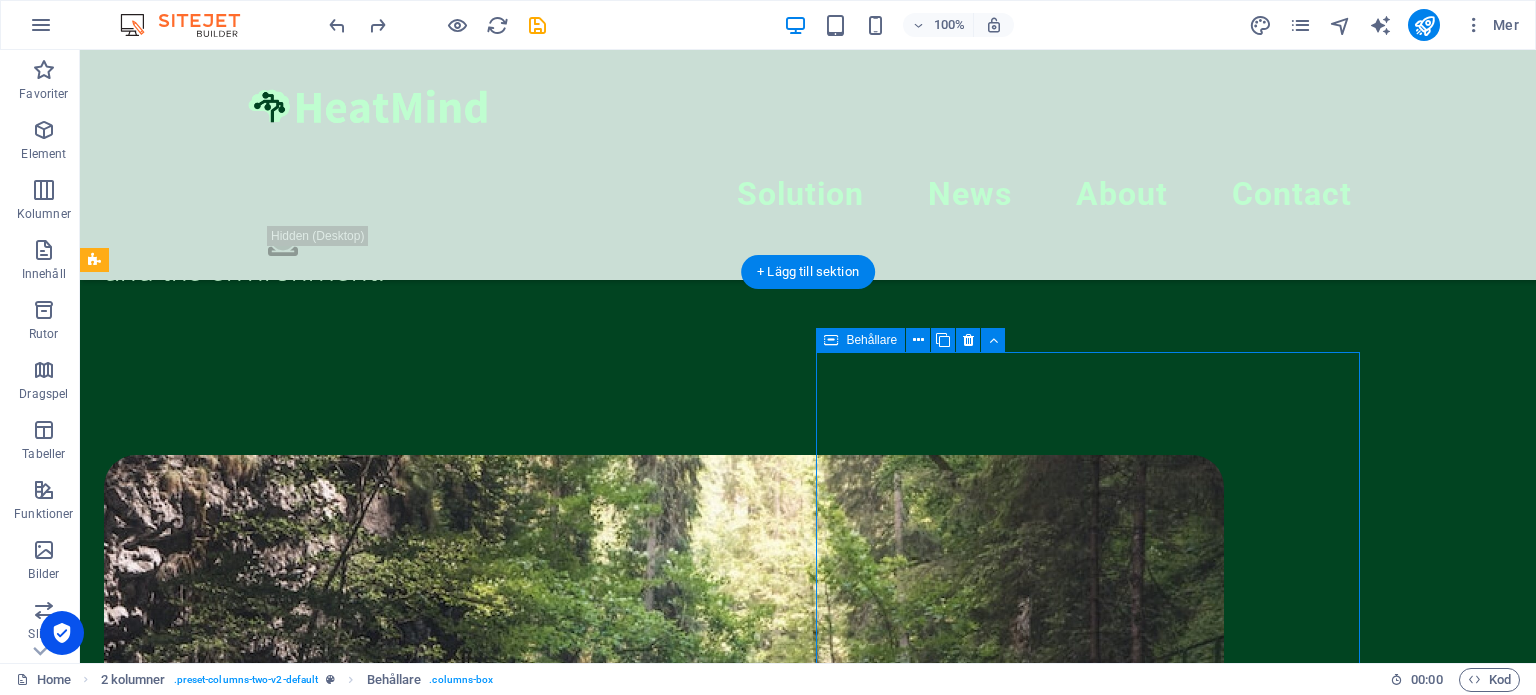 click on "Lägg till element" at bounding box center (604, 1692) 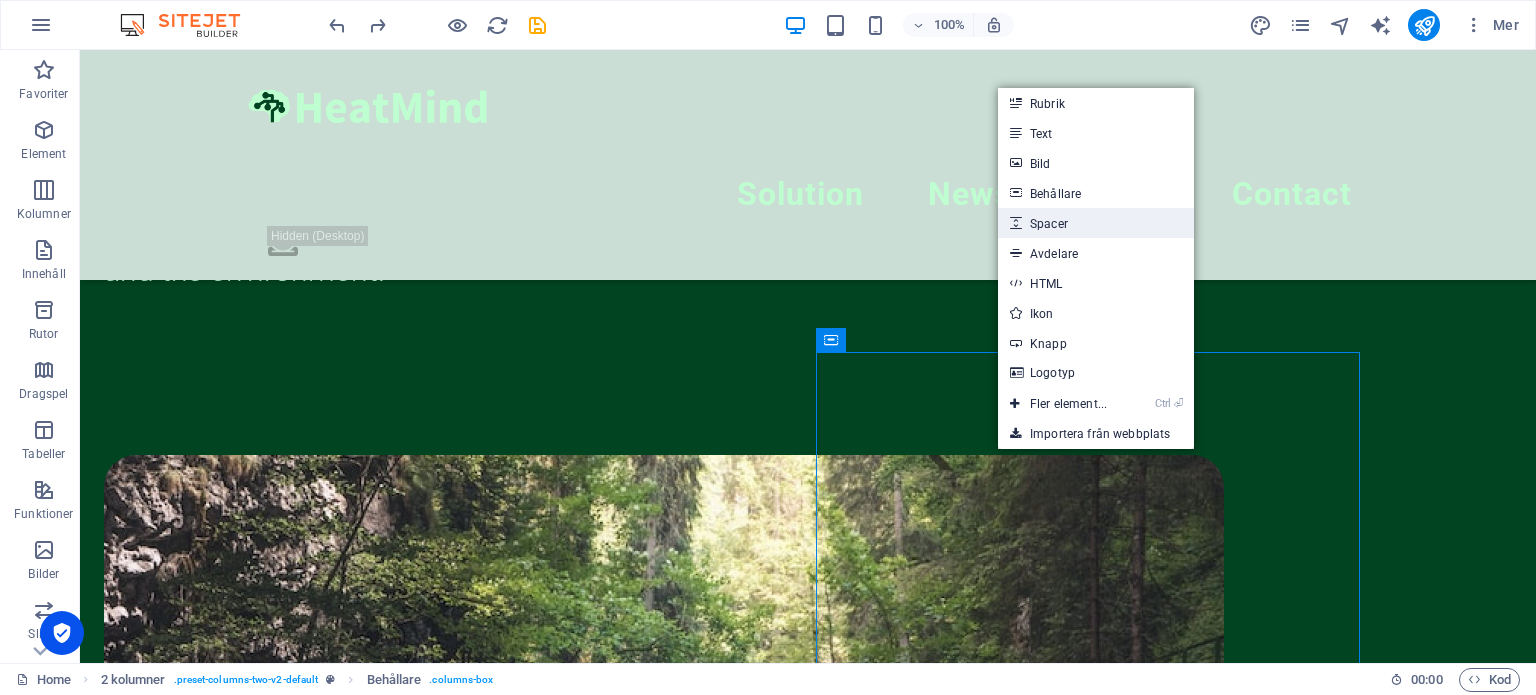 click on "Spacer" at bounding box center (1096, 223) 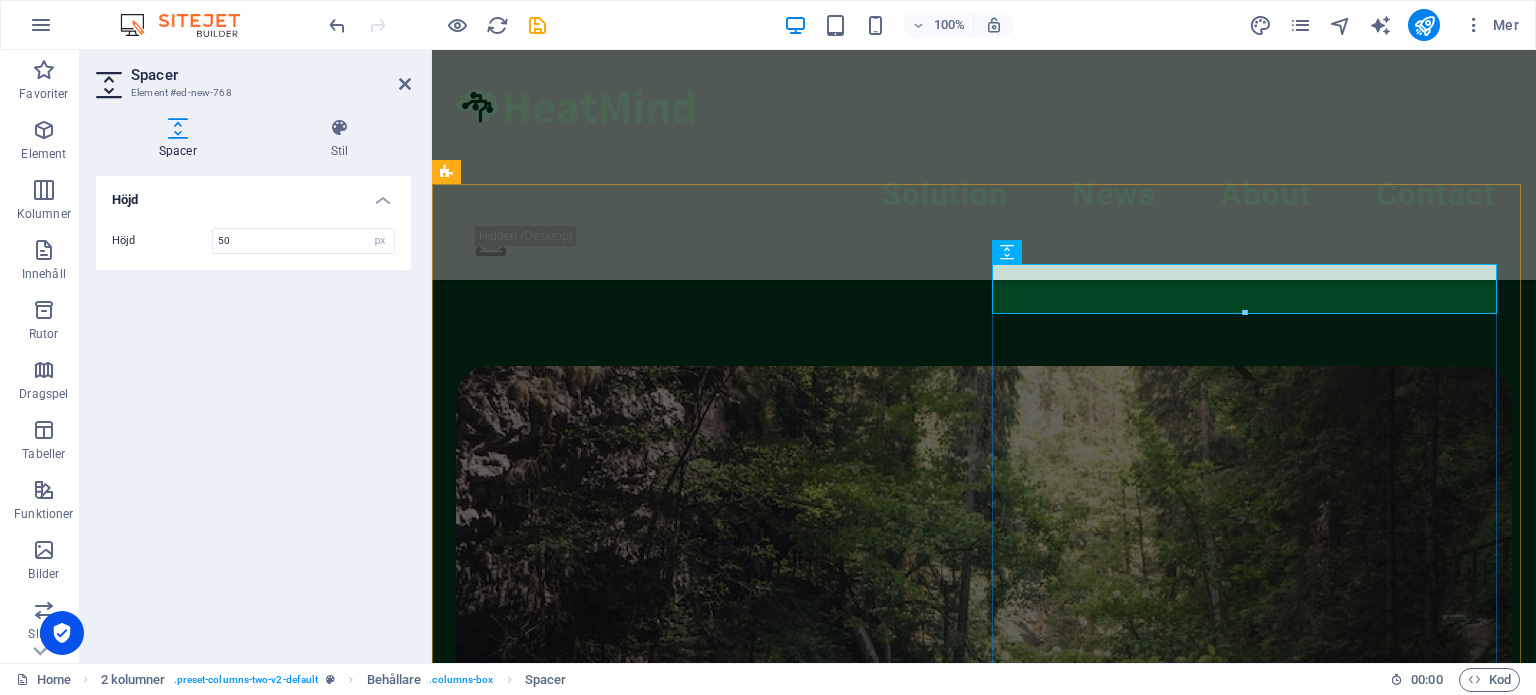 scroll, scrollTop: 454, scrollLeft: 0, axis: vertical 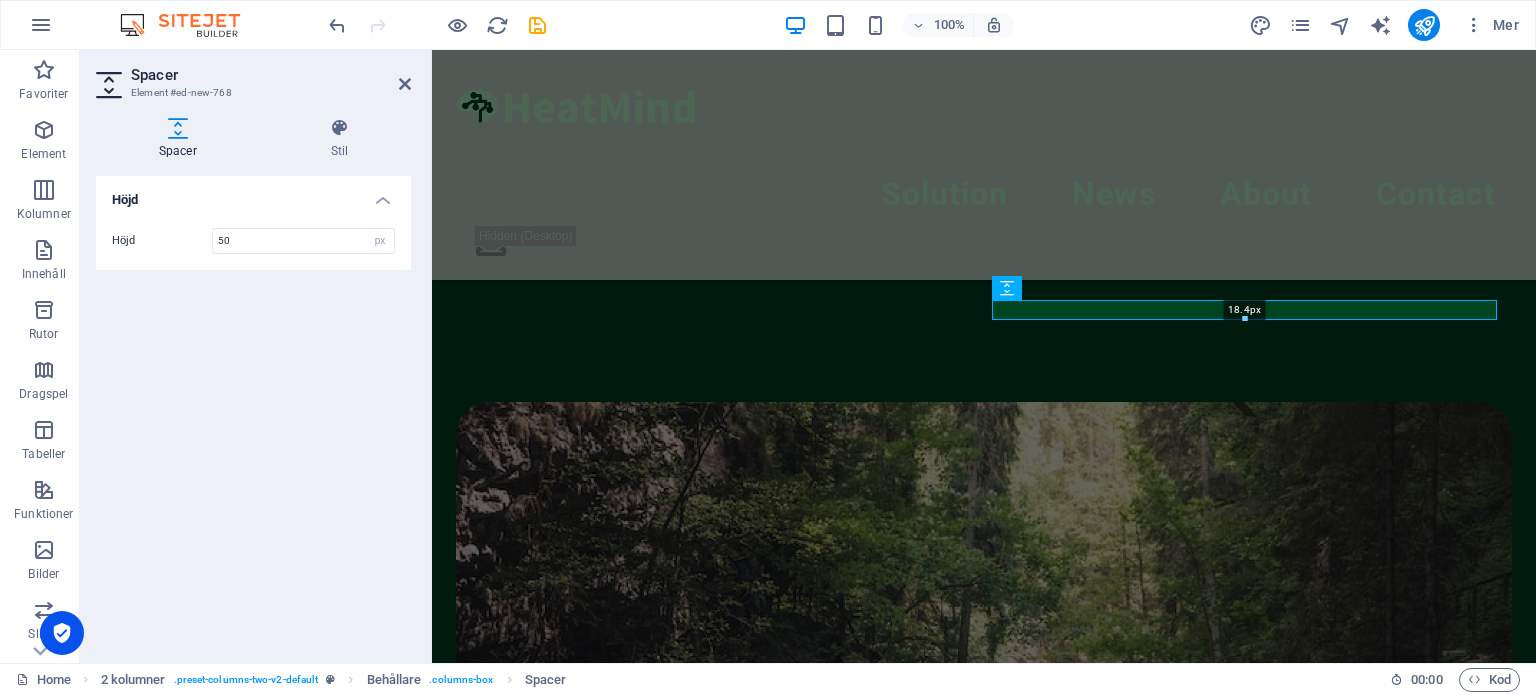 drag, startPoint x: 1243, startPoint y: 348, endPoint x: 1239, endPoint y: 315, distance: 33.24154 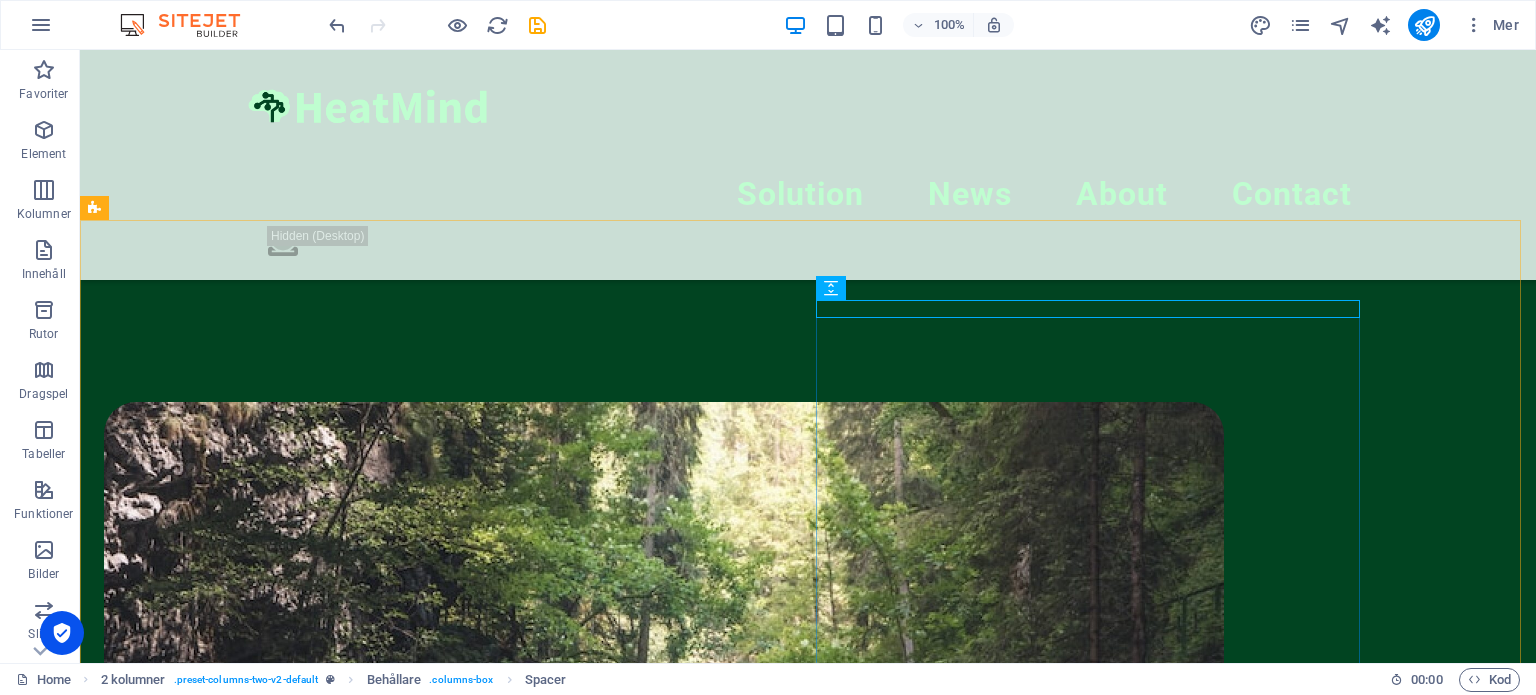 click at bounding box center [664, 1547] 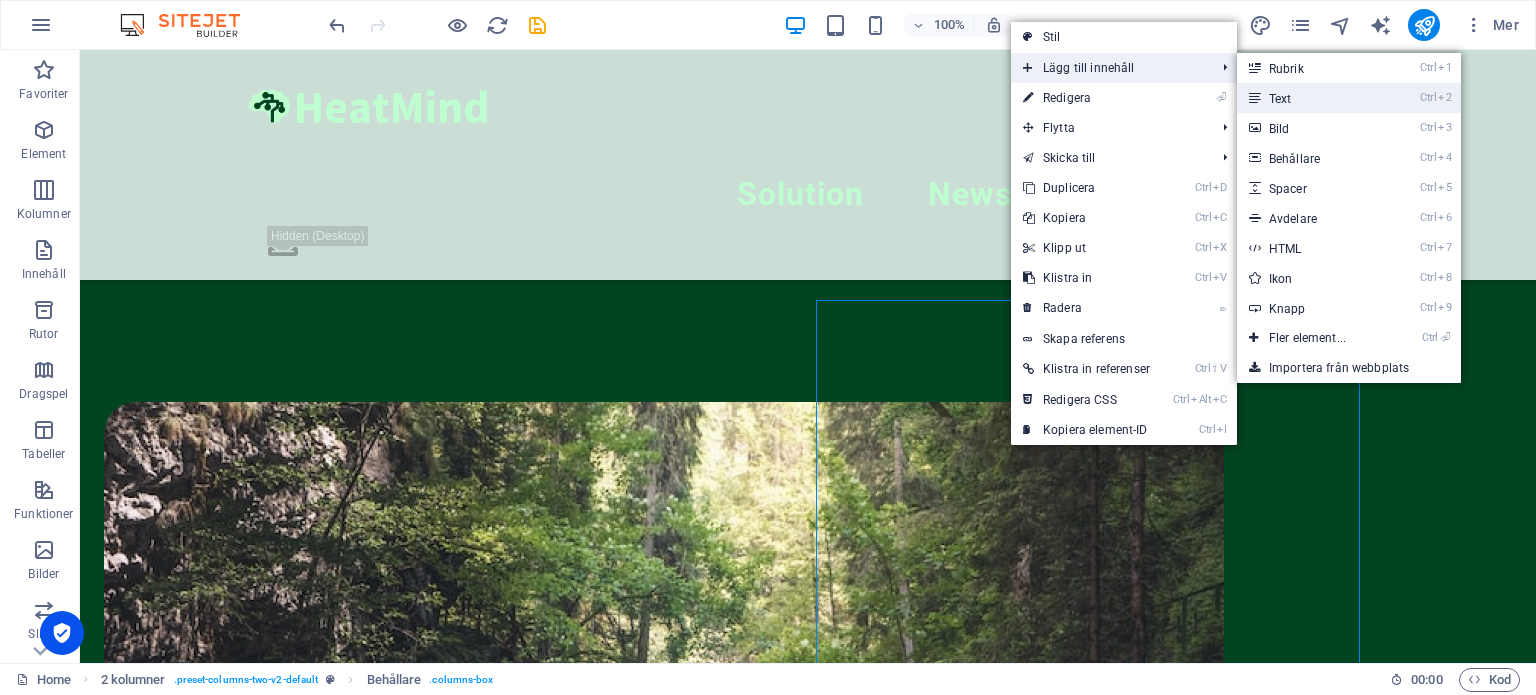 click on "Ctrl 2  Text" at bounding box center (1311, 98) 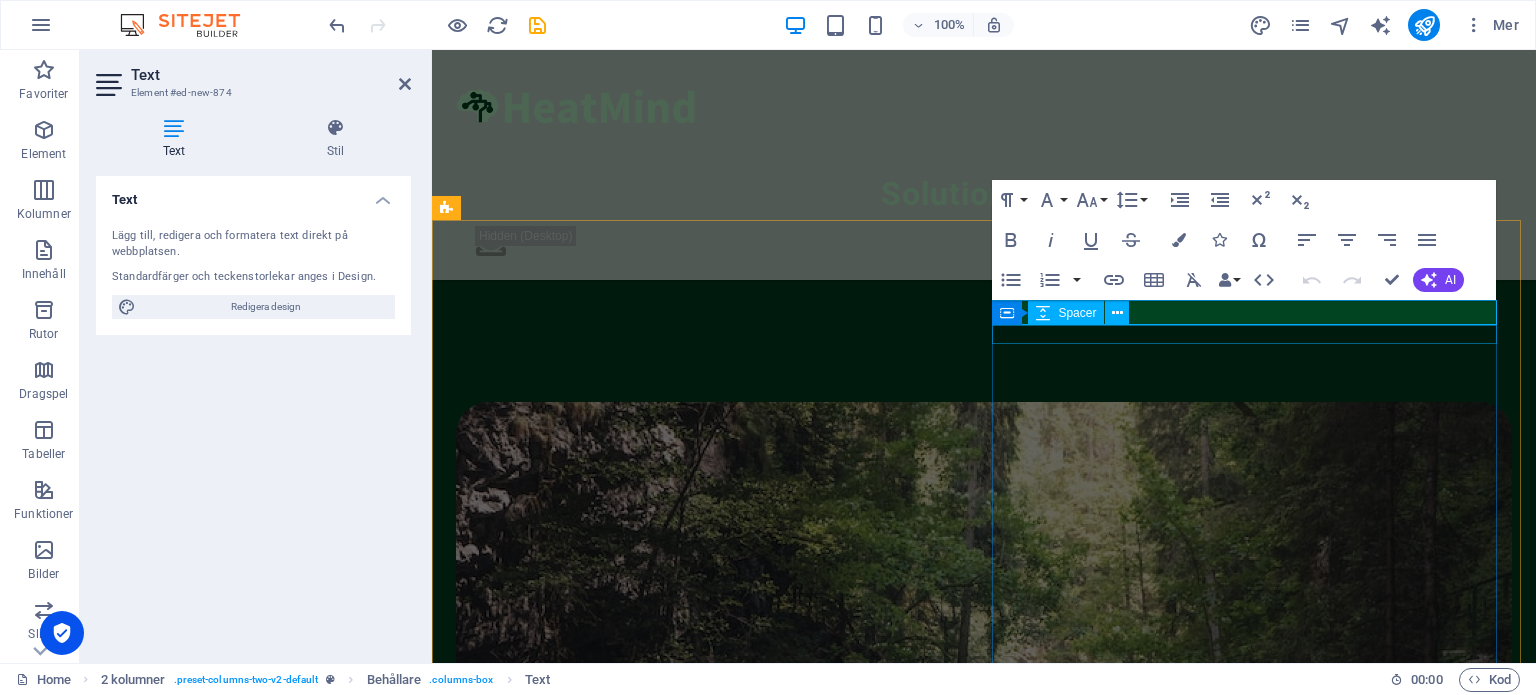 click at bounding box center [984, 1509] 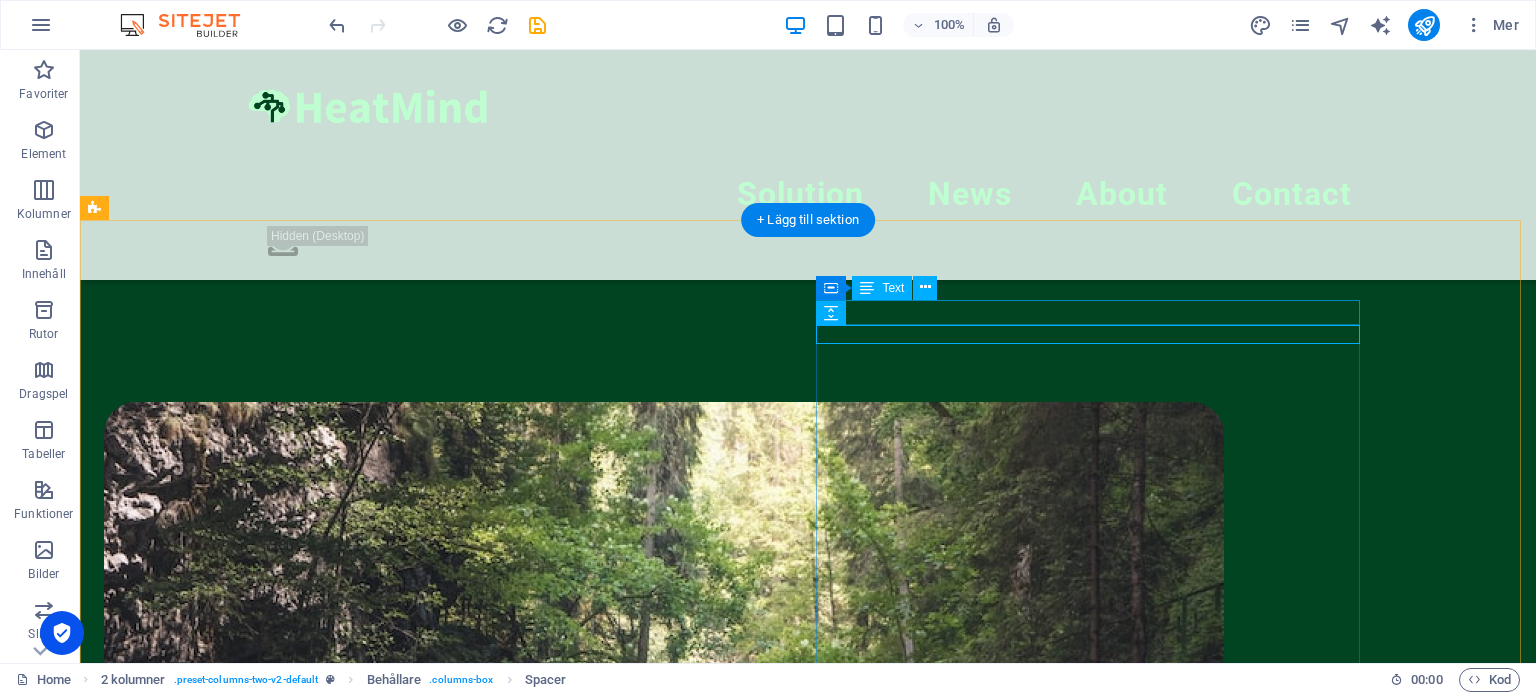 click on "Nytt textelement" at bounding box center (664, 1551) 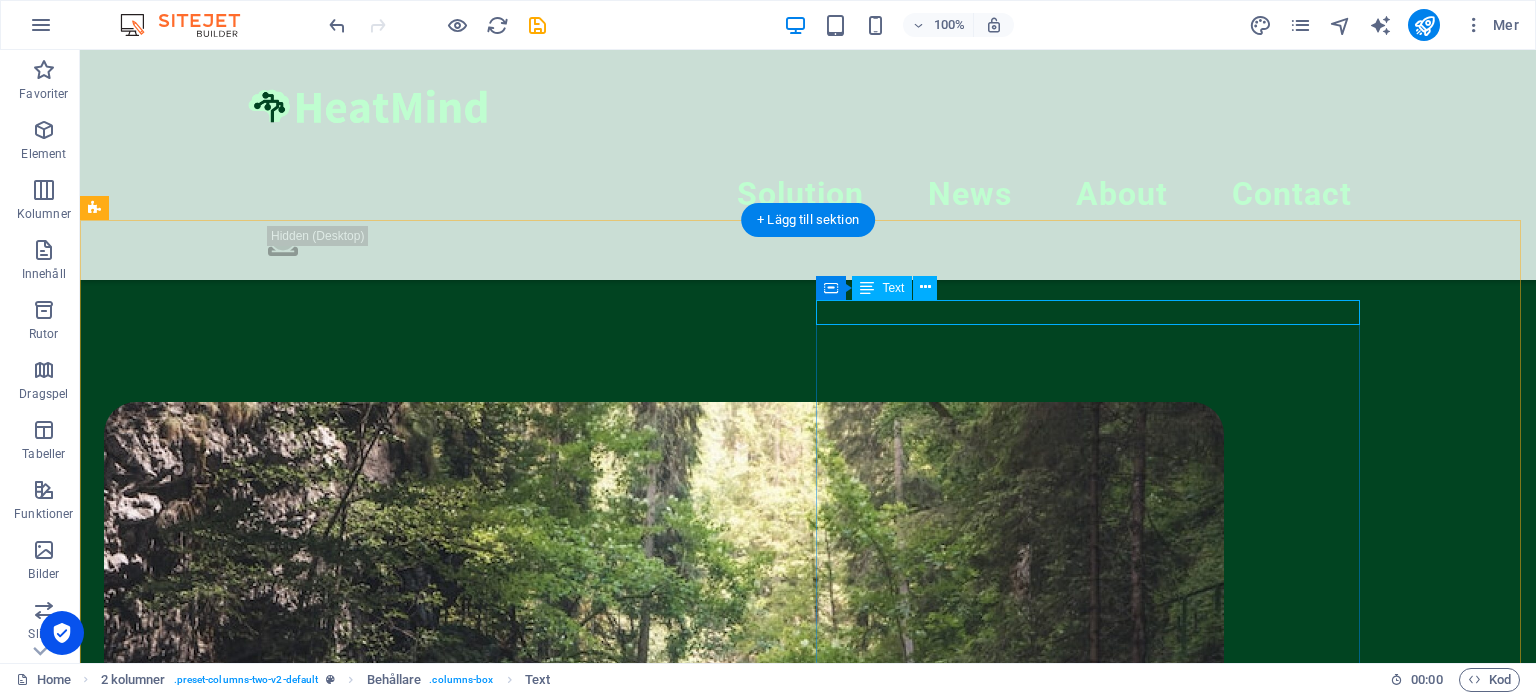click on "Nytt textelement" at bounding box center [664, 1551] 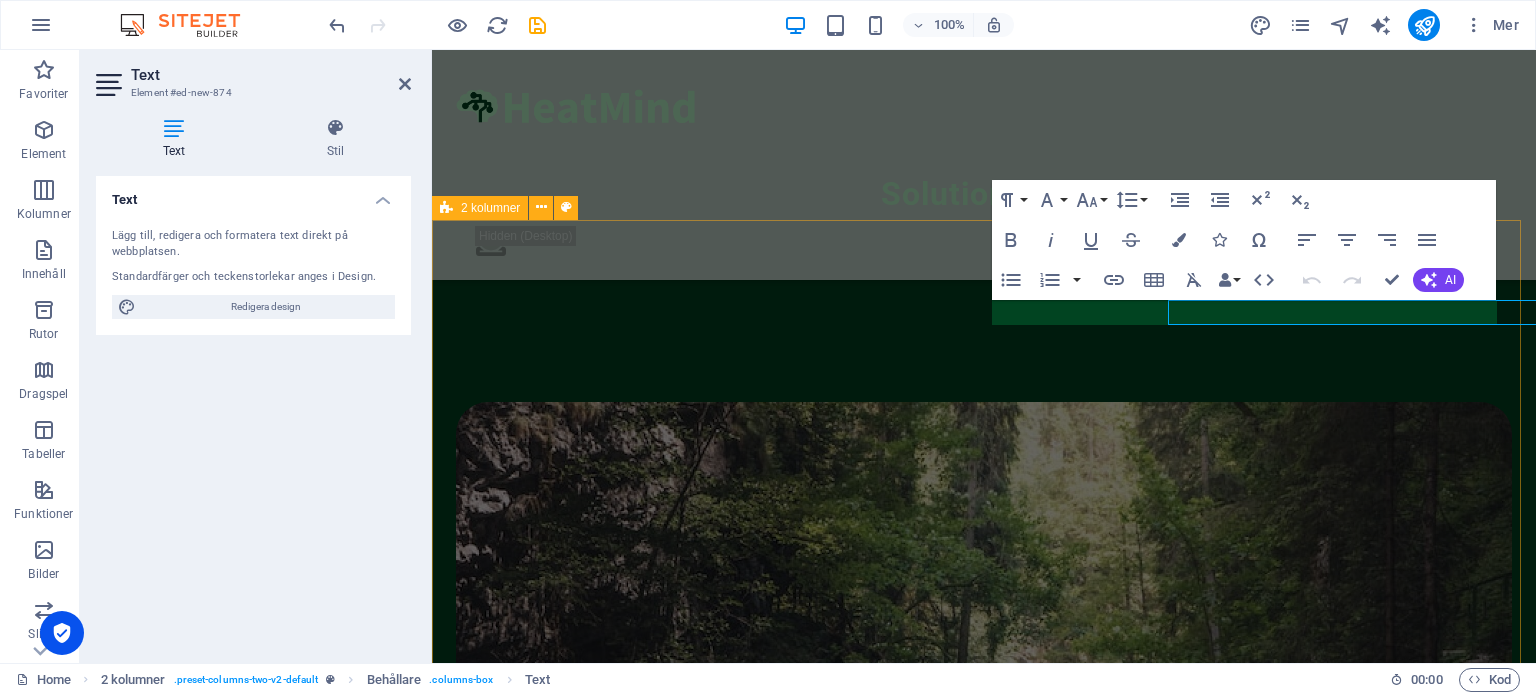 drag, startPoint x: 1318, startPoint y: 311, endPoint x: 966, endPoint y: 311, distance: 352 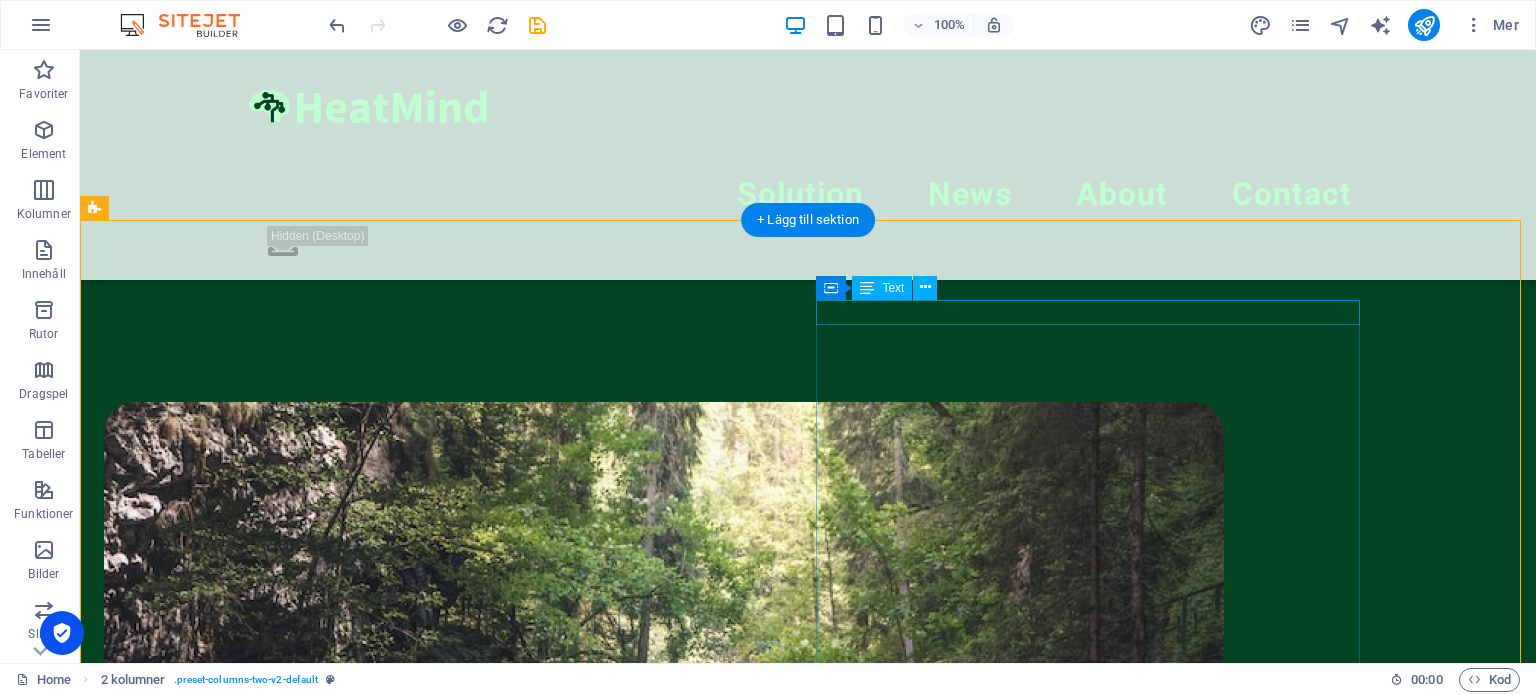 click on "Nytt textelement" at bounding box center [664, 1551] 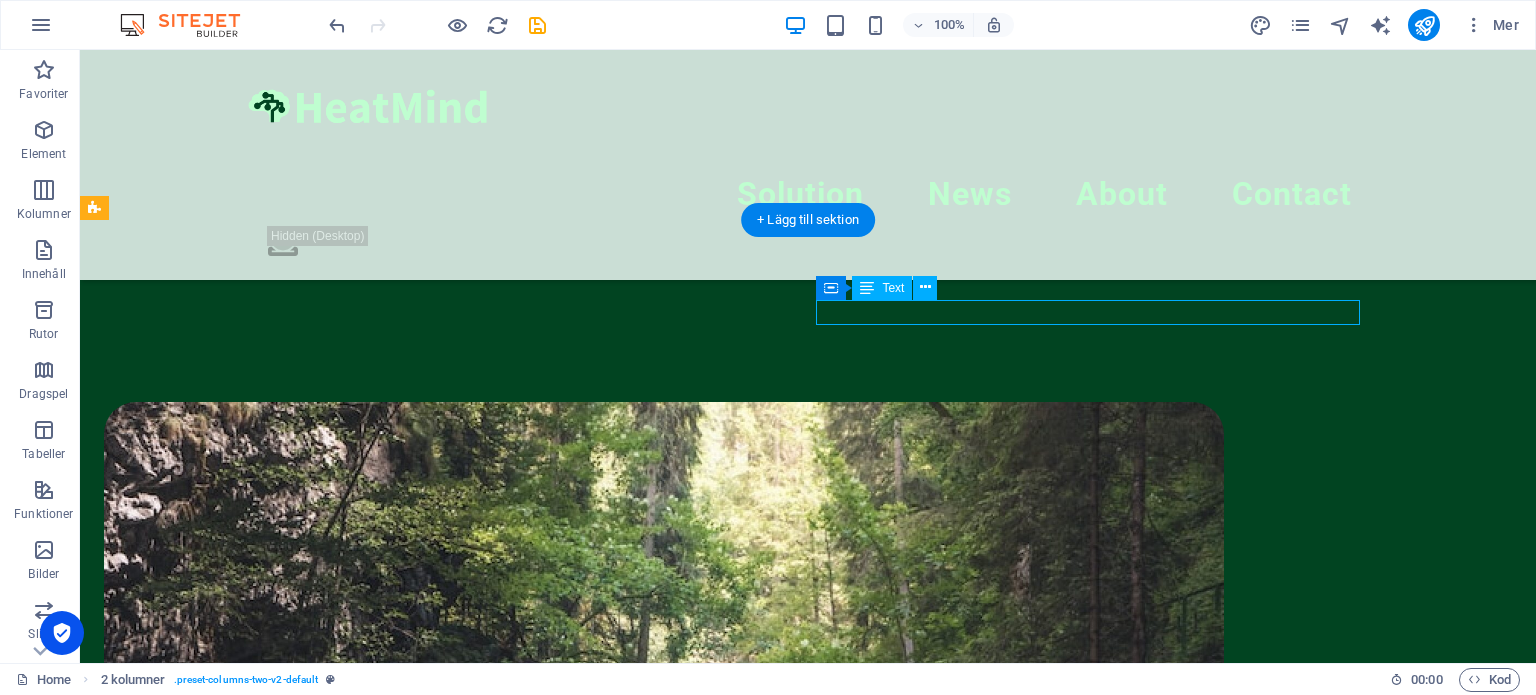 drag, startPoint x: 614, startPoint y: 311, endPoint x: 966, endPoint y: 311, distance: 352 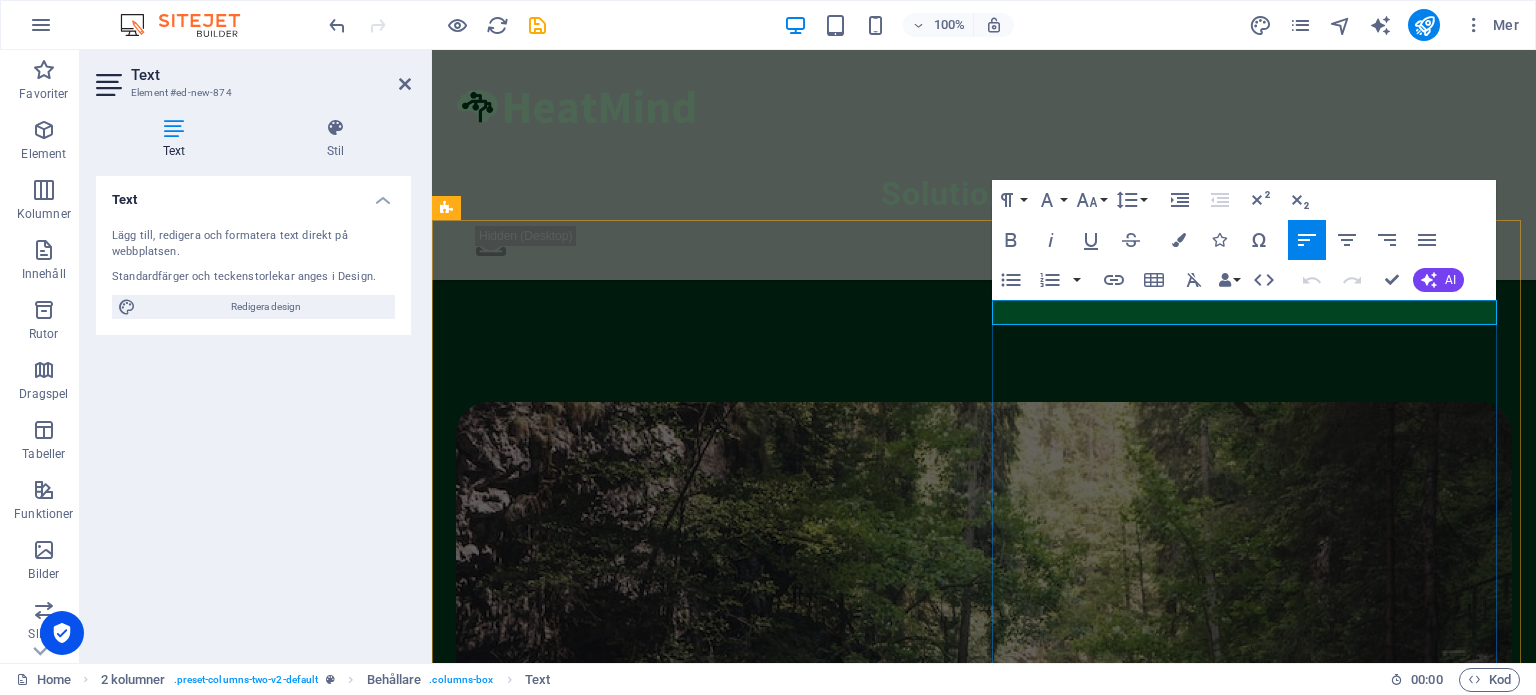 type 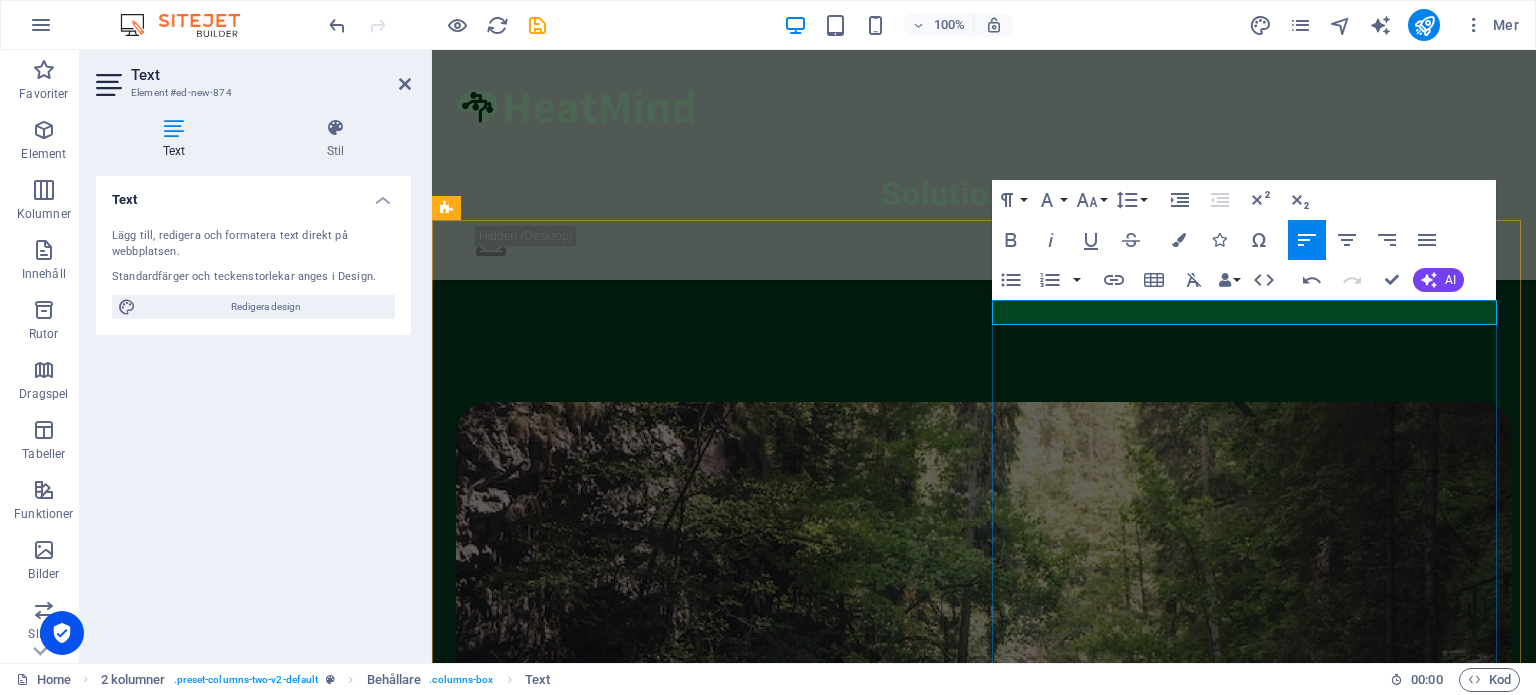 drag, startPoint x: 1076, startPoint y: 315, endPoint x: 1001, endPoint y: 318, distance: 75.059975 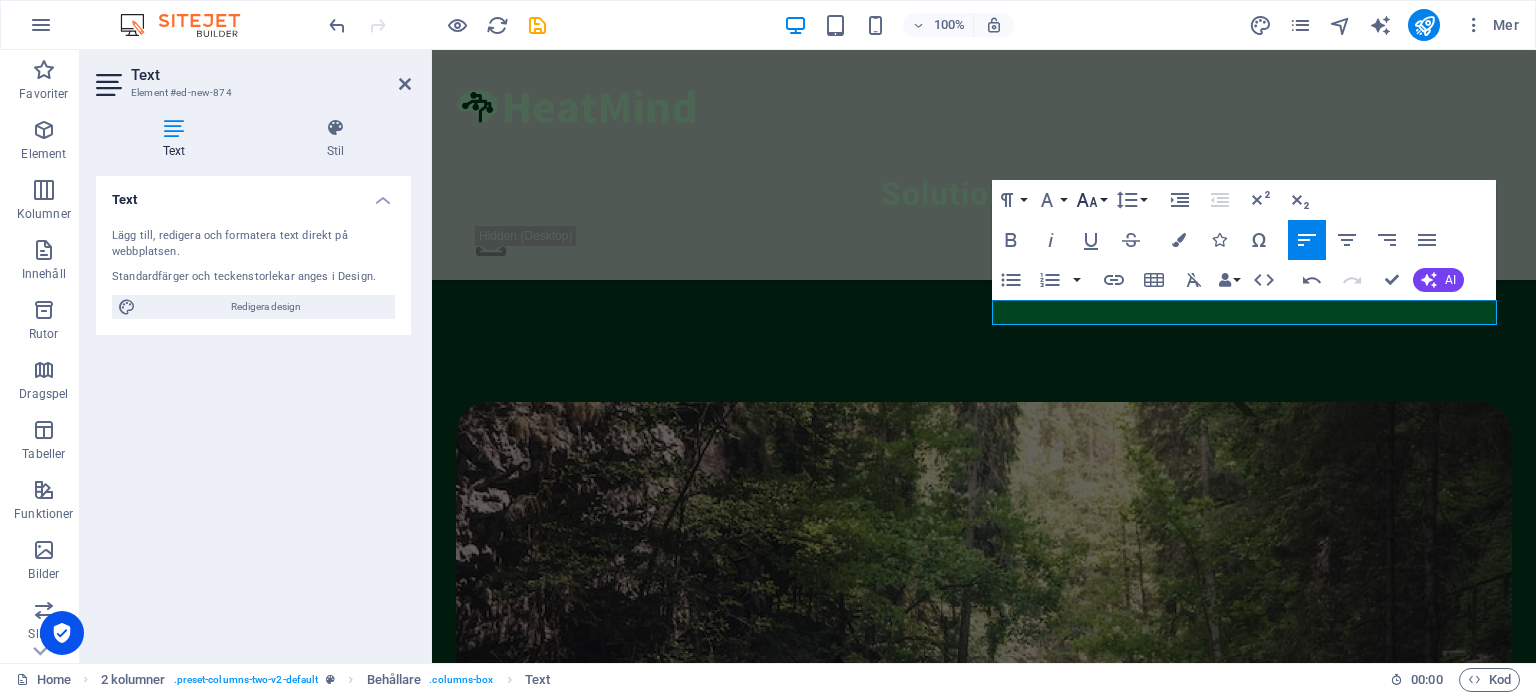 click 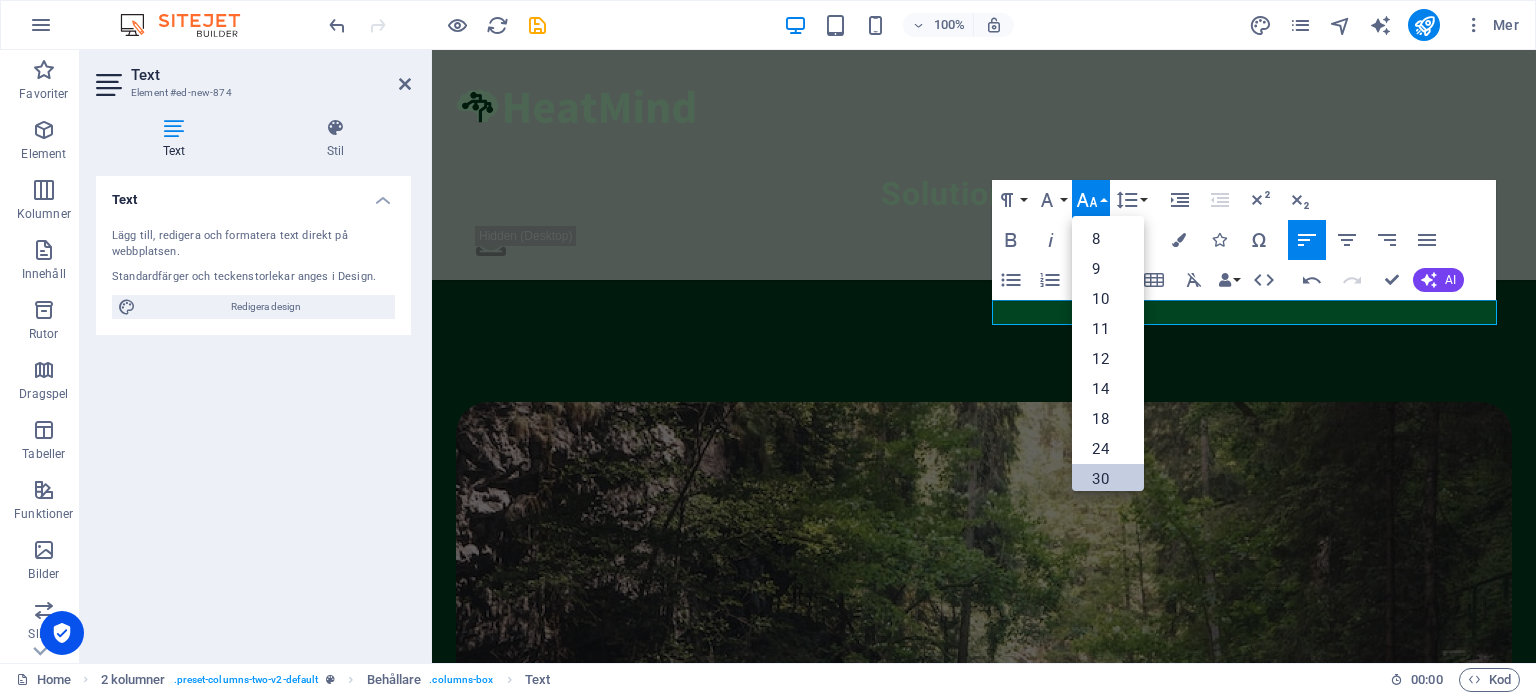 click on "30" at bounding box center (1108, 479) 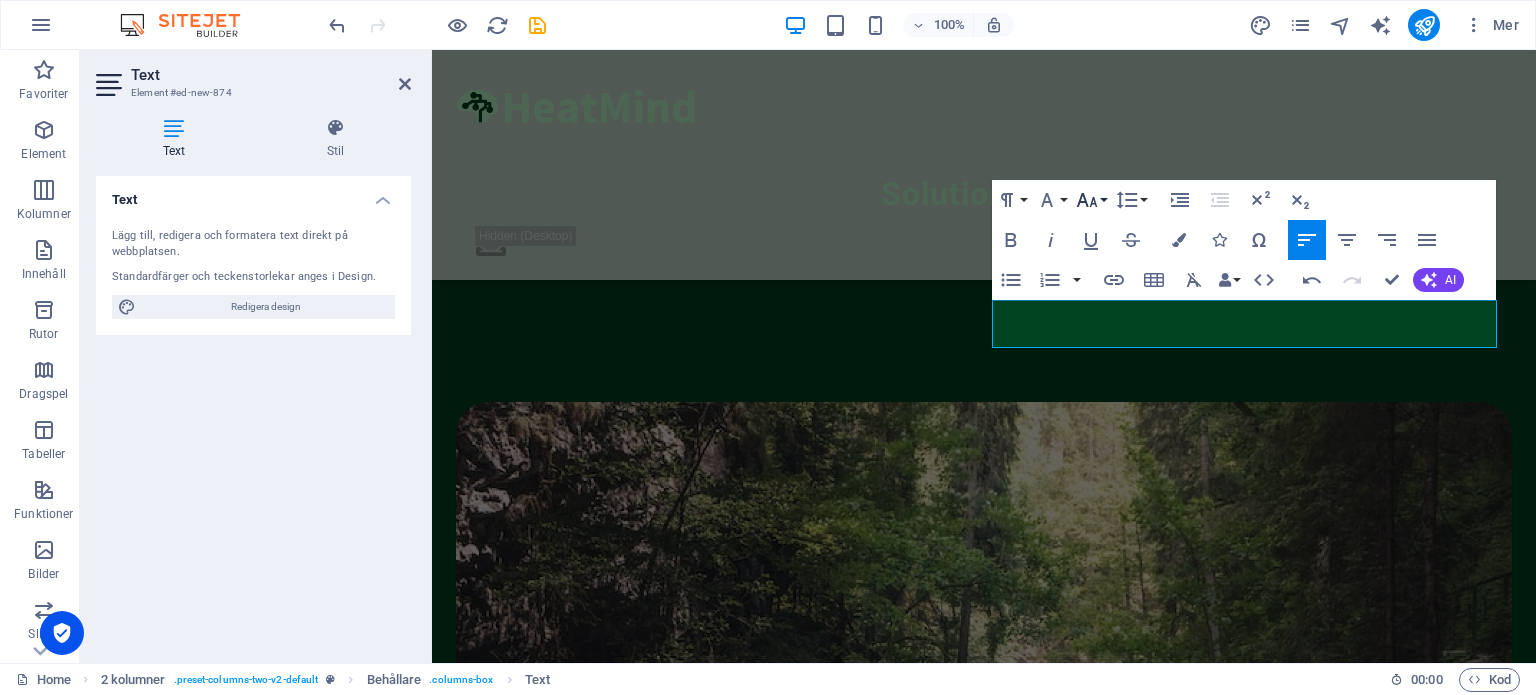 click on "Font Size" at bounding box center (1091, 200) 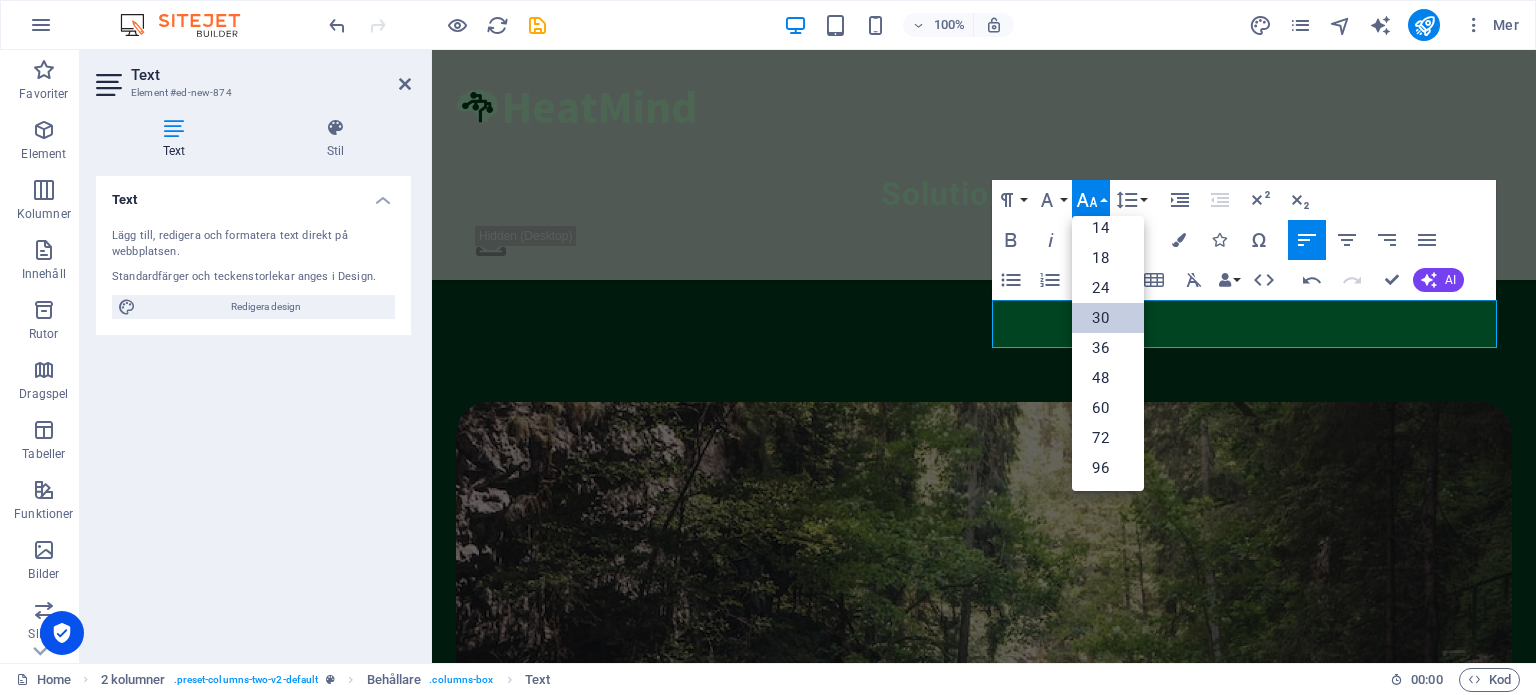 scroll, scrollTop: 160, scrollLeft: 0, axis: vertical 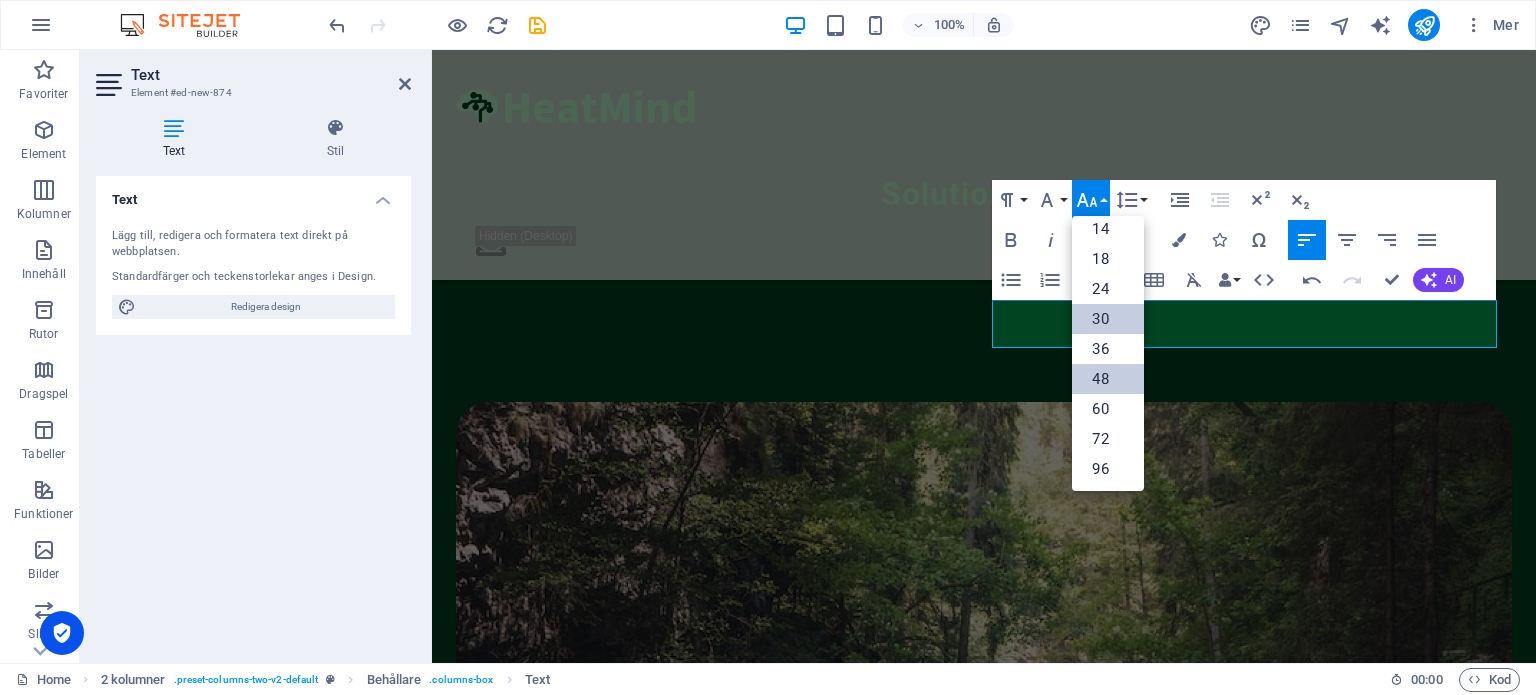 click on "48" at bounding box center [1108, 379] 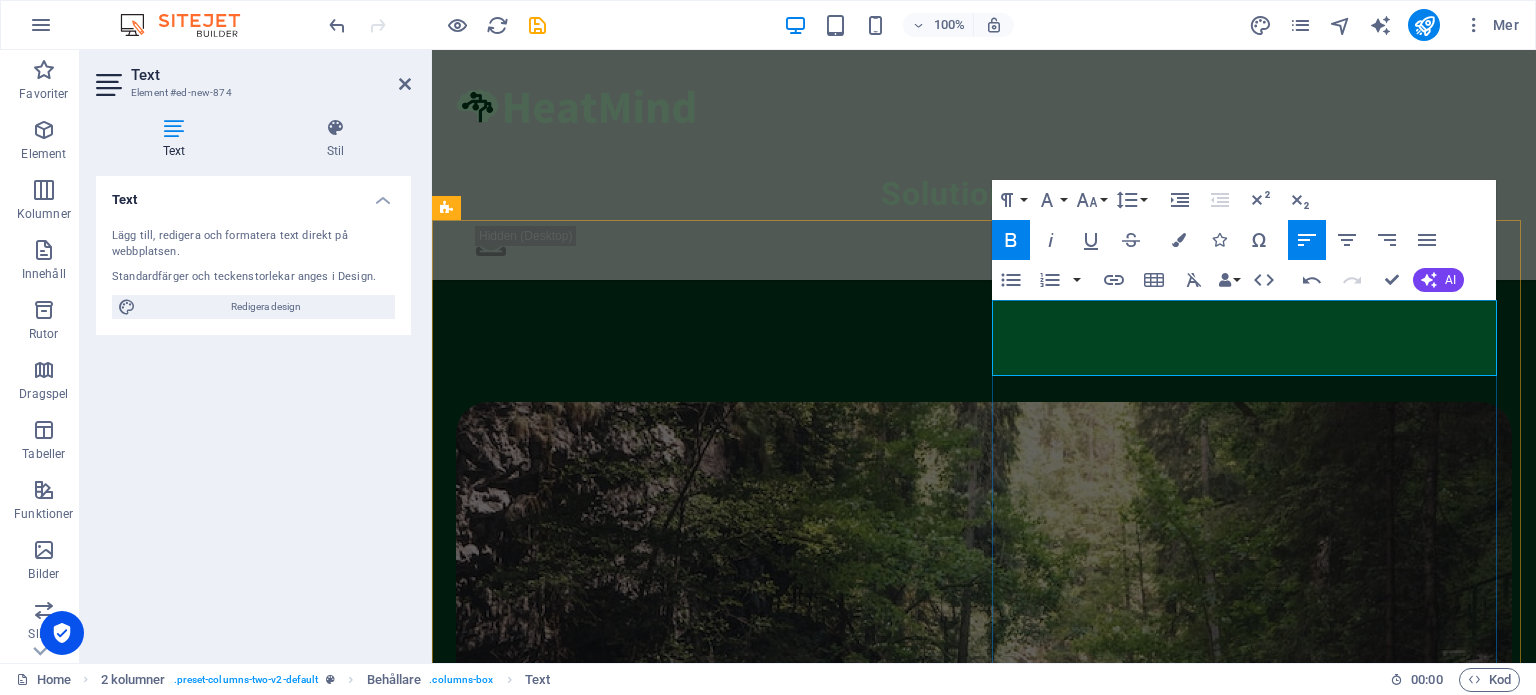 click on "Capabilities" at bounding box center (984, 1521) 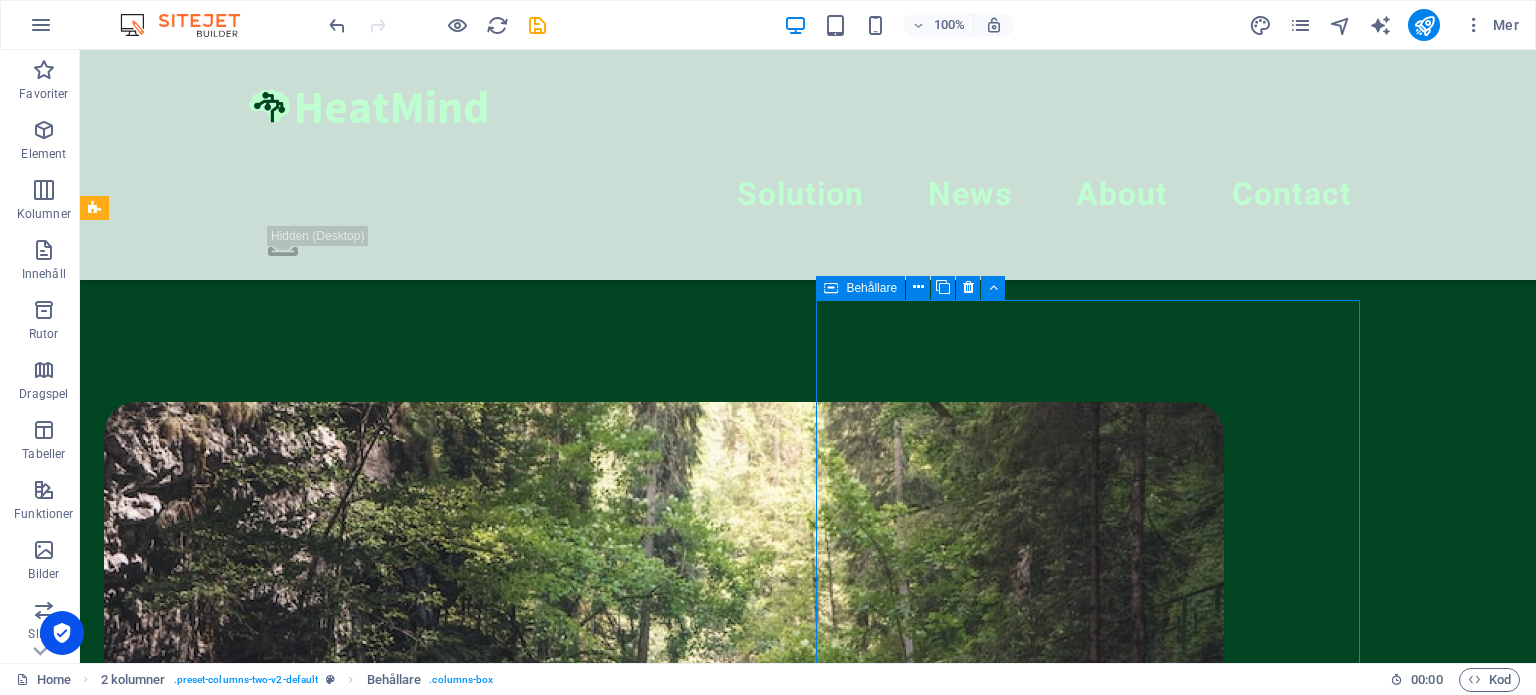 click on "Capabilities" at bounding box center [664, 1585] 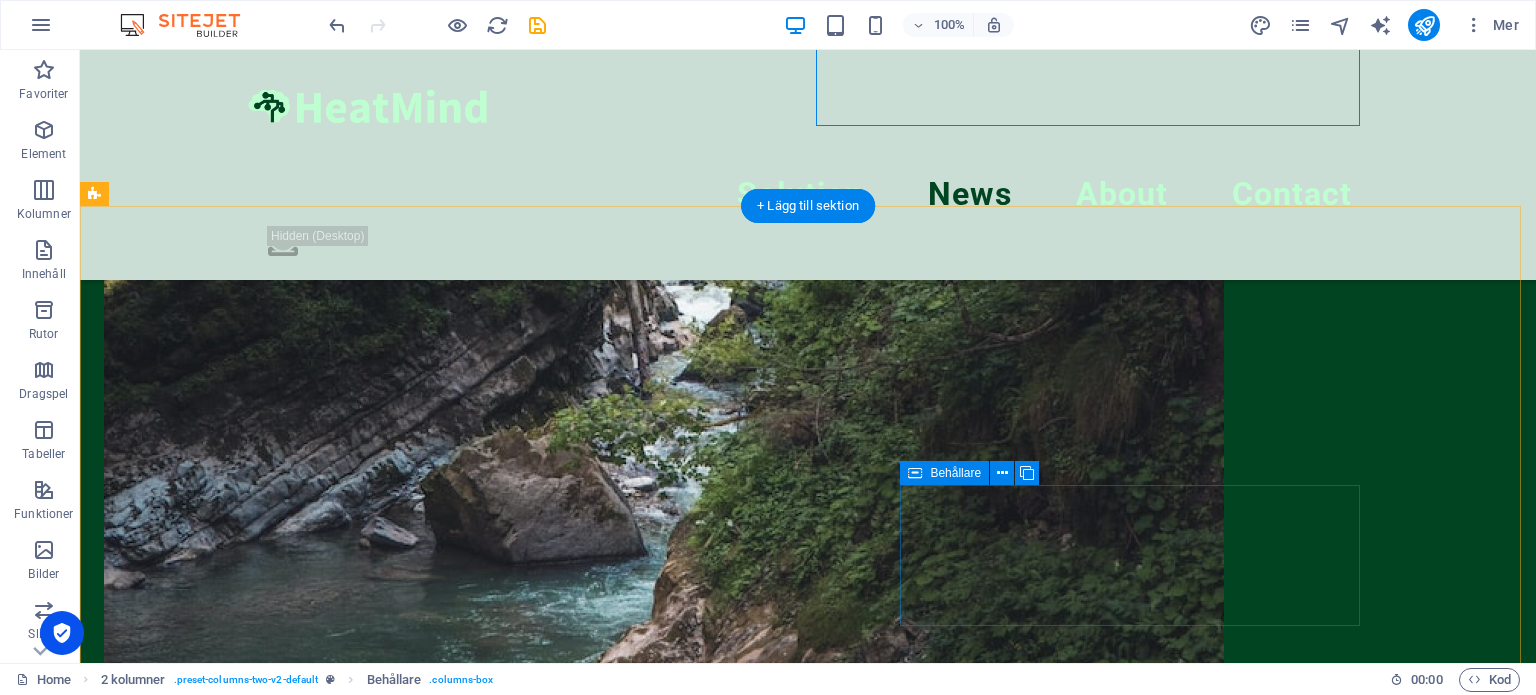 scroll, scrollTop: 1202, scrollLeft: 0, axis: vertical 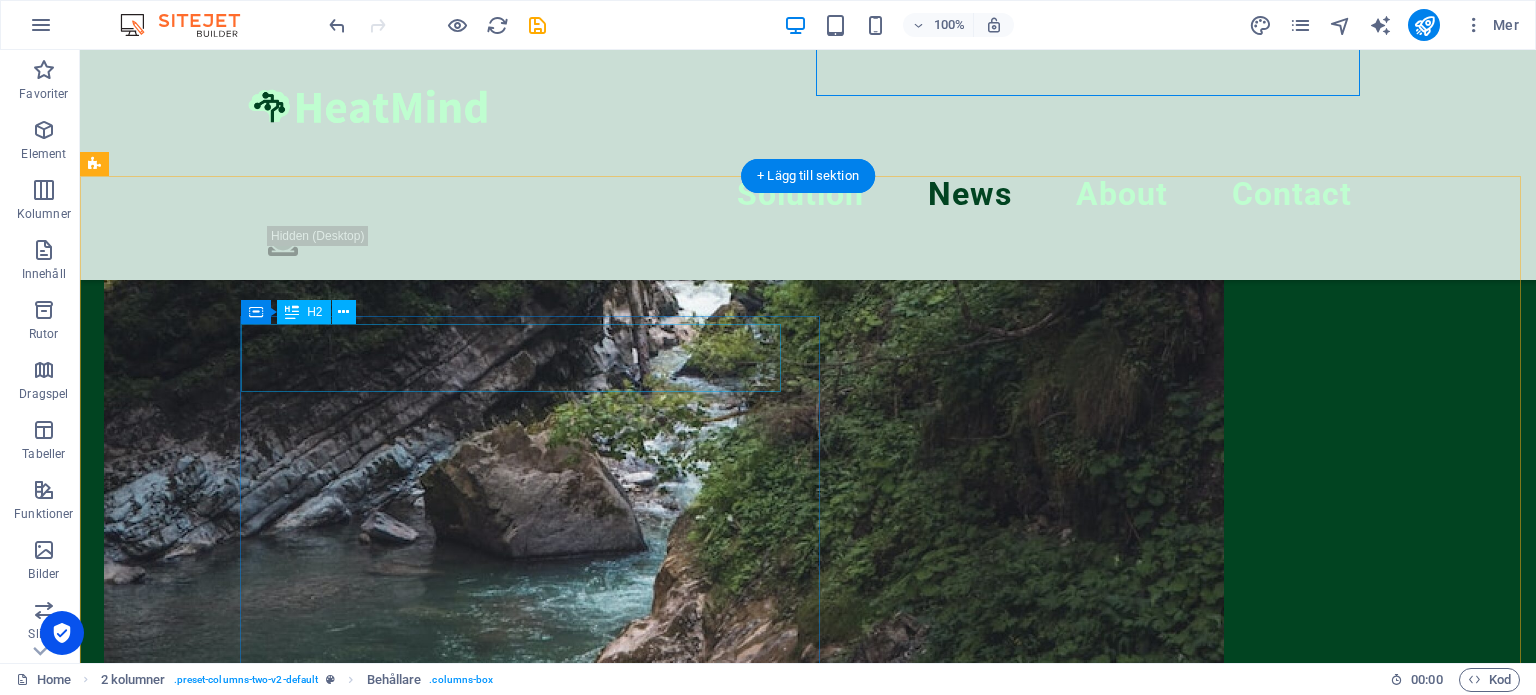 click on "Capabilities" at bounding box center (664, 1148) 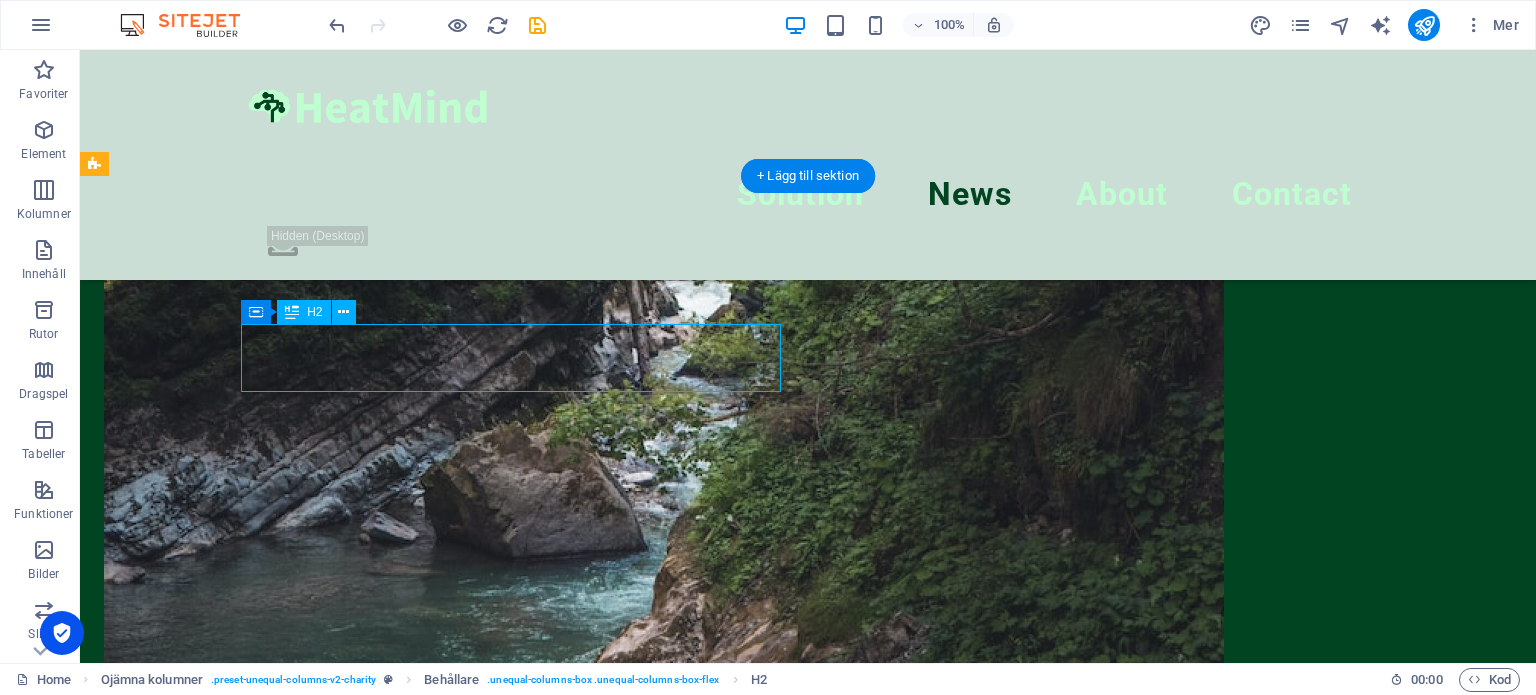 click on "Capabilities" at bounding box center [664, 1148] 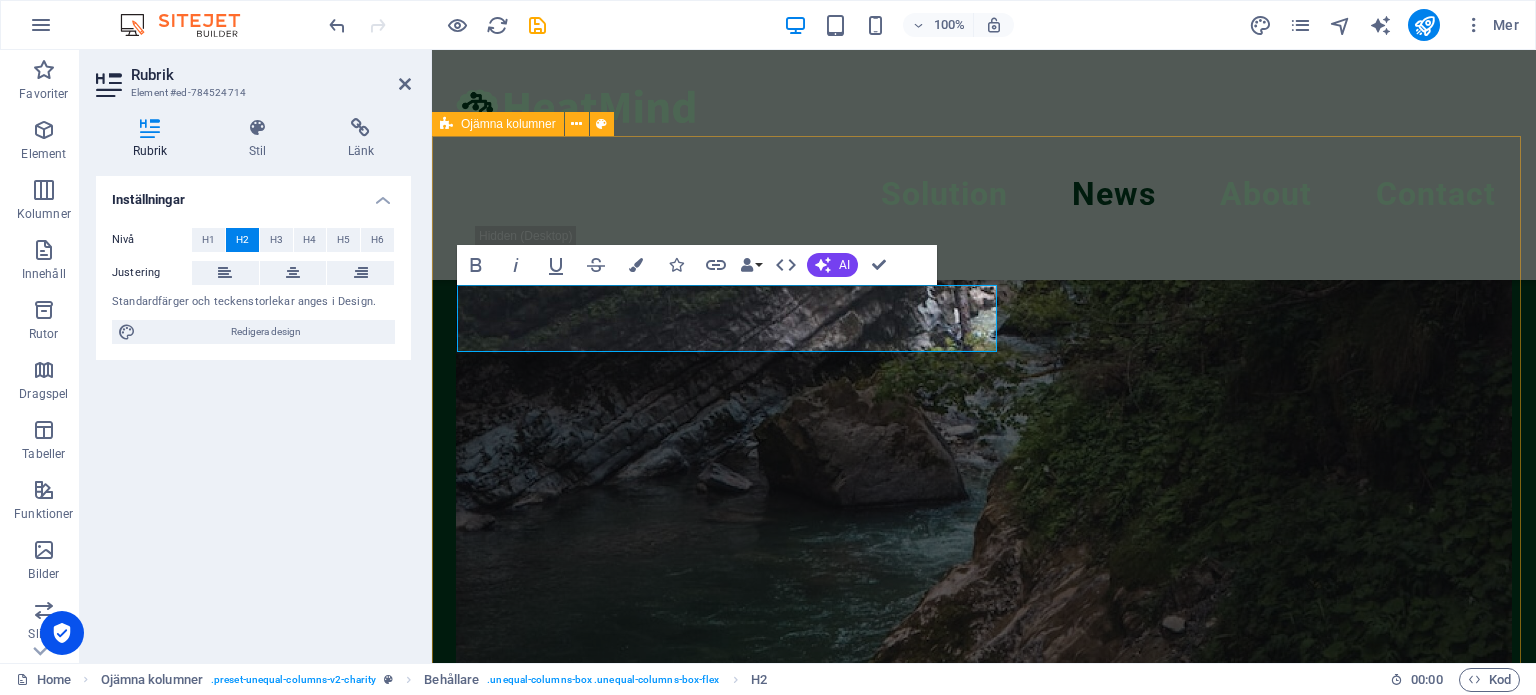 click on "Capabilities      Comfort      Economy      Flexibility      Smart alerts Learn more Släpp innehåll här eller  Lägg till element  Klistra in urklipp" at bounding box center (984, 3382) 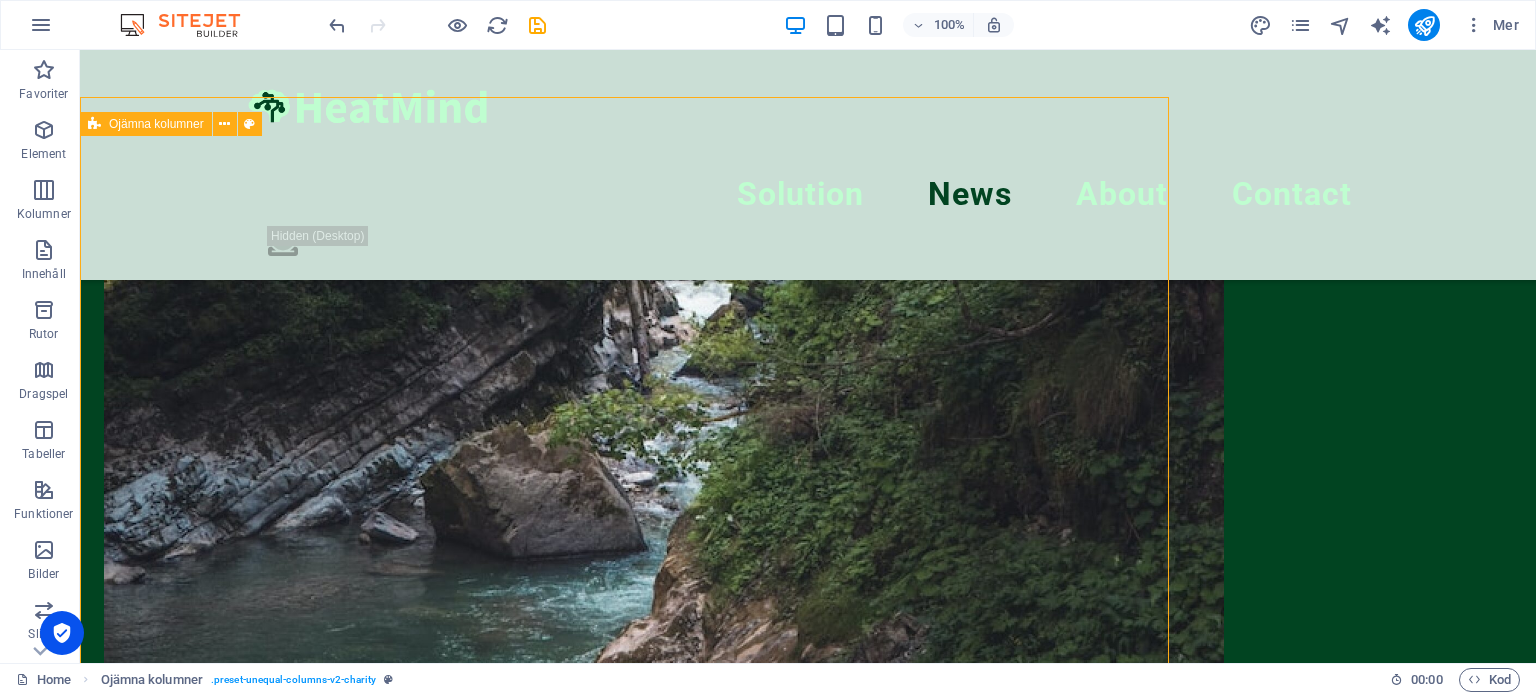 scroll, scrollTop: 1241, scrollLeft: 0, axis: vertical 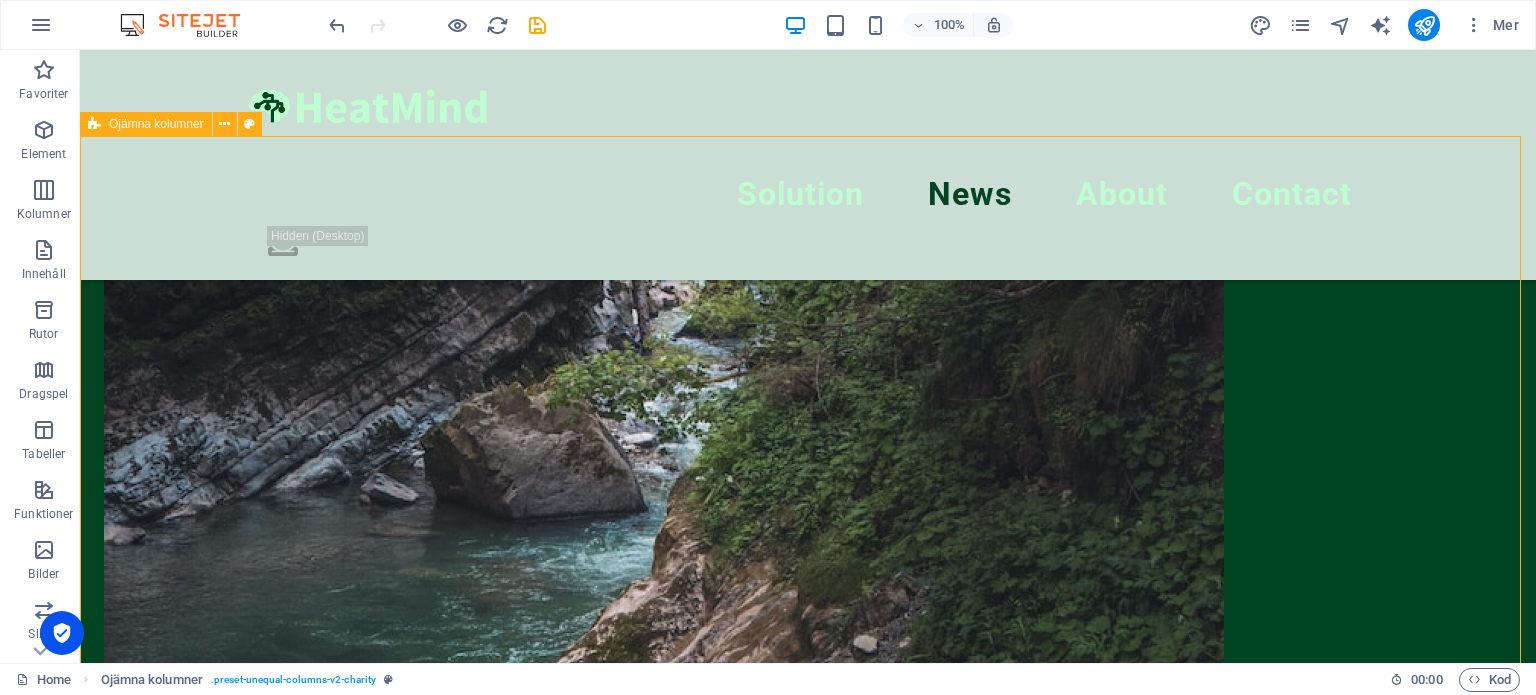 click on "Capabilities      Comfort      Economy      Flexibility      Smart alerts Learn more Släpp innehåll här eller  Lägg till element  Klistra in urklipp" at bounding box center (808, 3520) 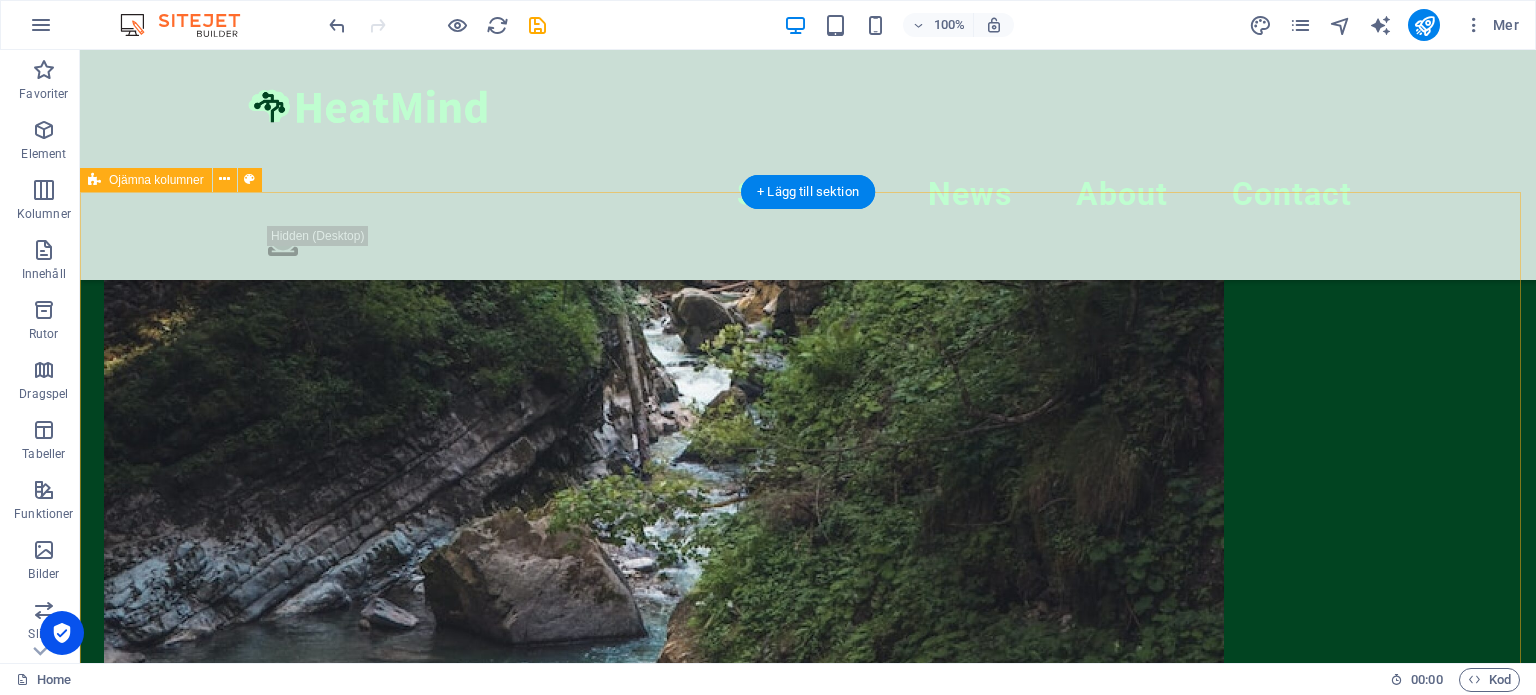 scroll, scrollTop: 1216, scrollLeft: 0, axis: vertical 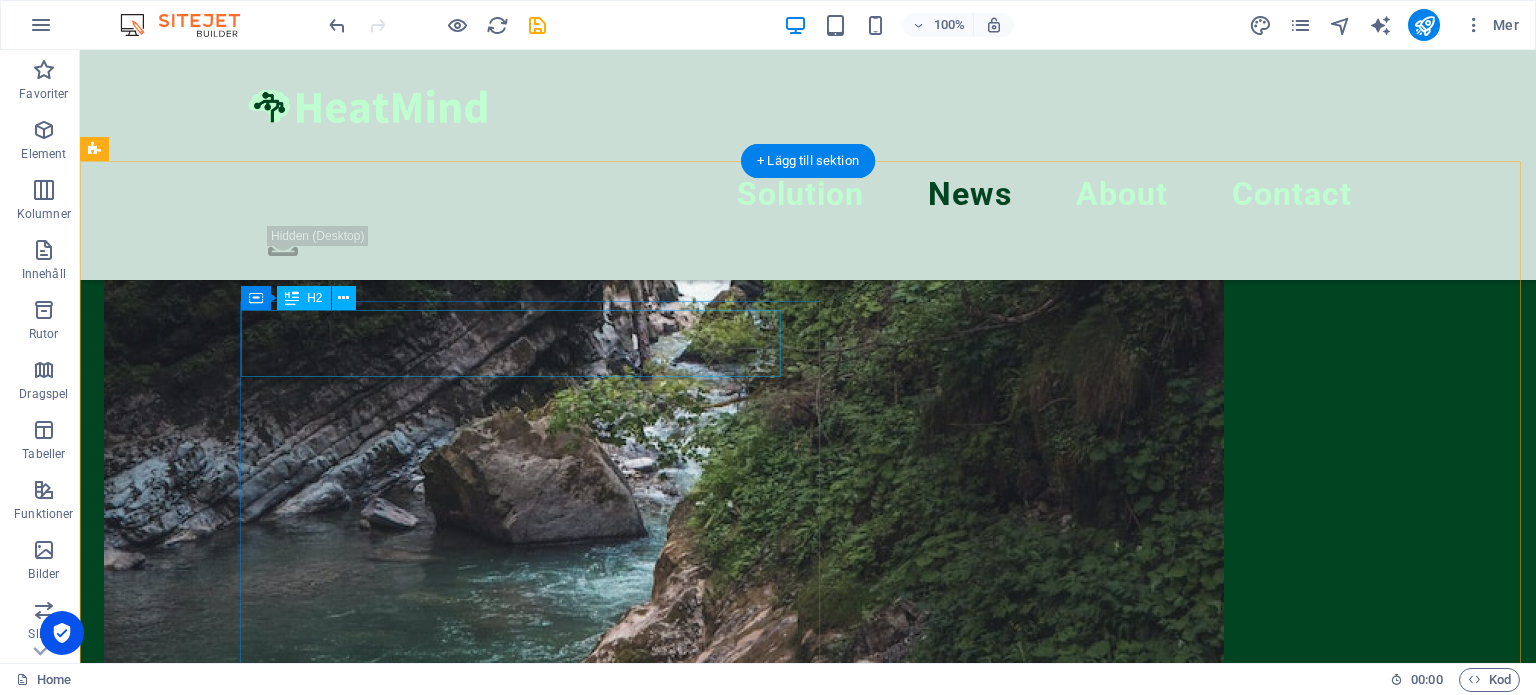 click on "Capabilities" at bounding box center (664, 1134) 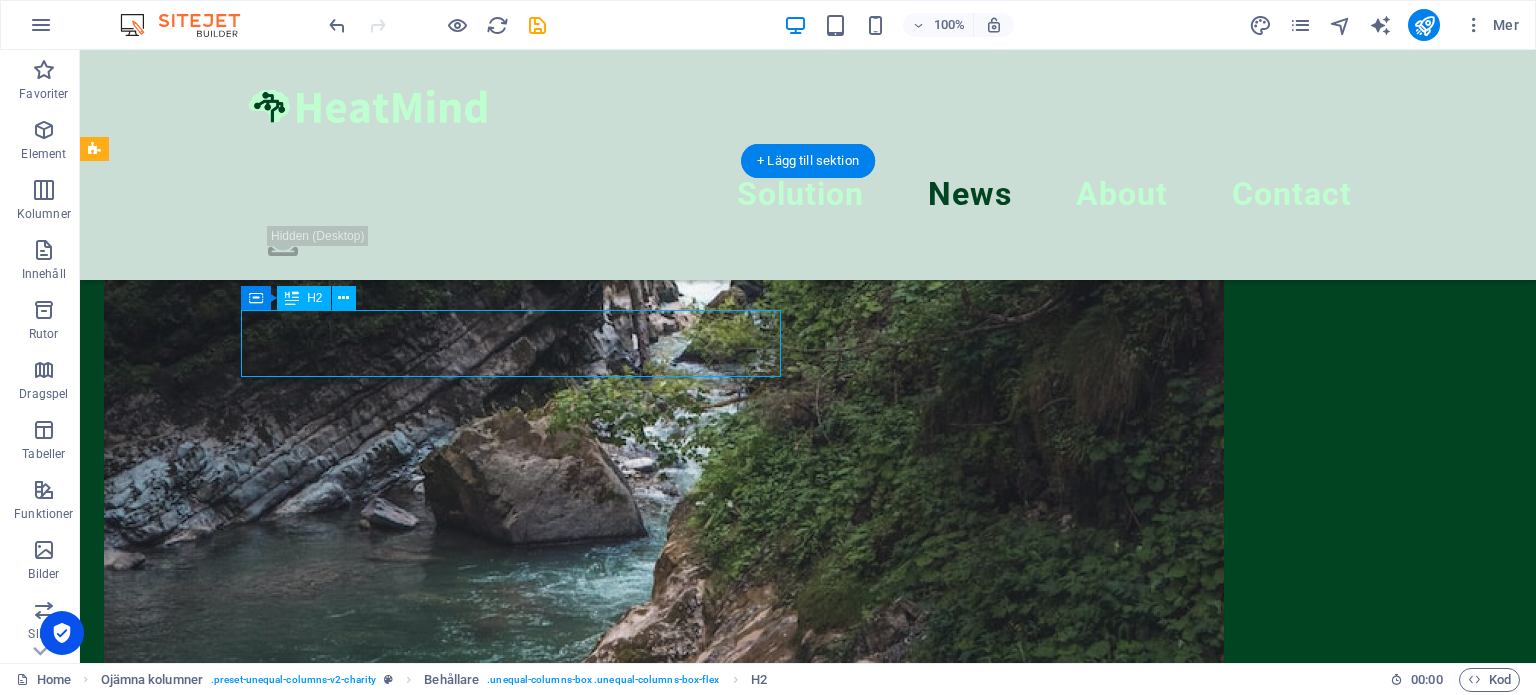 click on "Capabilities" at bounding box center [664, 1134] 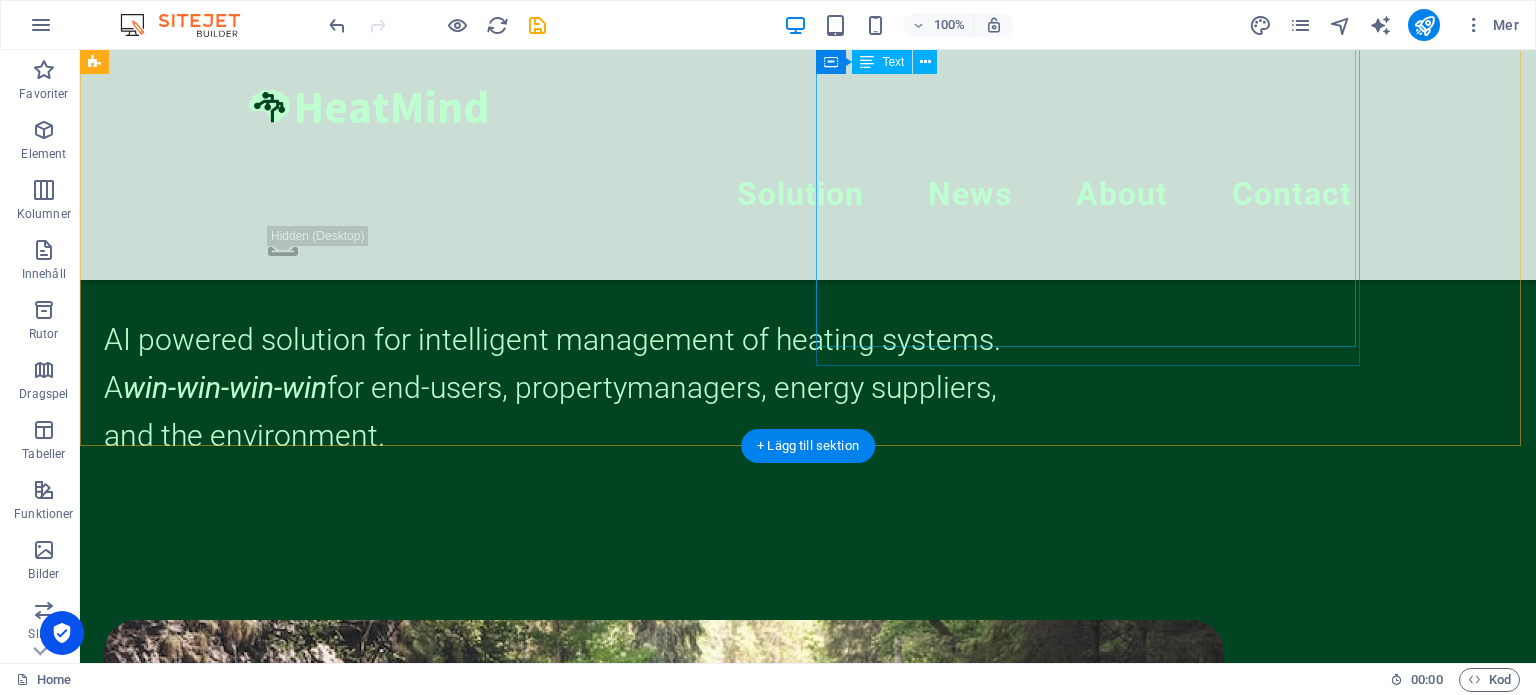 scroll, scrollTop: 393, scrollLeft: 0, axis: vertical 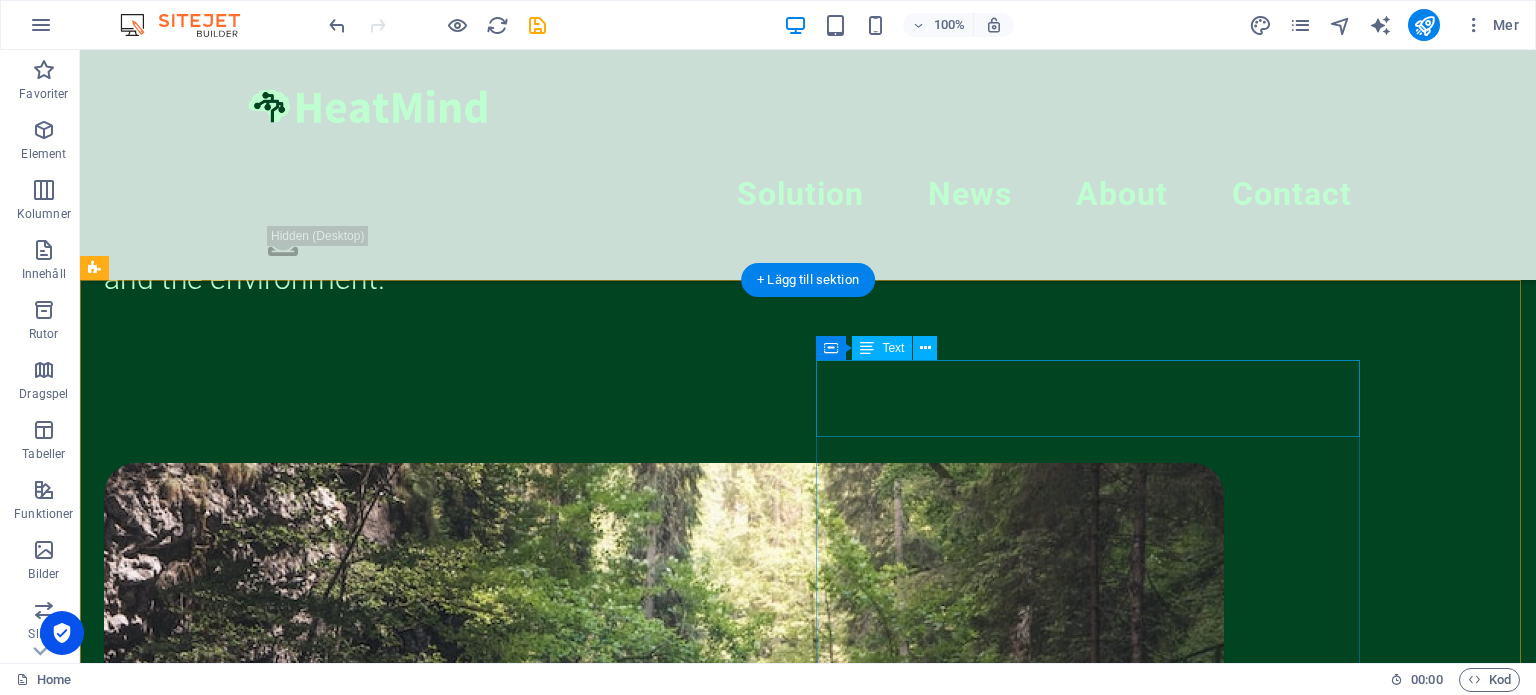 click on "Capabilities" at bounding box center [664, 1637] 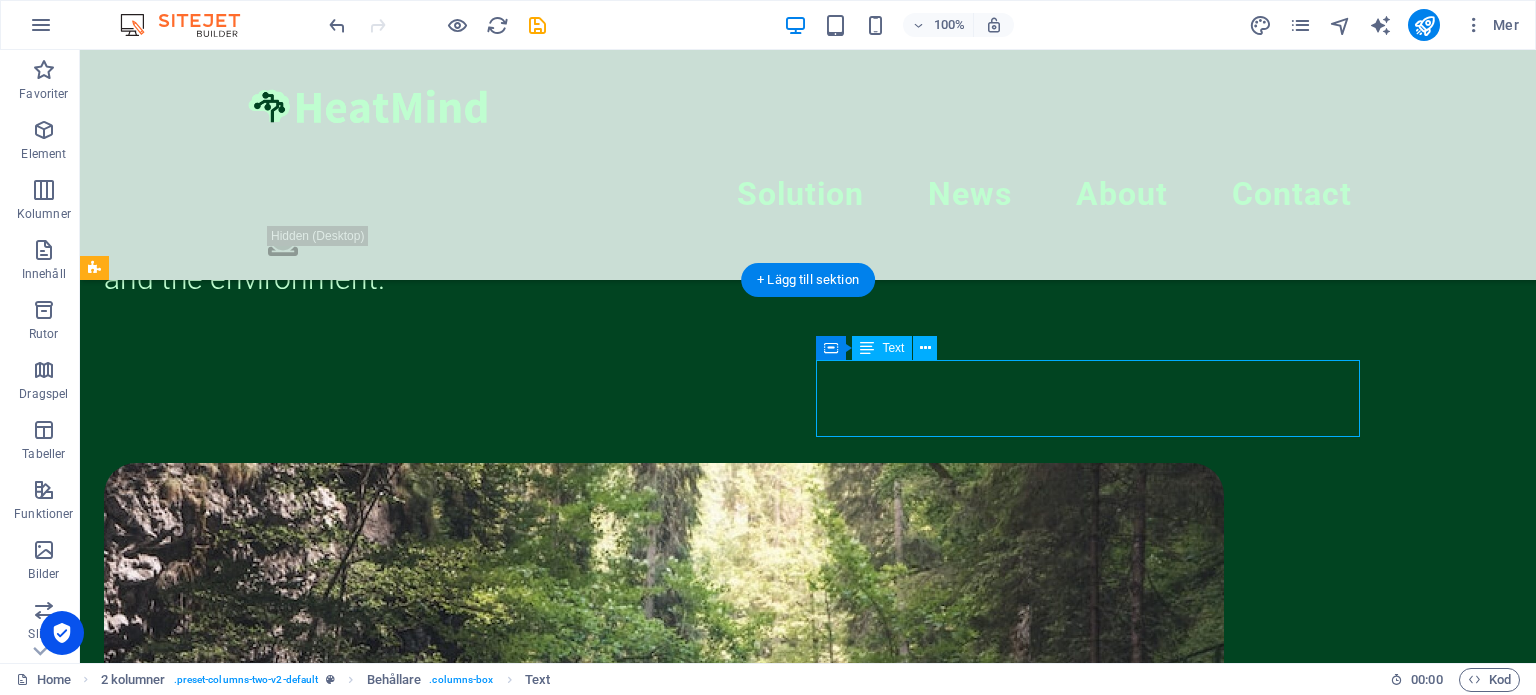 click on "Capabilities" at bounding box center [664, 1637] 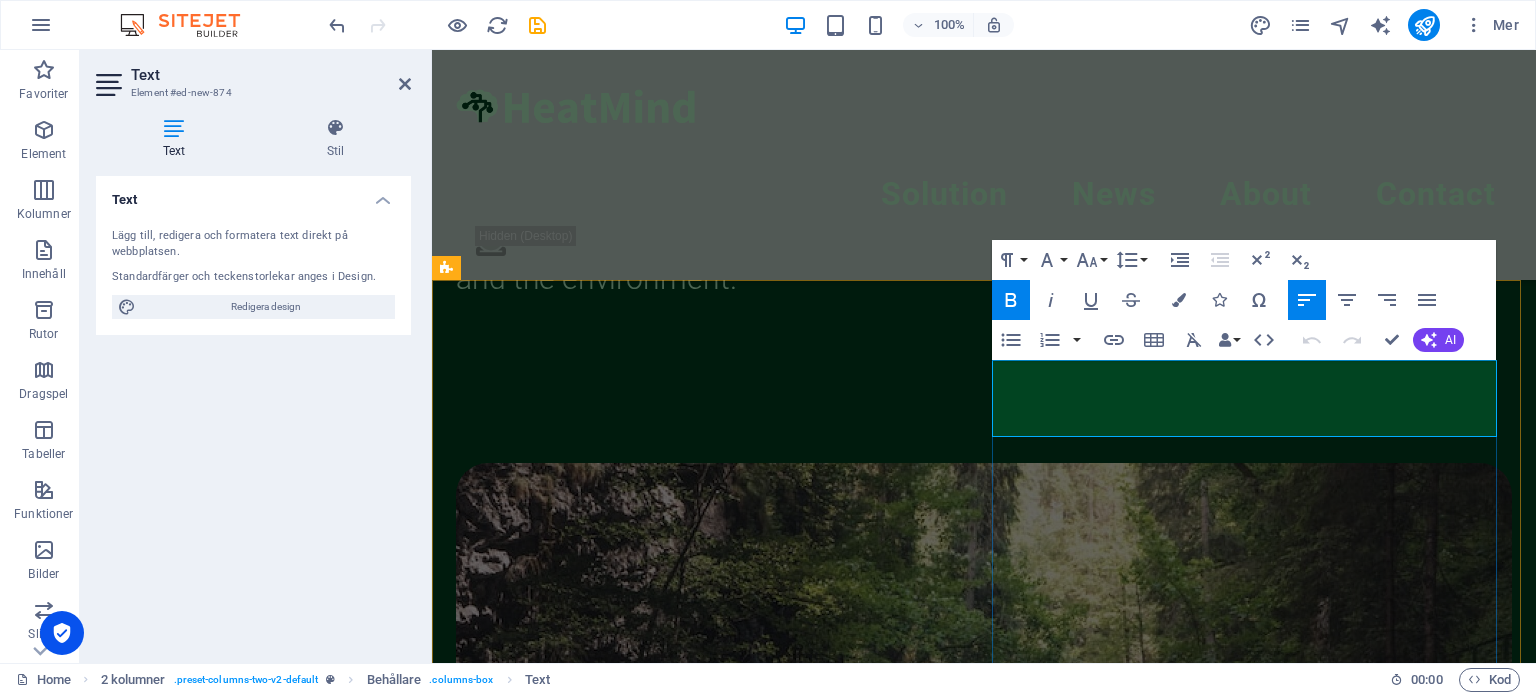 click on "Capabilities" at bounding box center [584, 1572] 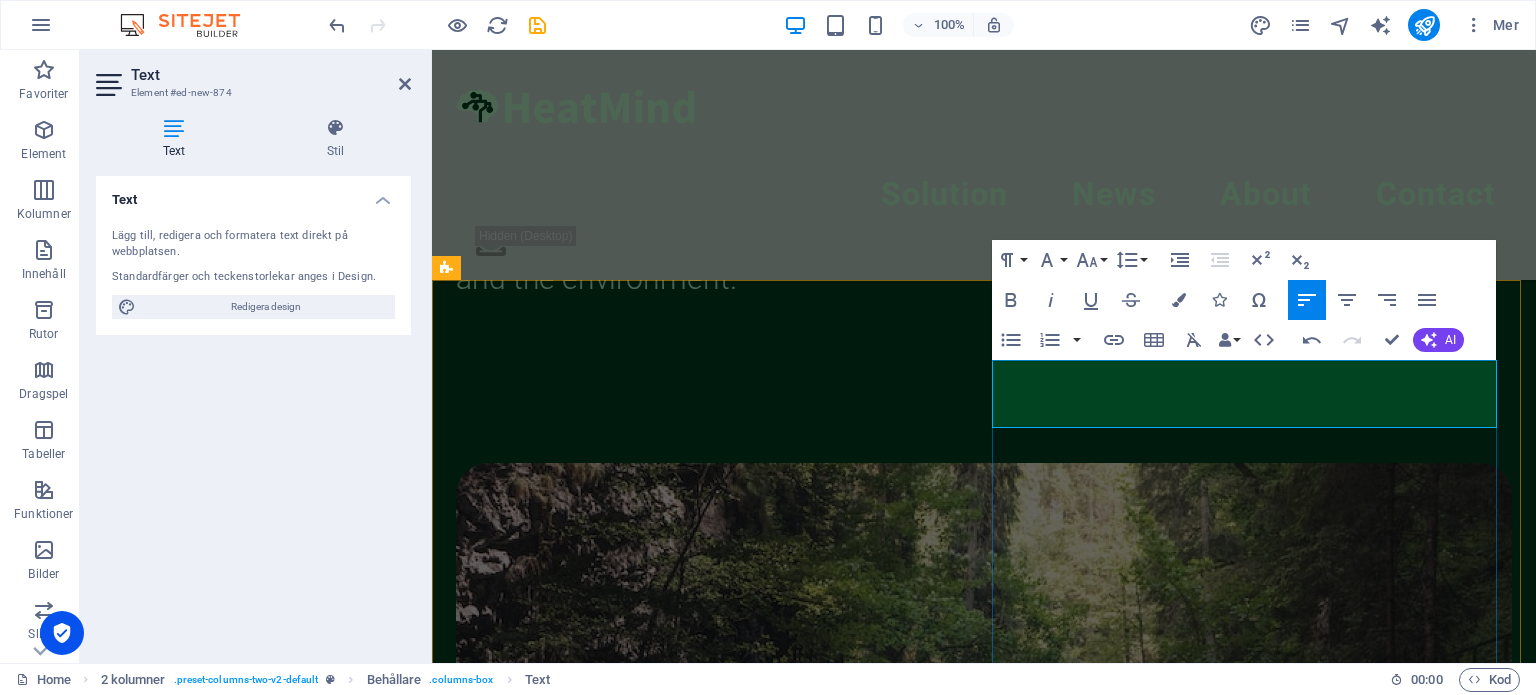click on "Capabilities" at bounding box center [984, 1568] 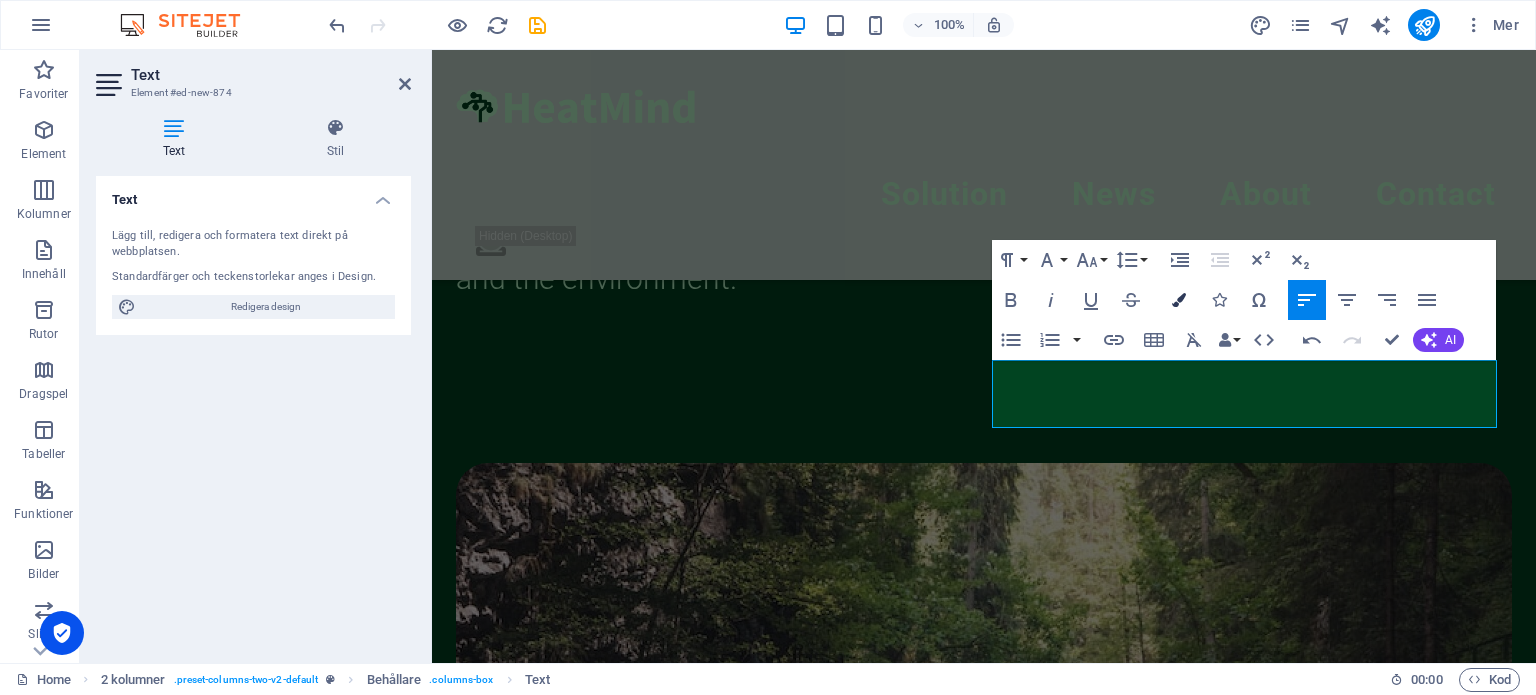 click at bounding box center [1179, 300] 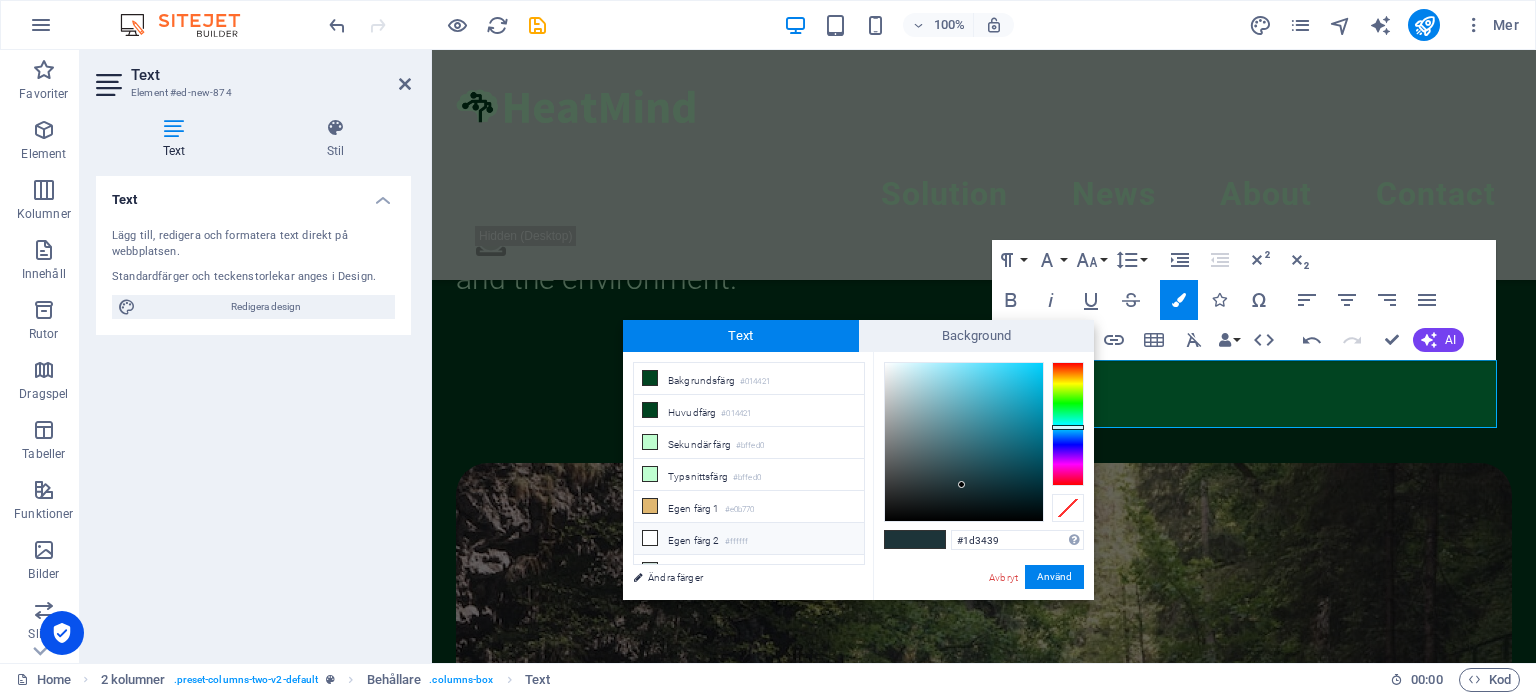 click on "Egen färg 2
#ffffff" at bounding box center [749, 539] 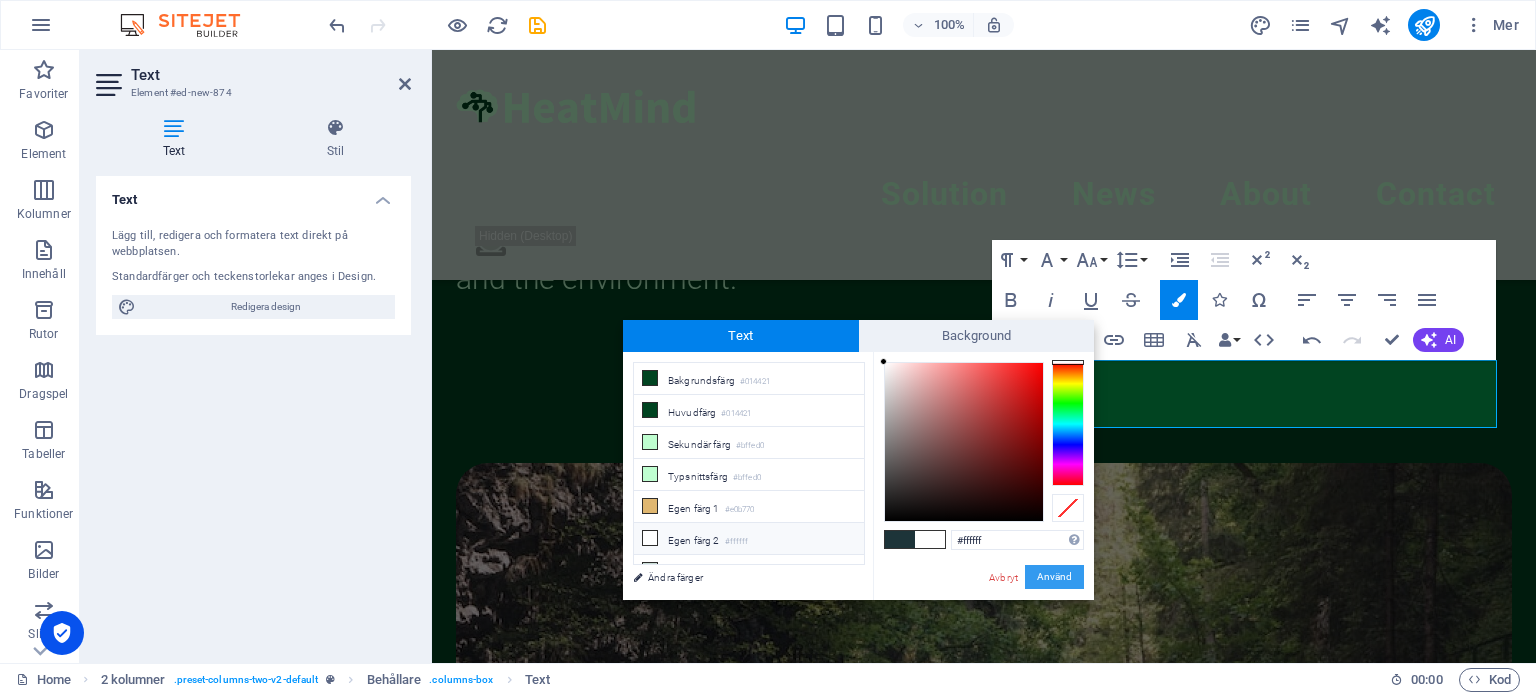 click on "Använd" at bounding box center (1054, 577) 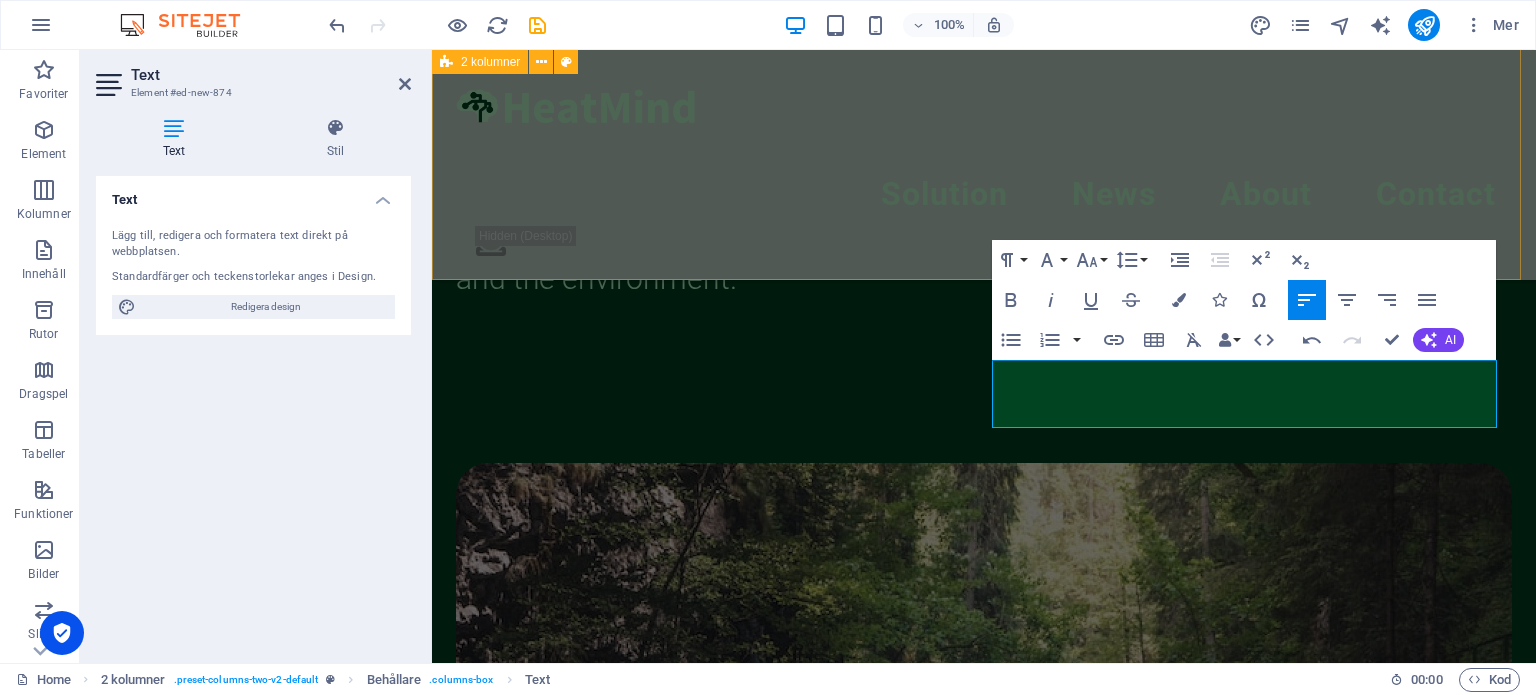 click on "Intelligent digitalization for the heating sector AI powered solution for intelligent management of heating systems.  A  win-win-win-win  for end-users, property  managers, energy suppliers, and the environment." at bounding box center [984, 20] 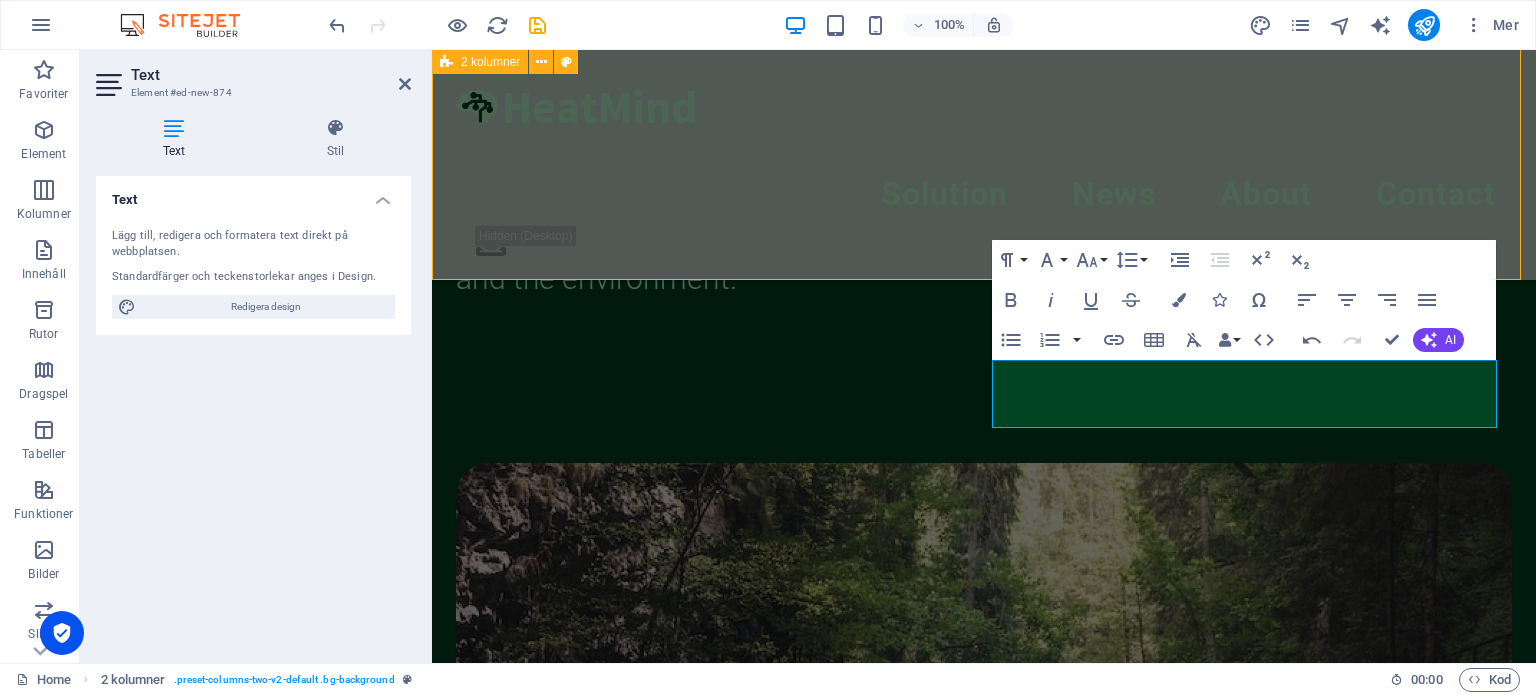 click on "Intelligent digitalization for the heating sector AI powered solution for intelligent management of heating systems.  A  win-win-win-win  for end-users, property  managers, energy suppliers, and the environment." at bounding box center [984, 20] 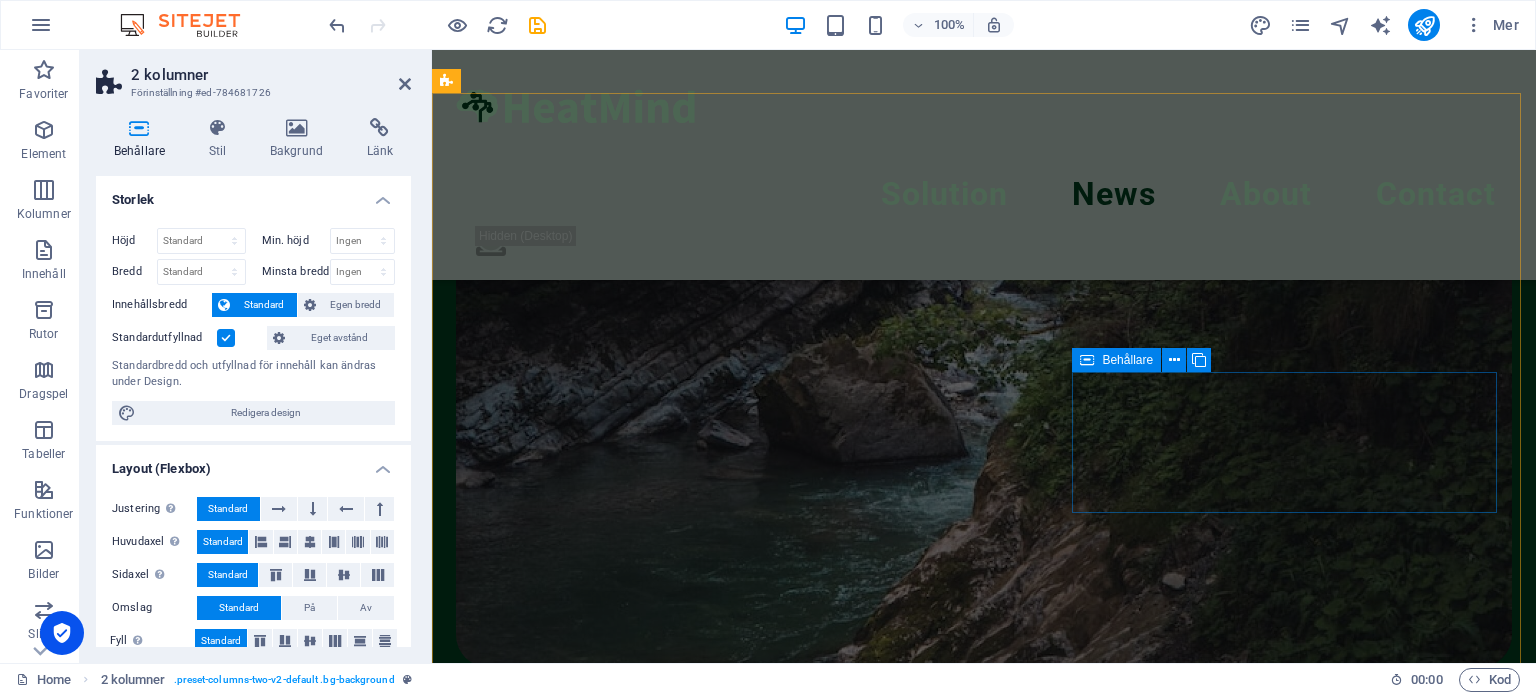 scroll, scrollTop: 1273, scrollLeft: 0, axis: vertical 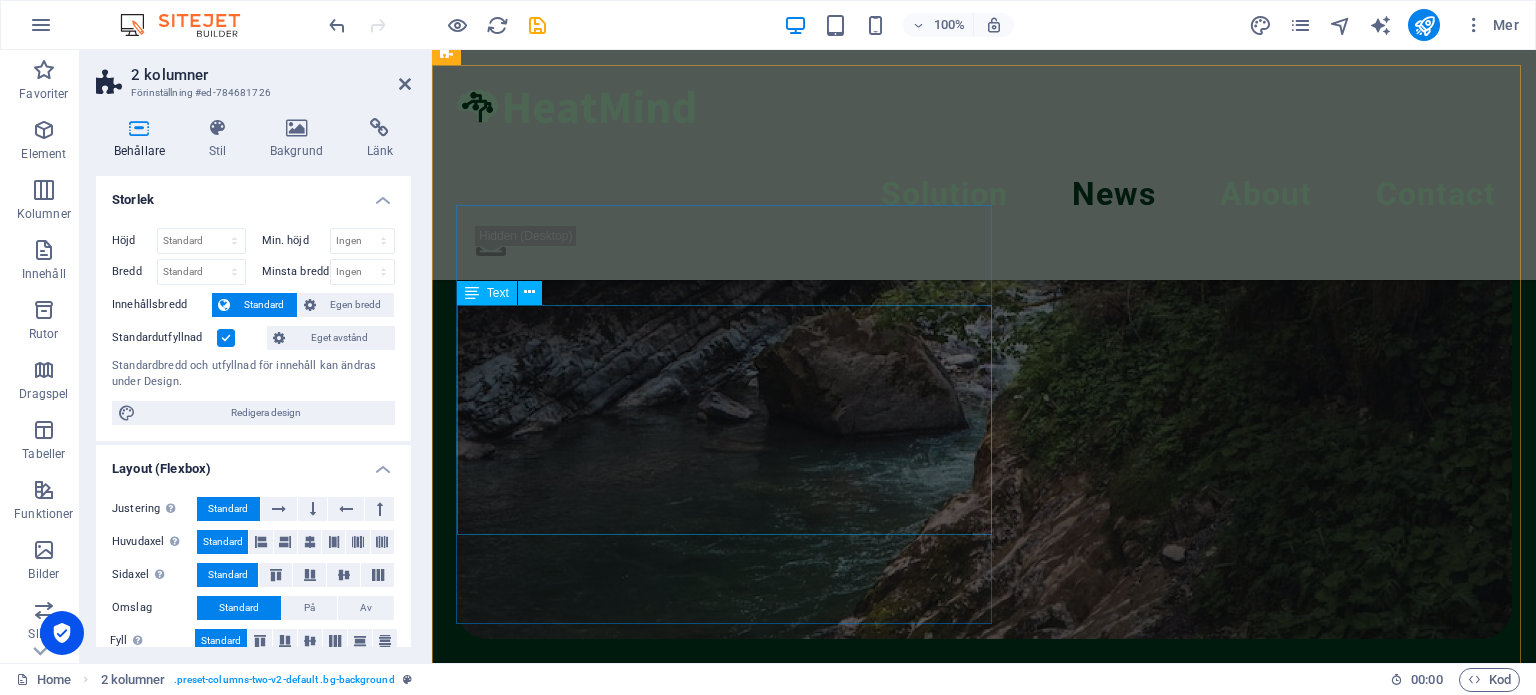 click on "Comfort      Economy      Flexibility      Smart alerts" at bounding box center (984, 3195) 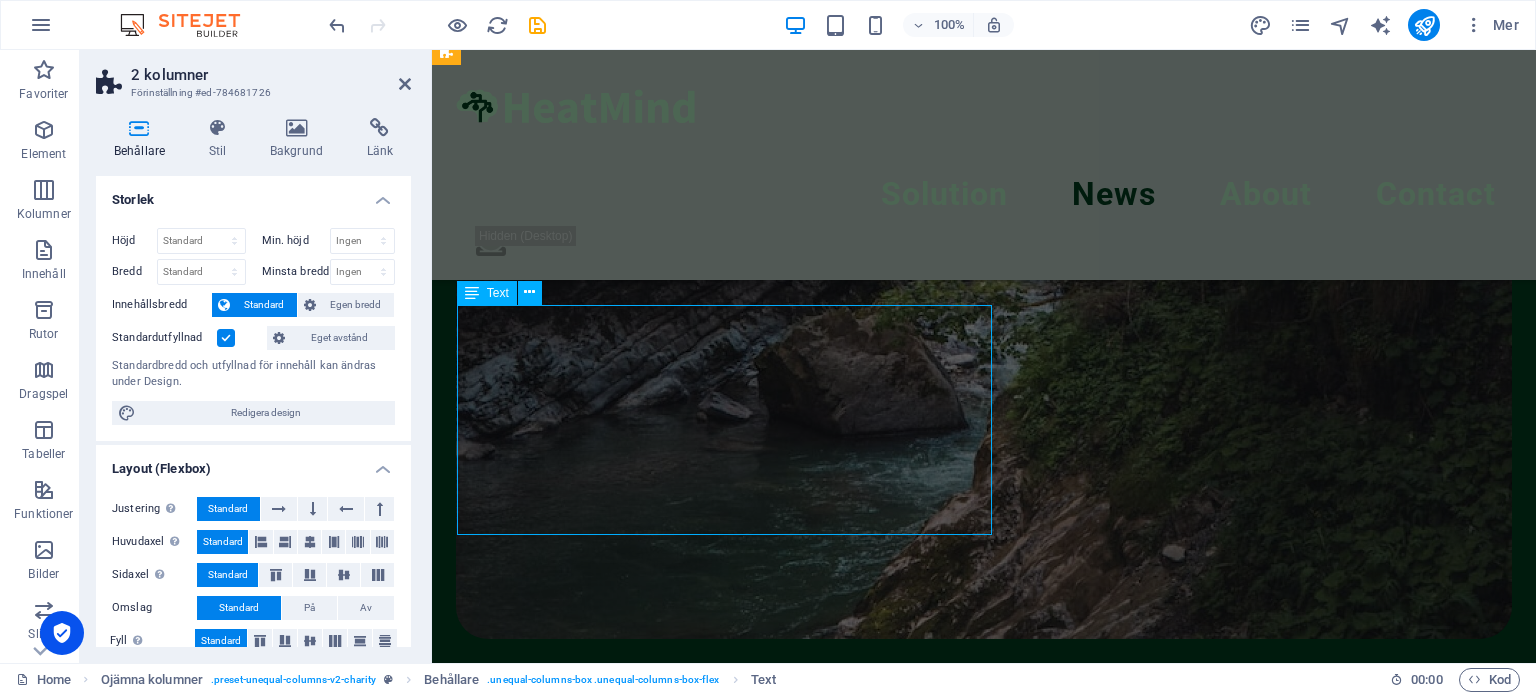 click on "Comfort      Economy      Flexibility      Smart alerts" at bounding box center (984, 3195) 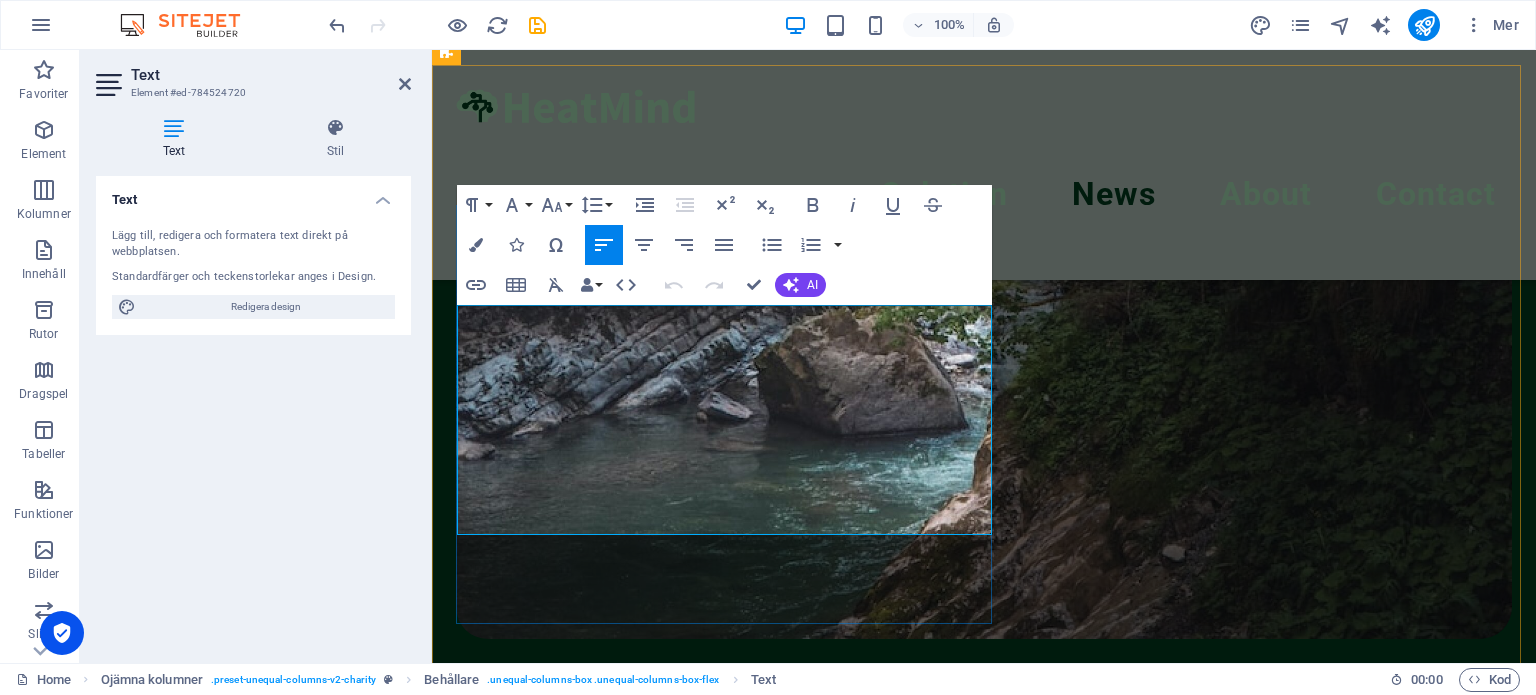 click on "Smart alerts" at bounding box center [984, 4736] 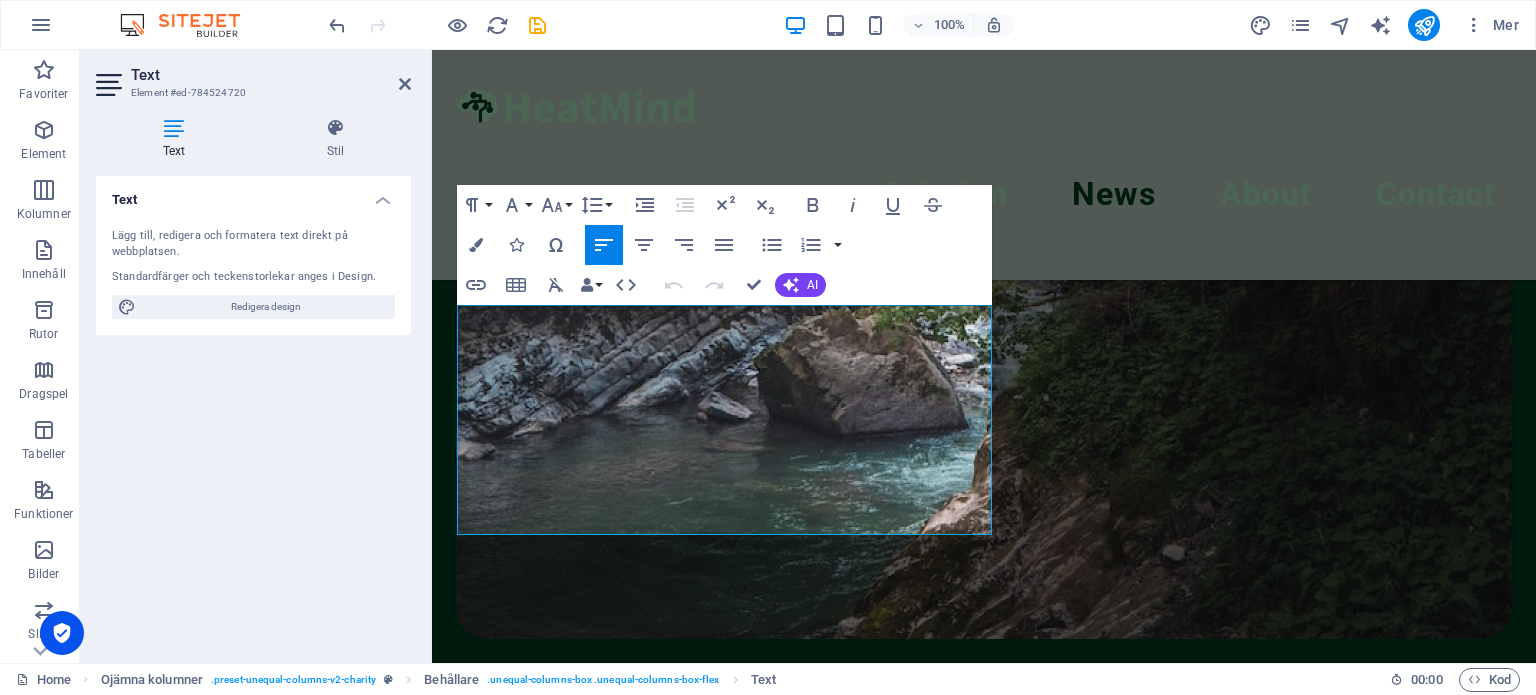 drag, startPoint x: 751, startPoint y: 501, endPoint x: 424, endPoint y: 317, distance: 375.2133 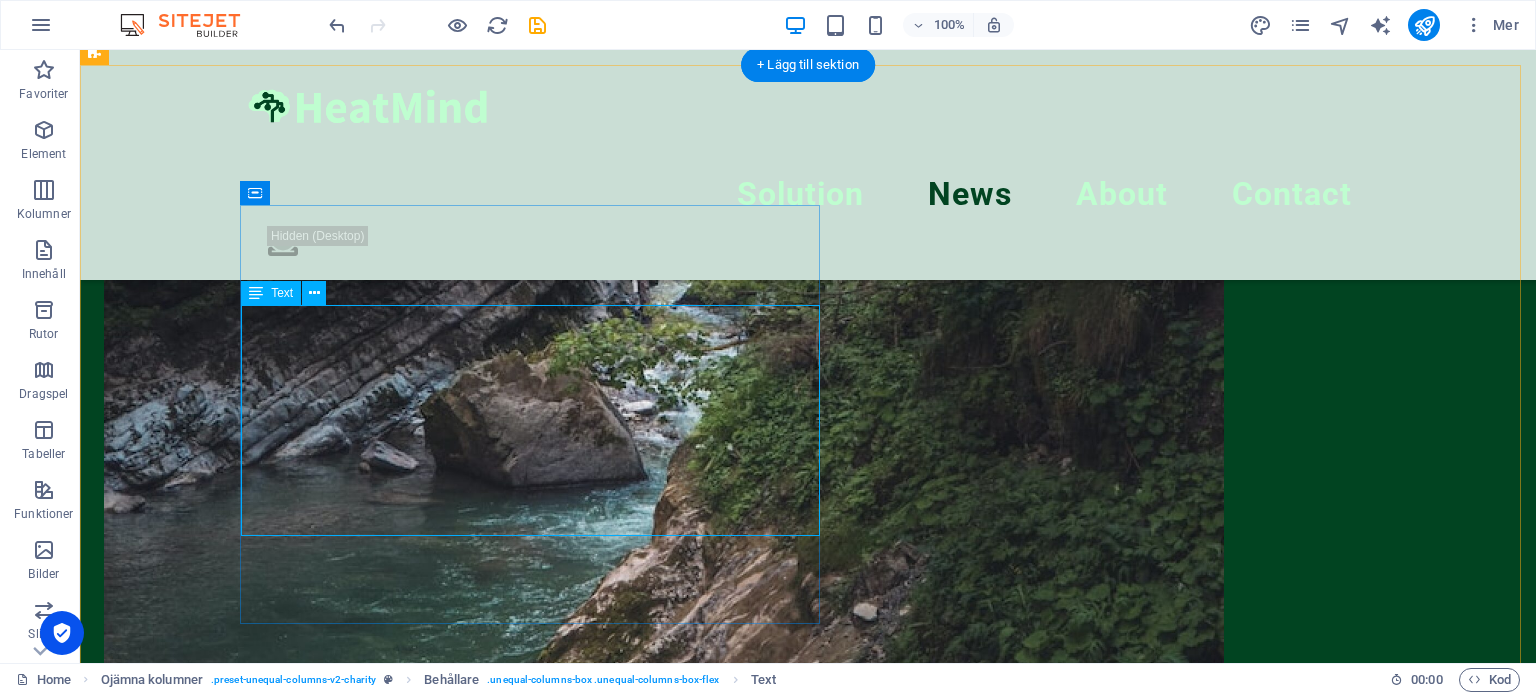 scroll, scrollTop: 1312, scrollLeft: 0, axis: vertical 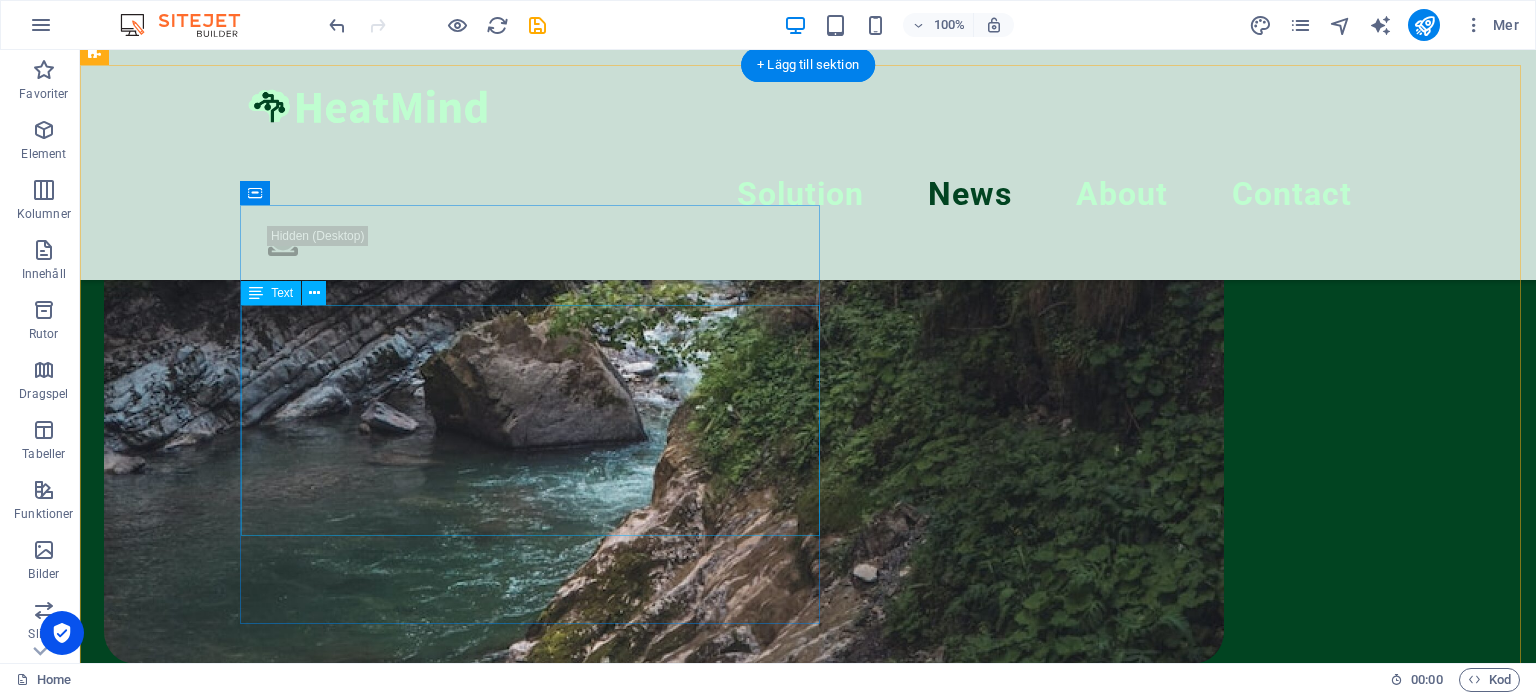 click 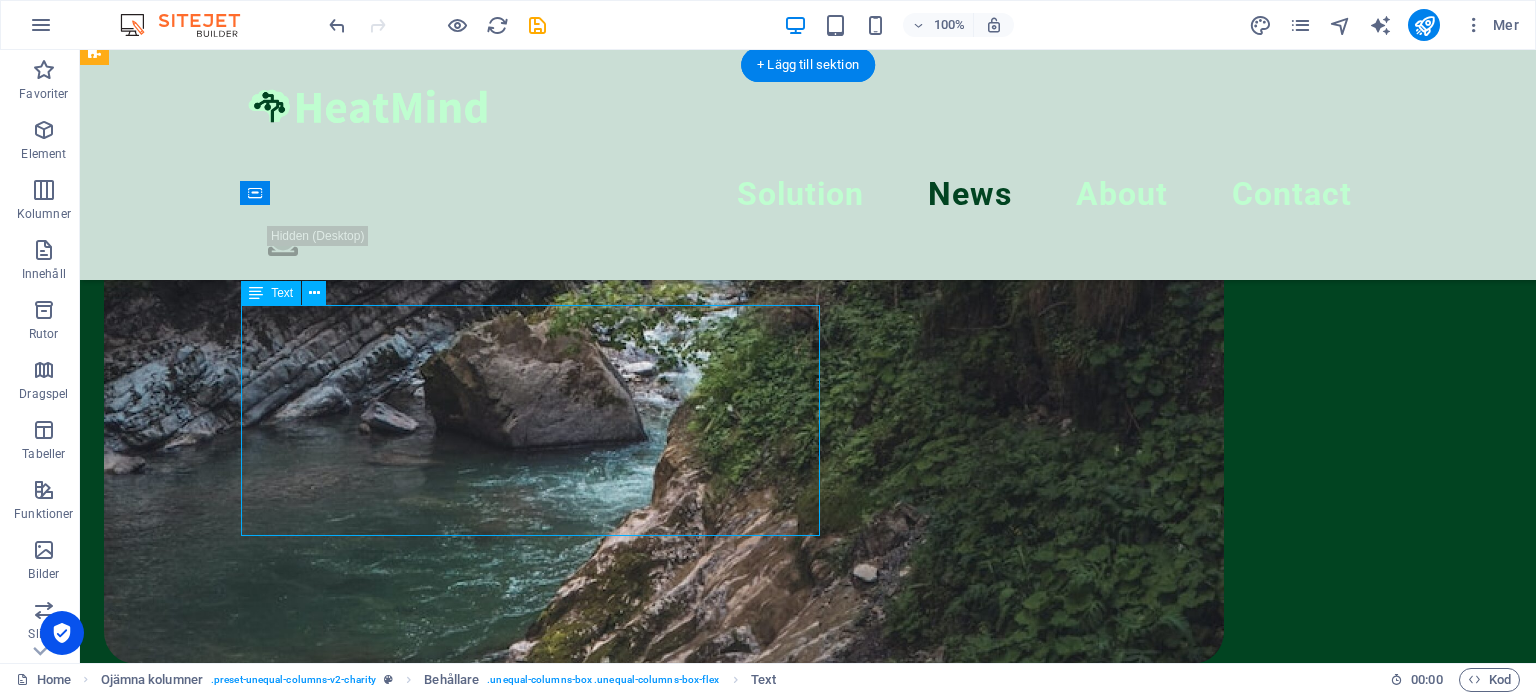 click 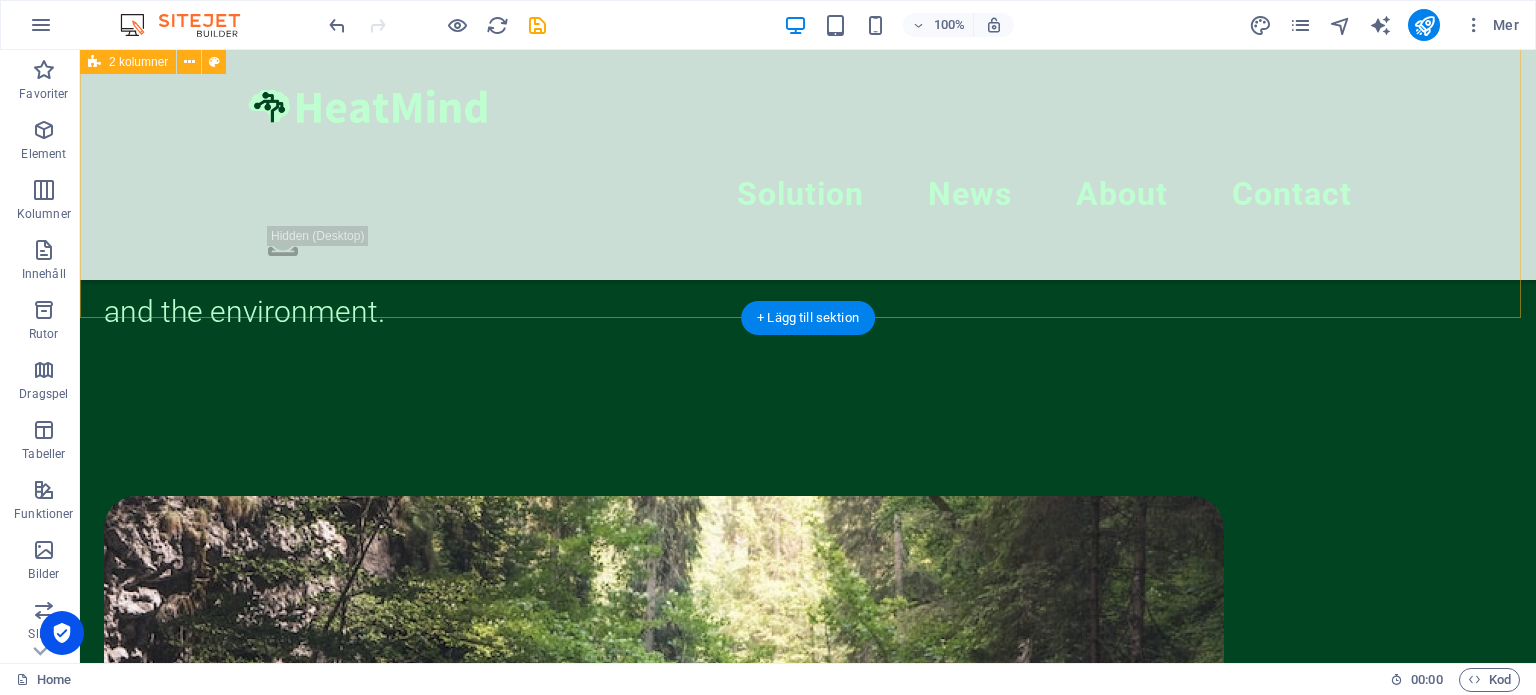 scroll, scrollTop: 360, scrollLeft: 0, axis: vertical 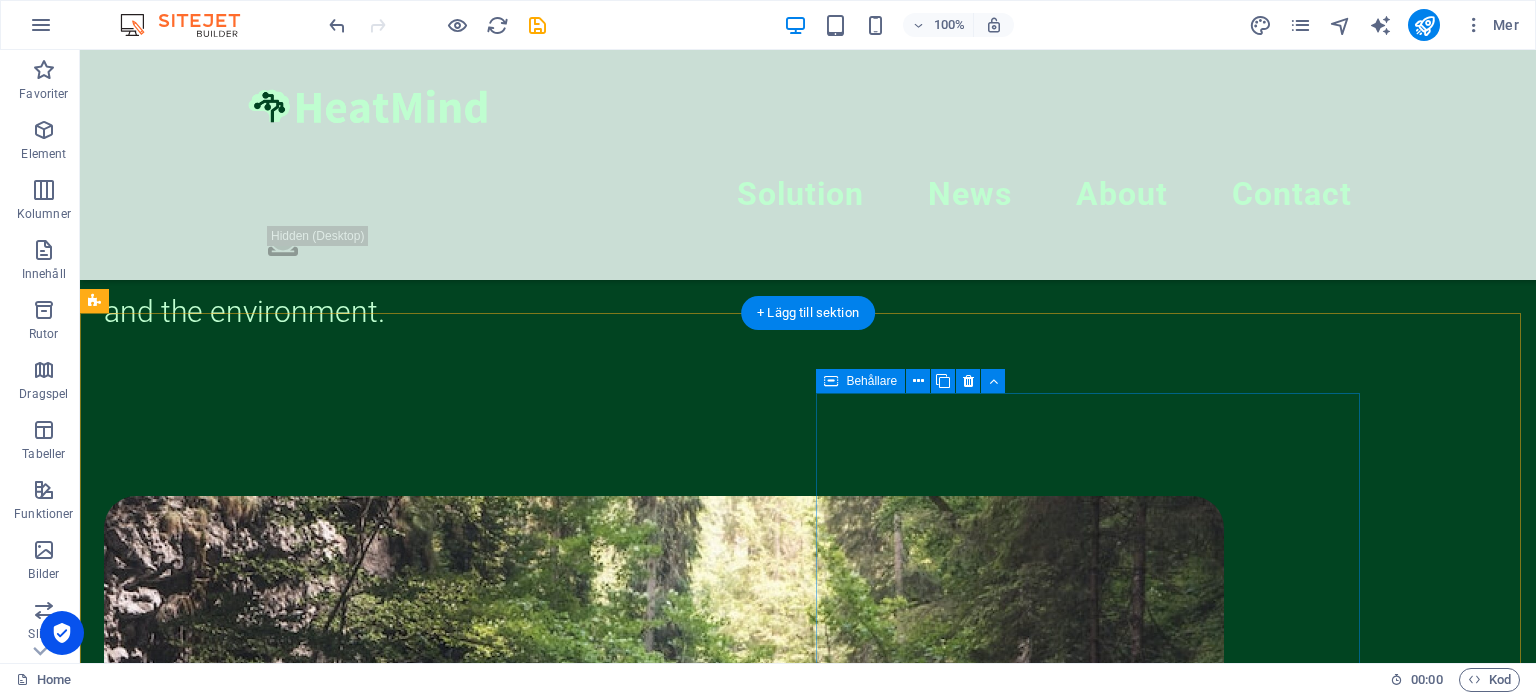 click on "Capabilities" at bounding box center [664, 1675] 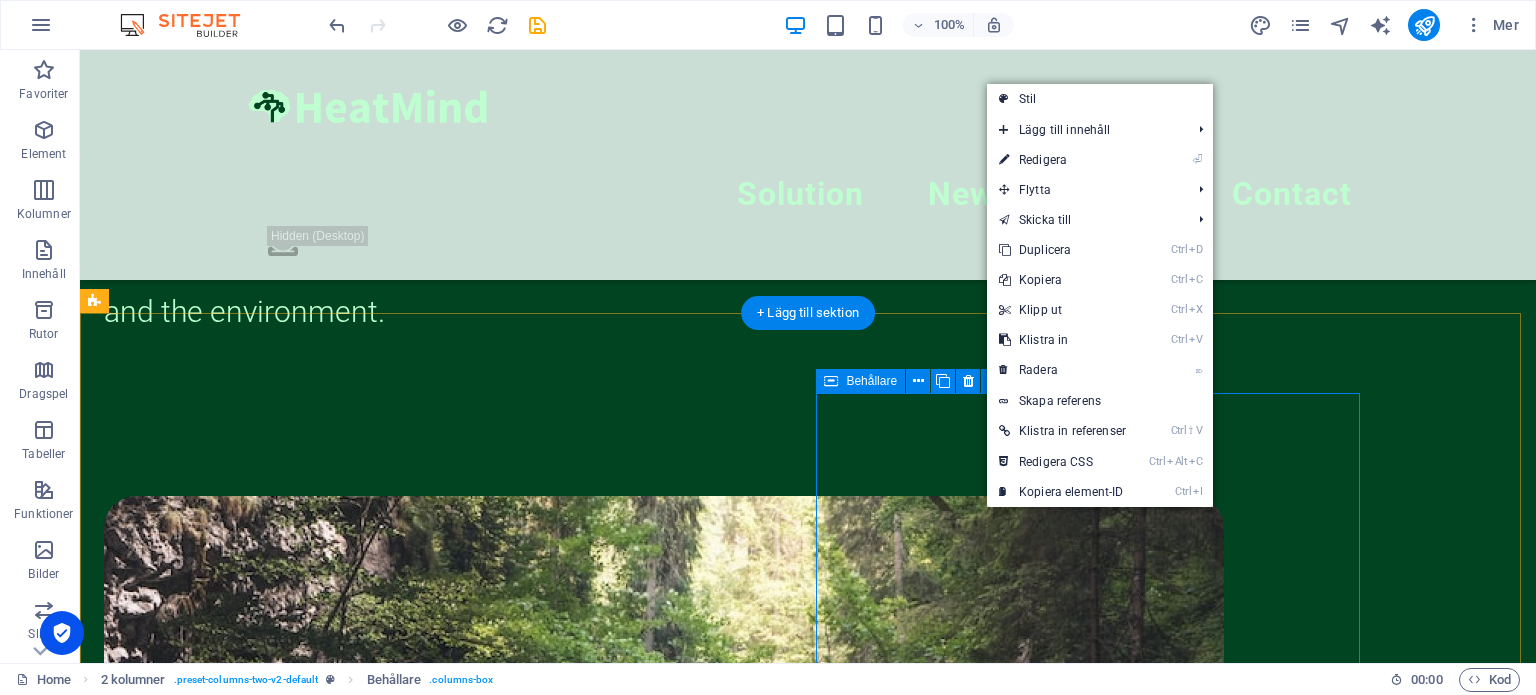 click on "Capabilities" at bounding box center (664, 1675) 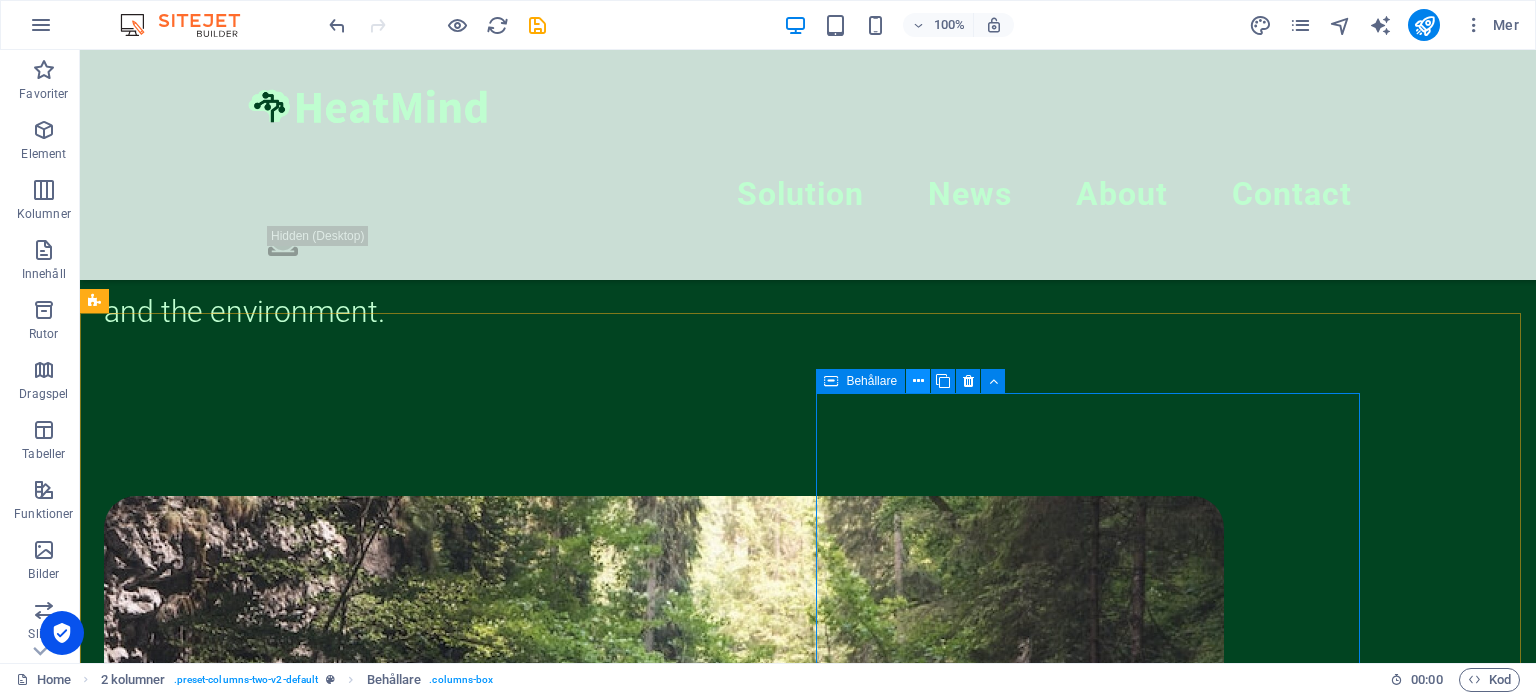 click at bounding box center (918, 381) 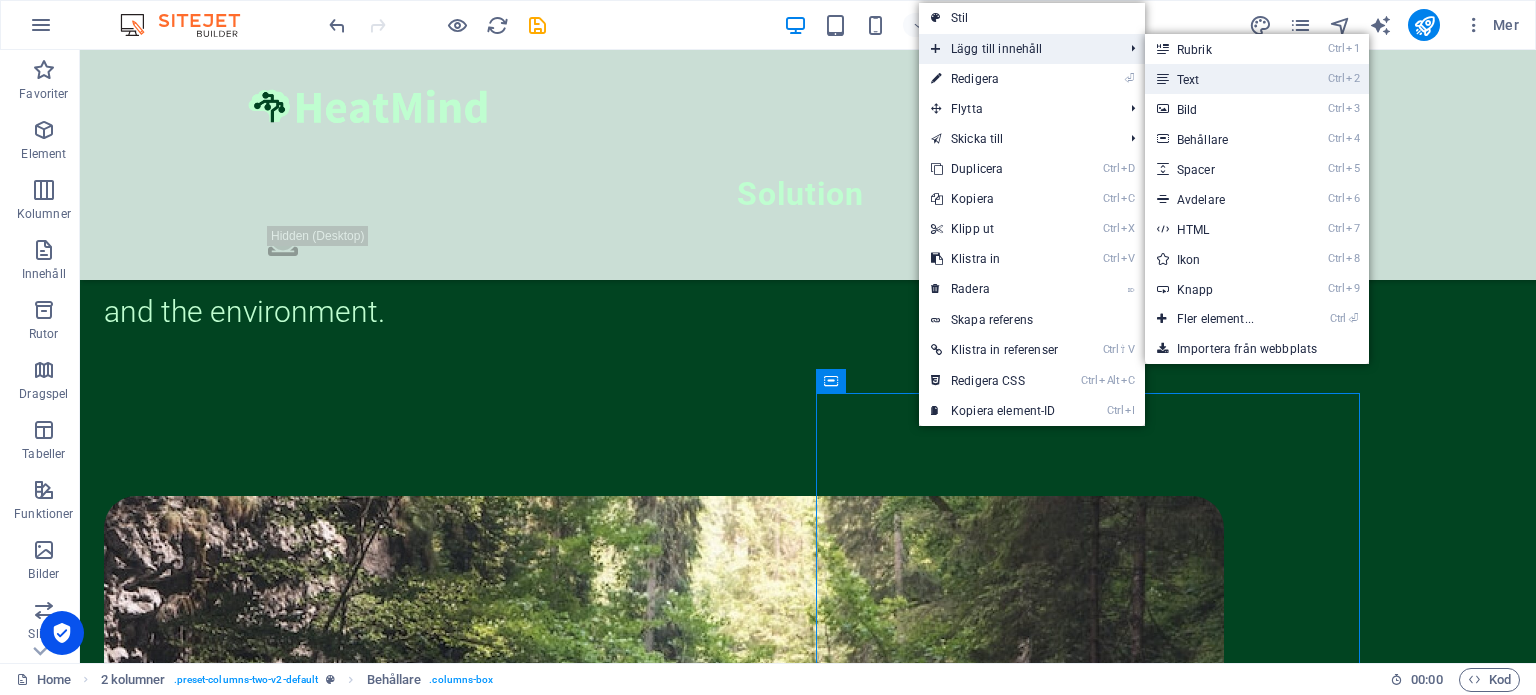 click on "Ctrl 2  Text" at bounding box center [1219, 79] 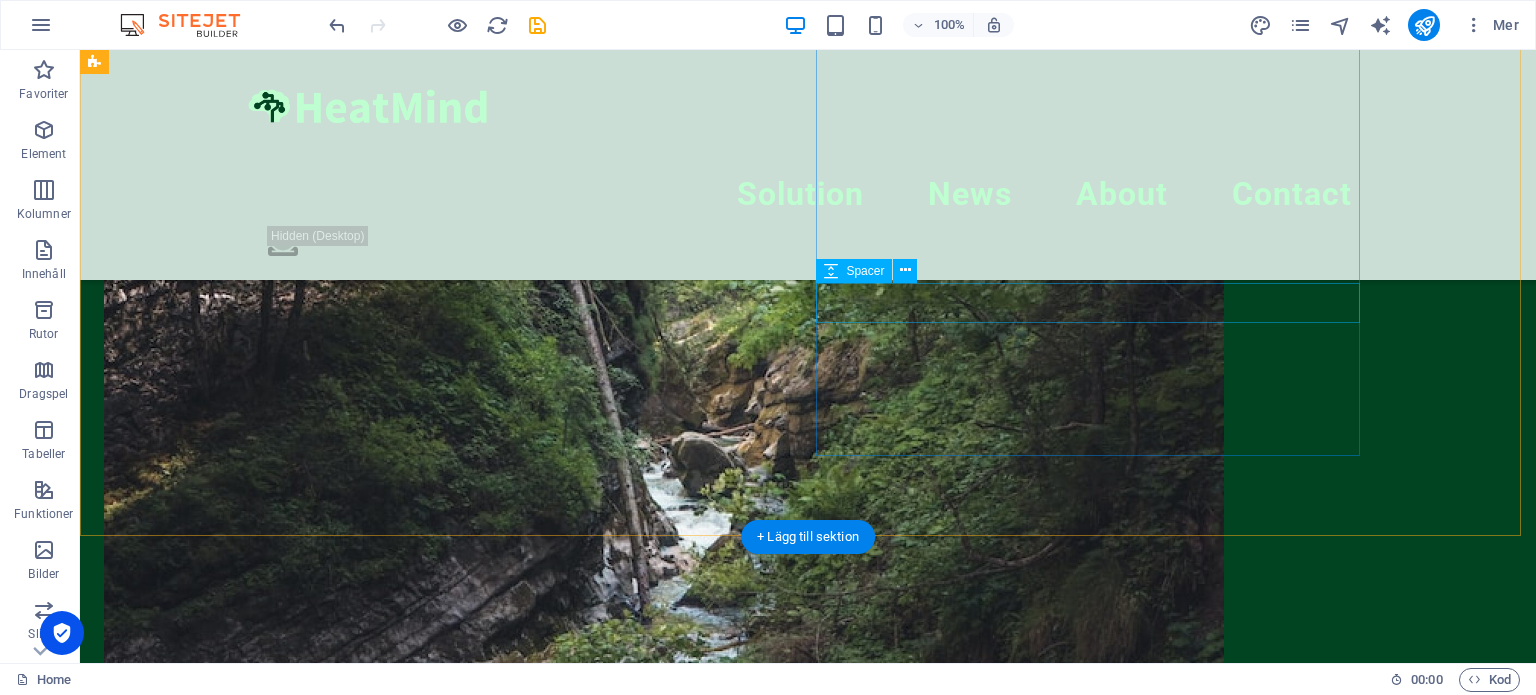 scroll, scrollTop: 971, scrollLeft: 0, axis: vertical 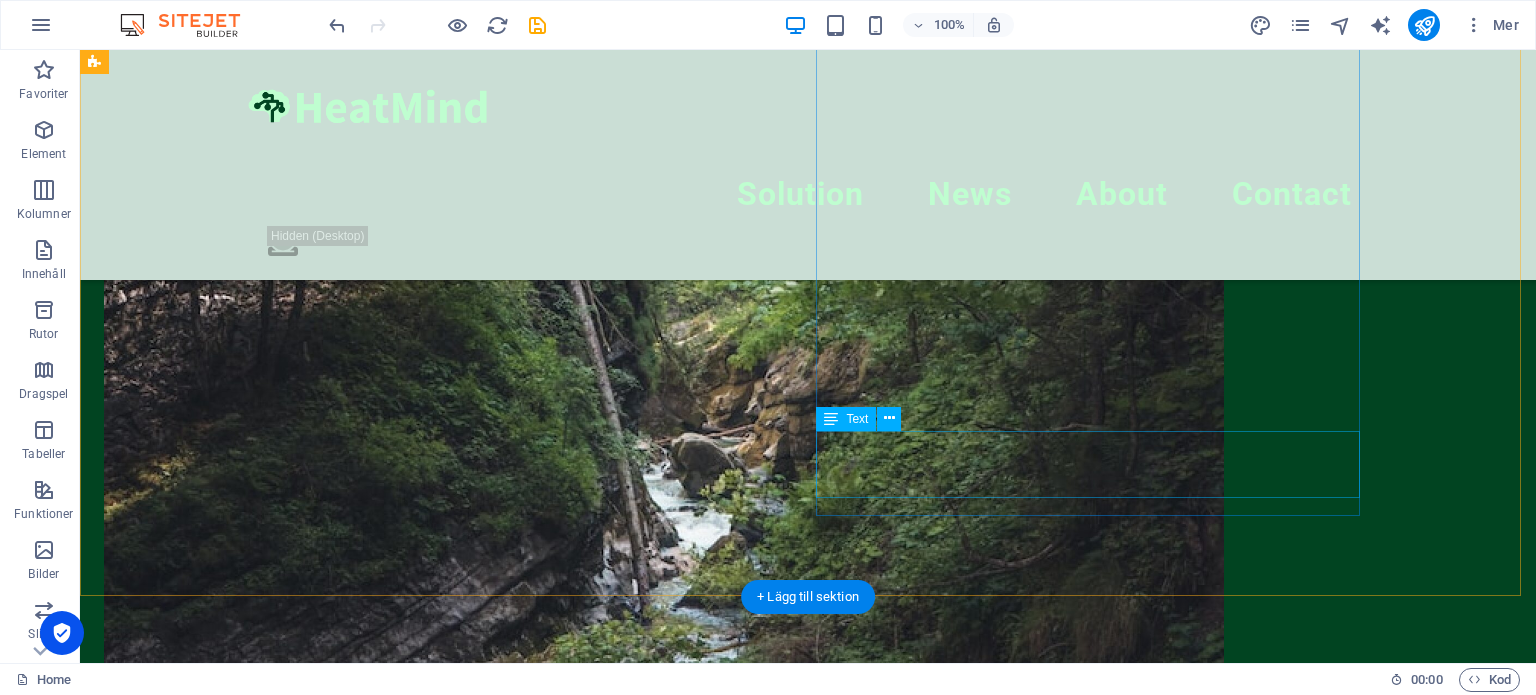 click on "Capabilities" at bounding box center (664, 10247) 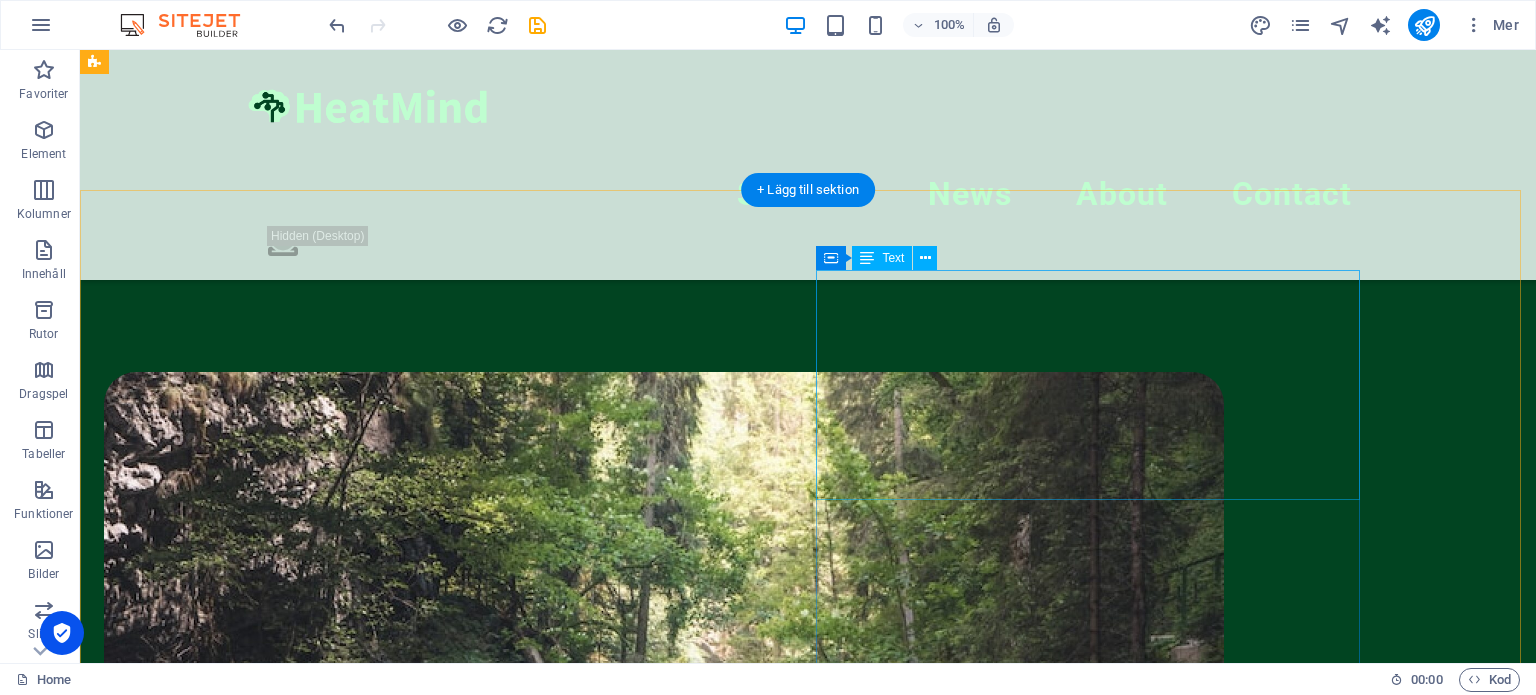 scroll, scrollTop: 482, scrollLeft: 0, axis: vertical 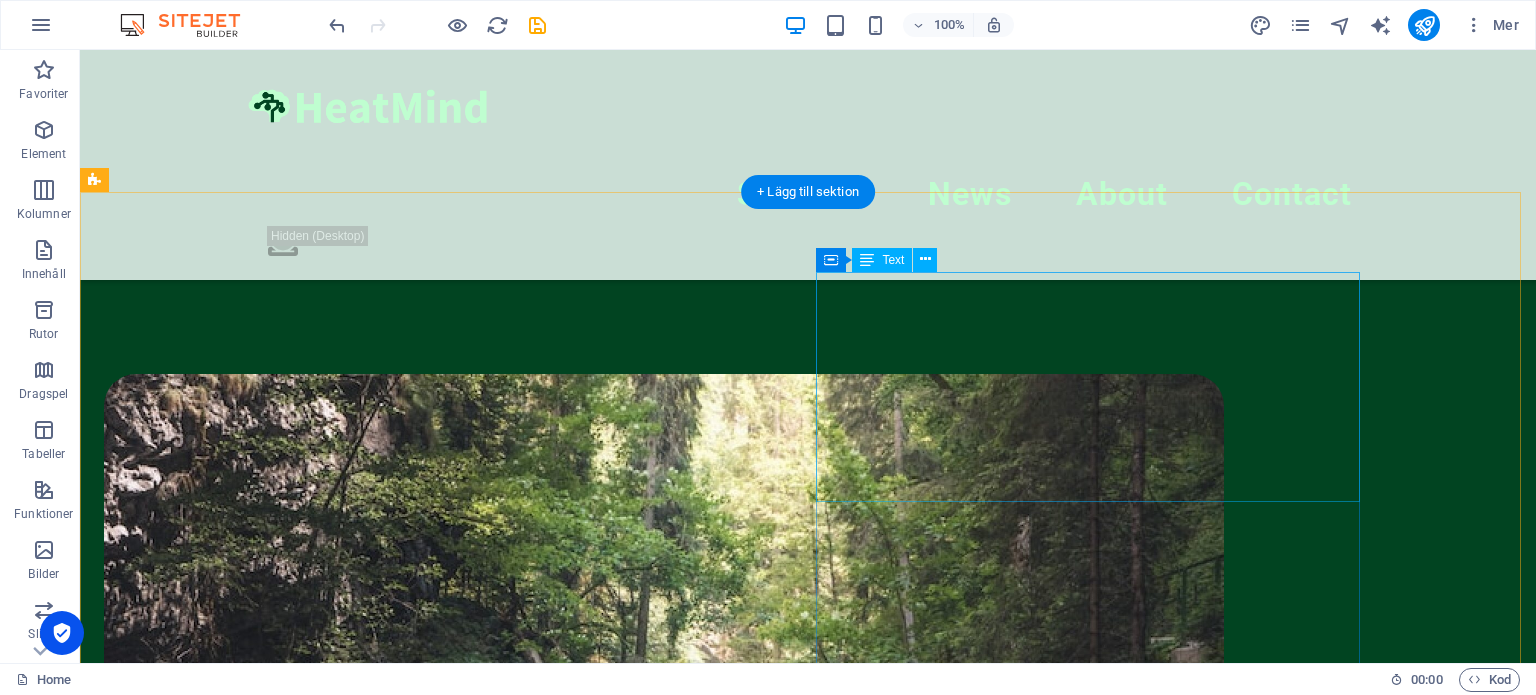 click on "Comfort      Economy      Flexibility      Smart alerts" at bounding box center [664, 3761] 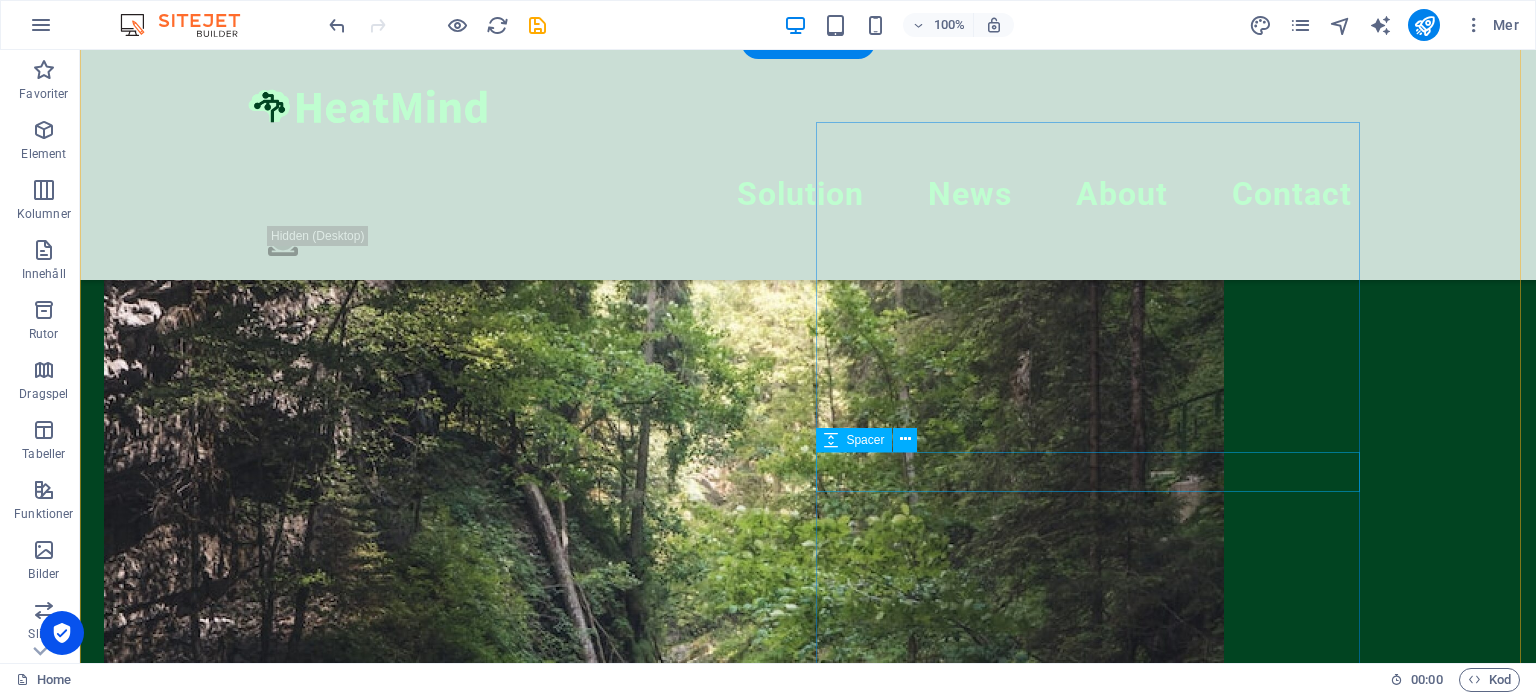 scroll, scrollTop: 650, scrollLeft: 0, axis: vertical 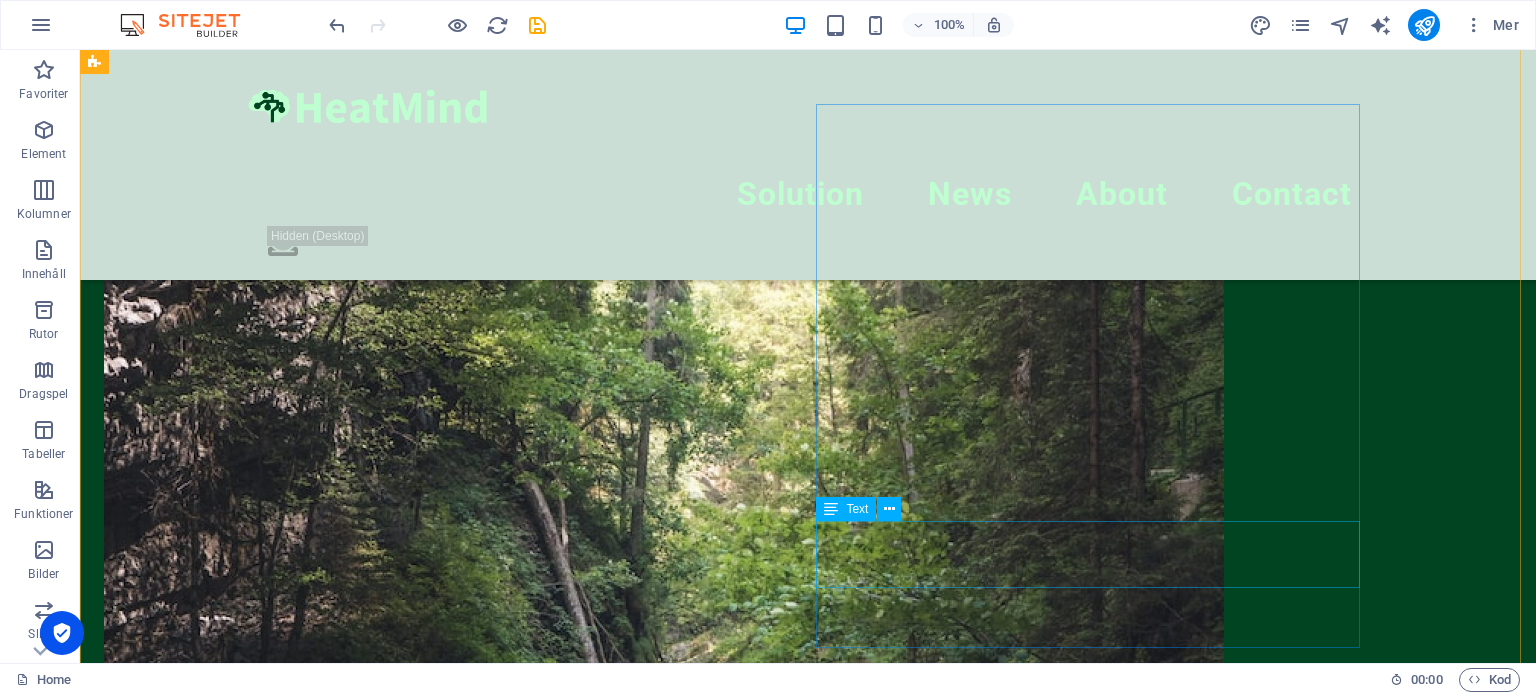 click on "Capabilities" at bounding box center (664, 6065) 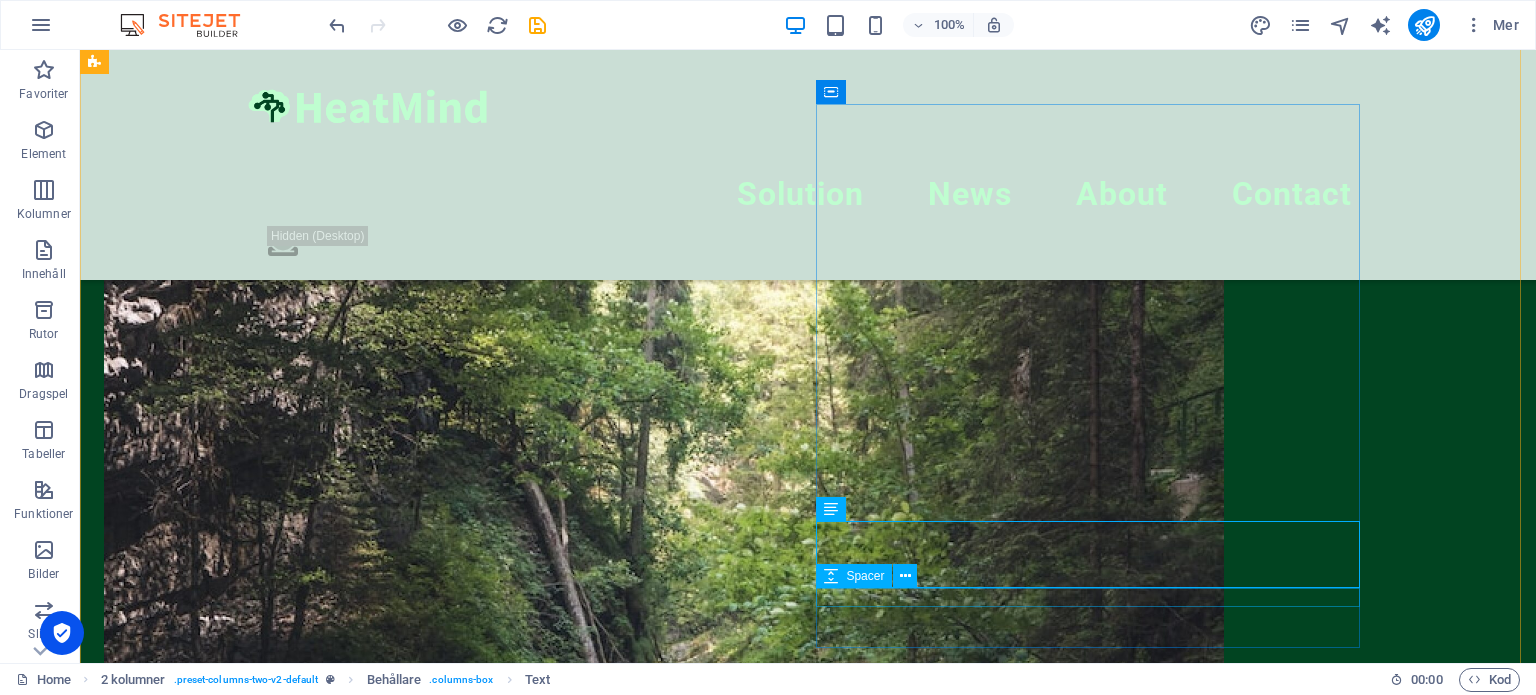 click at bounding box center (664, 6108) 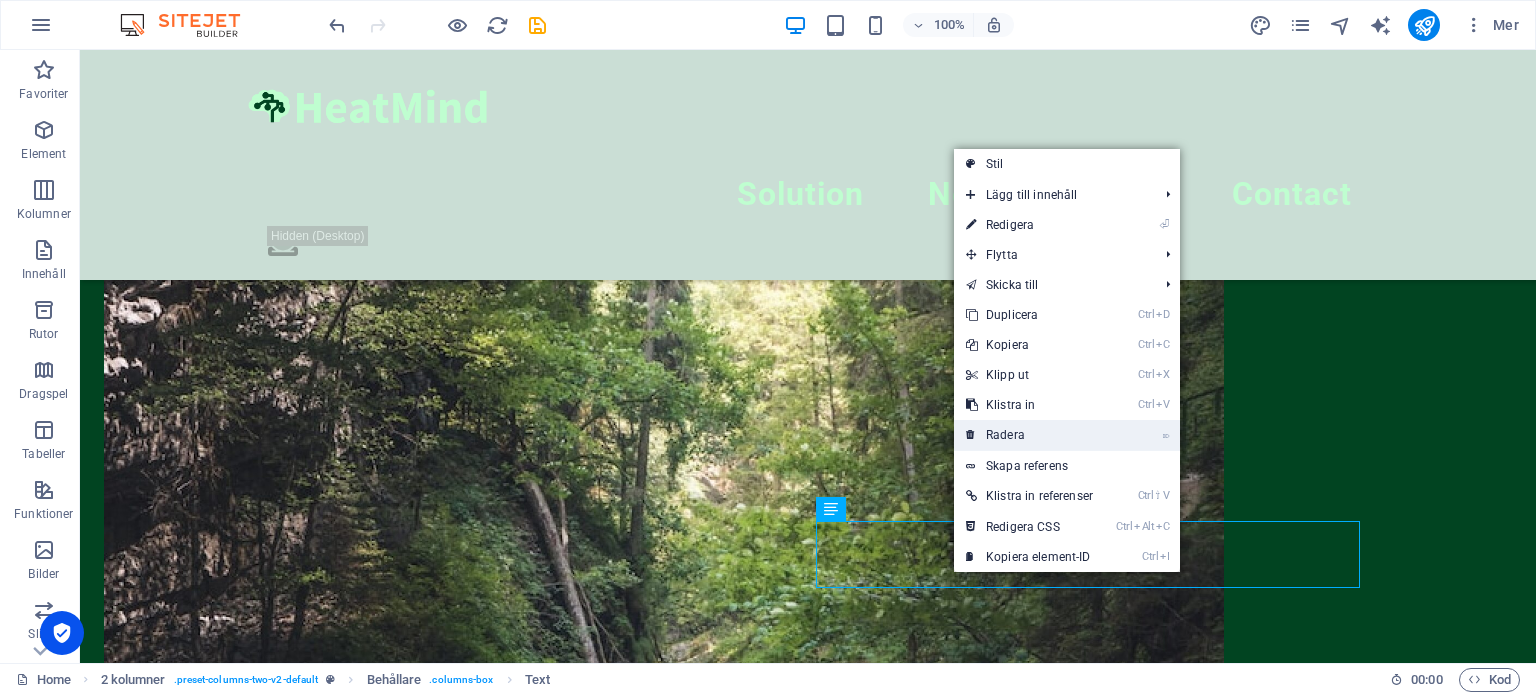 click on "⌦  Radera" at bounding box center [1029, 435] 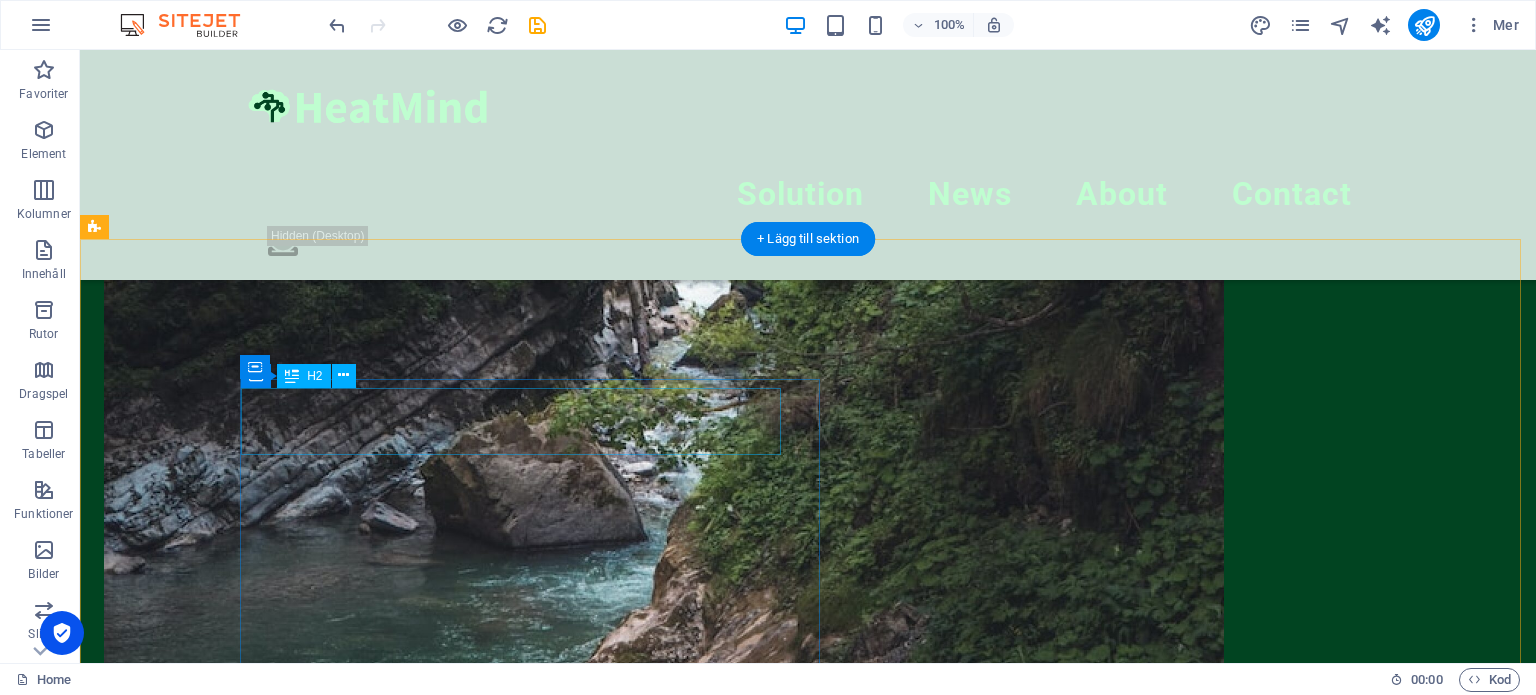 scroll, scrollTop: 1083, scrollLeft: 0, axis: vertical 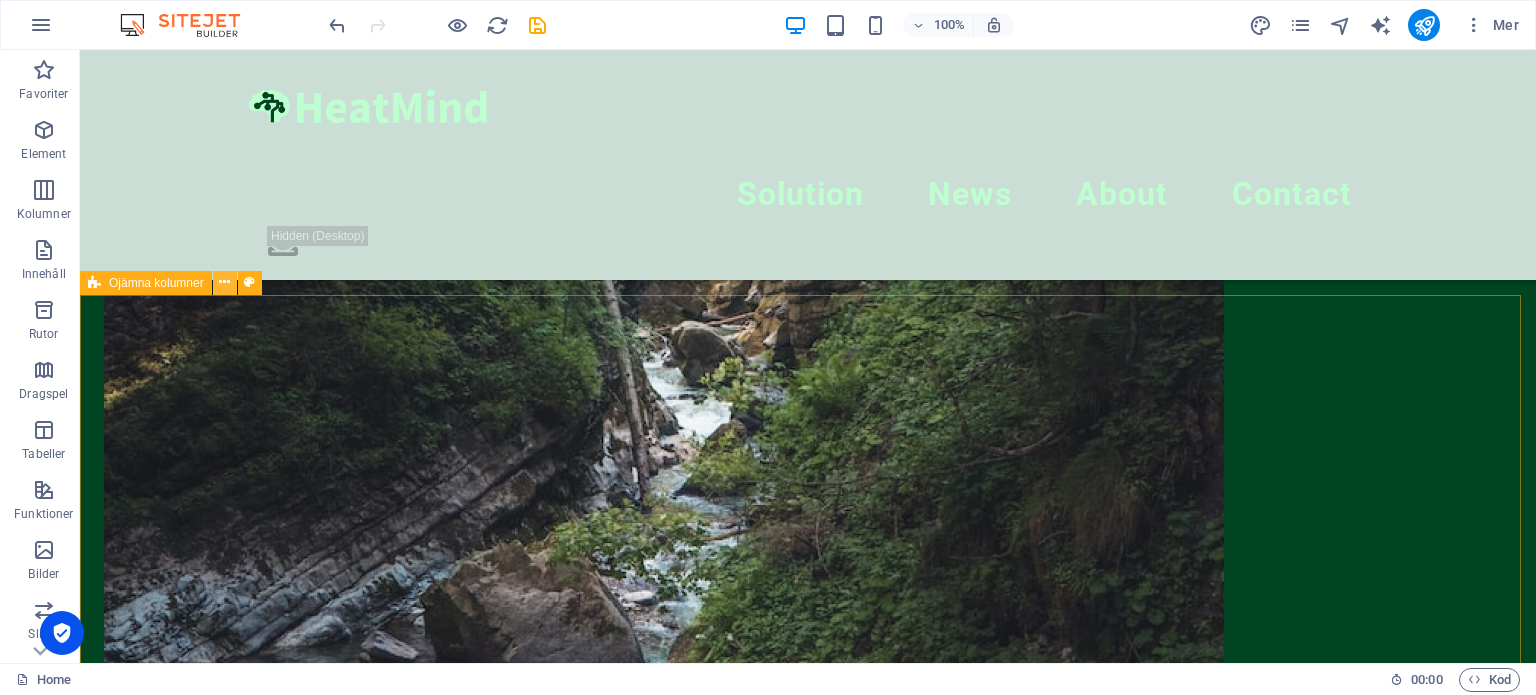 click at bounding box center [224, 282] 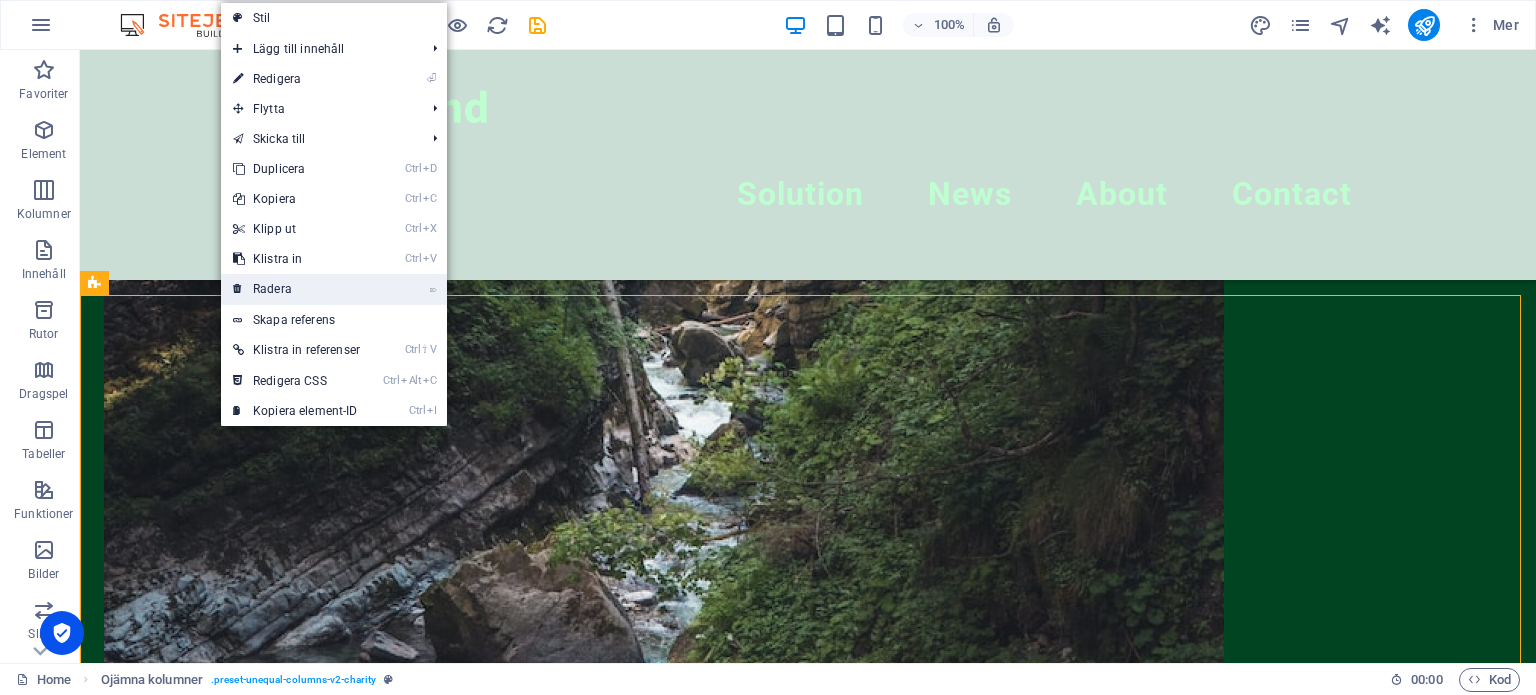 click on "⌦  Radera" at bounding box center [296, 289] 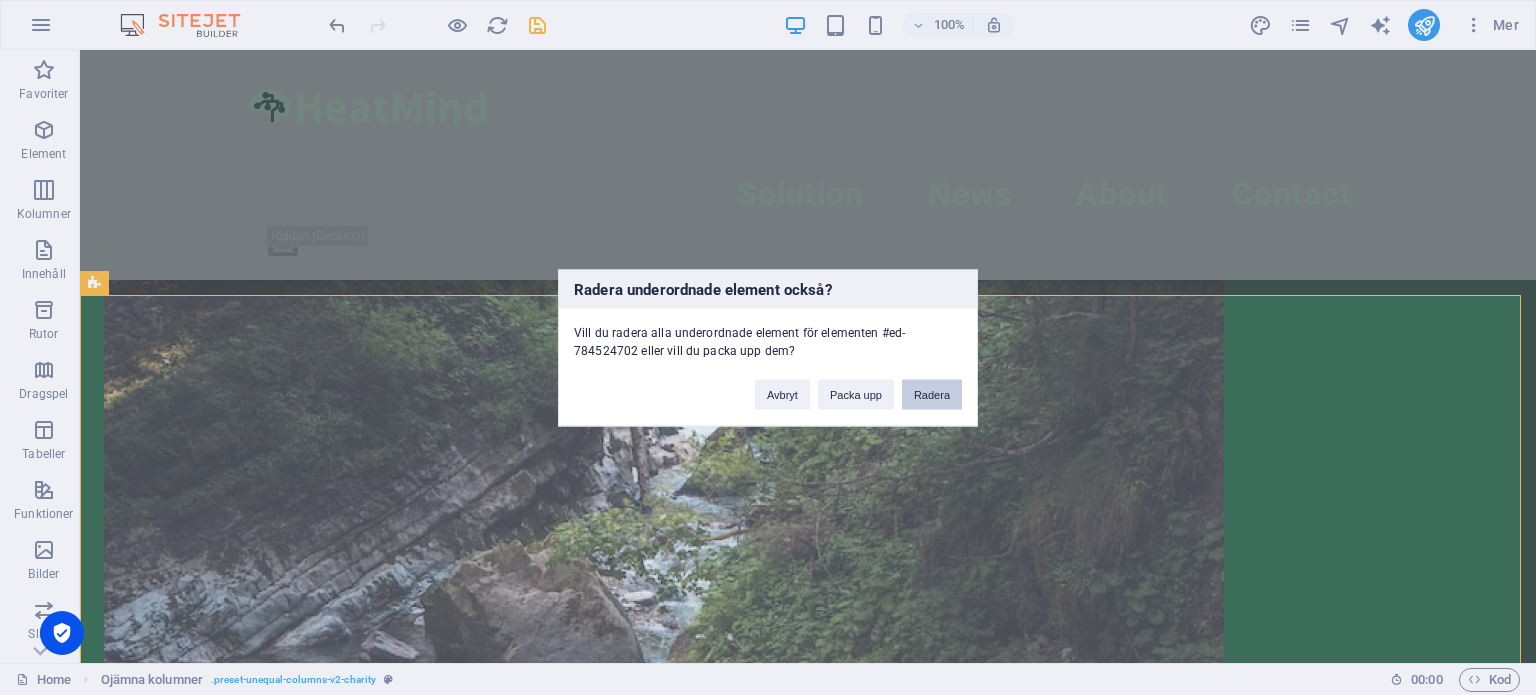 click on "Radera" at bounding box center [932, 394] 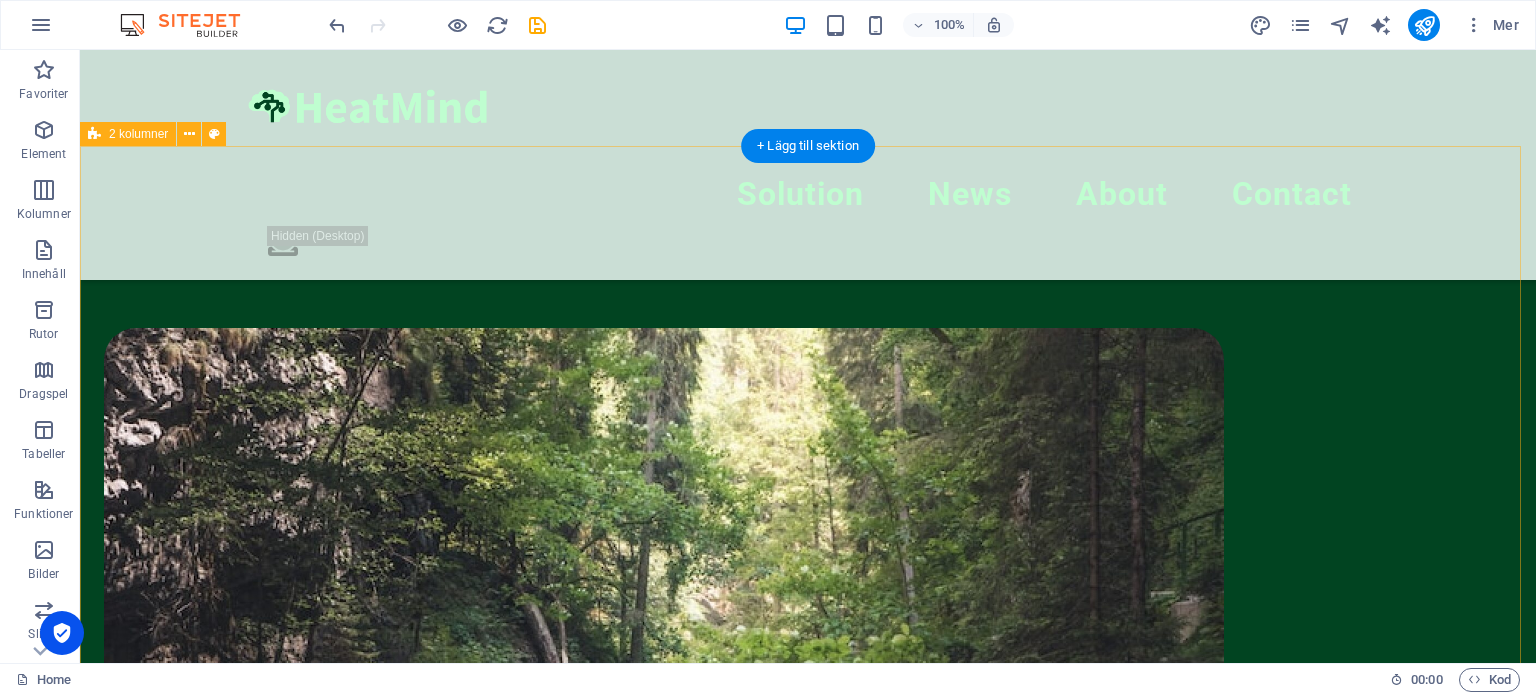 scroll, scrollTop: 500, scrollLeft: 0, axis: vertical 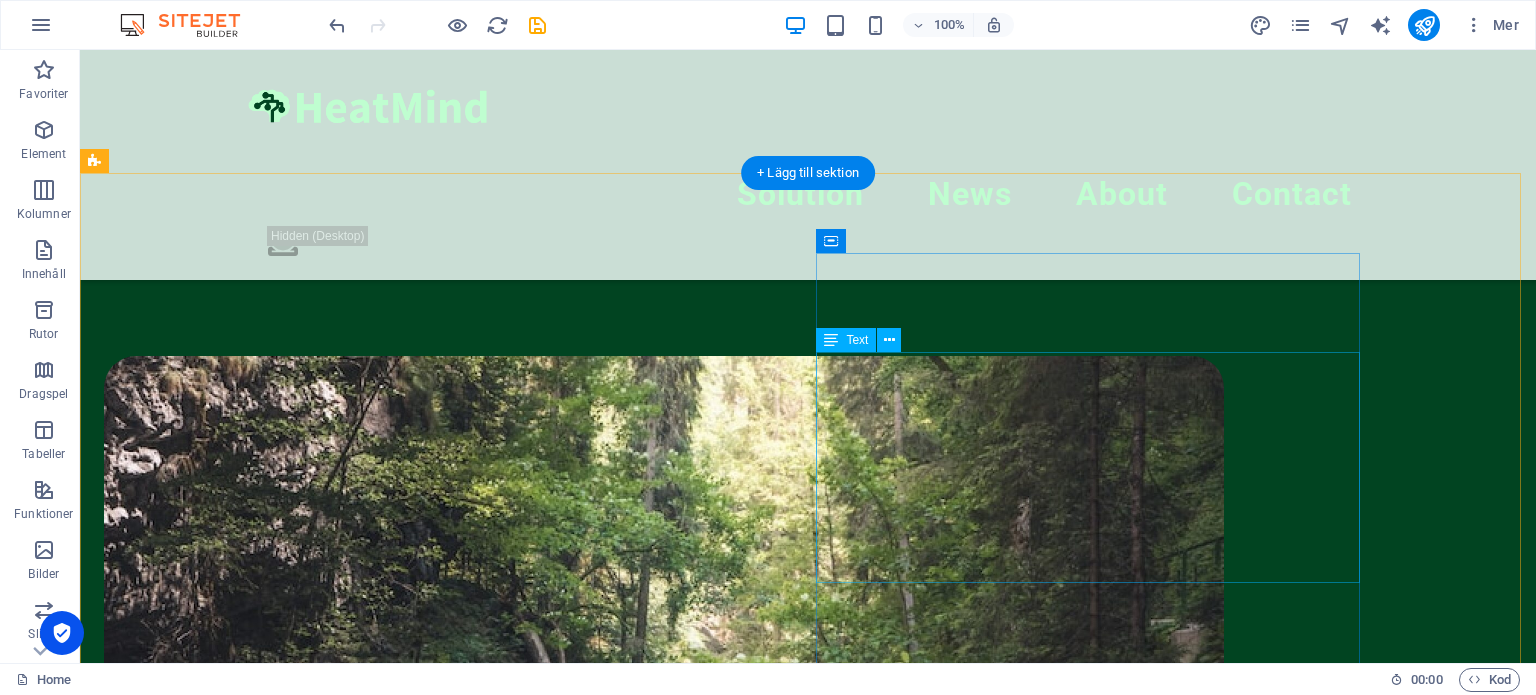 click on "Comfort      Economy      Flexibility      Smart alerts" at bounding box center (664, 3843) 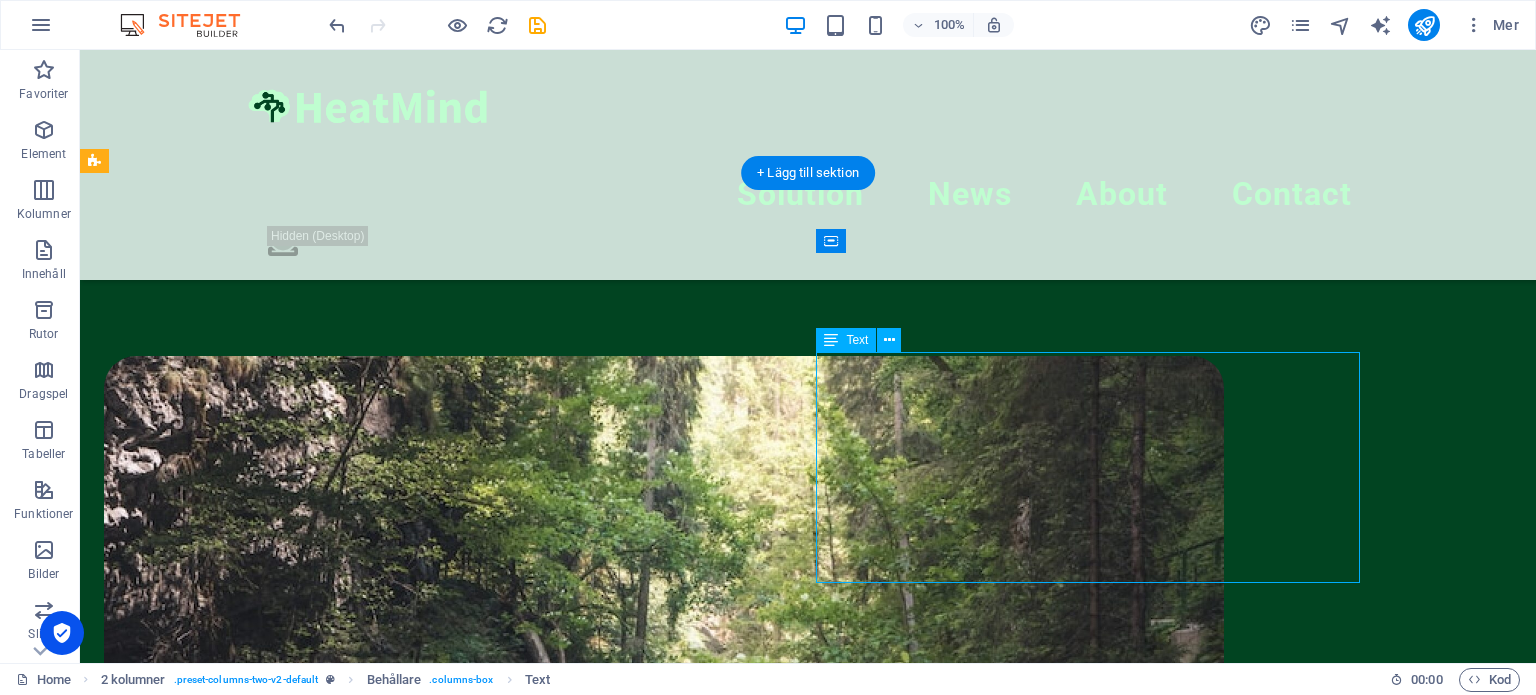 click on "Comfort      Economy      Flexibility      Smart alerts" at bounding box center [664, 3843] 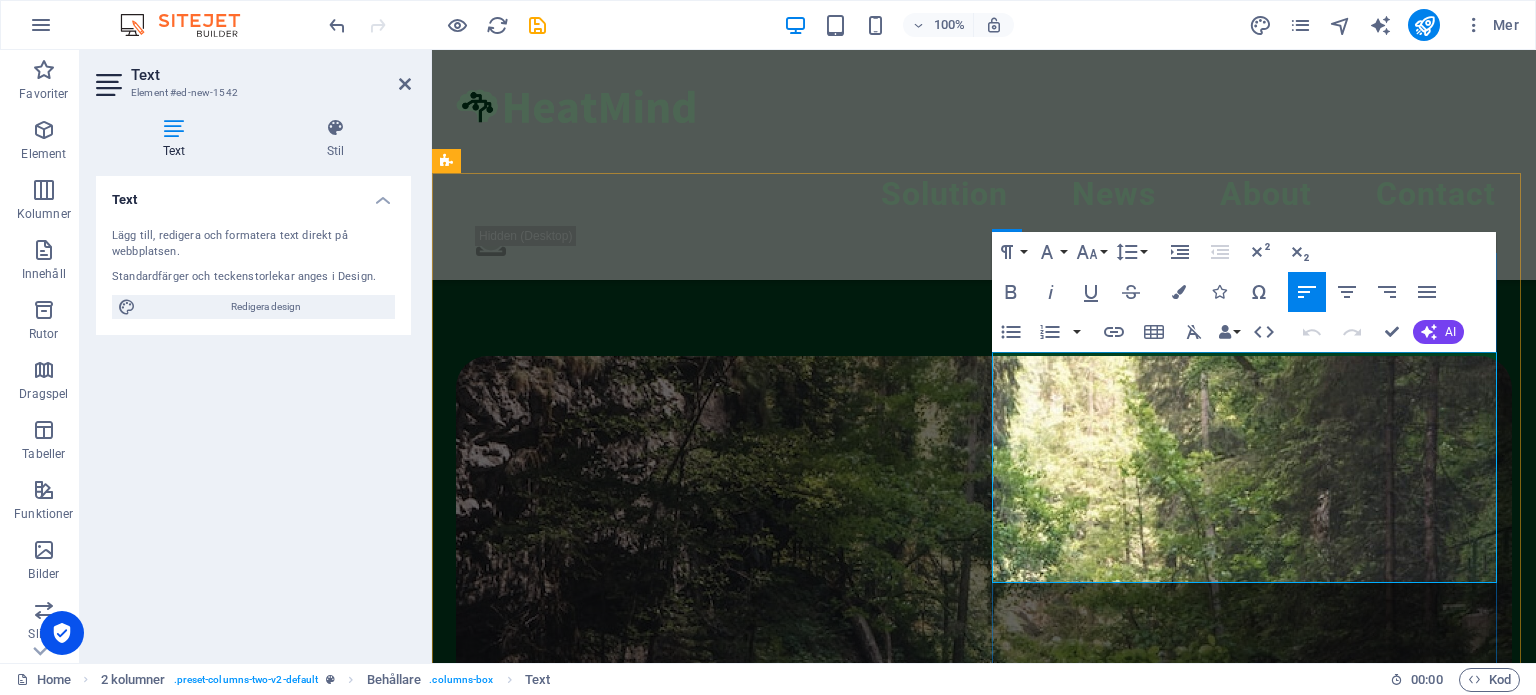 click on "Smart alerts" at bounding box center [984, 5208] 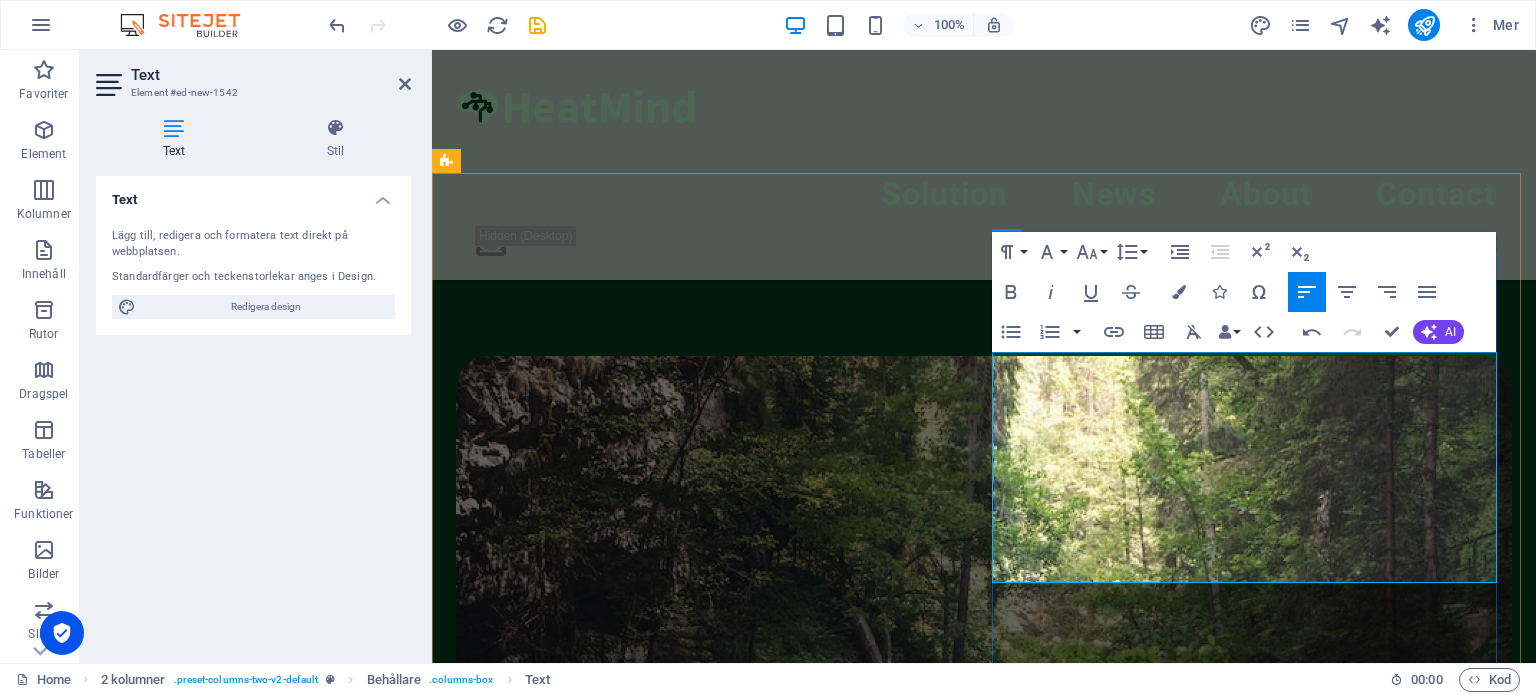 click on "Flexibility" at bounding box center [984, 4095] 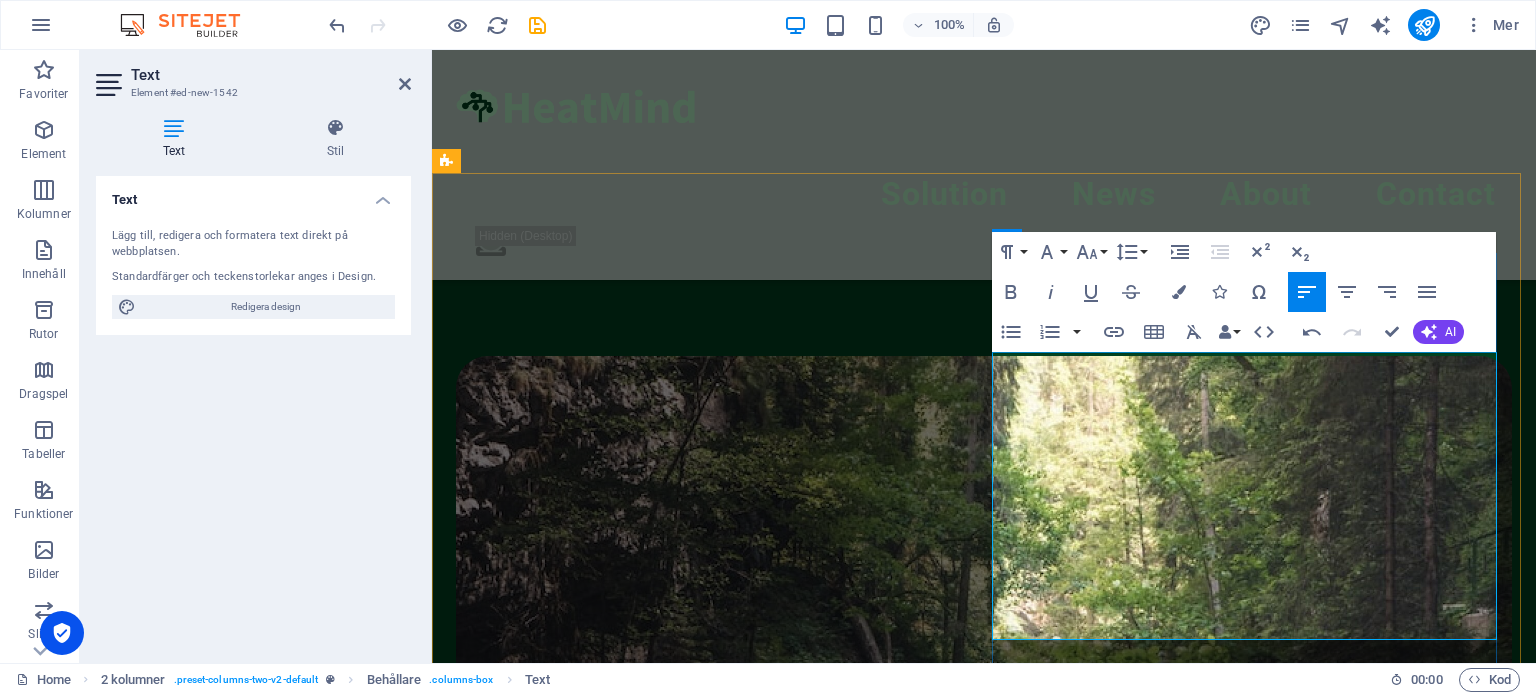 click on "Economy" at bounding box center (984, 3040) 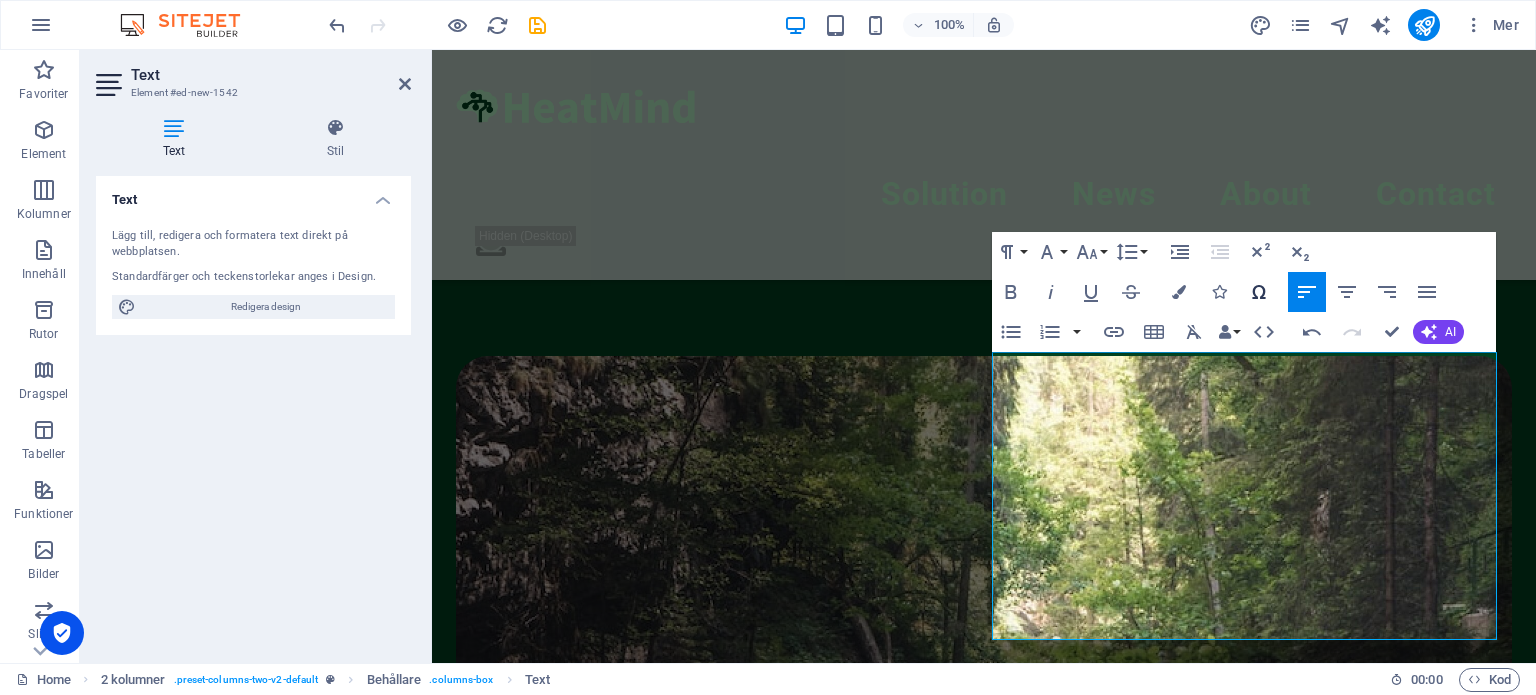 click 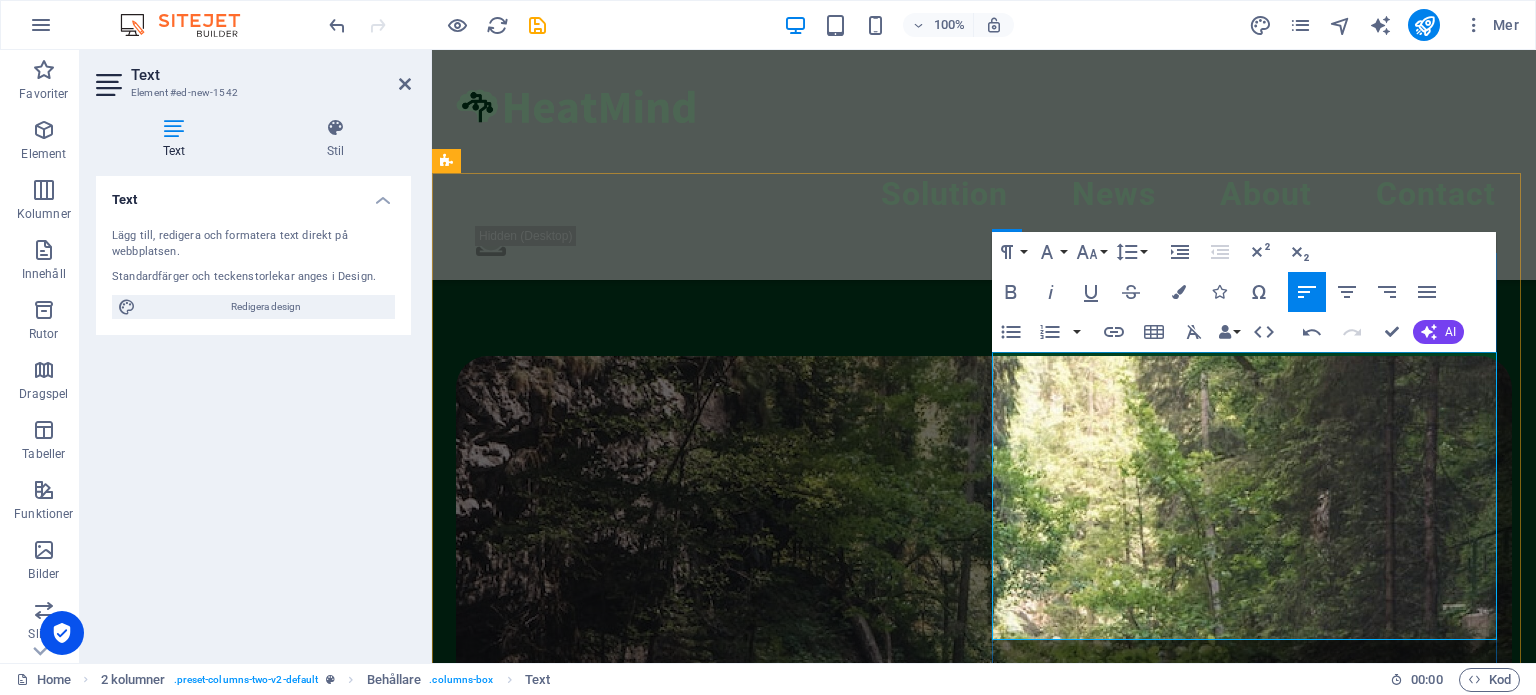 drag, startPoint x: 1188, startPoint y: 498, endPoint x: 1279, endPoint y: 500, distance: 91.02197 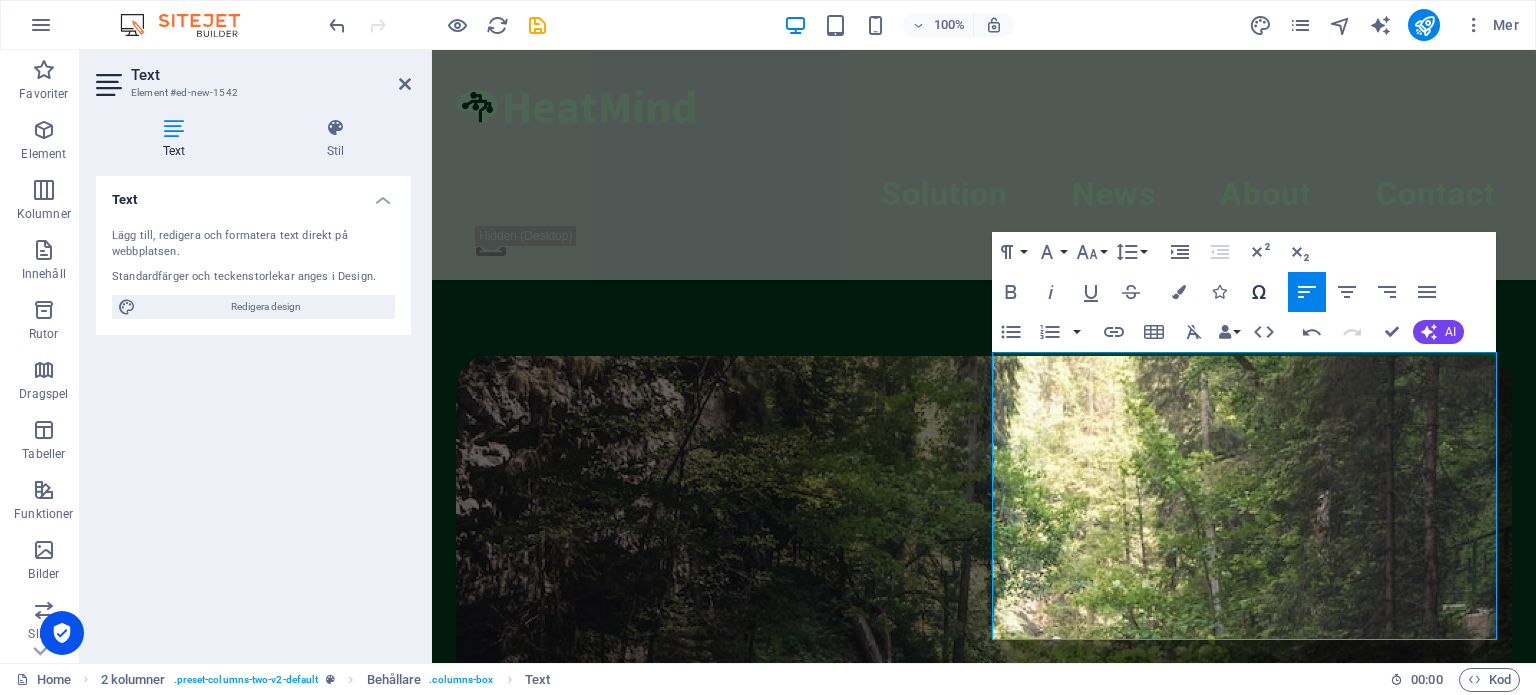 click 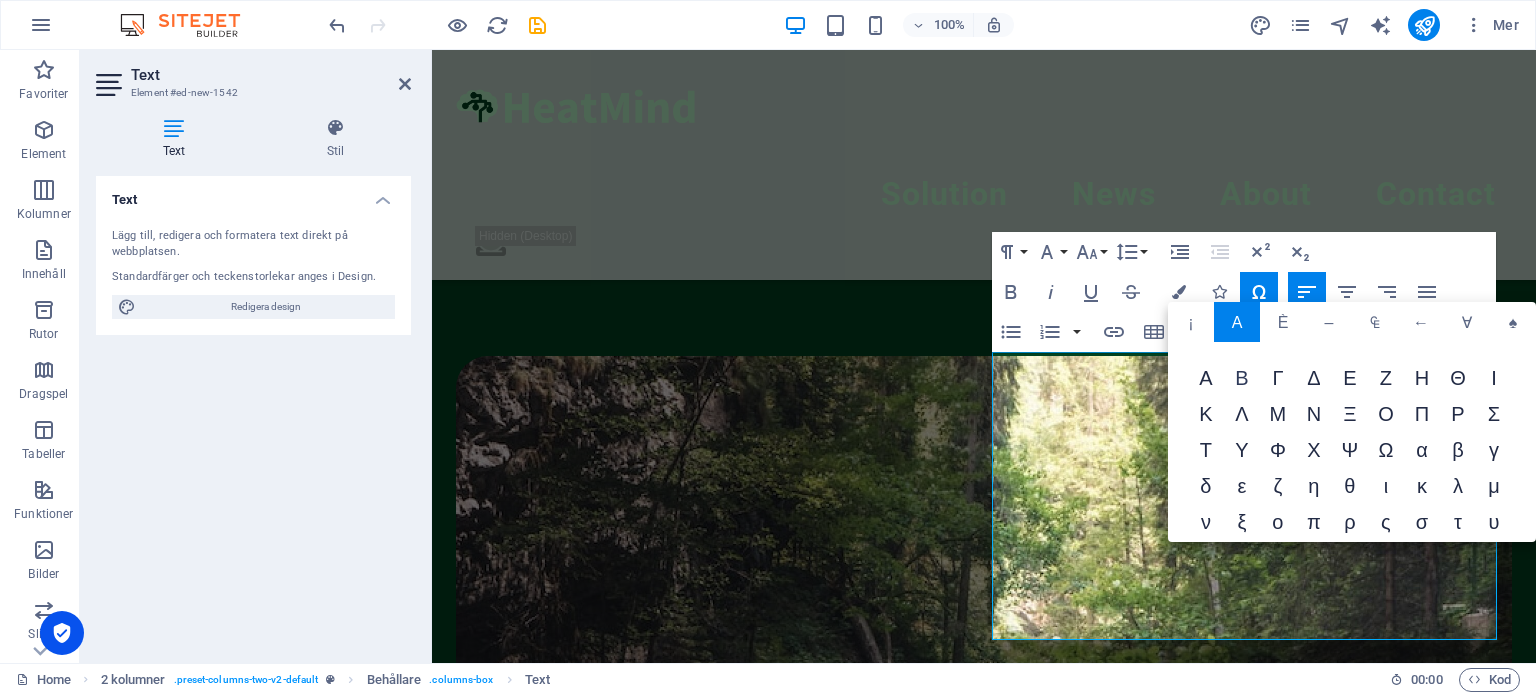 click on "Β" at bounding box center (1242, 380) 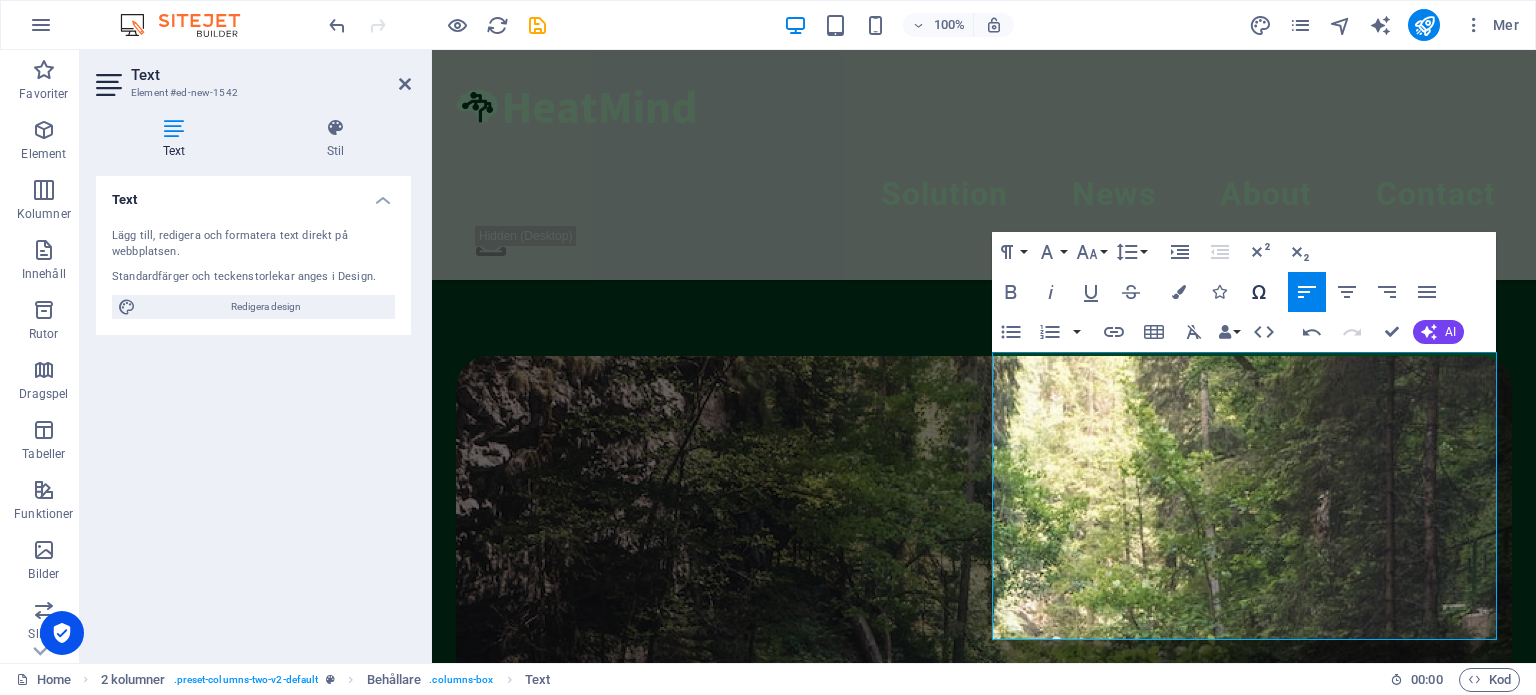 click 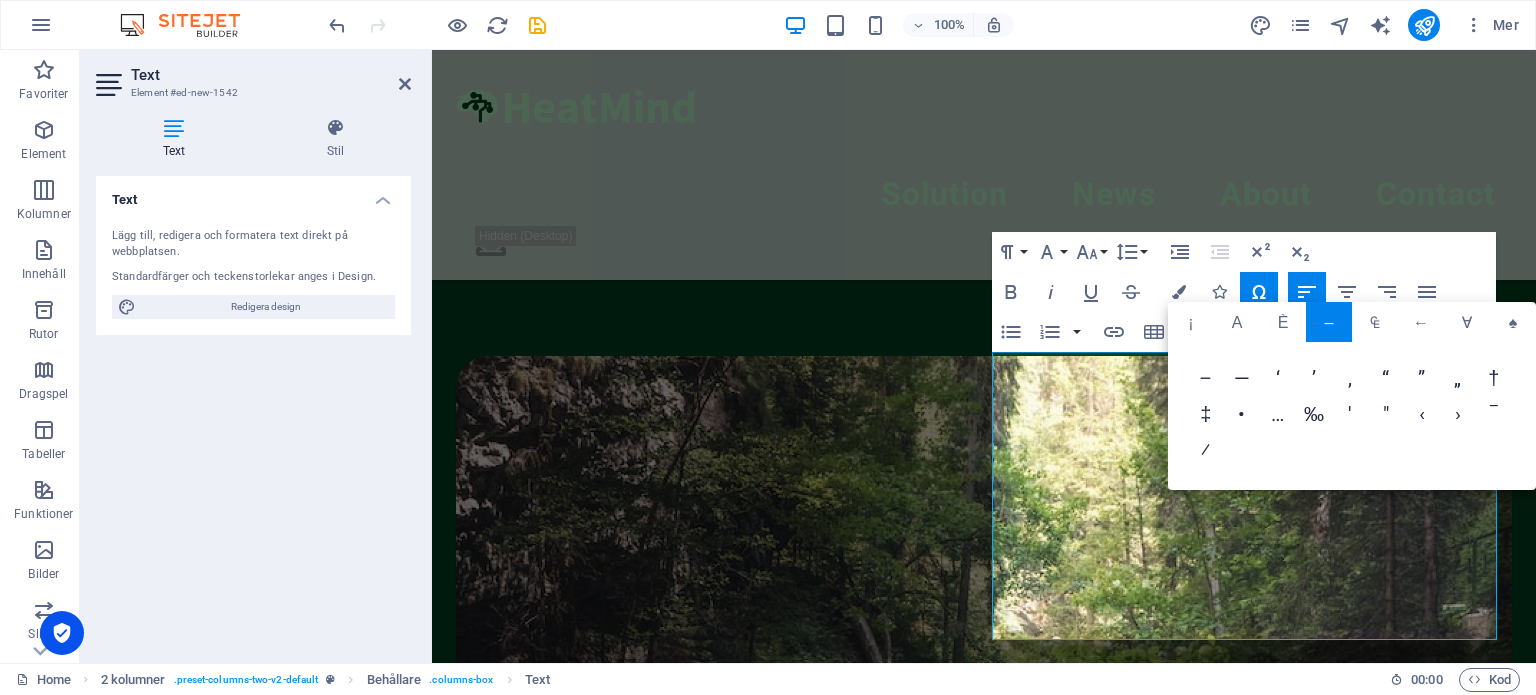click on "–" at bounding box center (1206, 380) 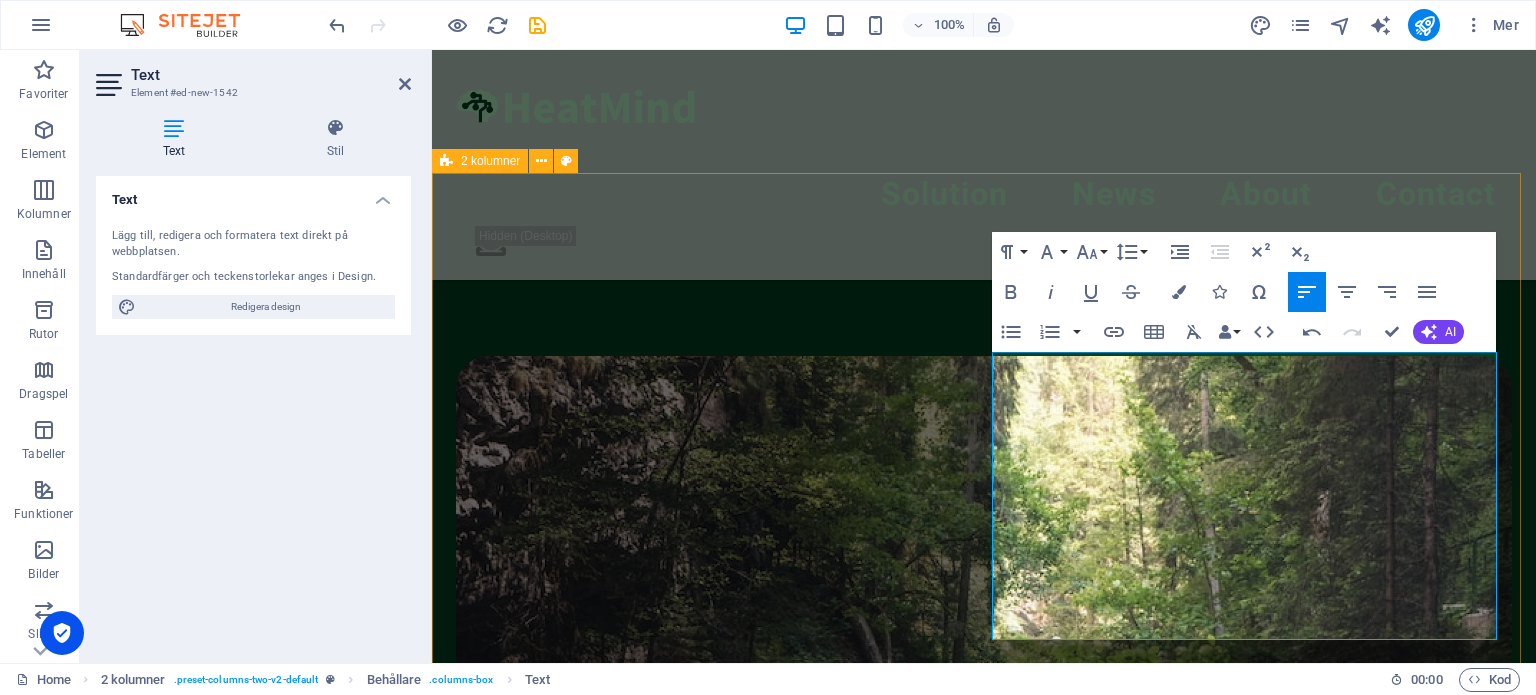 click on "Capabilities      Indoor comfort & stability      Economy      Flexibility –  thermal peak shaving      Smart alerts to operators Learn more" at bounding box center (984, 3123) 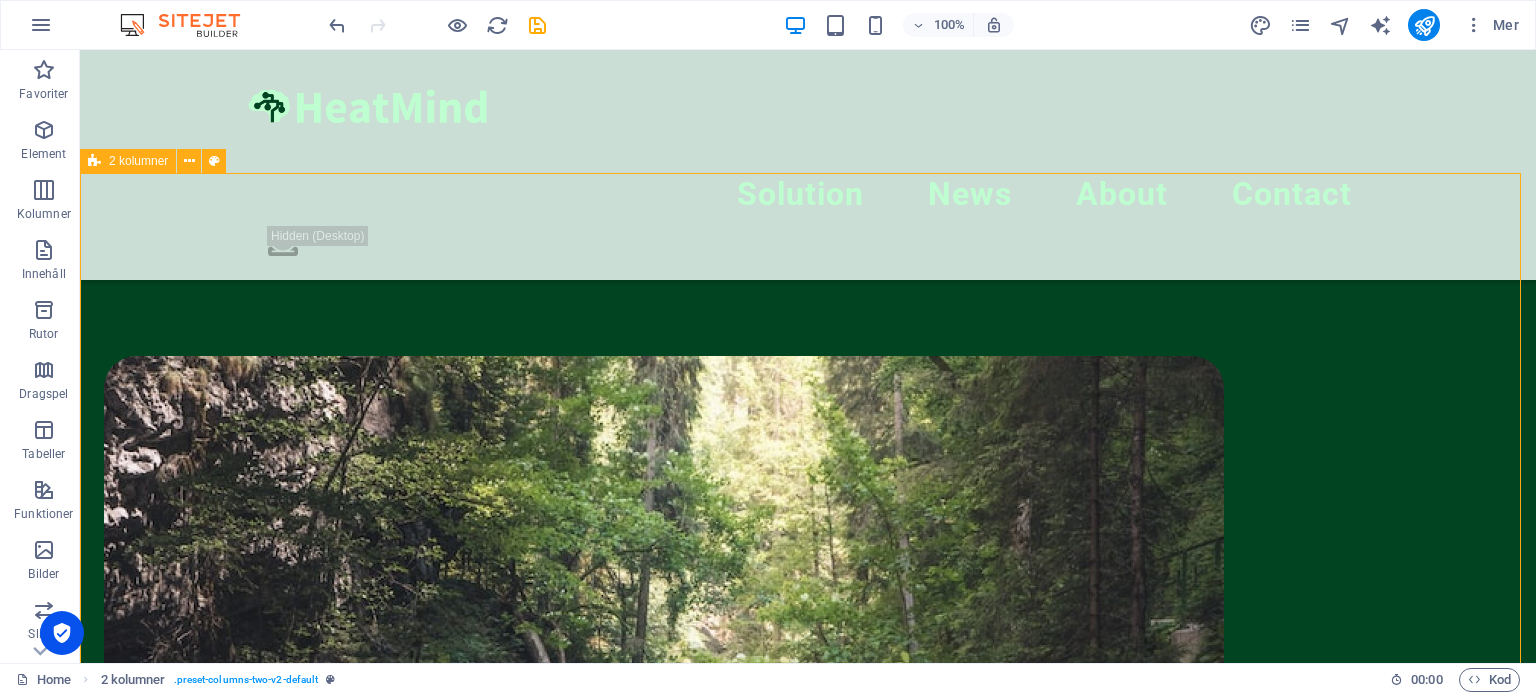 click on "Capabilities      Indoor comfort & stability      Economy      Flexibility –  thermal peak shaving      Smart alerts to operators Learn more" at bounding box center [808, 3269] 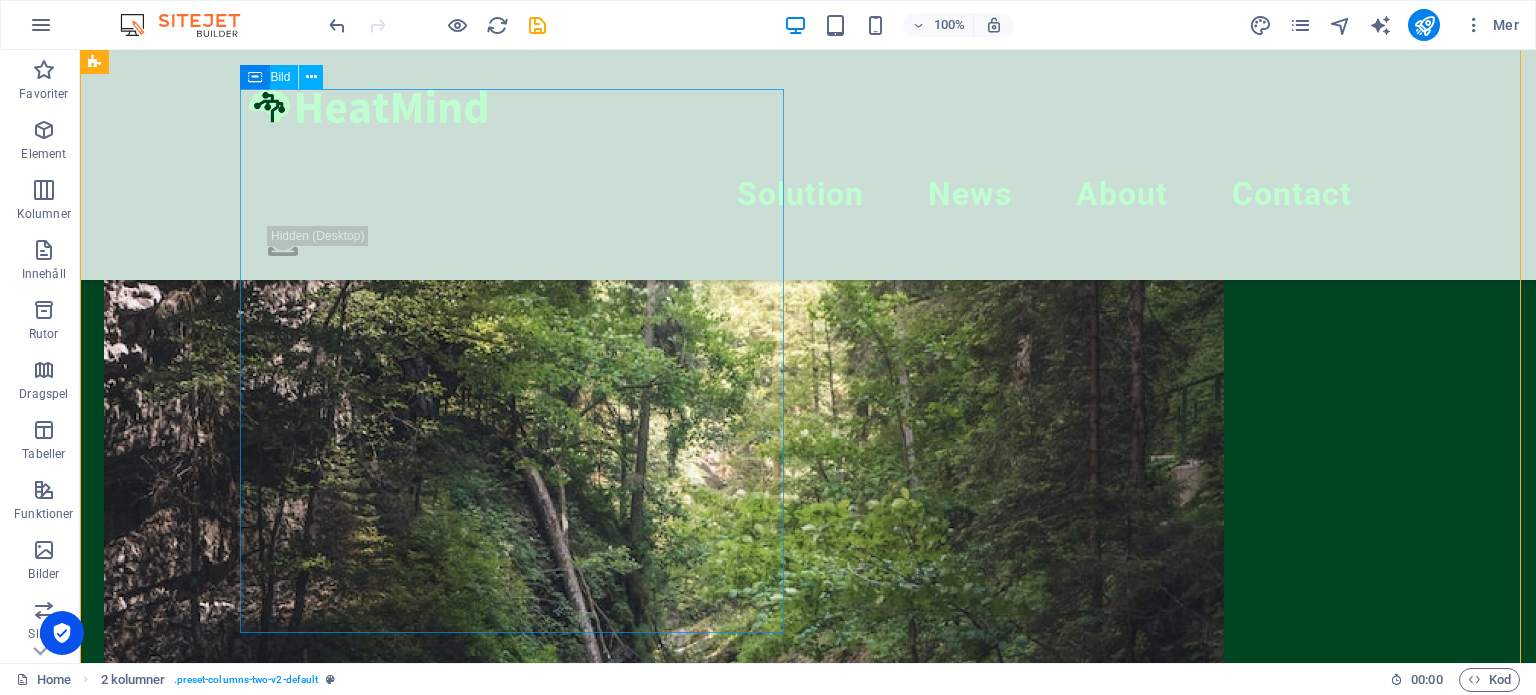 scroll, scrollTop: 590, scrollLeft: 0, axis: vertical 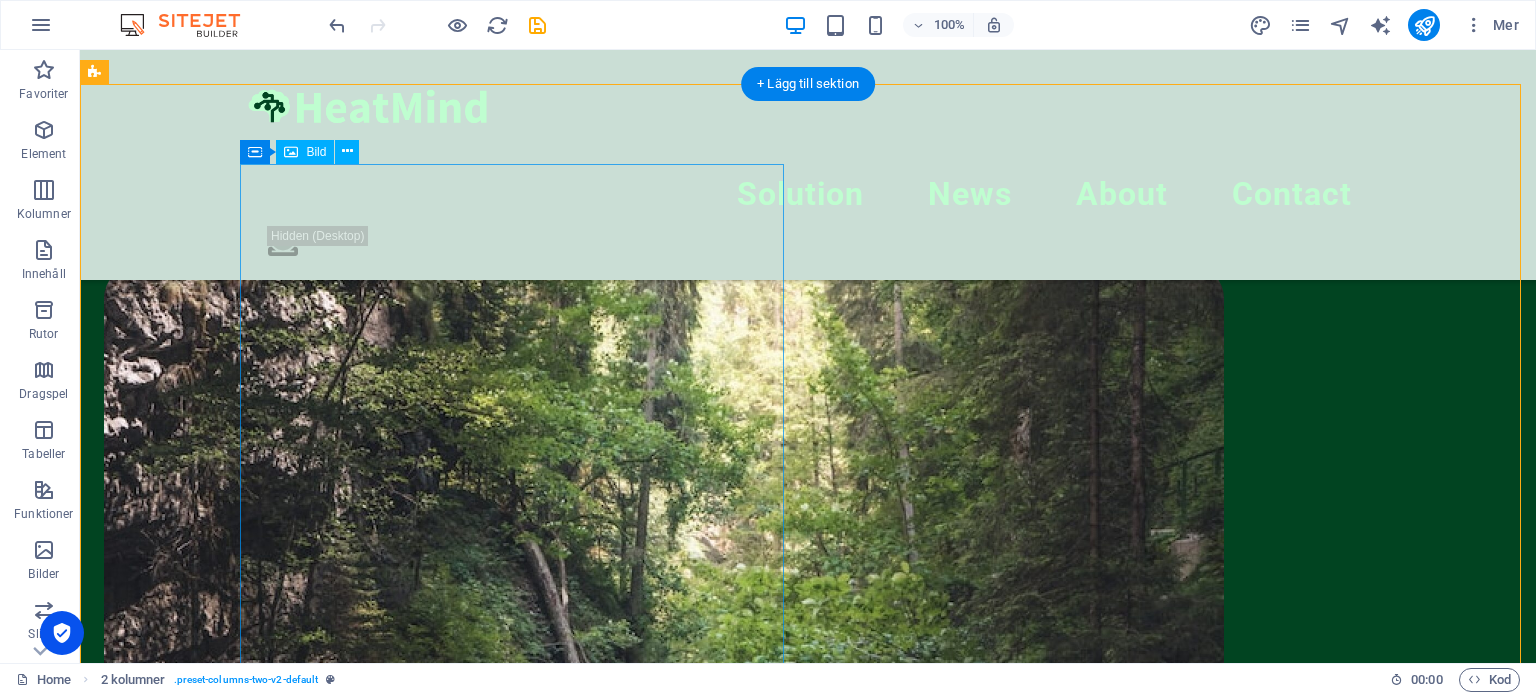 click at bounding box center [664, 826] 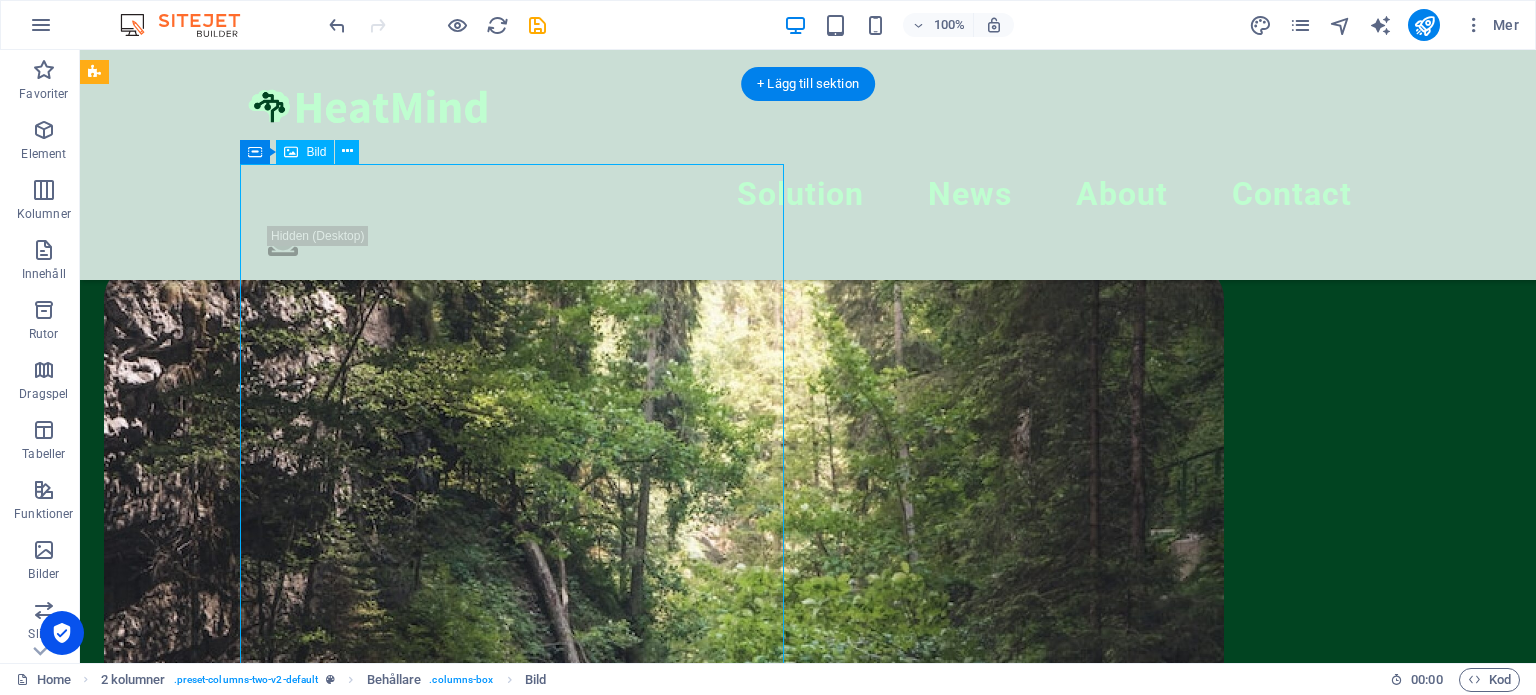 click at bounding box center [664, 826] 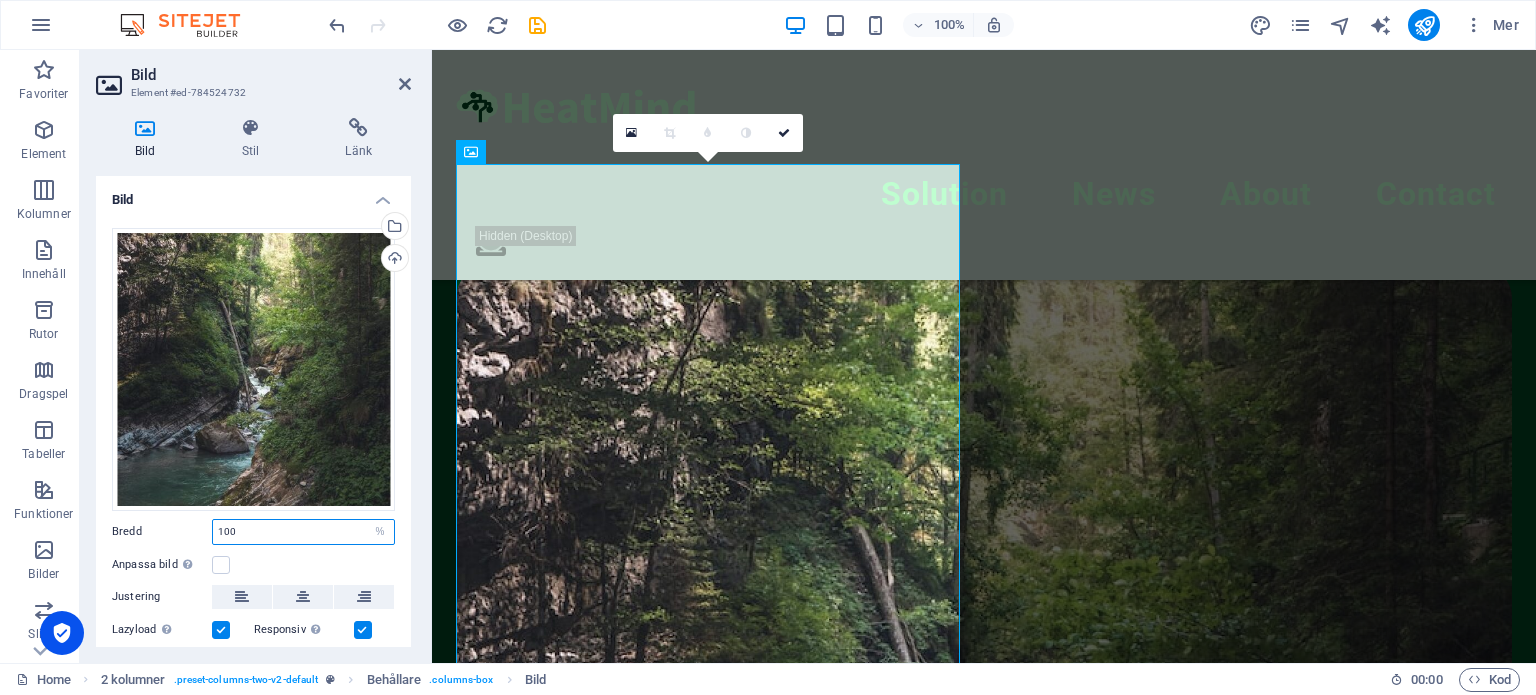 click on "100" at bounding box center (303, 532) 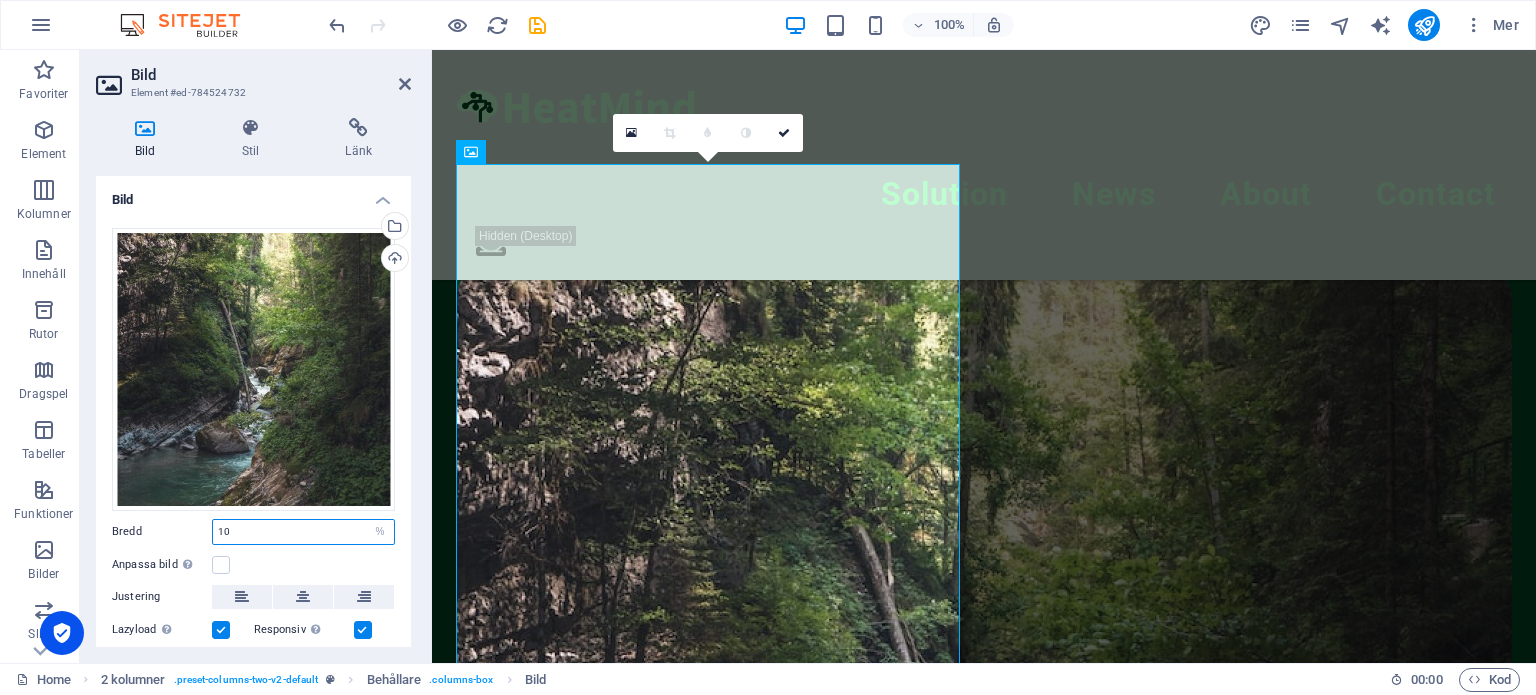 type on "1" 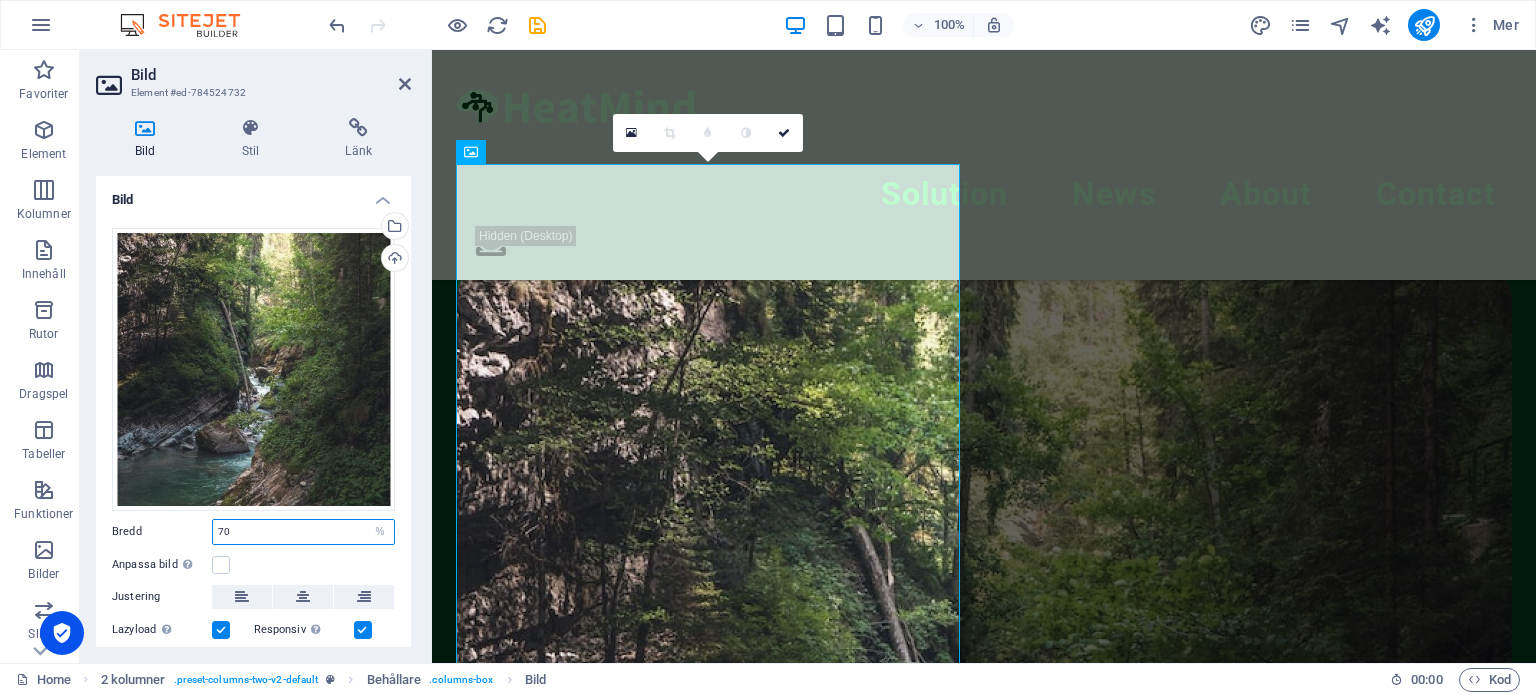 type on "70" 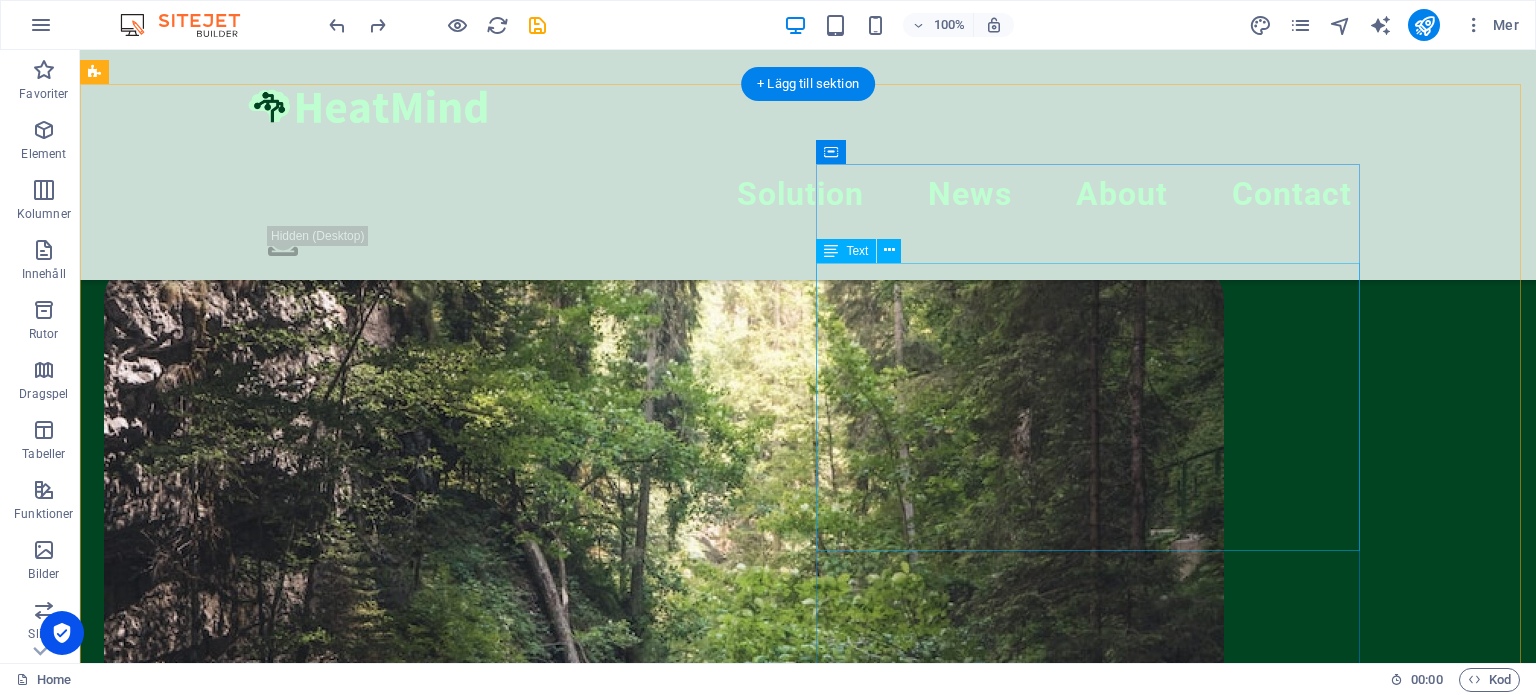 click on "Indoor comfort & stability      Economy      Flexibility –  thermal peak shaving      Smart alerts to operators" at bounding box center (664, 3753) 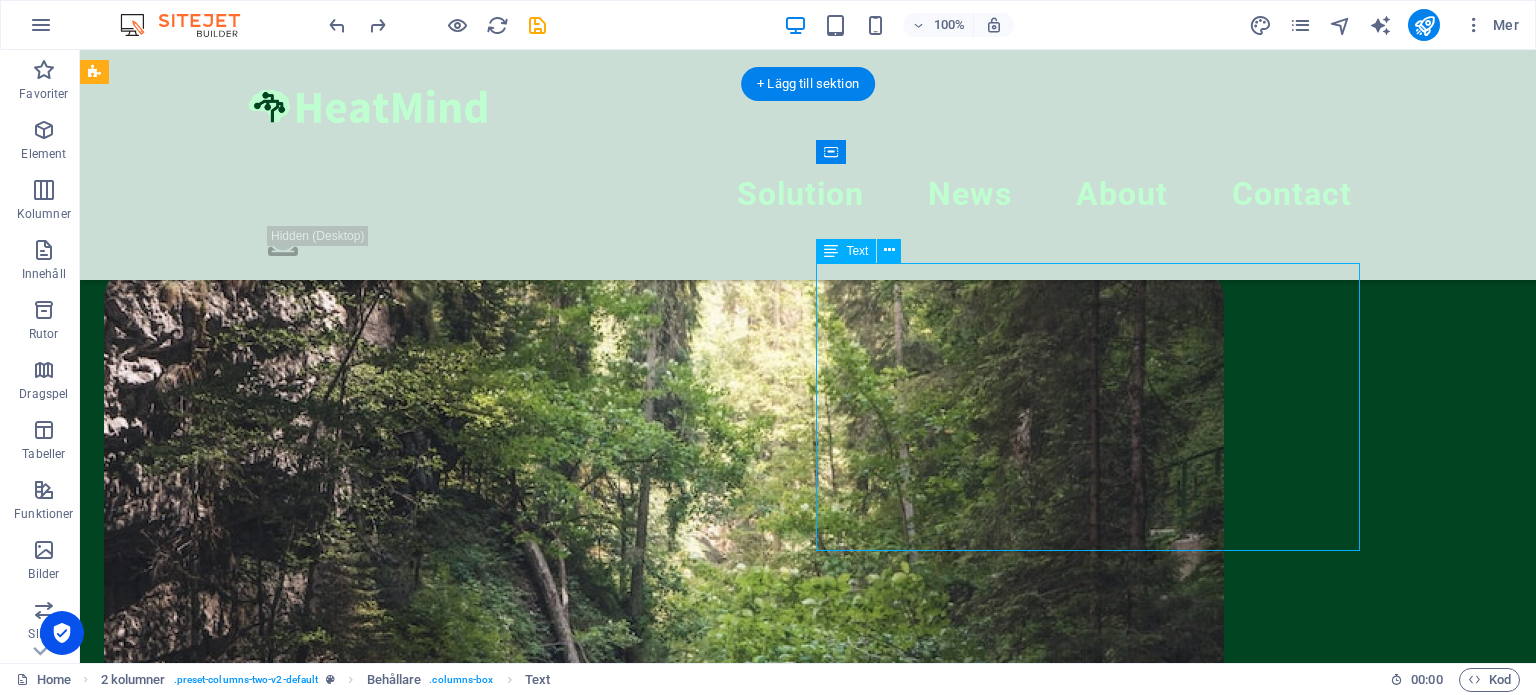click on "Indoor comfort & stability      Economy      Flexibility –  thermal peak shaving      Smart alerts to operators" at bounding box center [664, 3753] 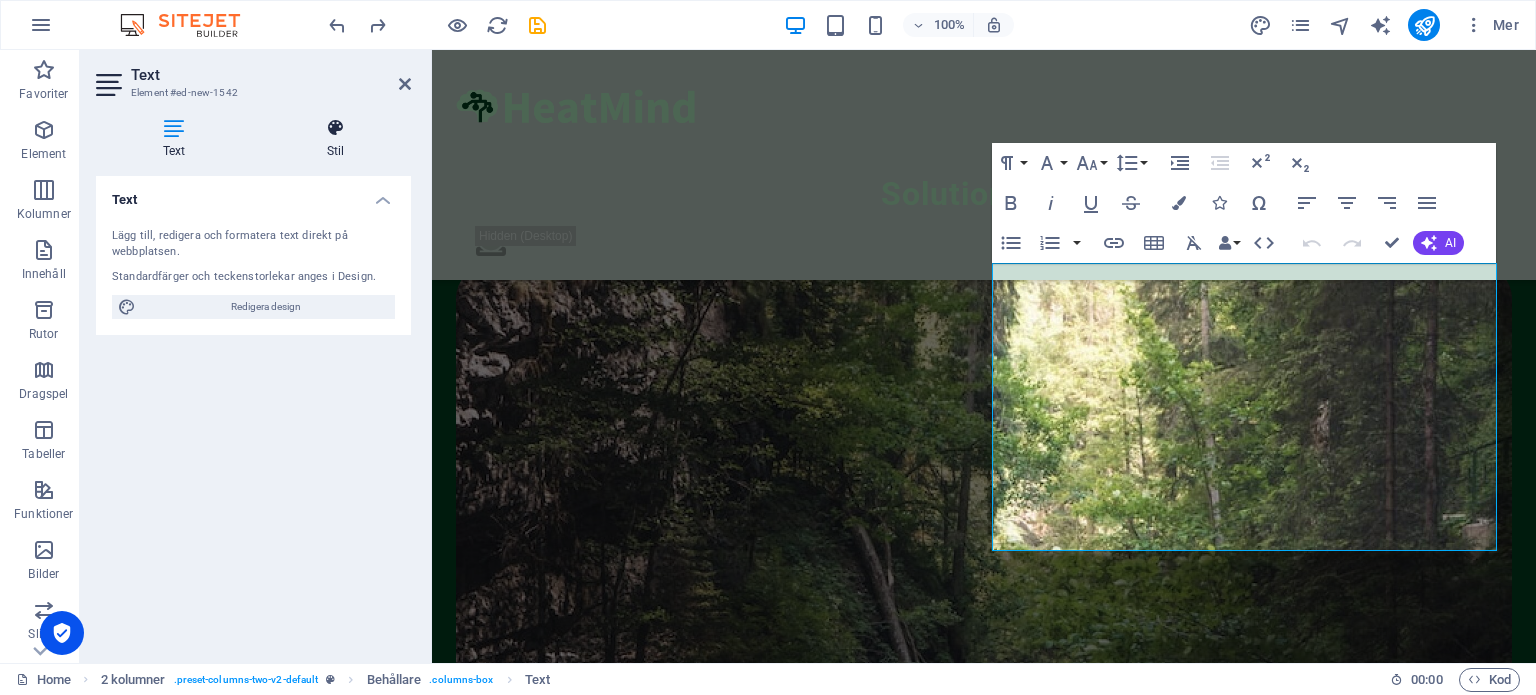 click at bounding box center (335, 128) 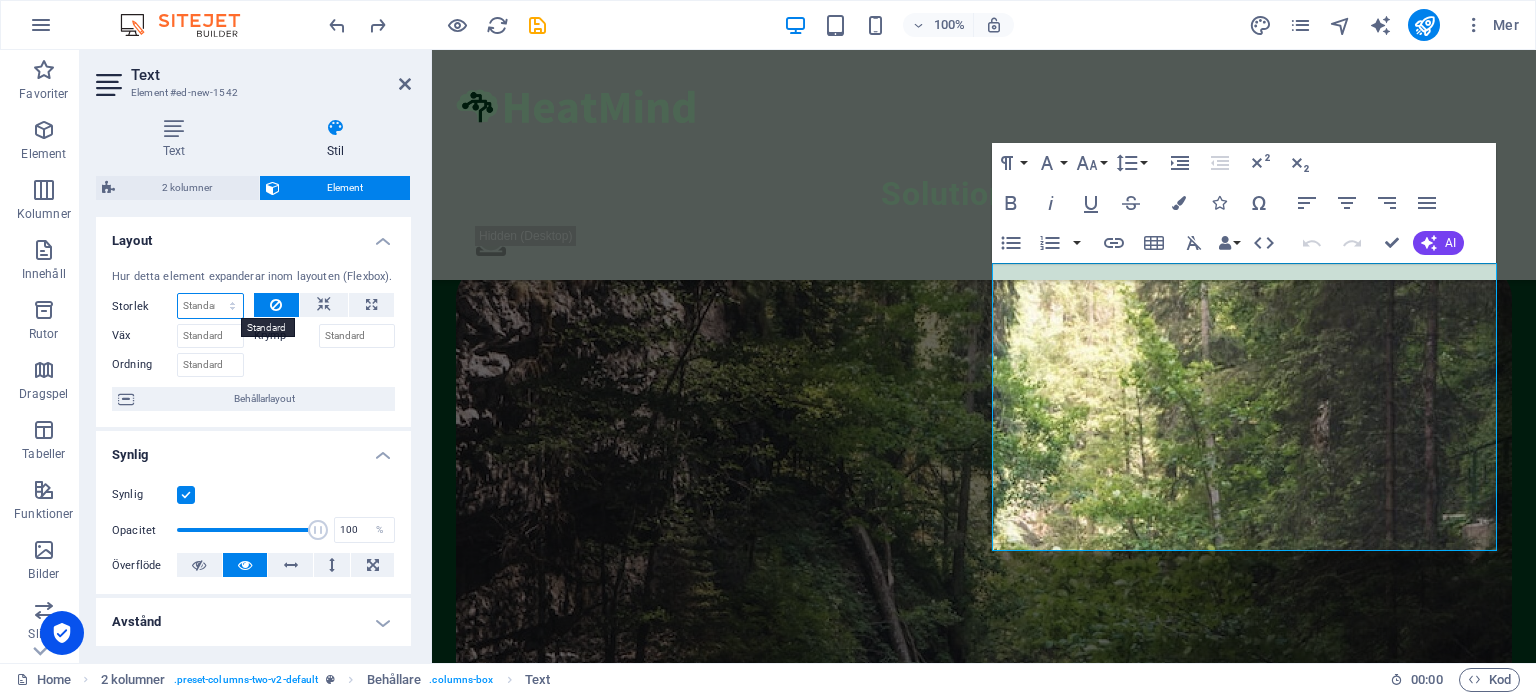 click on "Standard auto px % 1/1 1/2 1/3 1/4 1/5 1/6 1/7 1/8 1/9 1/10" at bounding box center (210, 306) 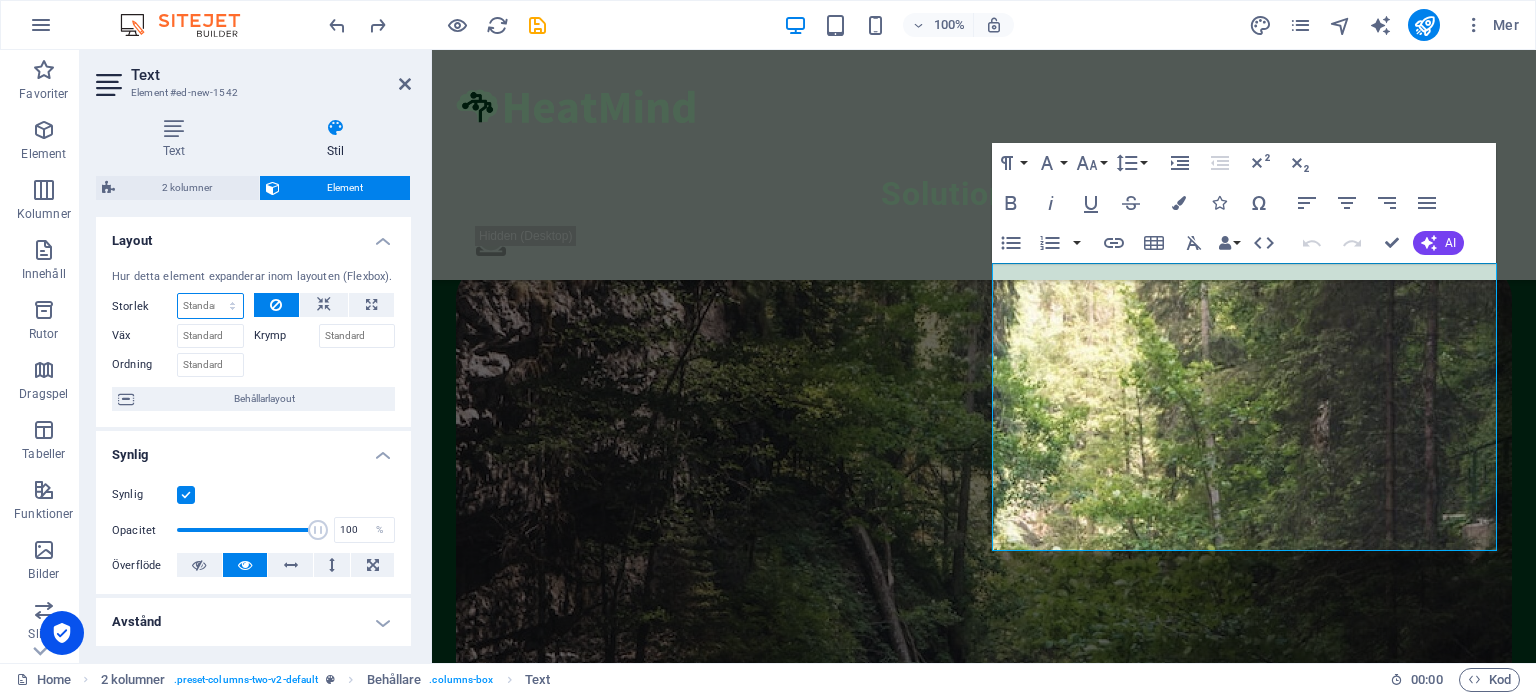 click on "Standard auto px % 1/1 1/2 1/3 1/4 1/5 1/6 1/7 1/8 1/9 1/10" at bounding box center (210, 306) 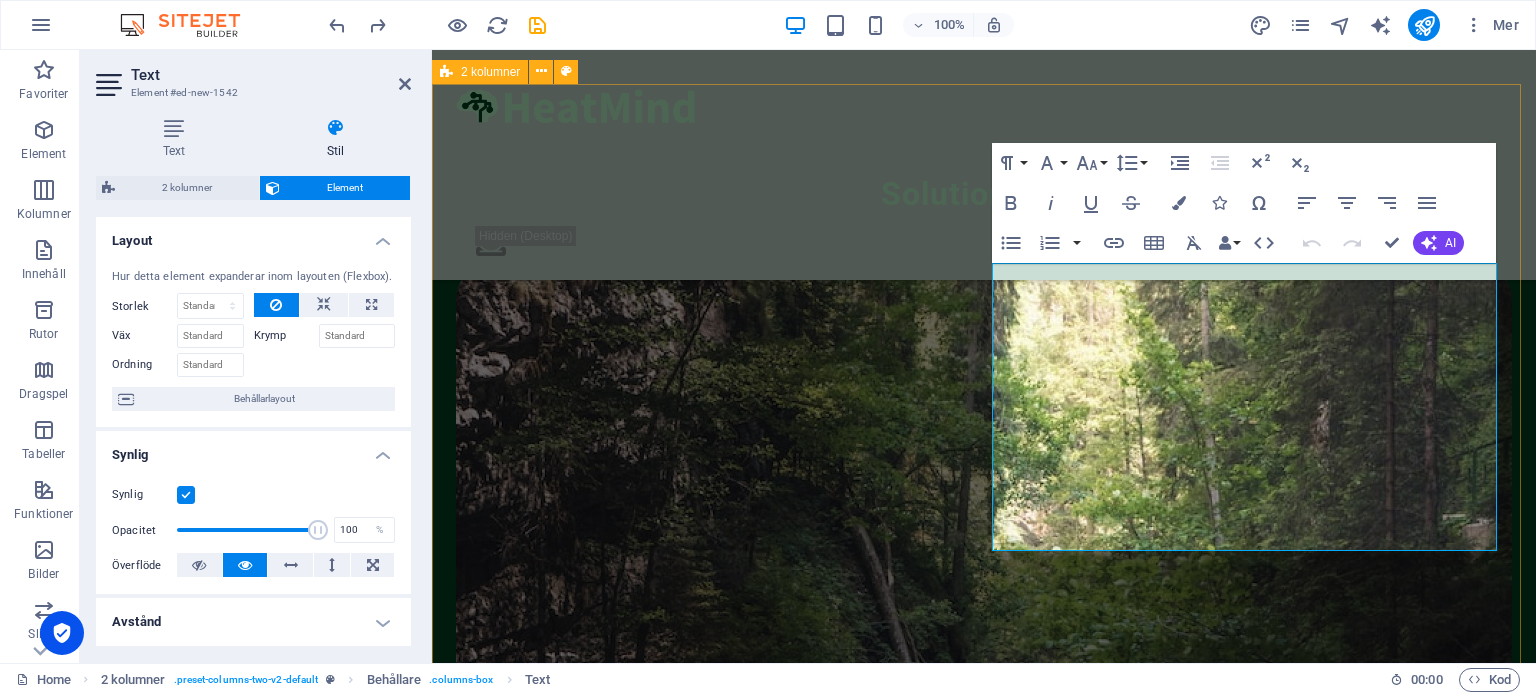click on "Capabilities      Indoor comfort & stability      Economy      Flexibility –  thermal peak shaving      Smart alerts to operators Learn more" at bounding box center (984, 3033) 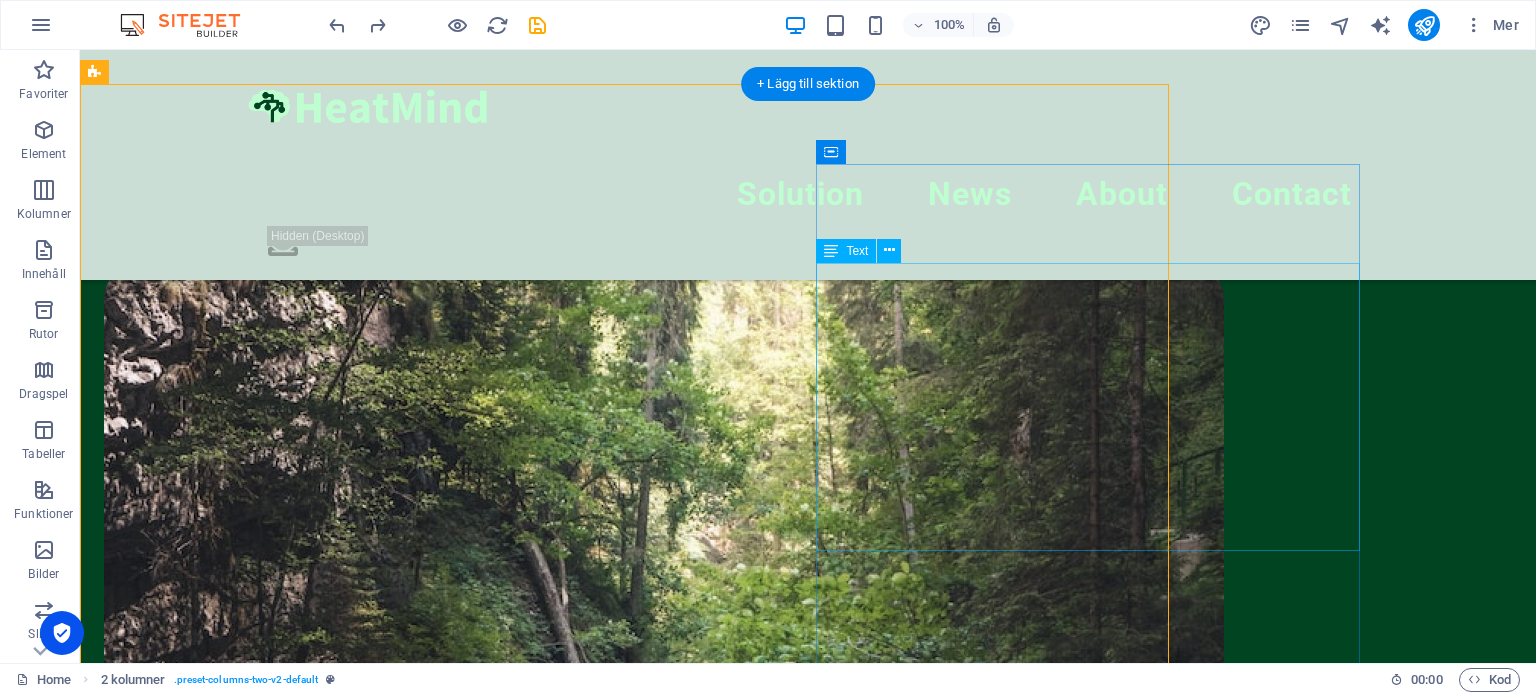 click on "Indoor comfort & stability      Economy      Flexibility –  thermal peak shaving      Smart alerts to operators" at bounding box center [664, 3753] 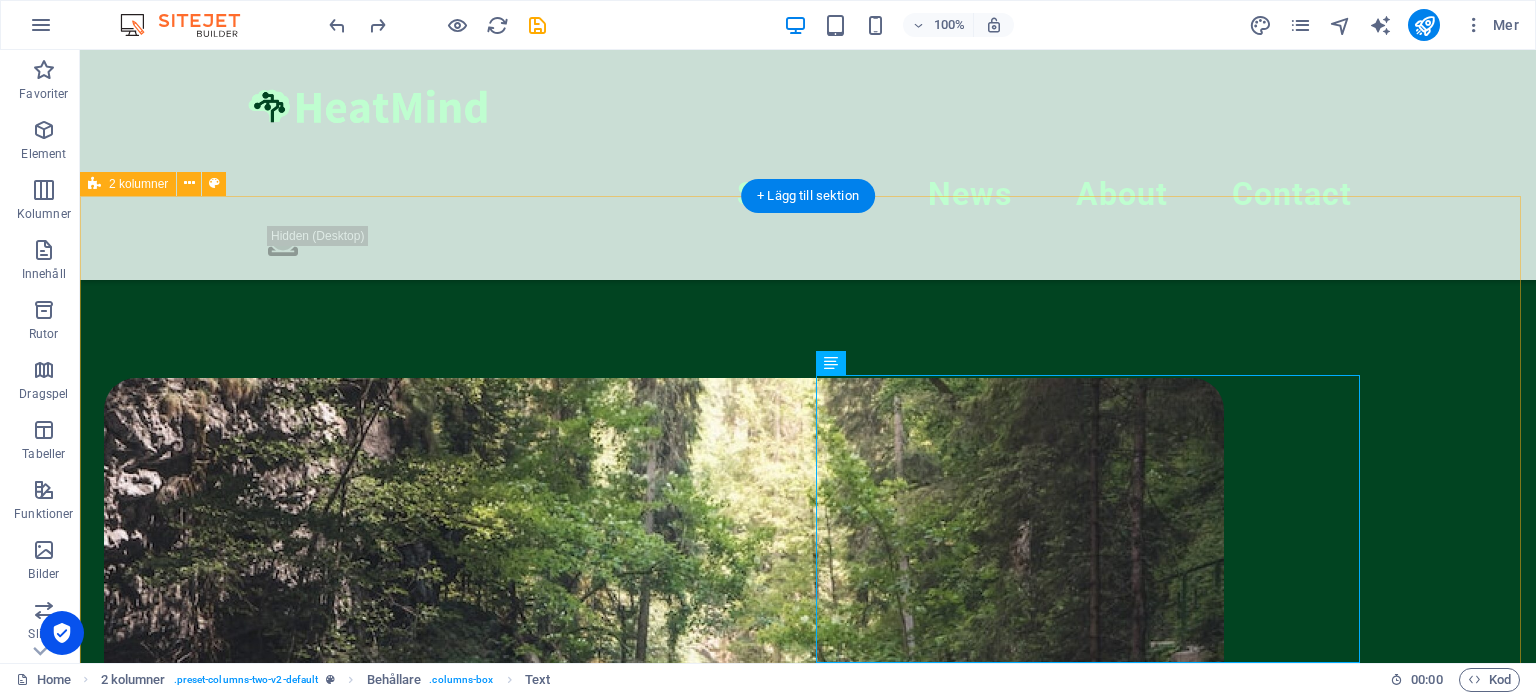 scroll, scrollTop: 468, scrollLeft: 0, axis: vertical 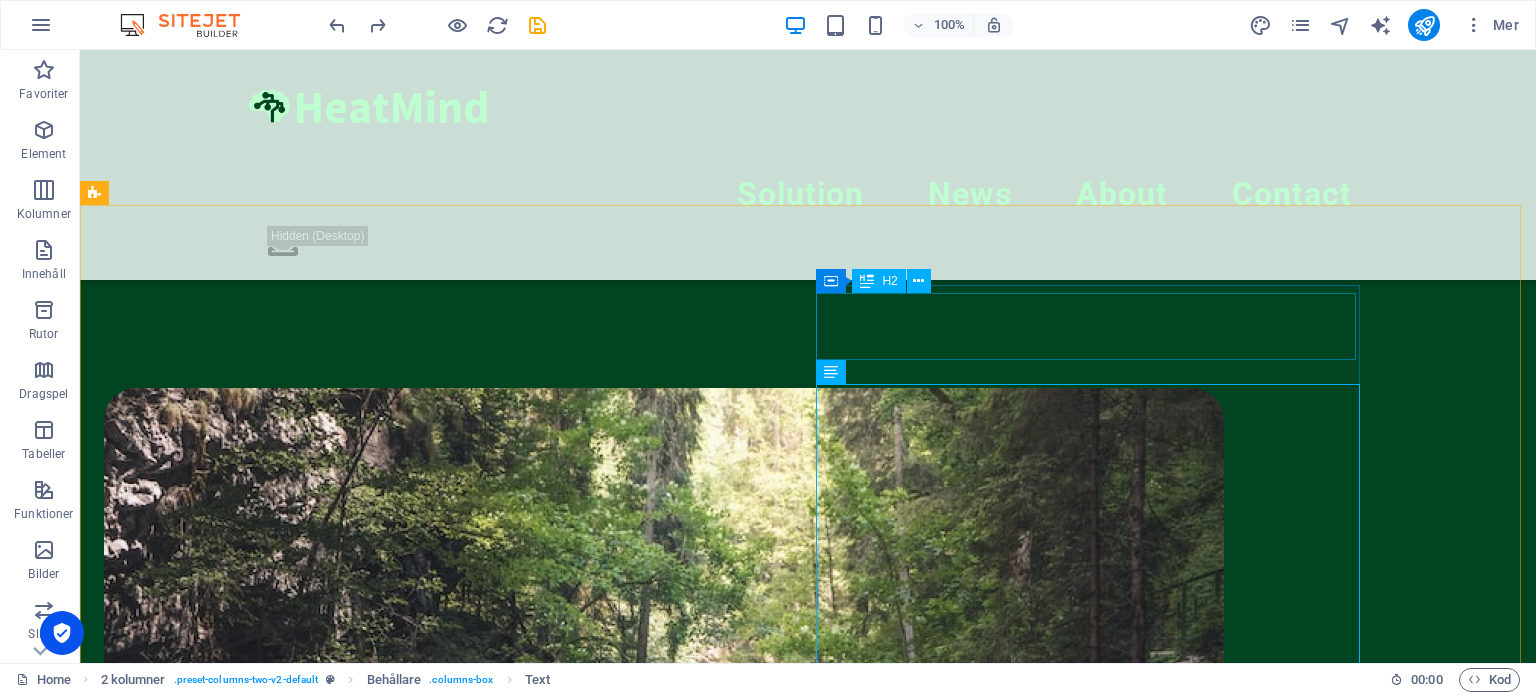 click on "Behållare   H2" at bounding box center (879, 281) 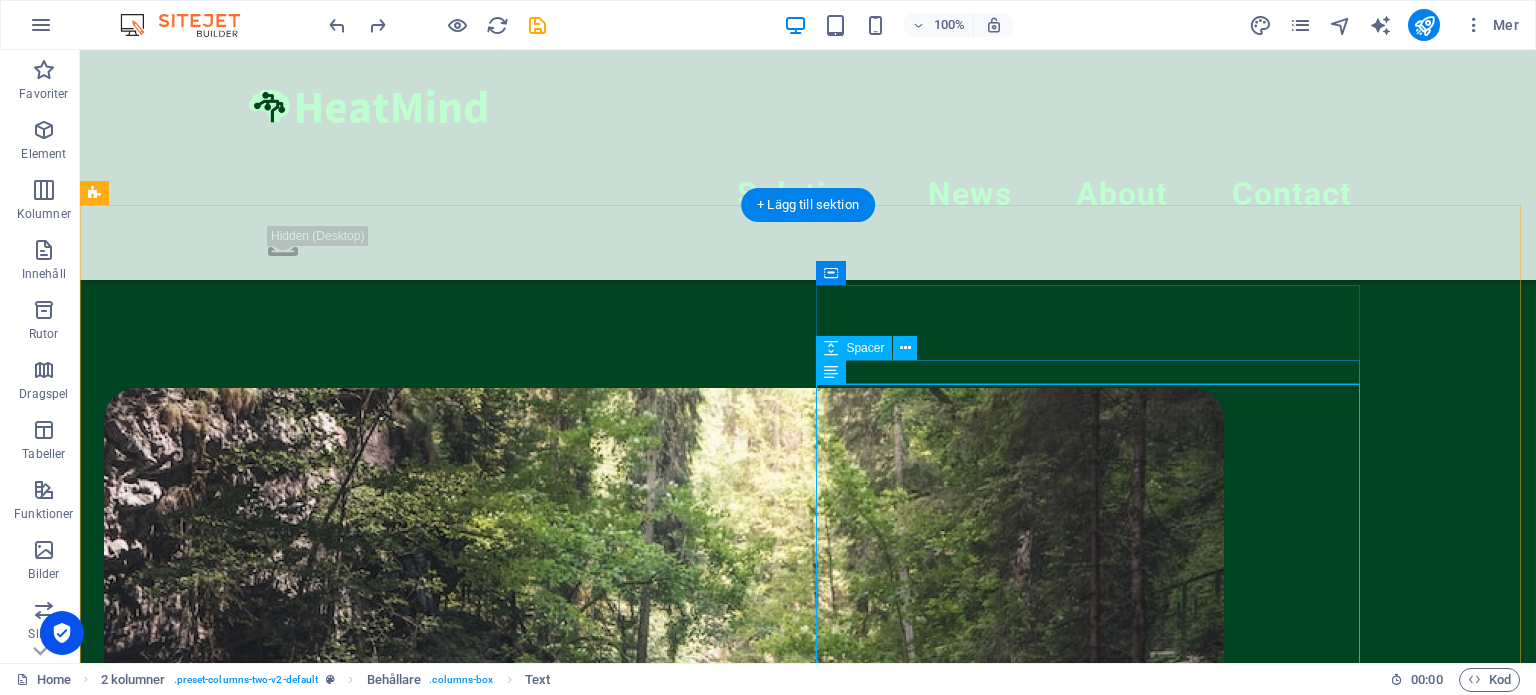 click at bounding box center (664, 1612) 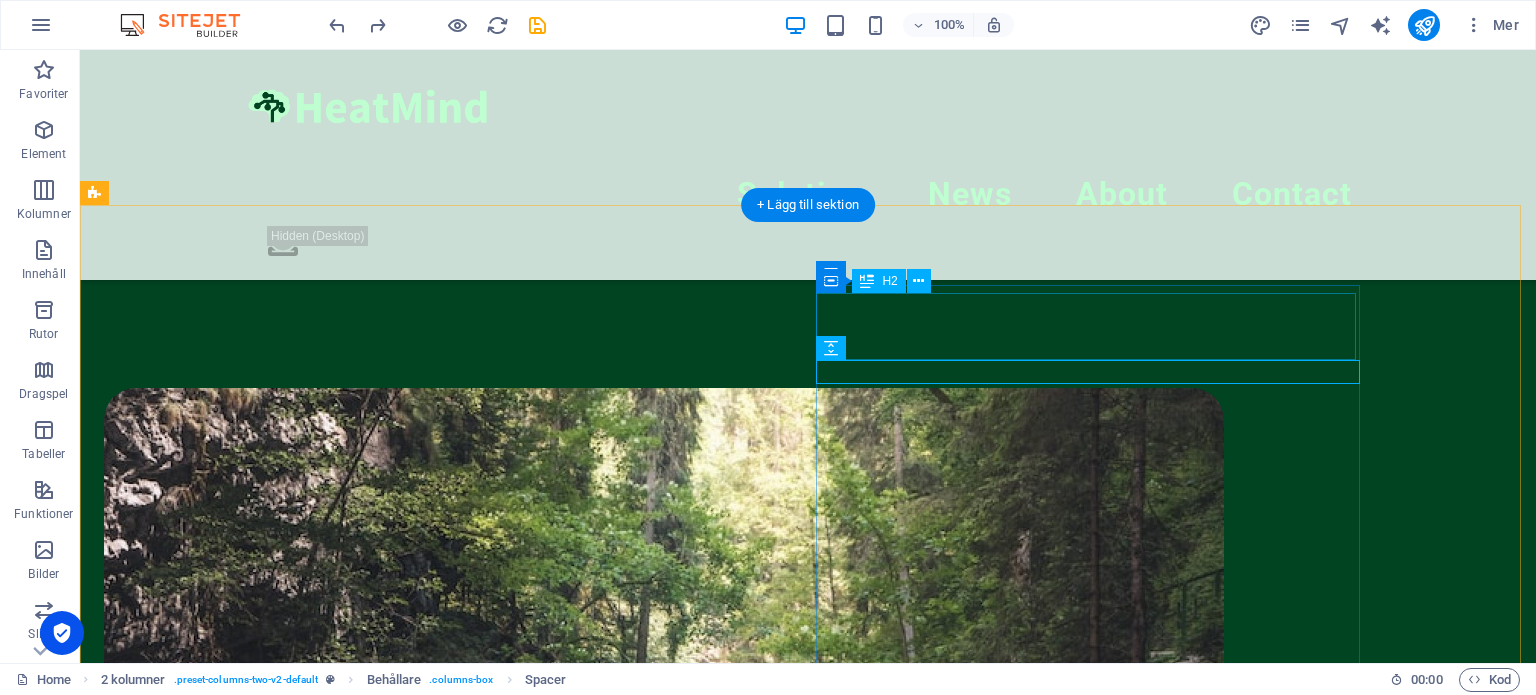 click on "Capabilities" at bounding box center (664, 1565) 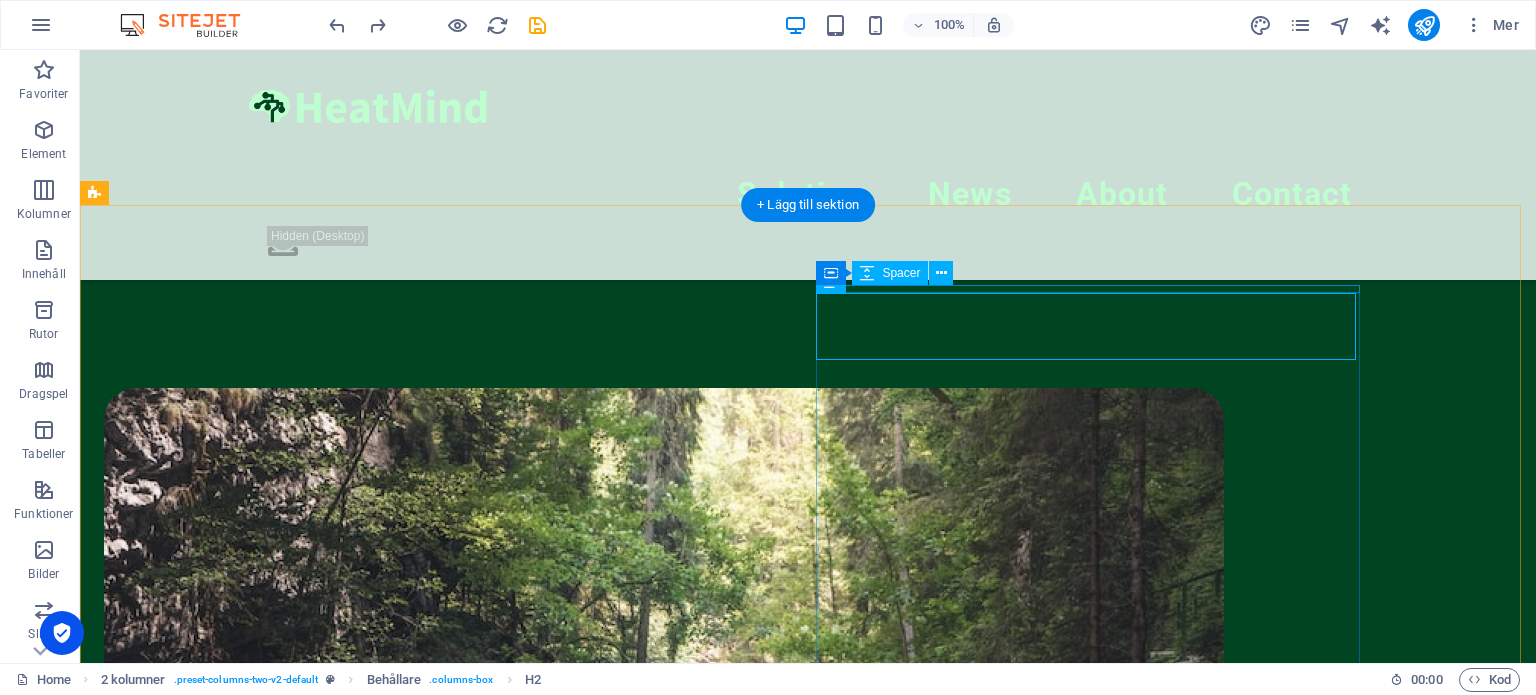 click at bounding box center [664, 1528] 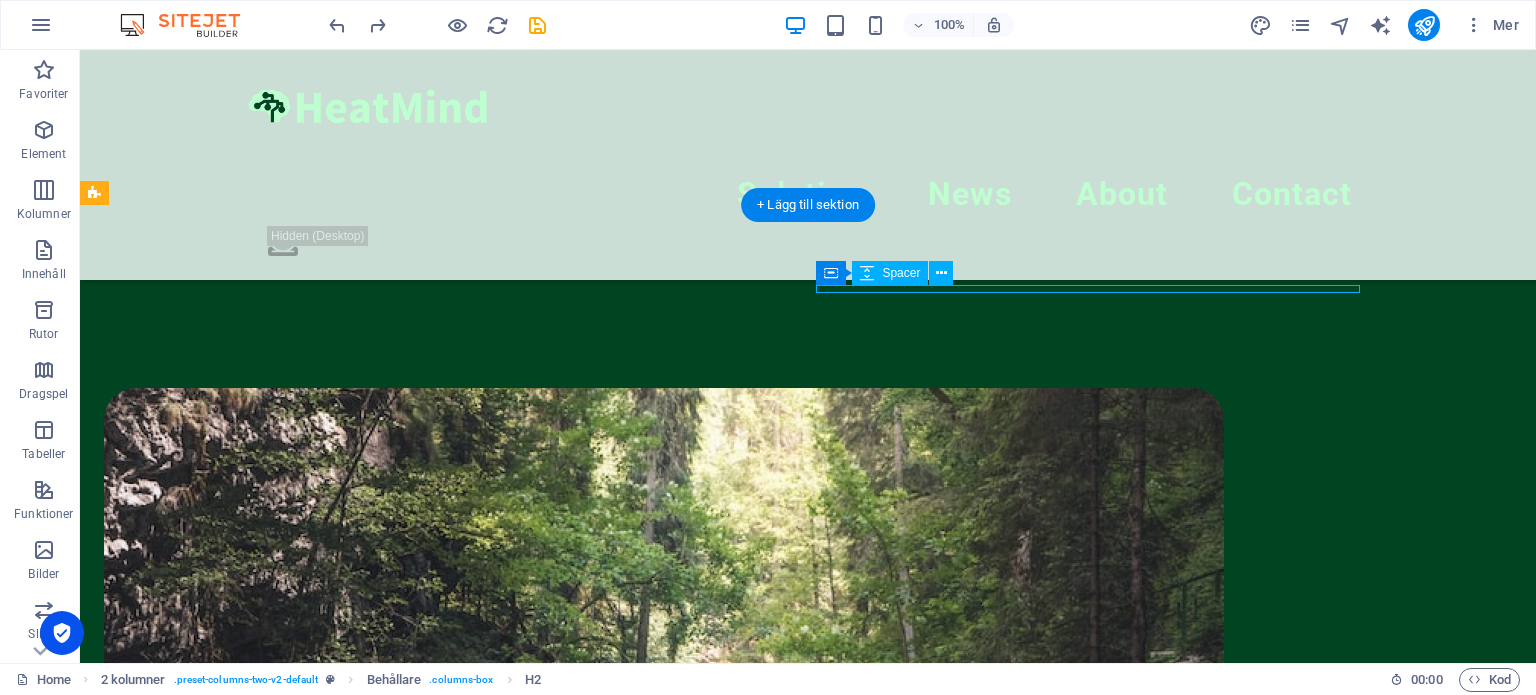 click at bounding box center (664, 1528) 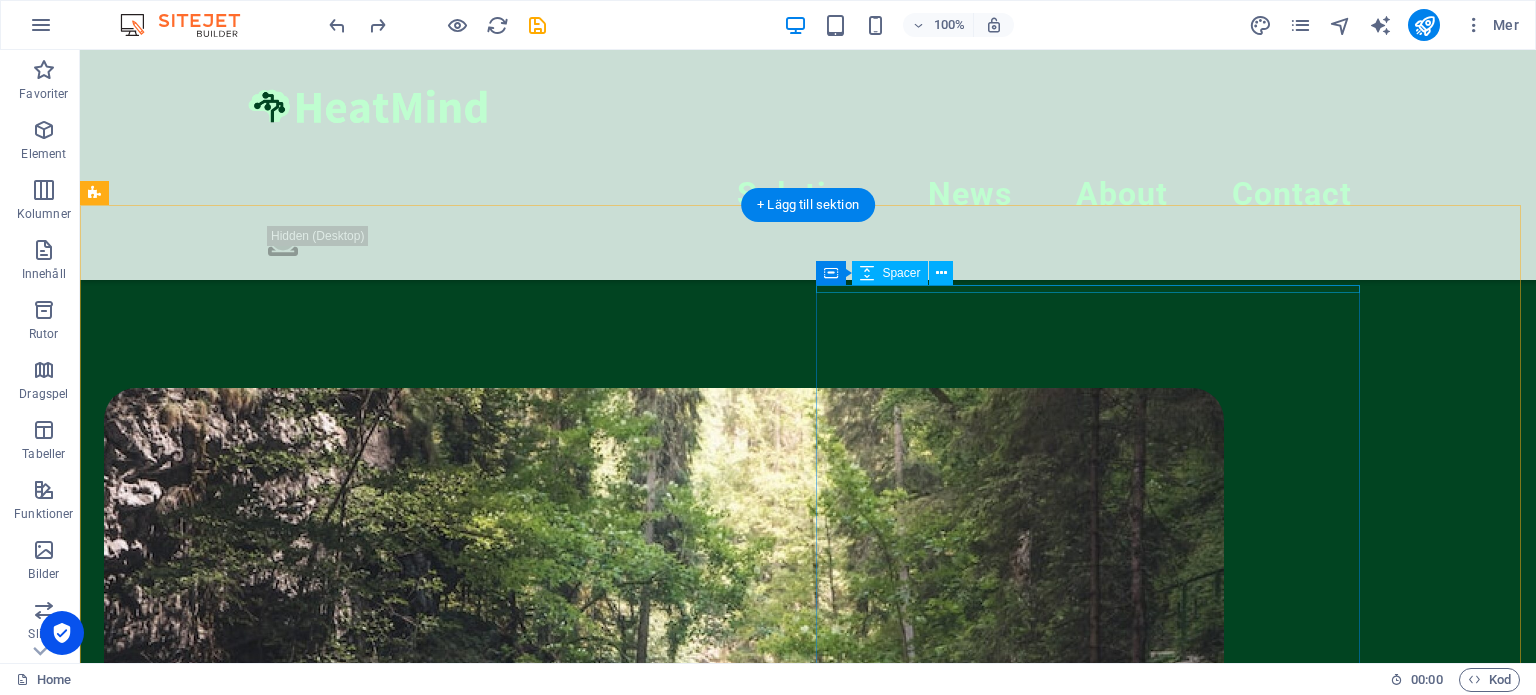 click at bounding box center (664, 1528) 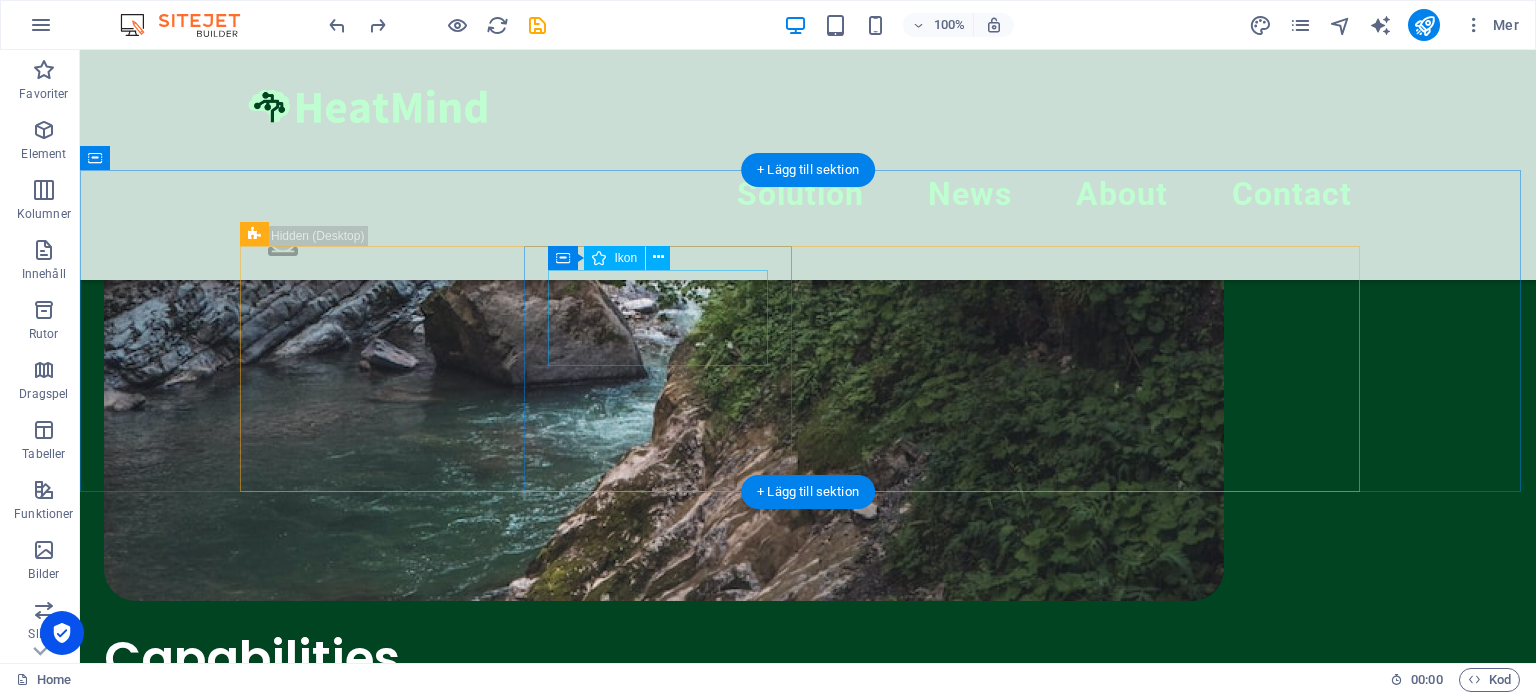 scroll, scrollTop: 1536, scrollLeft: 0, axis: vertical 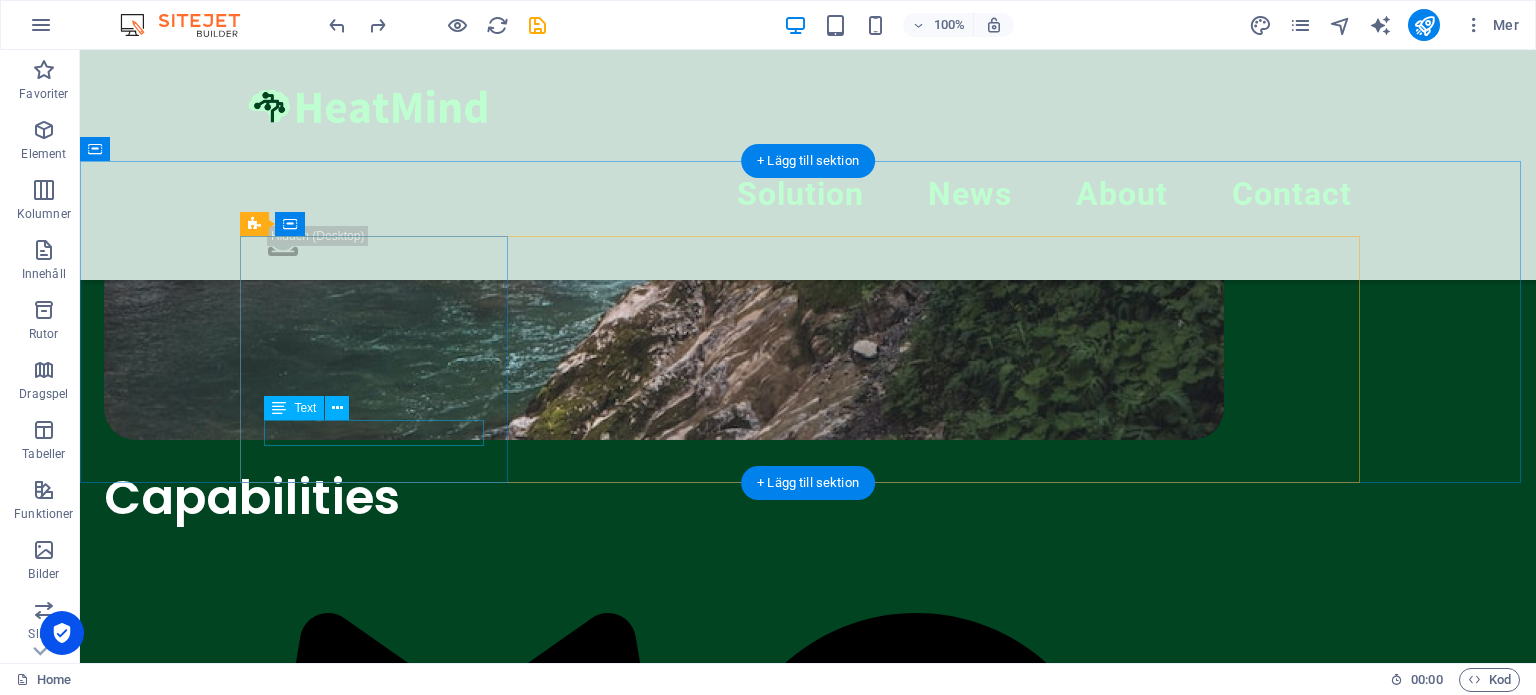 click on "Cities hosting HeatMind" at bounding box center [382, 6125] 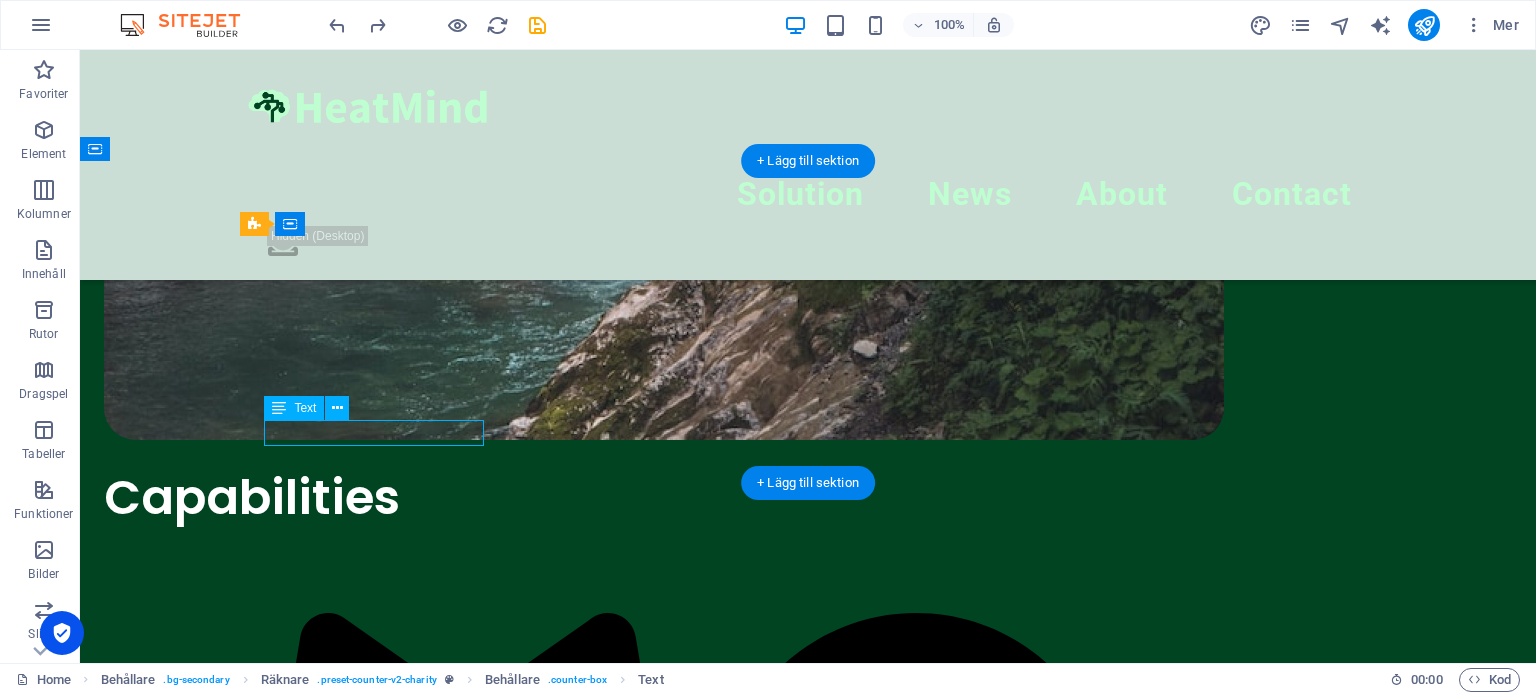 click on "Cities hosting HeatMind" at bounding box center (382, 6125) 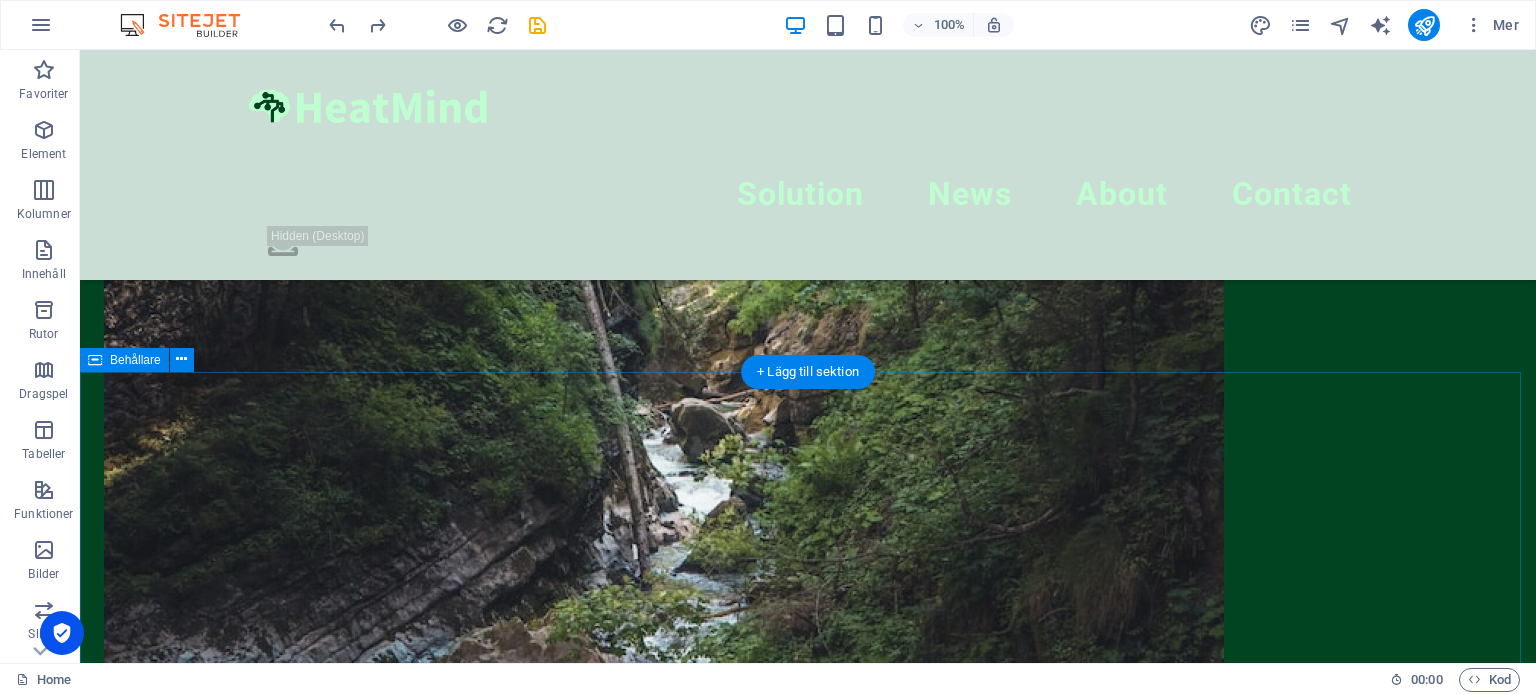scroll, scrollTop: 1230, scrollLeft: 0, axis: vertical 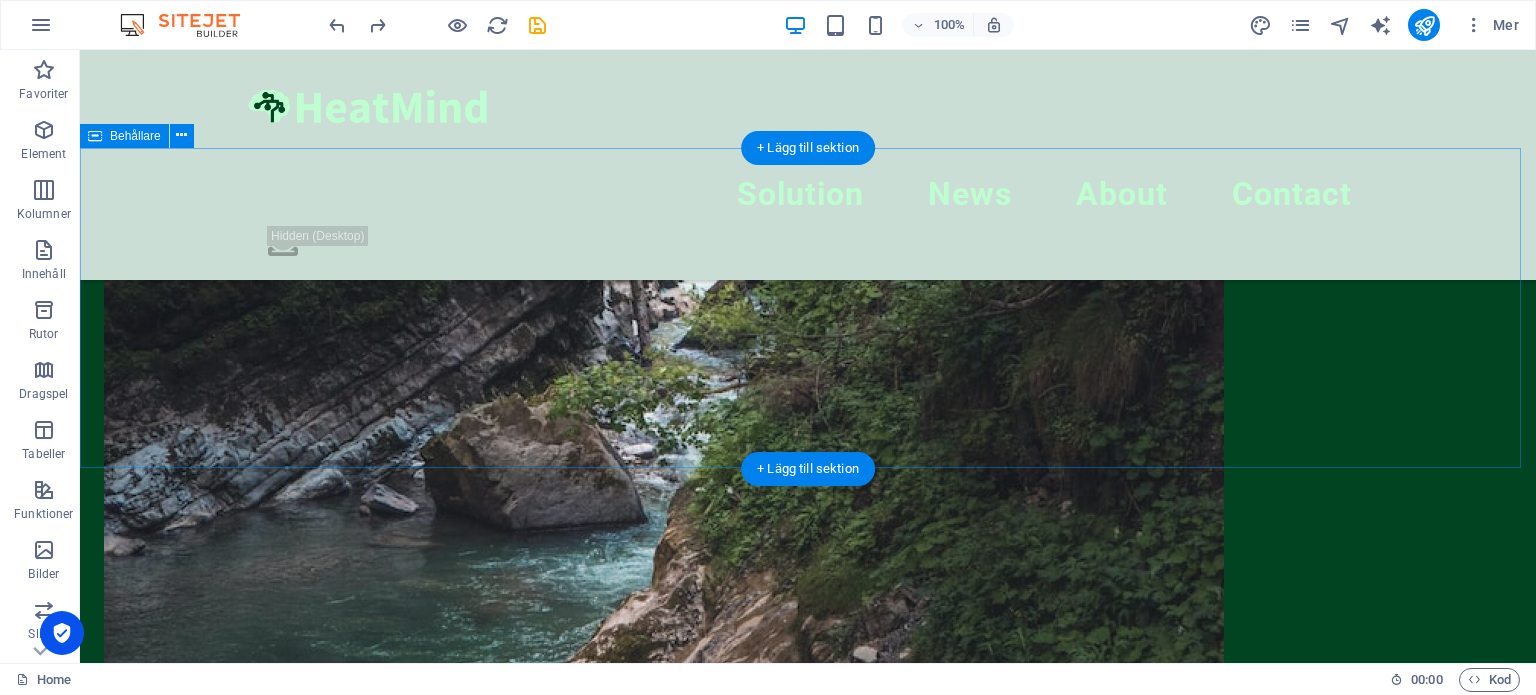click on "Släpp innehåll här eller  Lägg till element  Klistra in urklipp" at bounding box center [808, 6082] 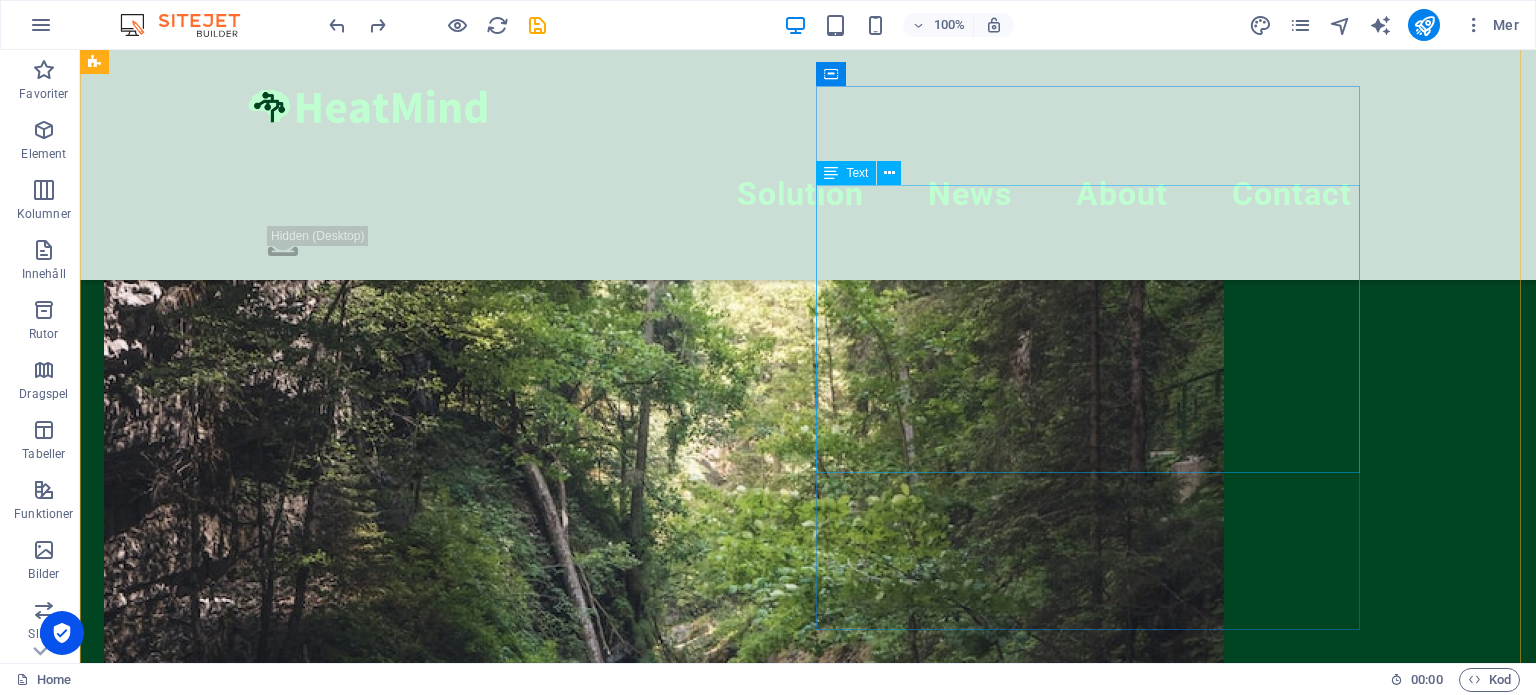 scroll, scrollTop: 548, scrollLeft: 0, axis: vertical 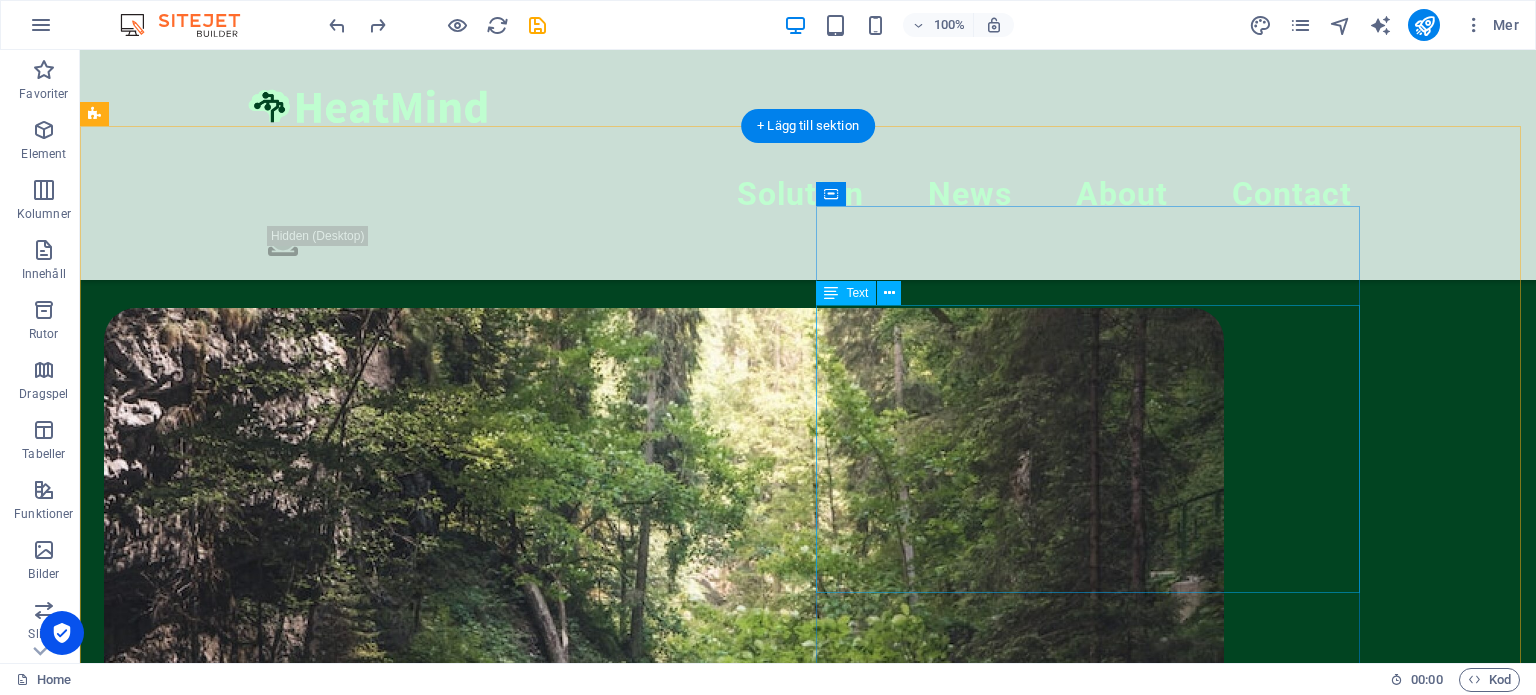 click on "Indoor comfort & stability      Economy      Flexibility –  thermal peak shaving      Smart alerts to operators" at bounding box center (664, 3795) 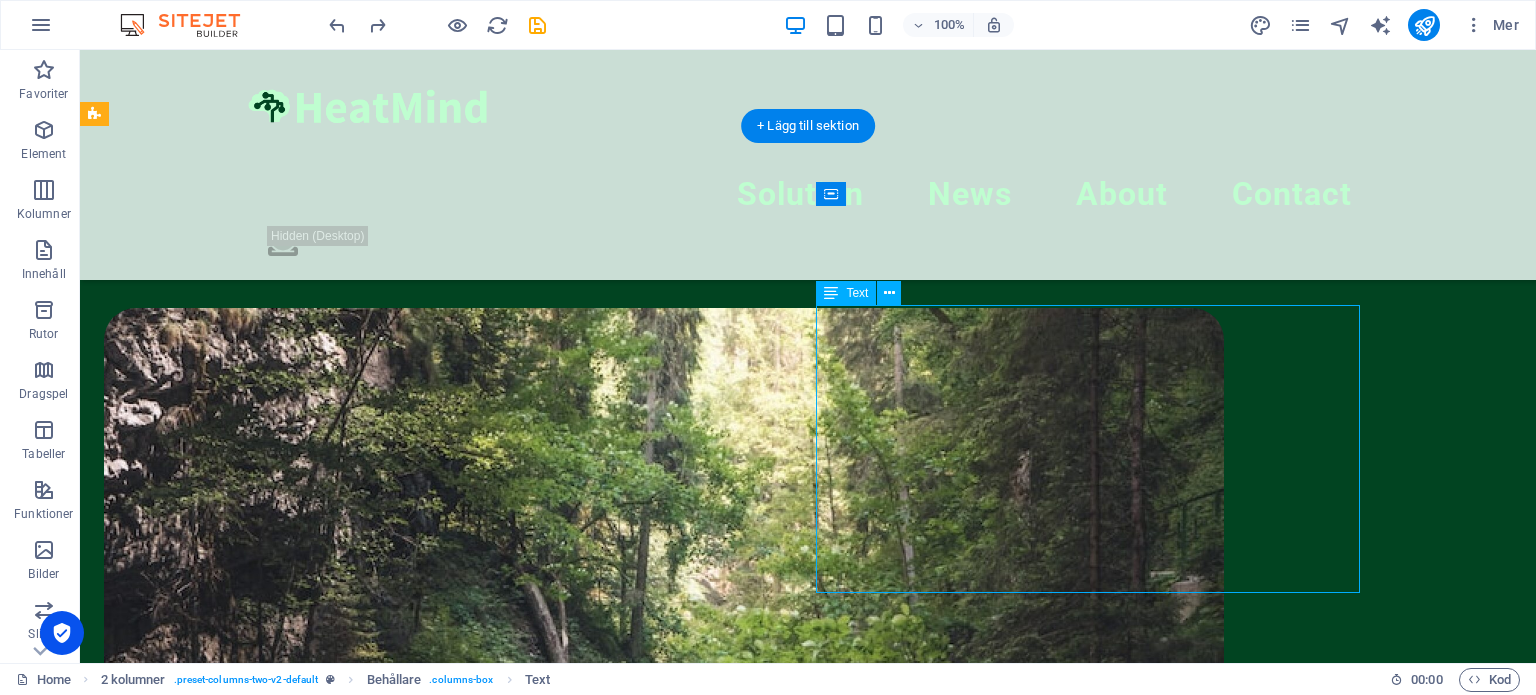 click on "Indoor comfort & stability      Economy      Flexibility –  thermal peak shaving      Smart alerts to operators" at bounding box center (664, 3795) 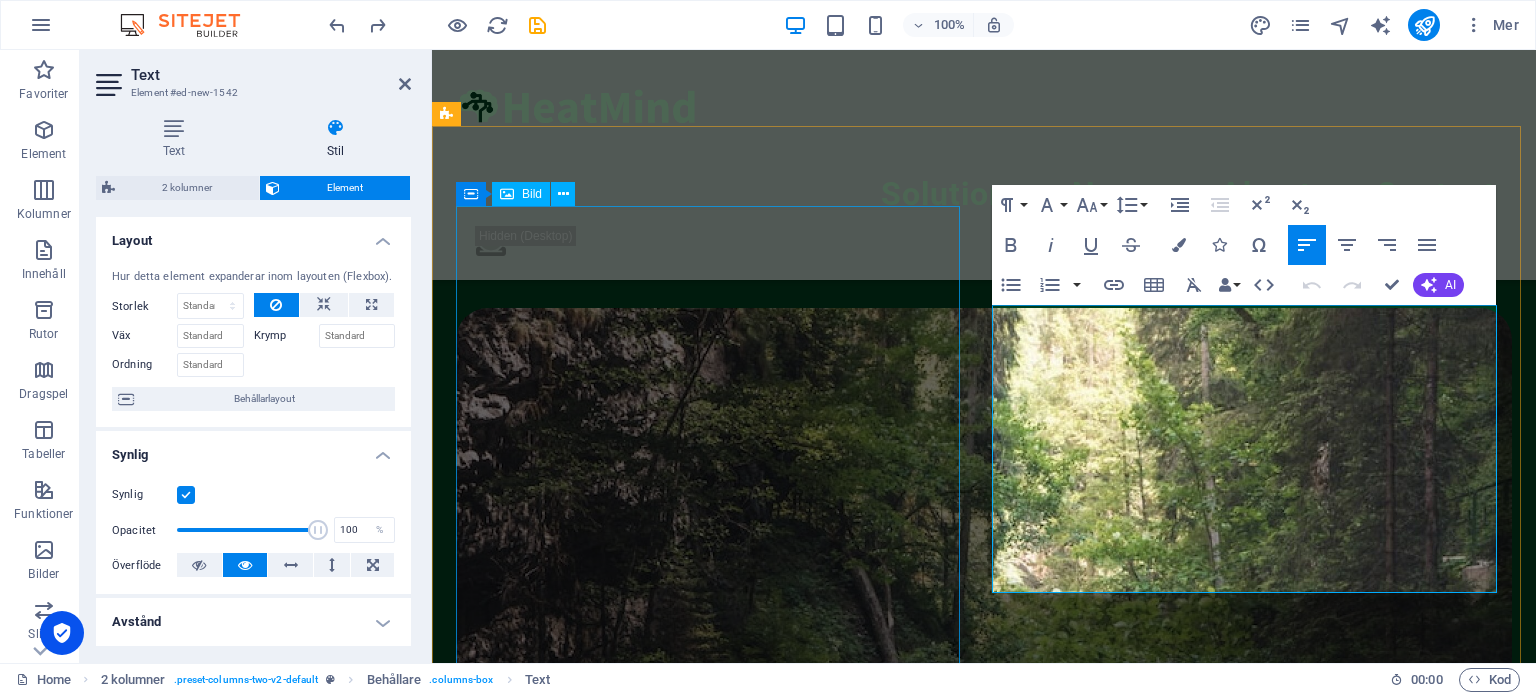 drag, startPoint x: 1425, startPoint y: 568, endPoint x: 932, endPoint y: 332, distance: 546.5757 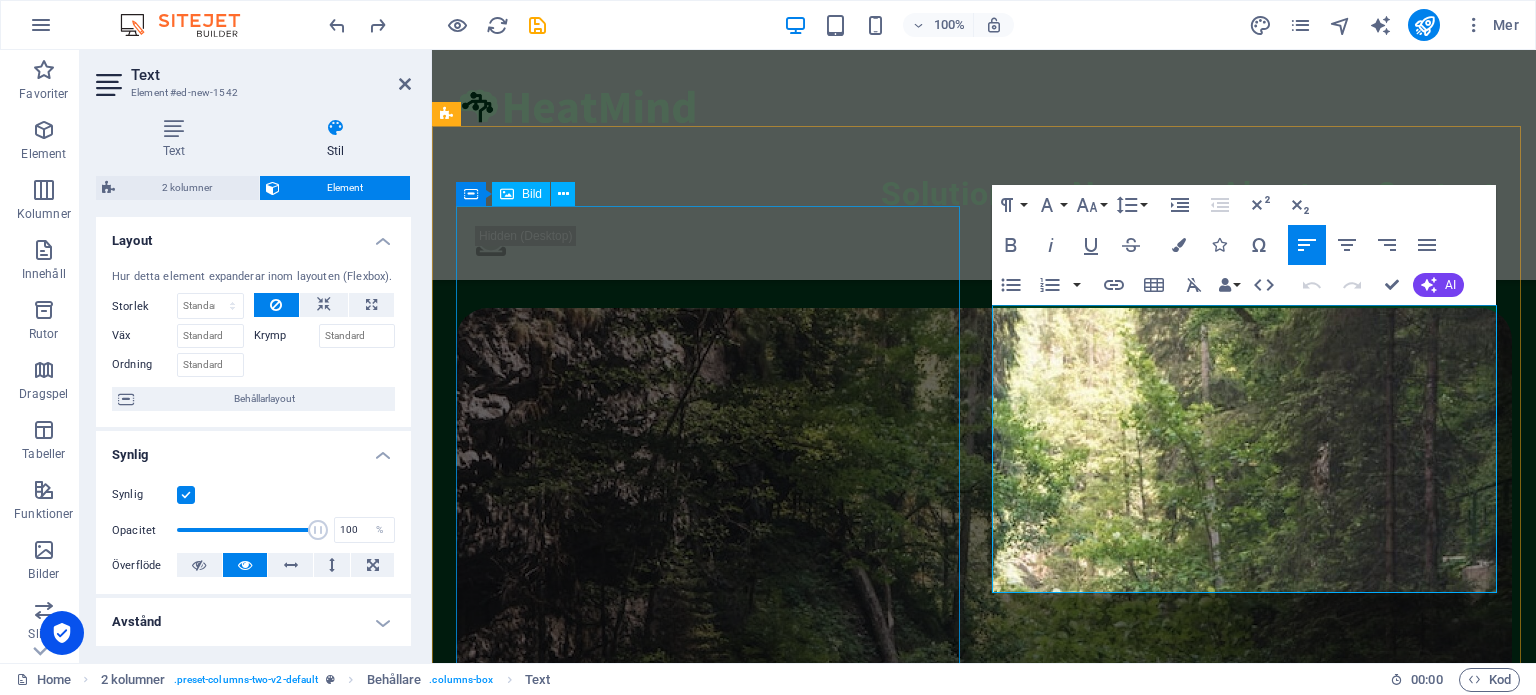 click on "Capabilities      Indoor comfort & stability      Economy      Flexibility –  thermal peak shaving      Smart alerts to operators Learn more" at bounding box center [984, 3075] 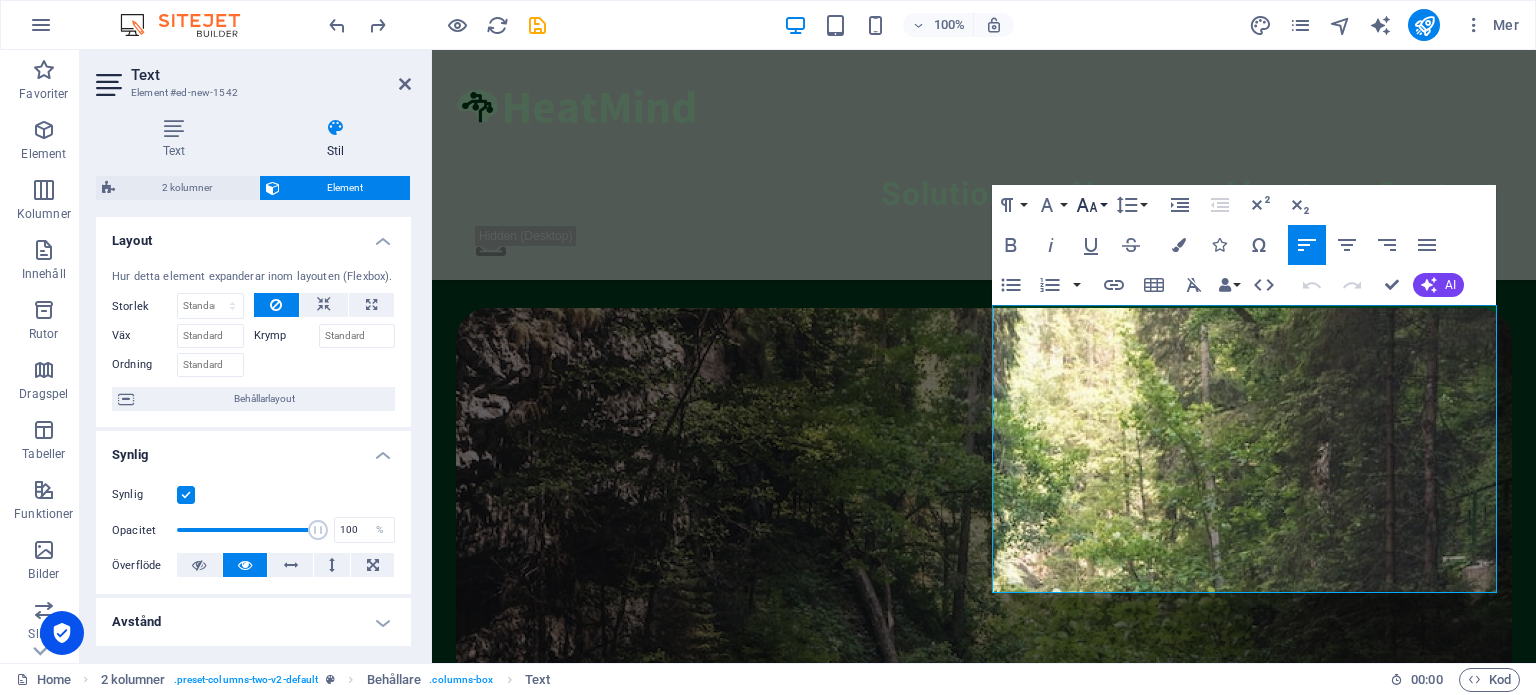 click 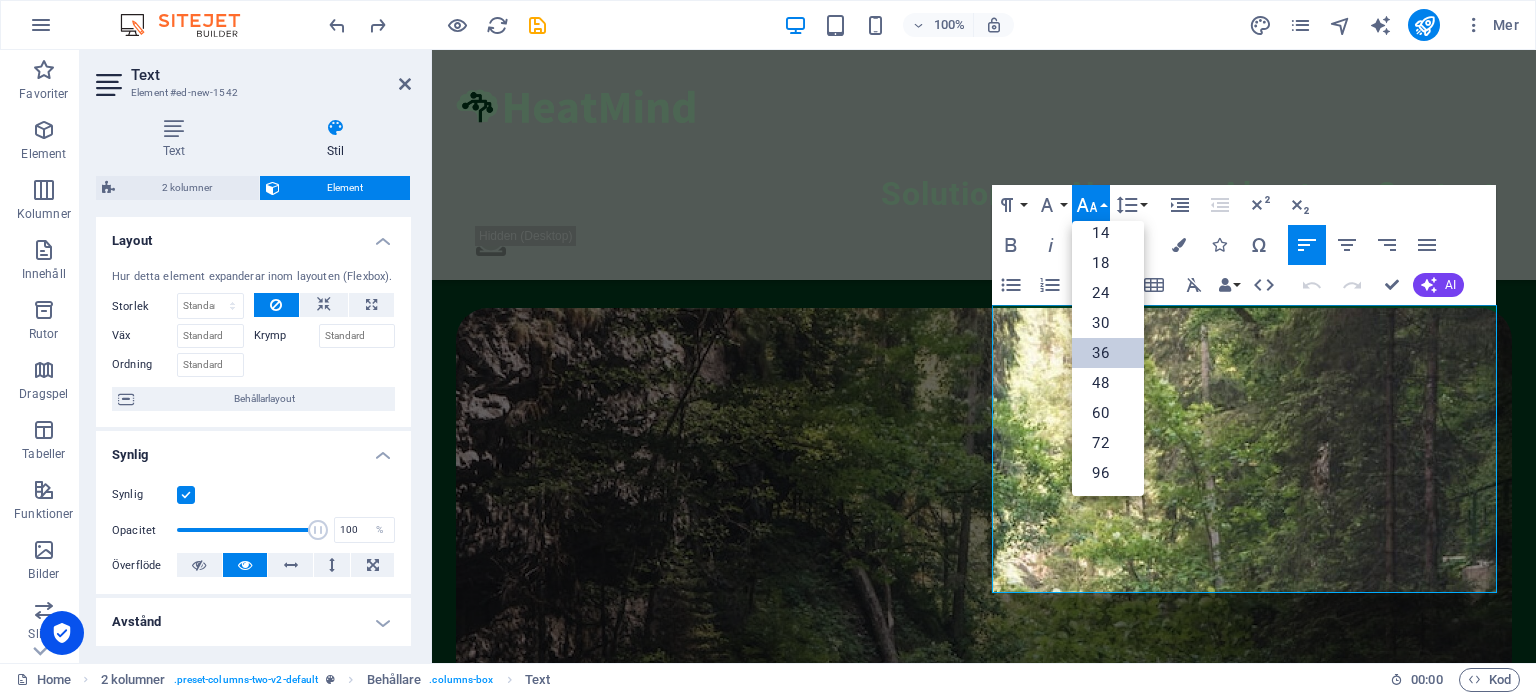 scroll, scrollTop: 160, scrollLeft: 0, axis: vertical 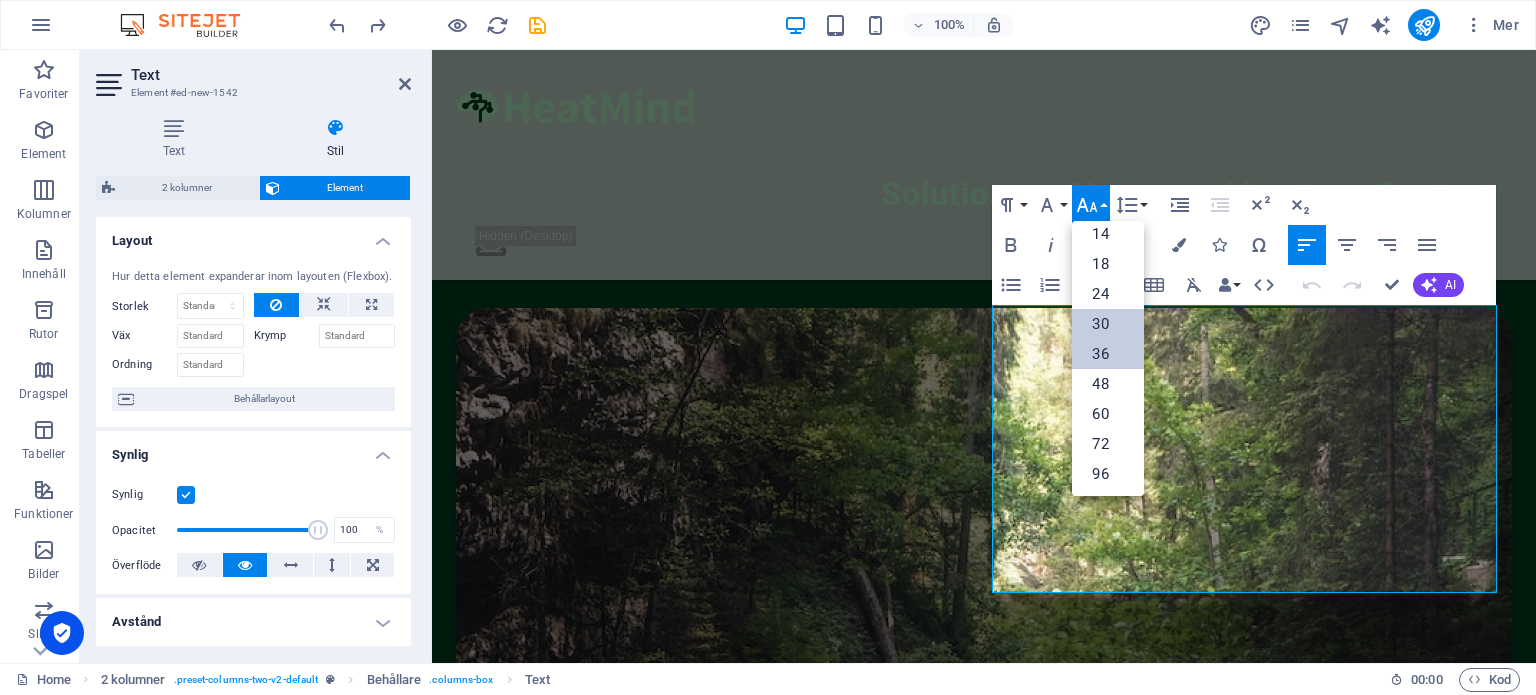 click on "30" at bounding box center [1108, 324] 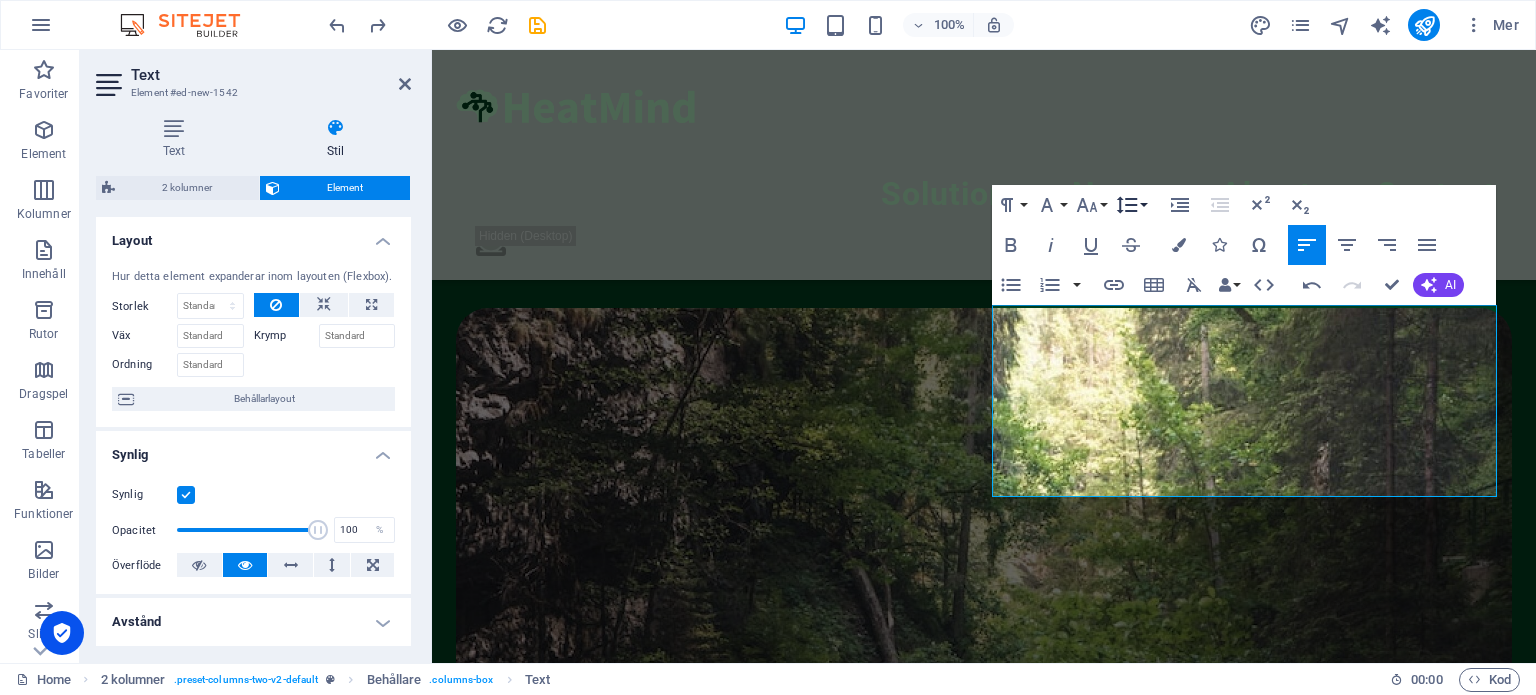 click on "Line Height" at bounding box center (1131, 205) 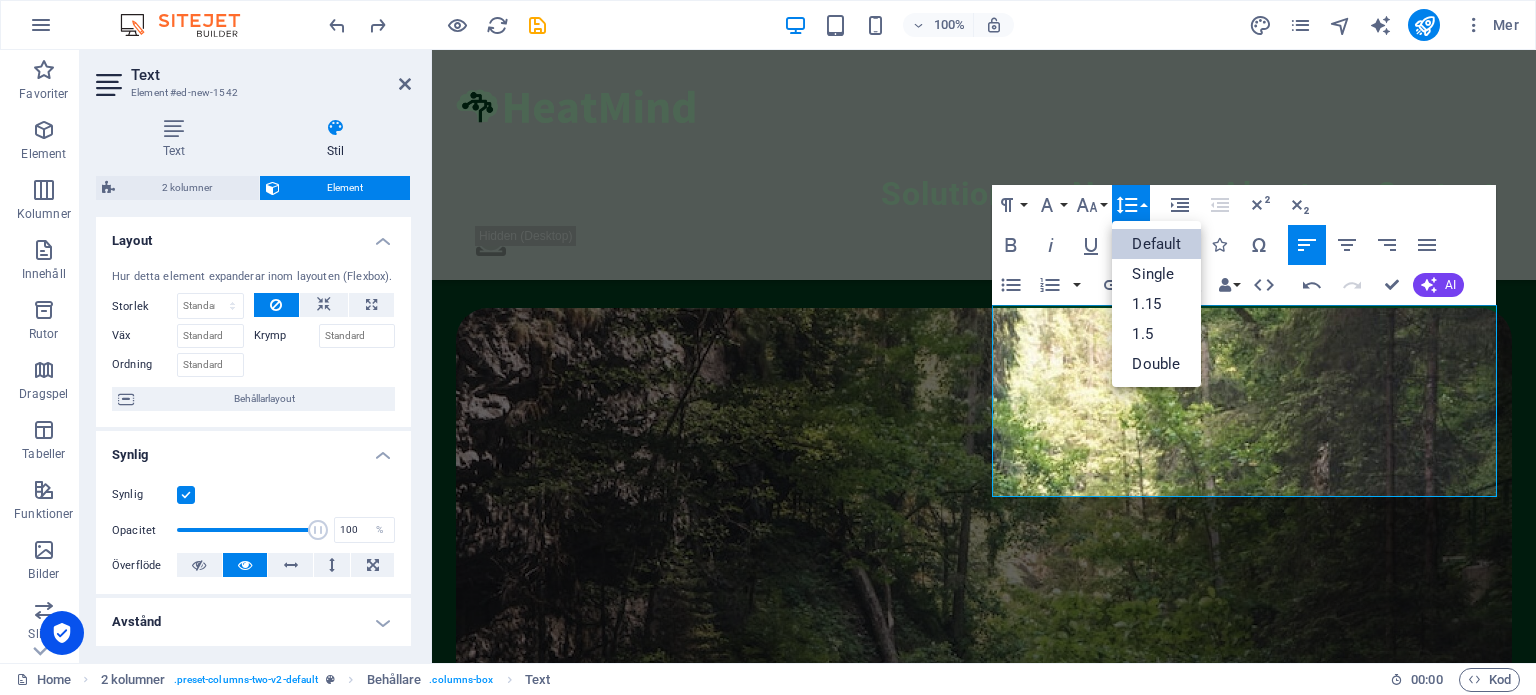 scroll, scrollTop: 0, scrollLeft: 0, axis: both 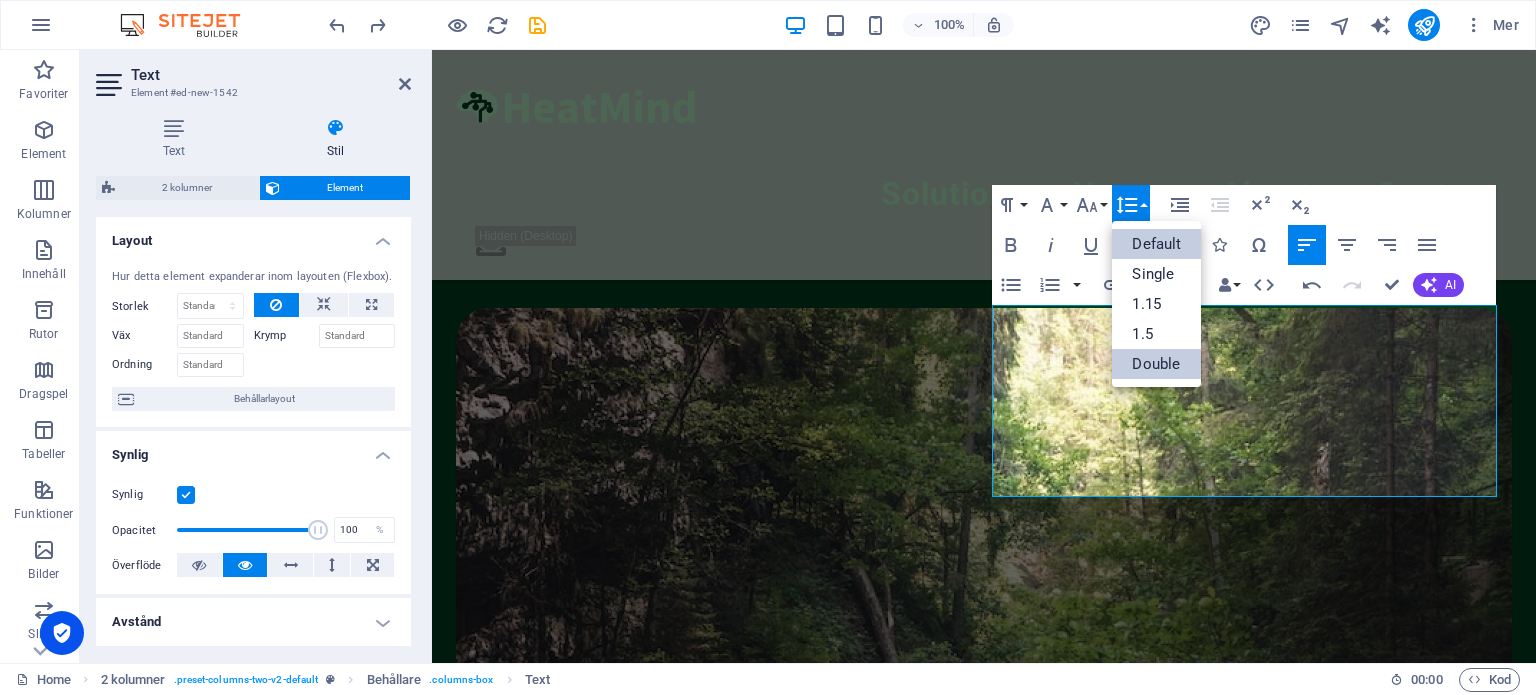 click on "Double" at bounding box center [1156, 364] 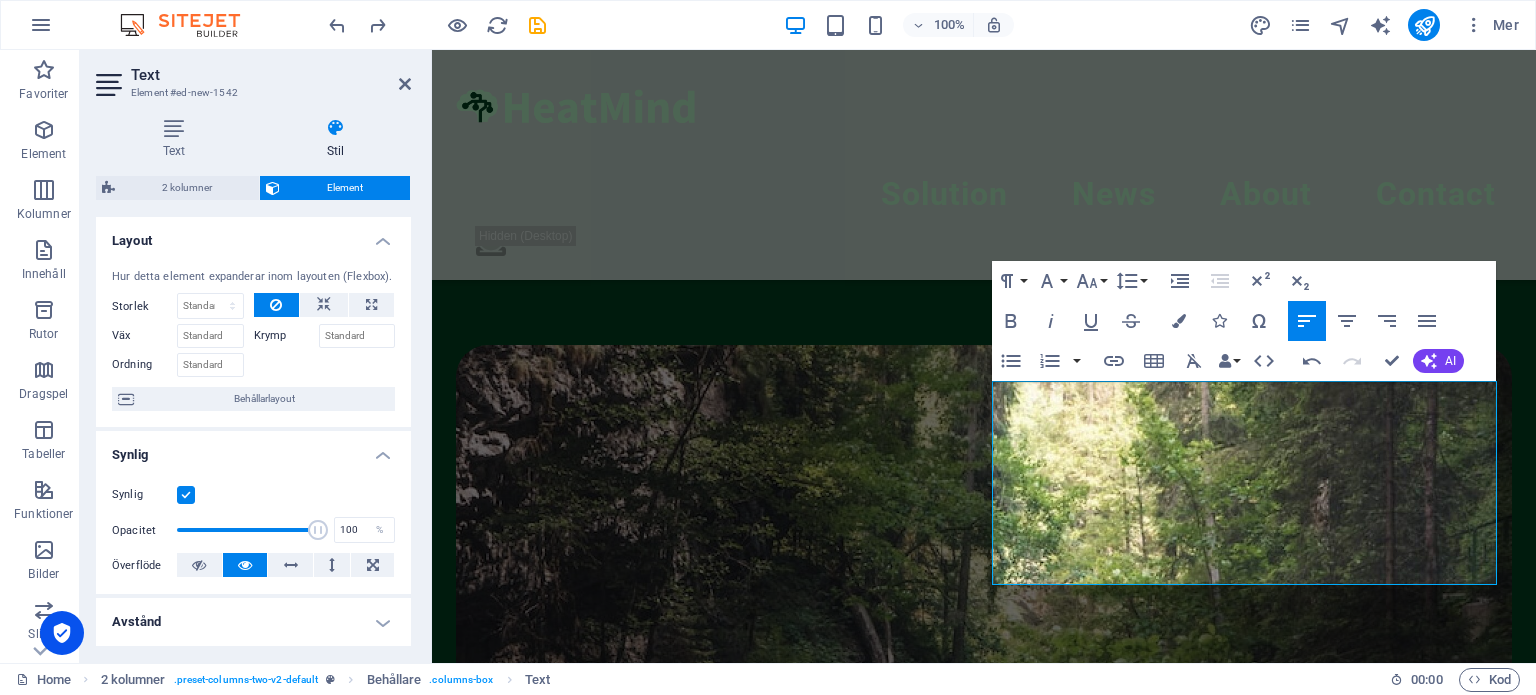 scroll, scrollTop: 526, scrollLeft: 0, axis: vertical 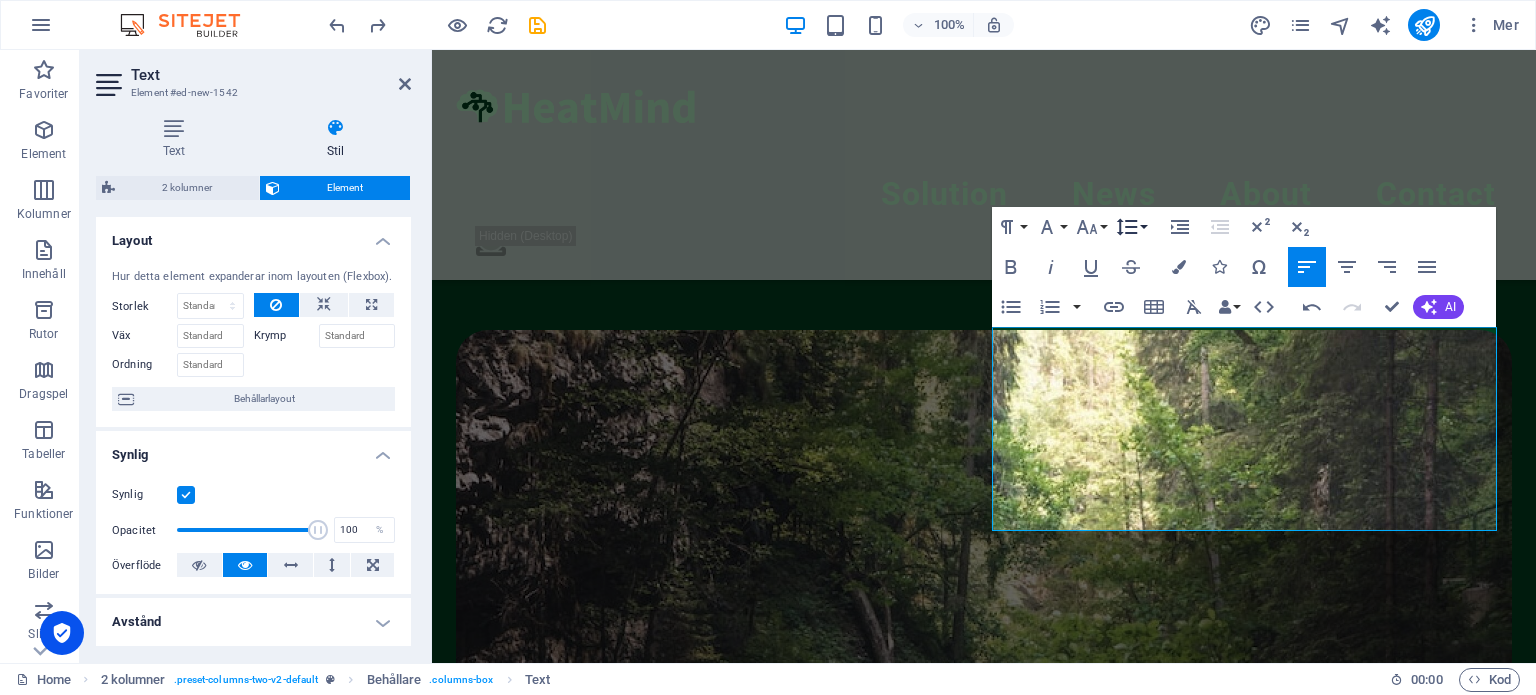click on "Line Height" at bounding box center [1131, 227] 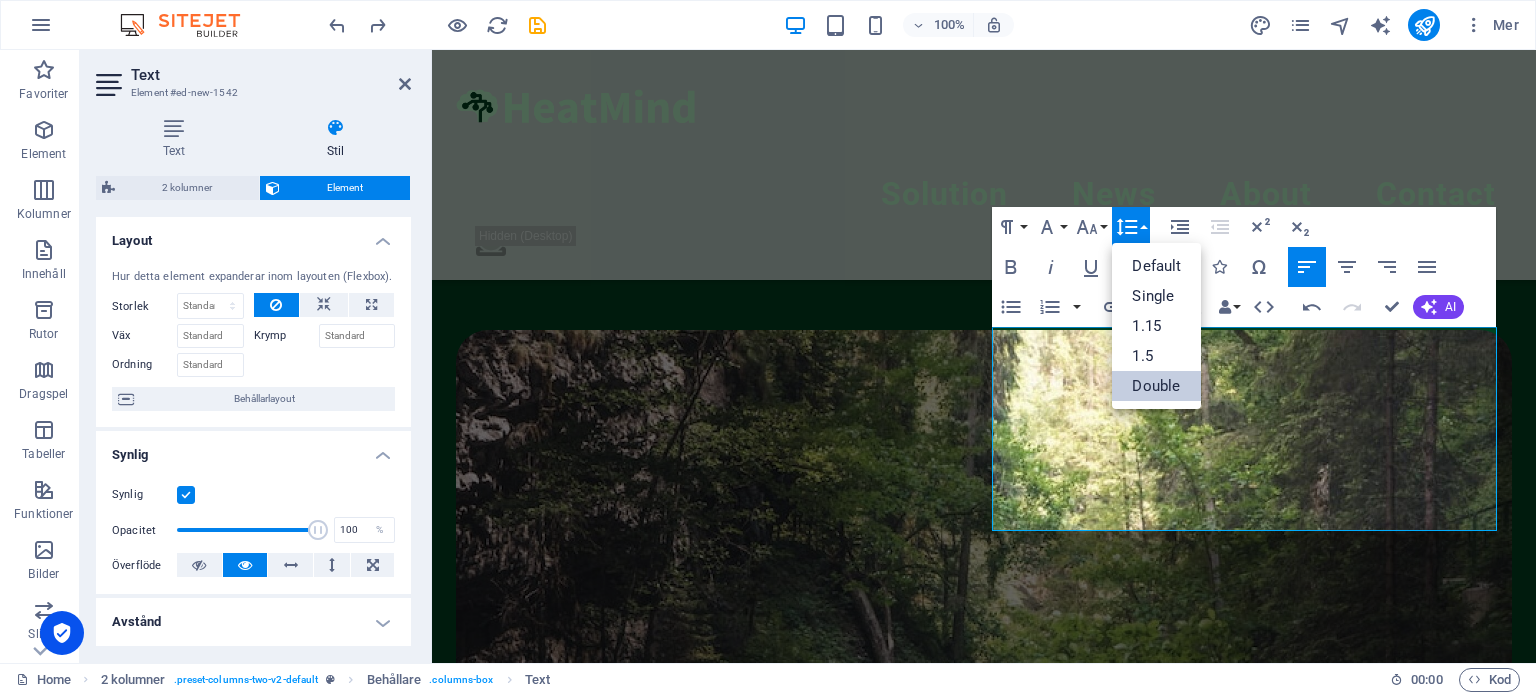 scroll, scrollTop: 0, scrollLeft: 0, axis: both 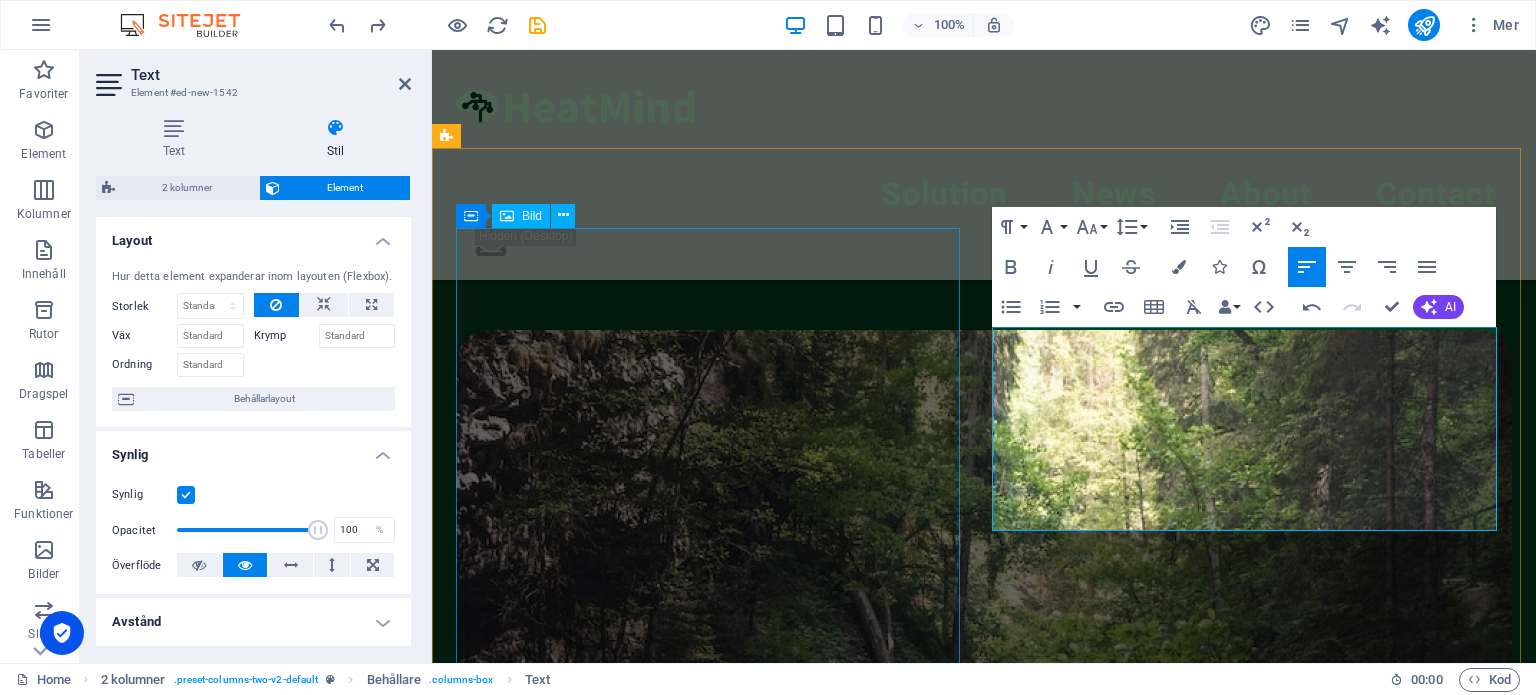 drag, startPoint x: 1372, startPoint y: 504, endPoint x: 920, endPoint y: 338, distance: 481.51843 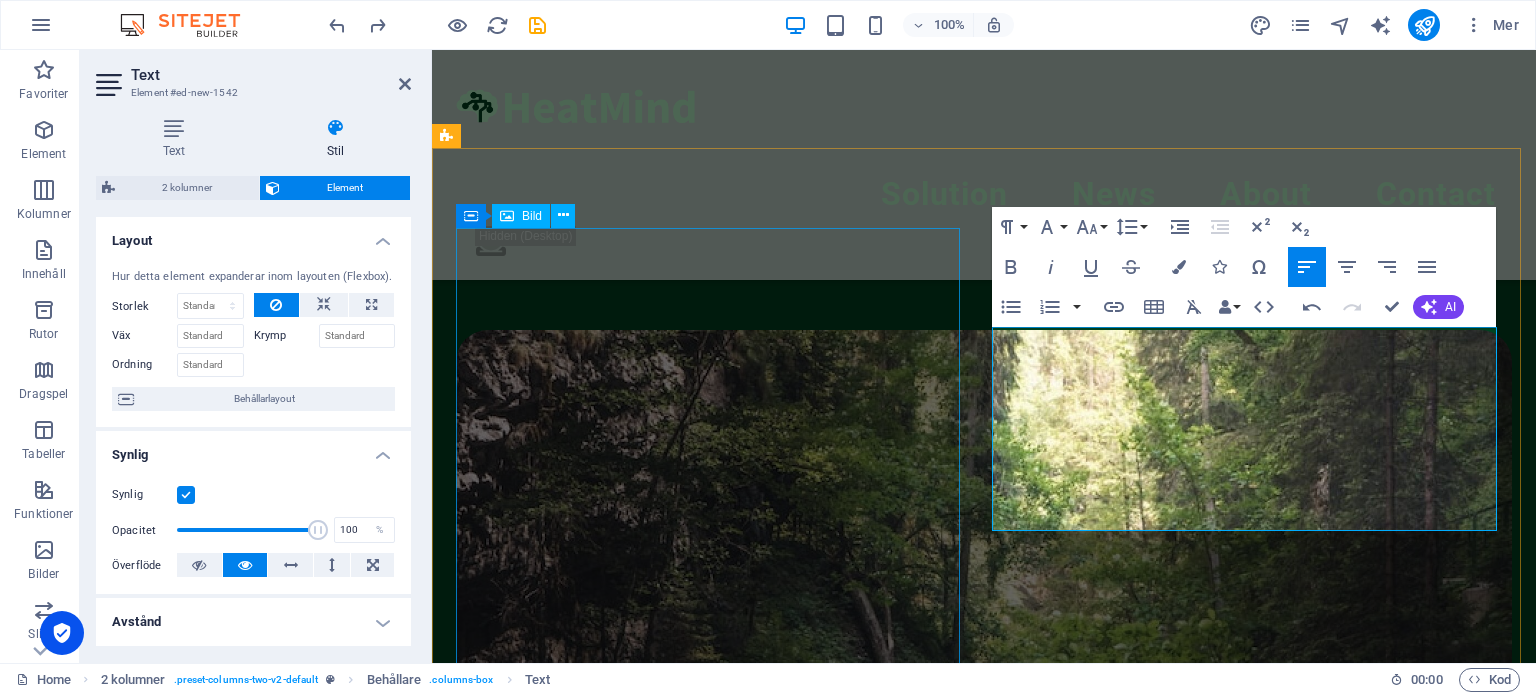 click on "Capabilities      Indoor comfort & stability      Economy      Flexibility – thermal peak shaving      Smart alerts to operators Learn more" at bounding box center [984, 3067] 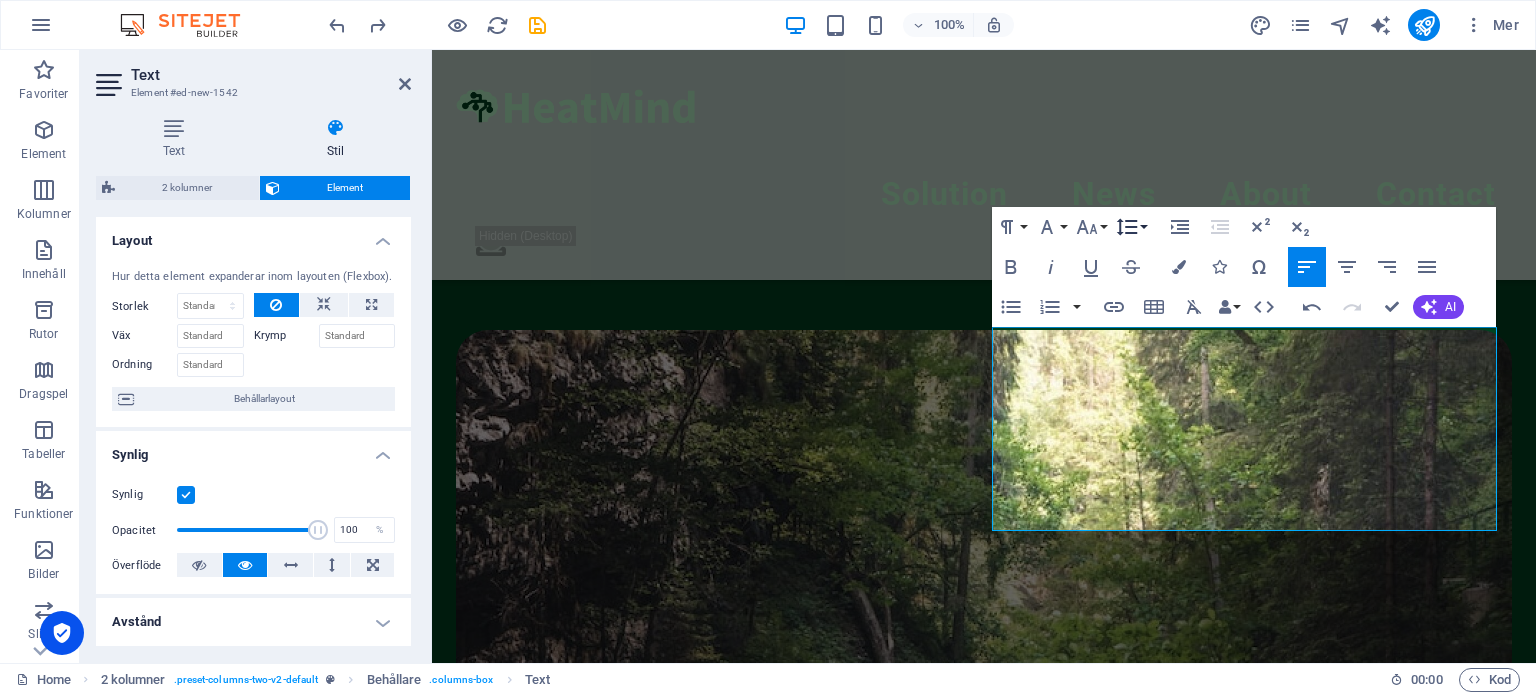 click on "Line Height" at bounding box center (1131, 227) 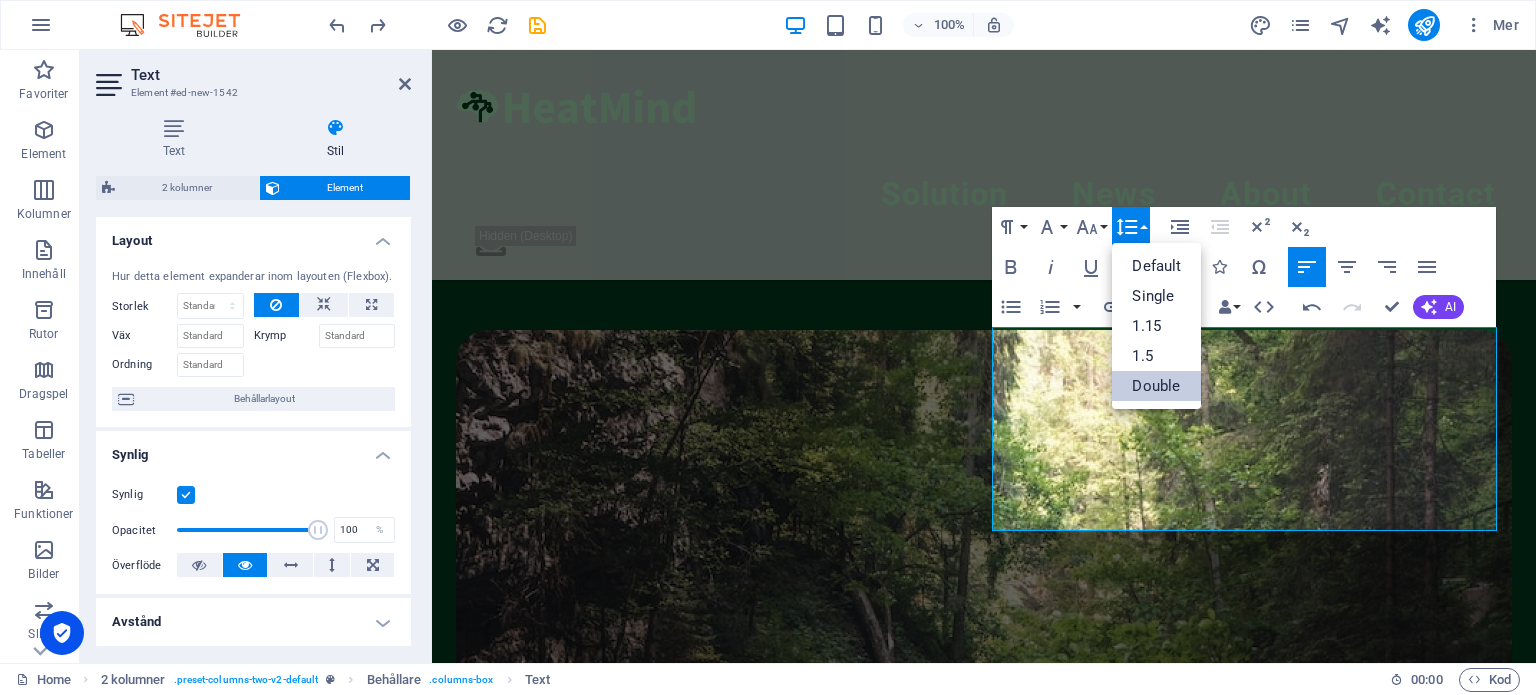 scroll, scrollTop: 0, scrollLeft: 0, axis: both 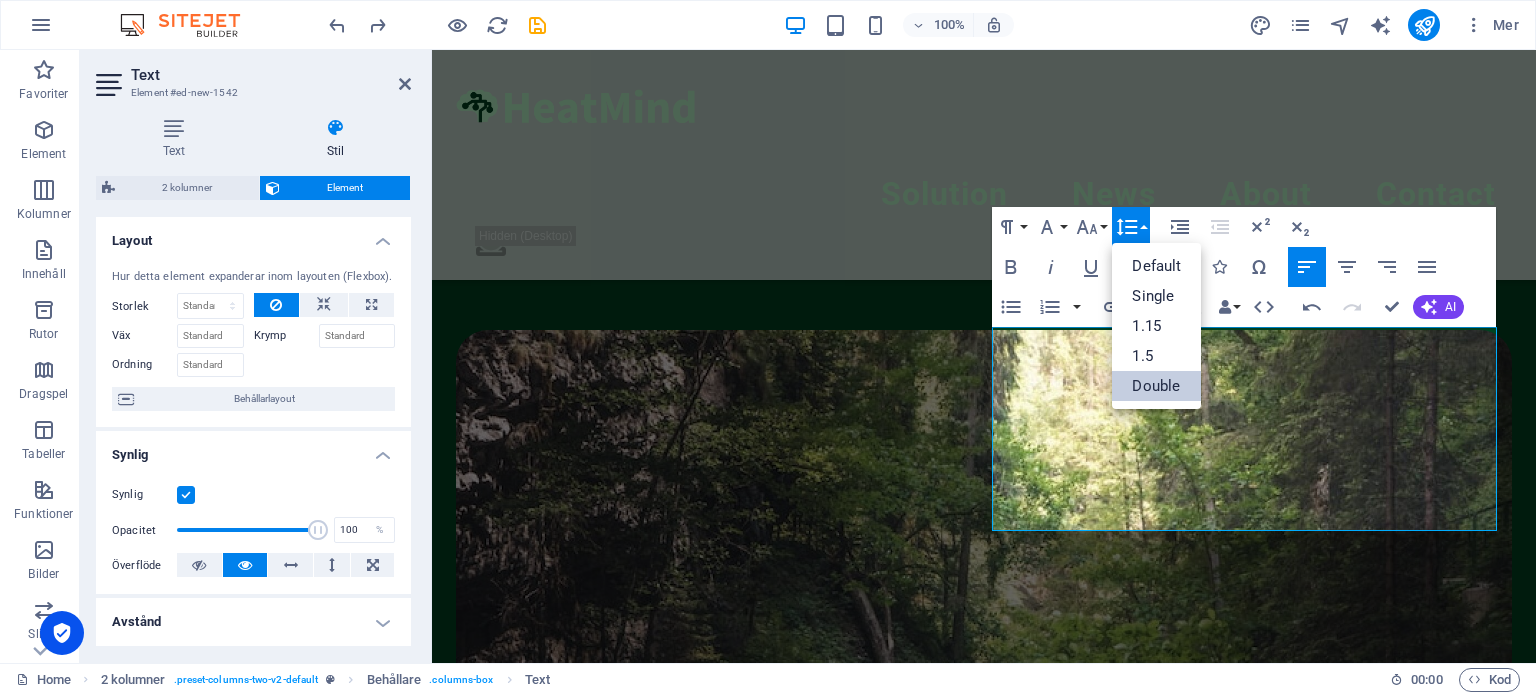 click on "Double" at bounding box center (1156, 386) 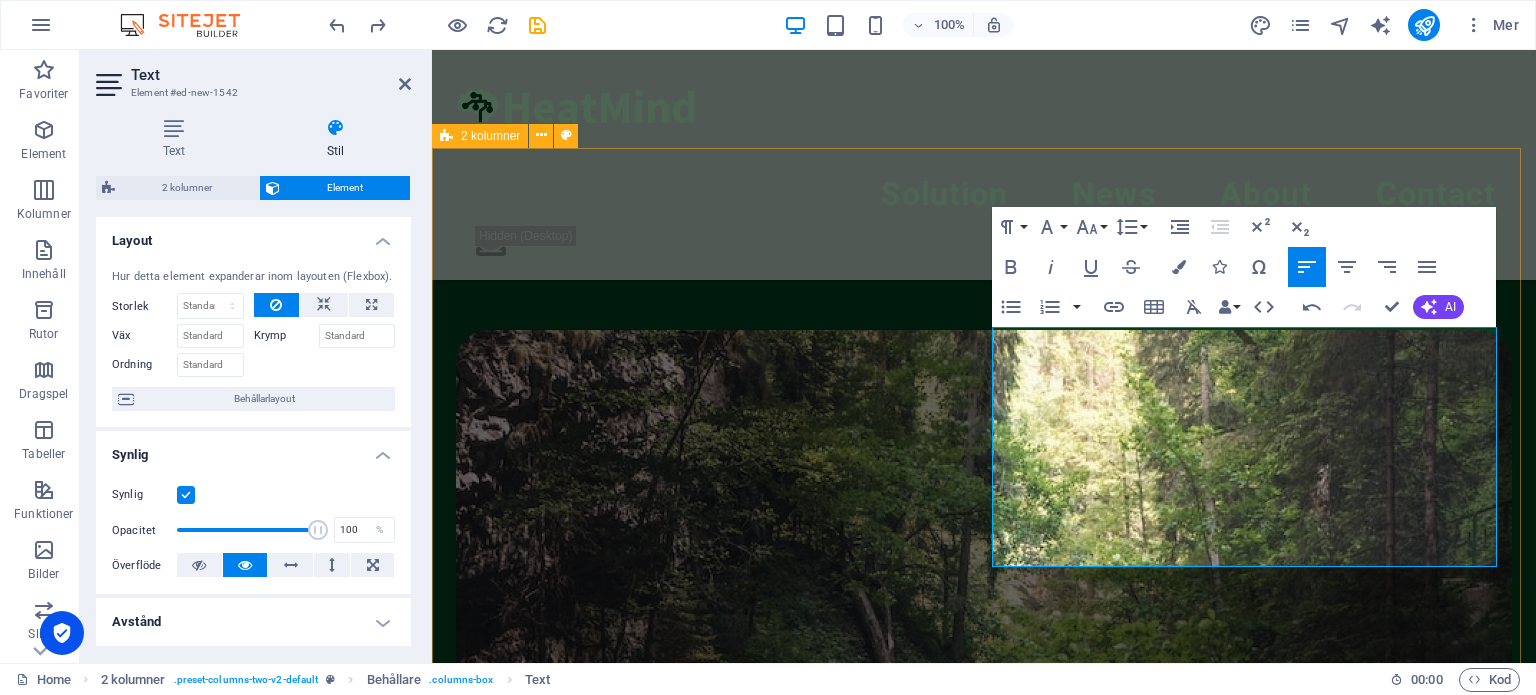 click on "Capabilities      Indoor comfort & stability      Economy      Flexibility – thermal peak shaving      Smart alerts to operators Learn more" at bounding box center [984, 3112] 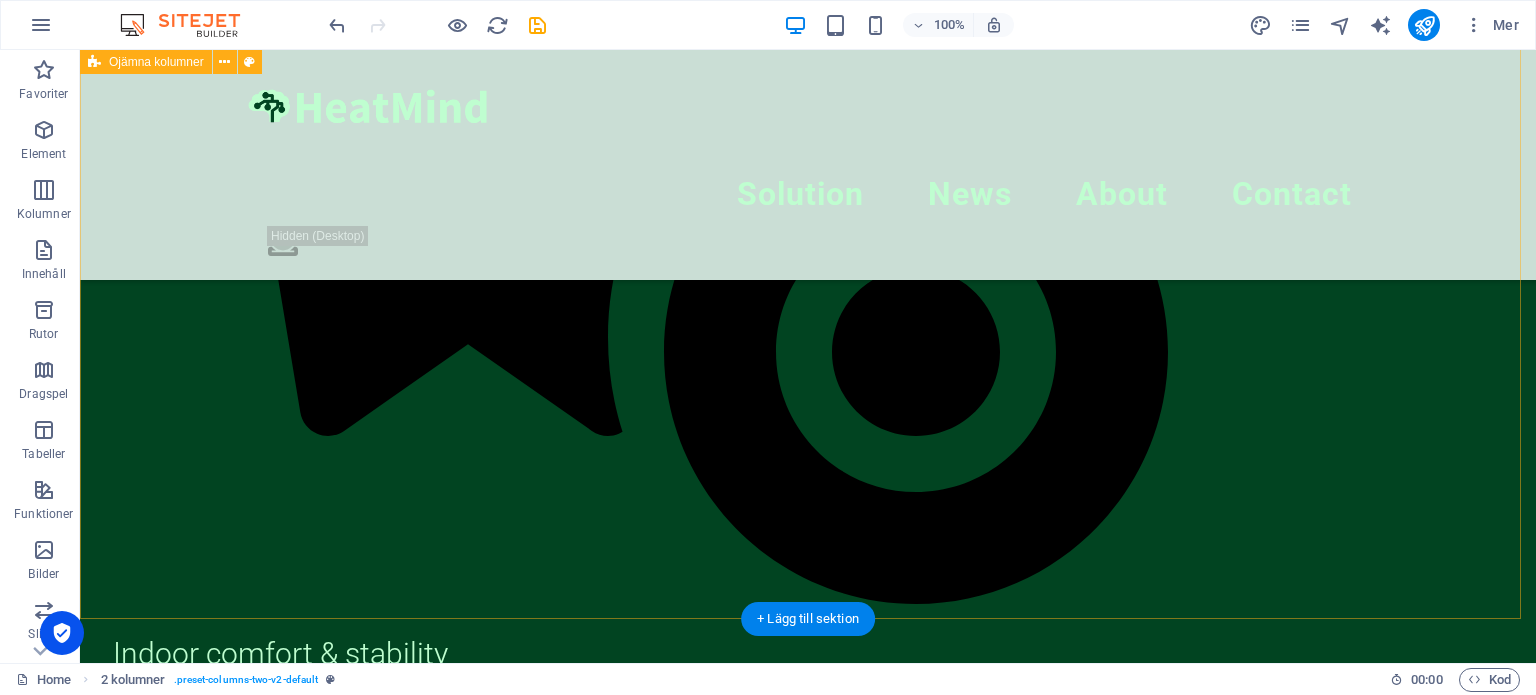 scroll, scrollTop: 2448, scrollLeft: 0, axis: vertical 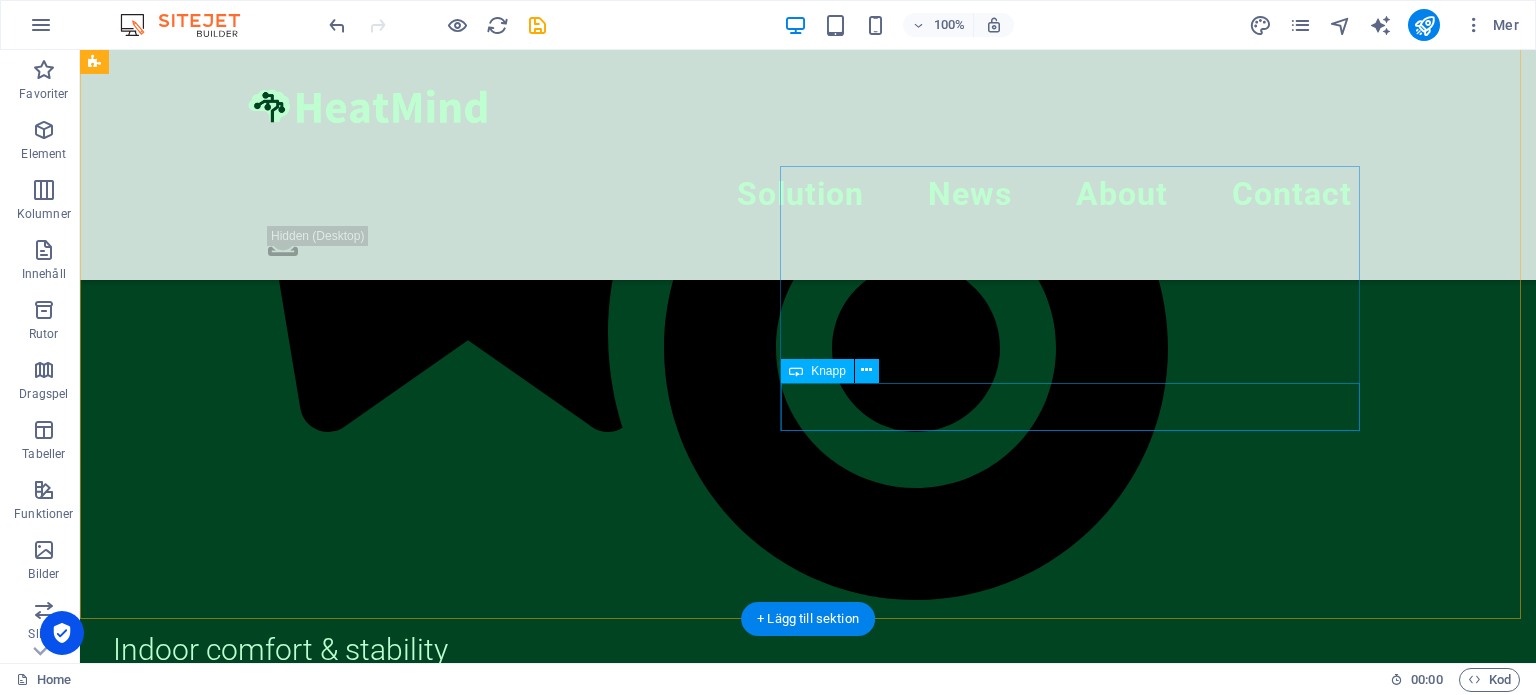 click on "donate now" at bounding box center [664, 7045] 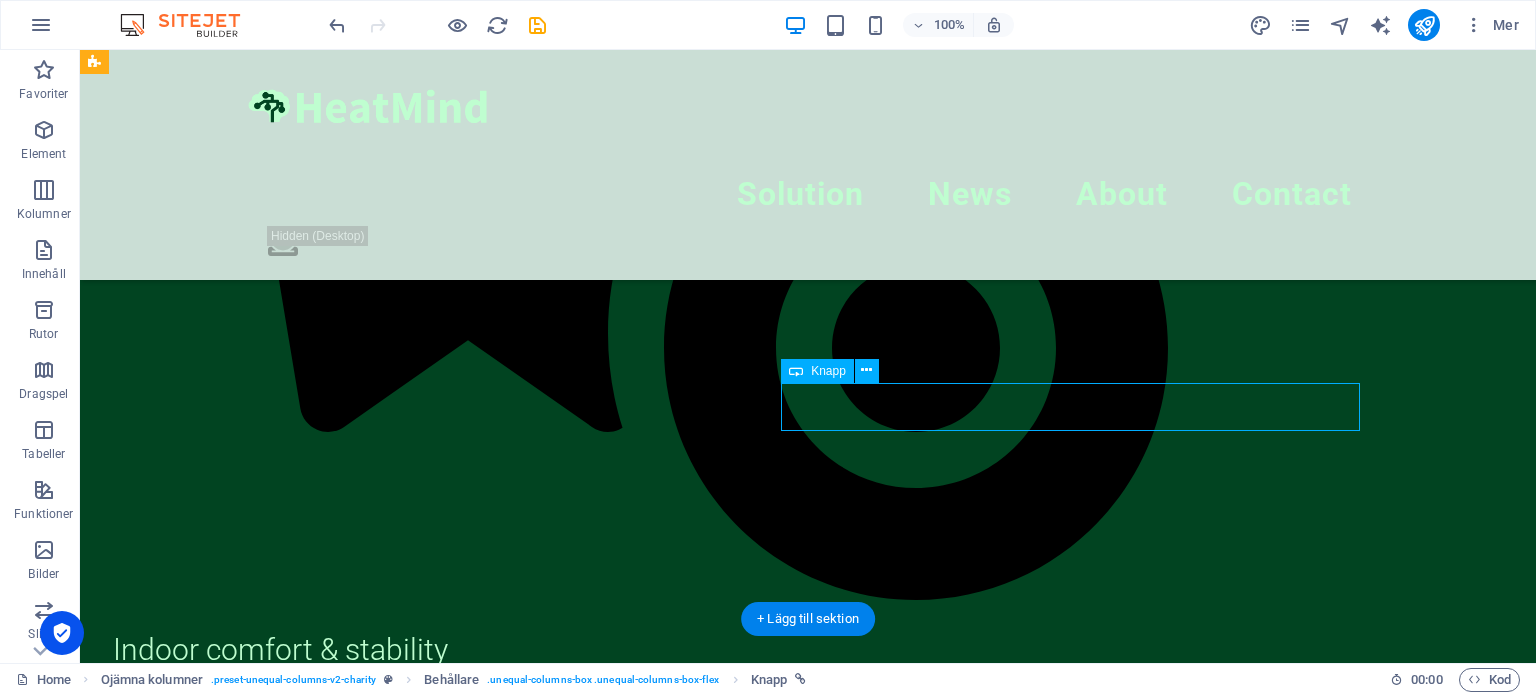 click on "donate now" at bounding box center (664, 7045) 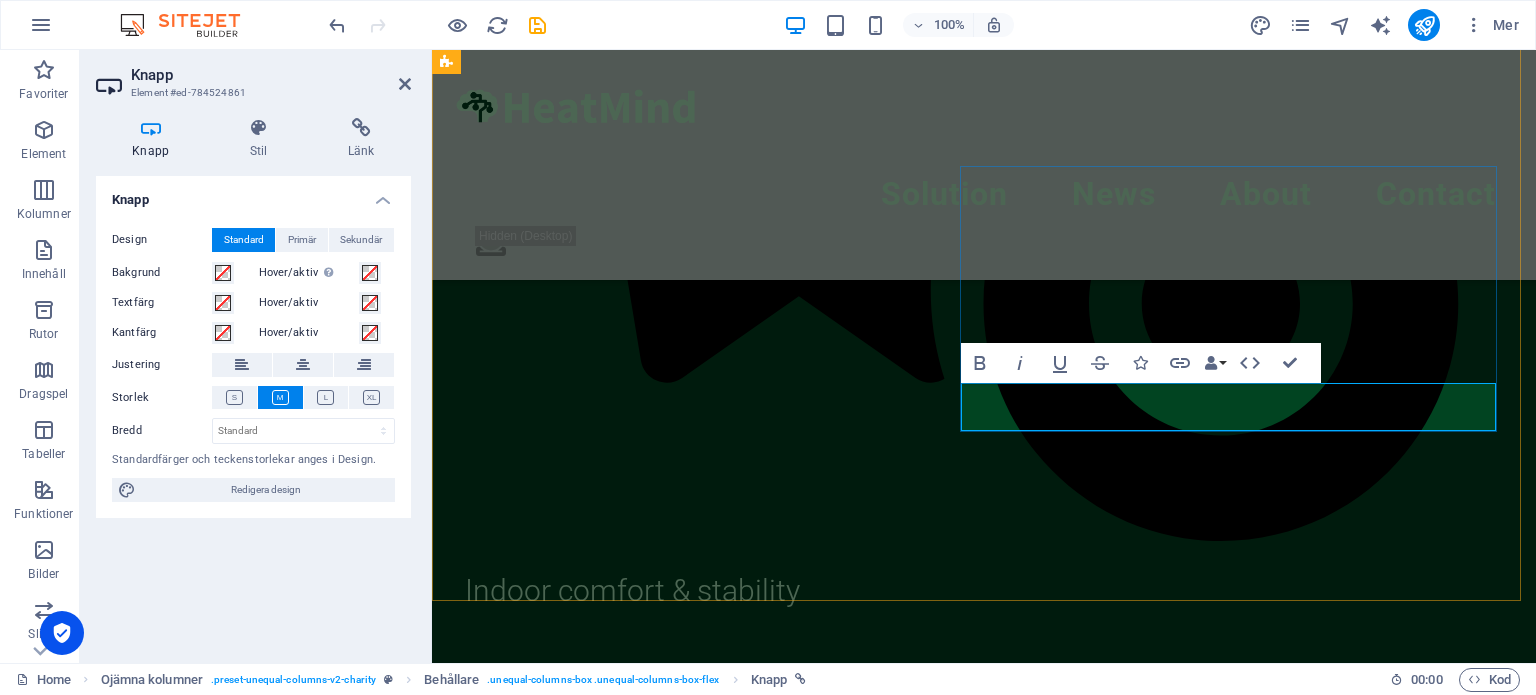 type 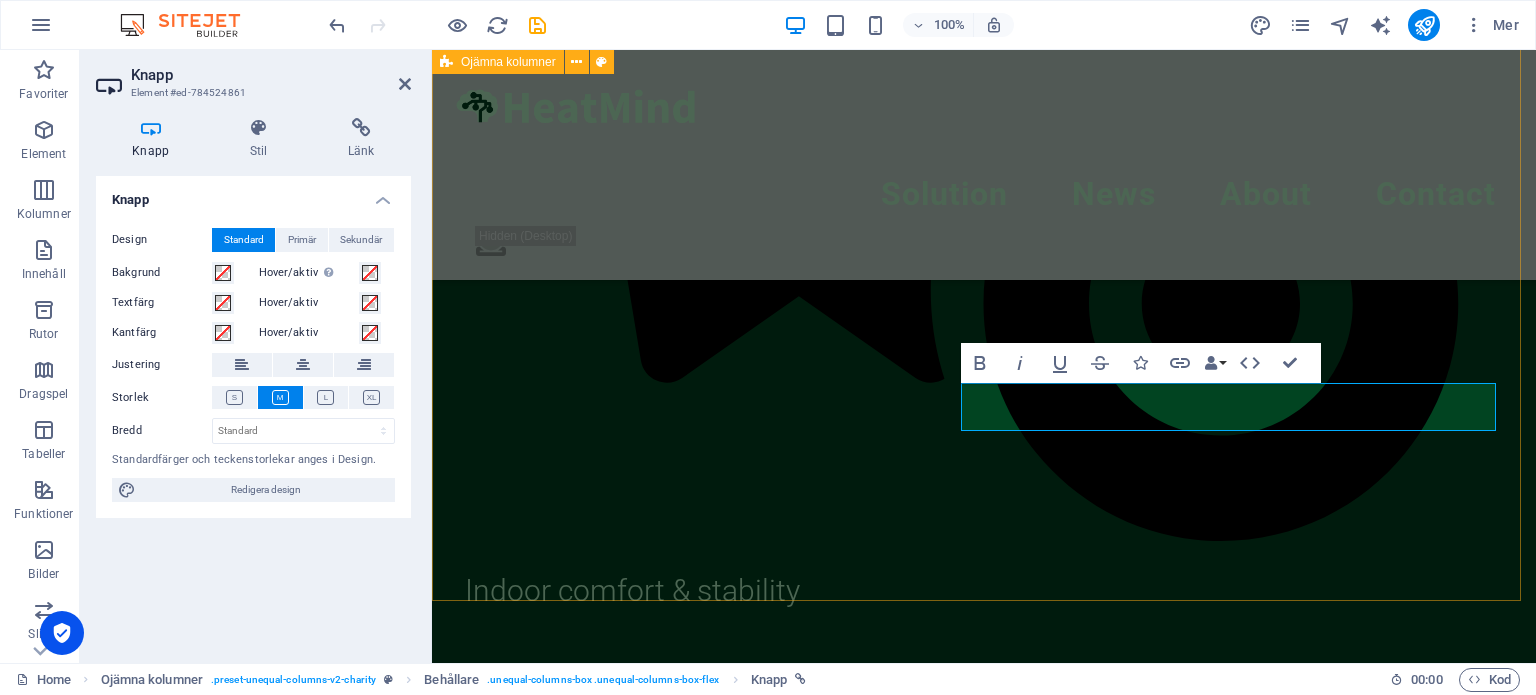 click on "OUR MISSION Our mission To enable digital ecosystems for optimizing energy flow in heating systems through intelligent algorithms, cost-efficient and secure IoT,  LEARN MORE" at bounding box center (984, 7078) 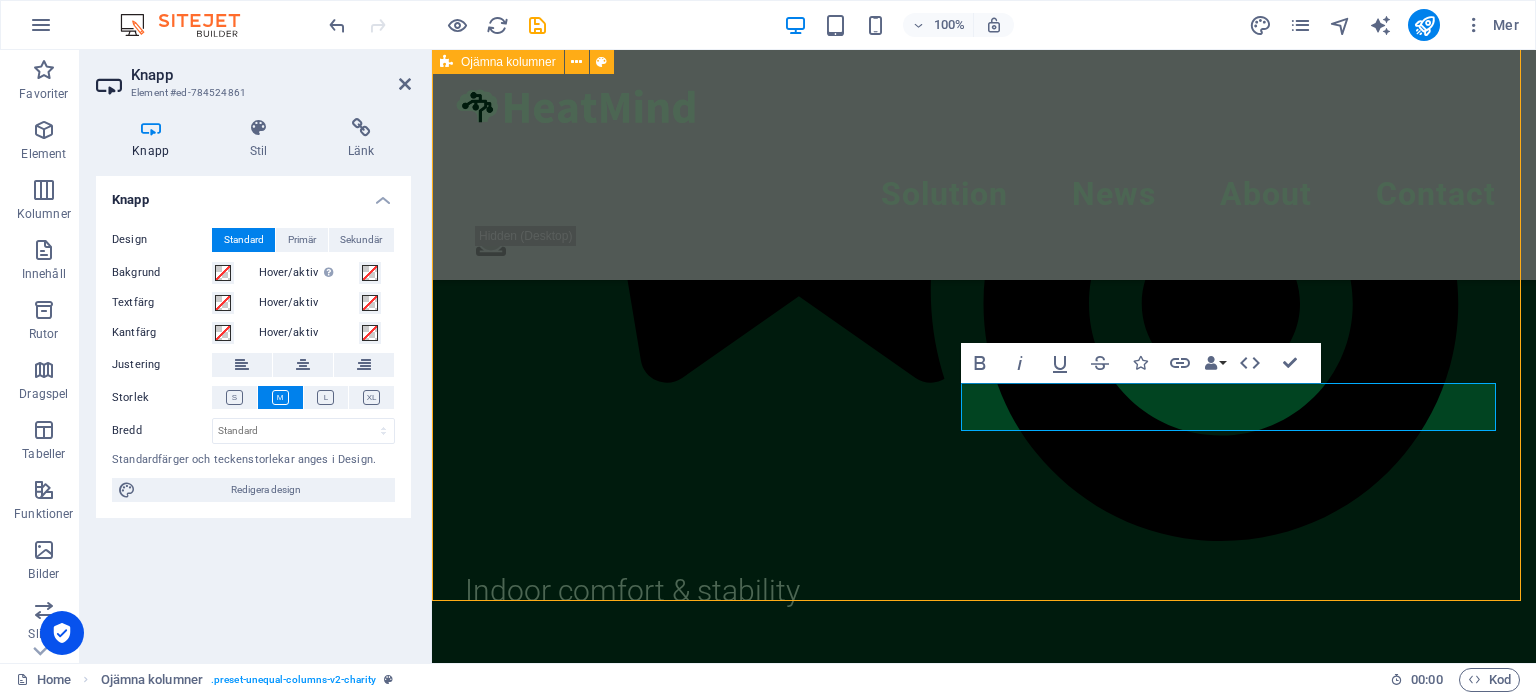 click on "OUR MISSION Our mission To enable digital ecosystems for optimizing energy flow in heating systems through intelligent algorithms, cost-efficient and secure IoT,  LEARN MORE" at bounding box center (984, 7078) 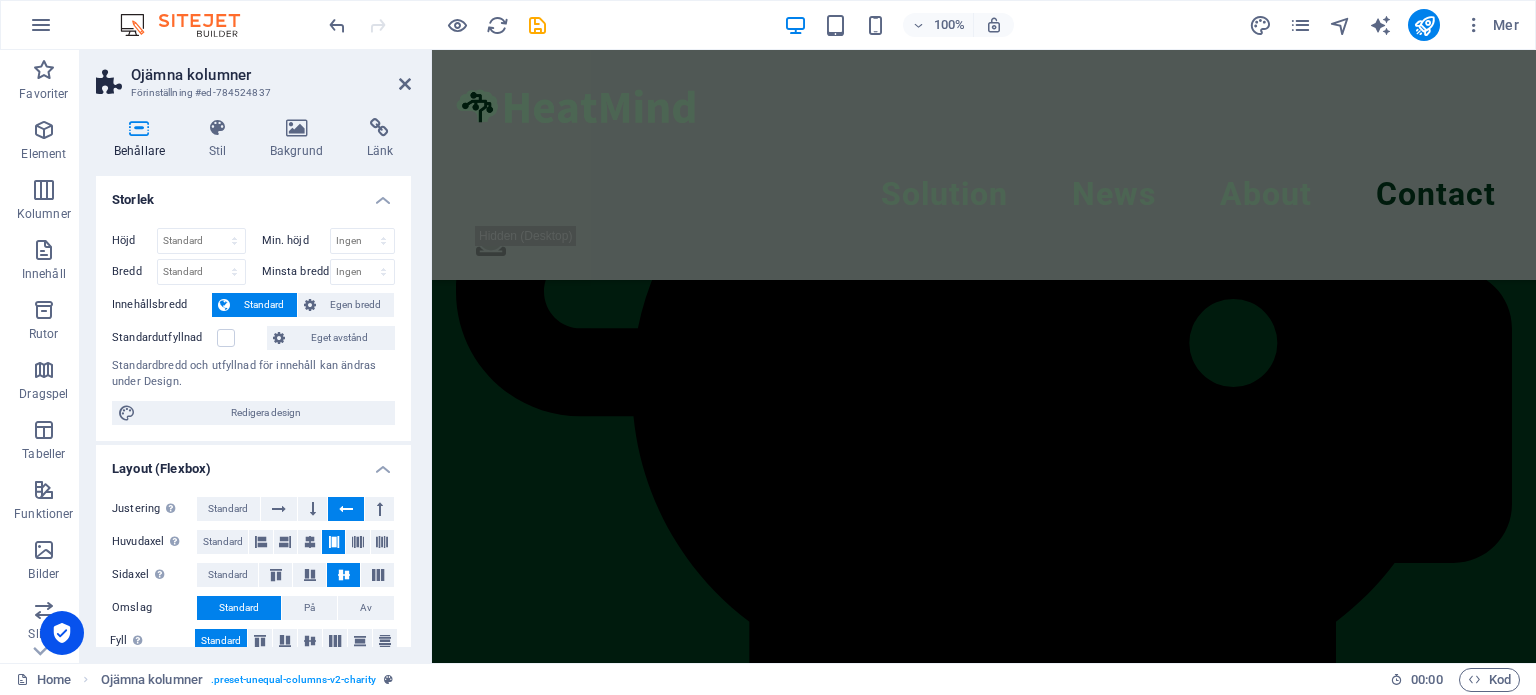 scroll, scrollTop: 3215, scrollLeft: 0, axis: vertical 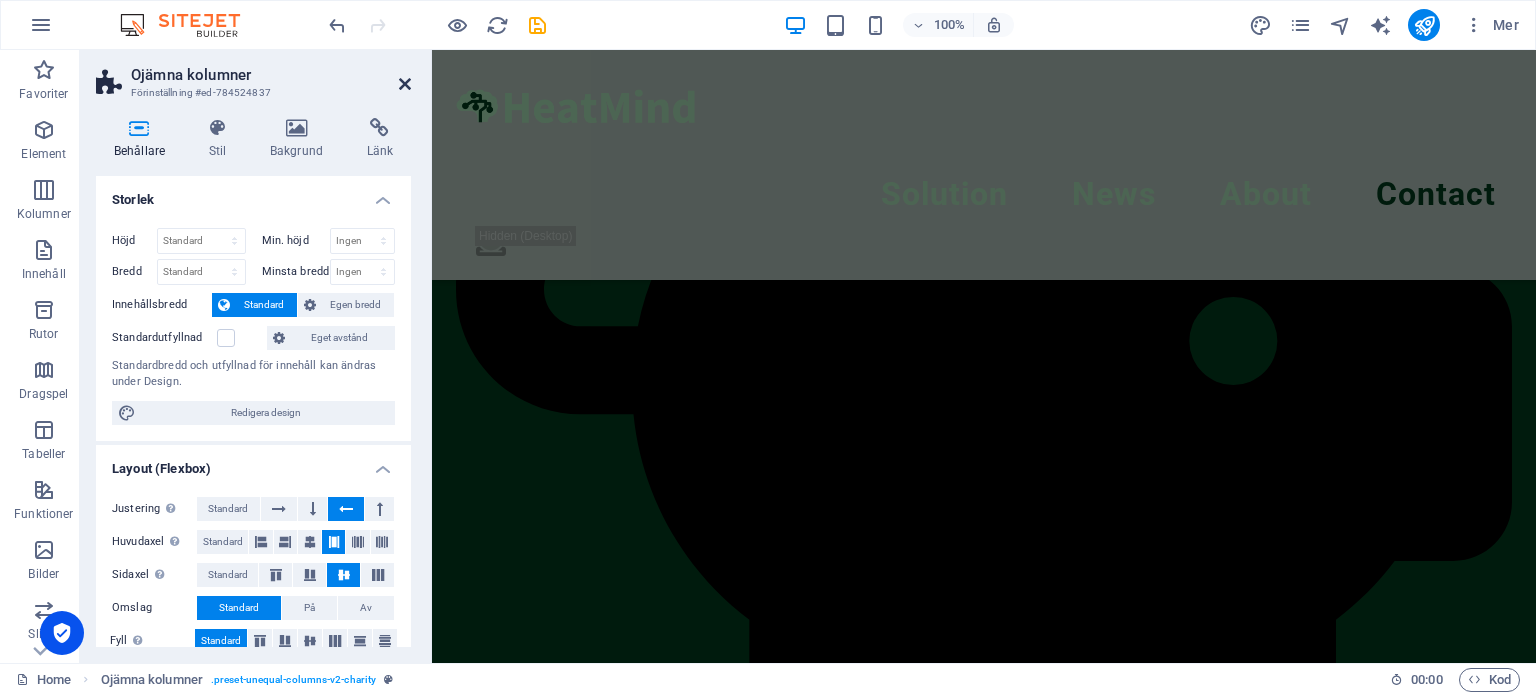 click at bounding box center [405, 84] 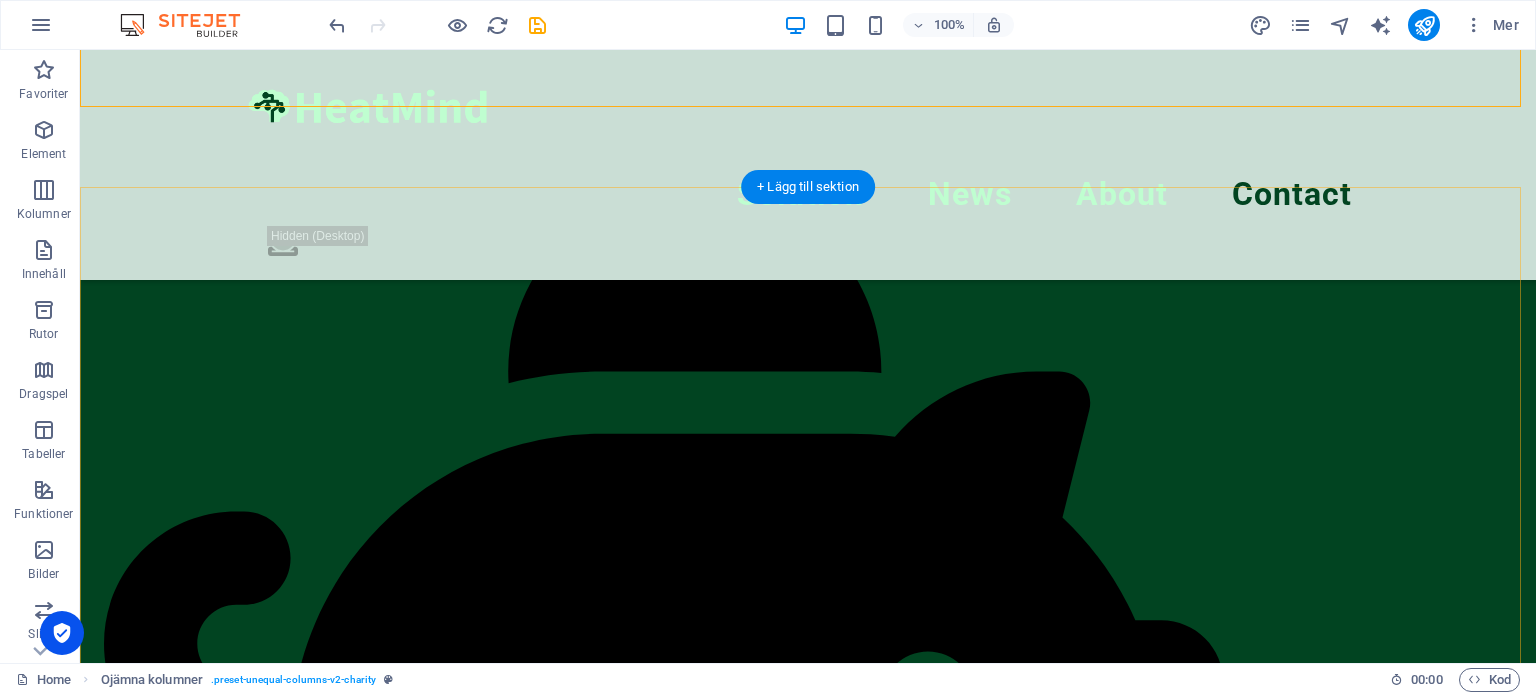 scroll, scrollTop: 3354, scrollLeft: 0, axis: vertical 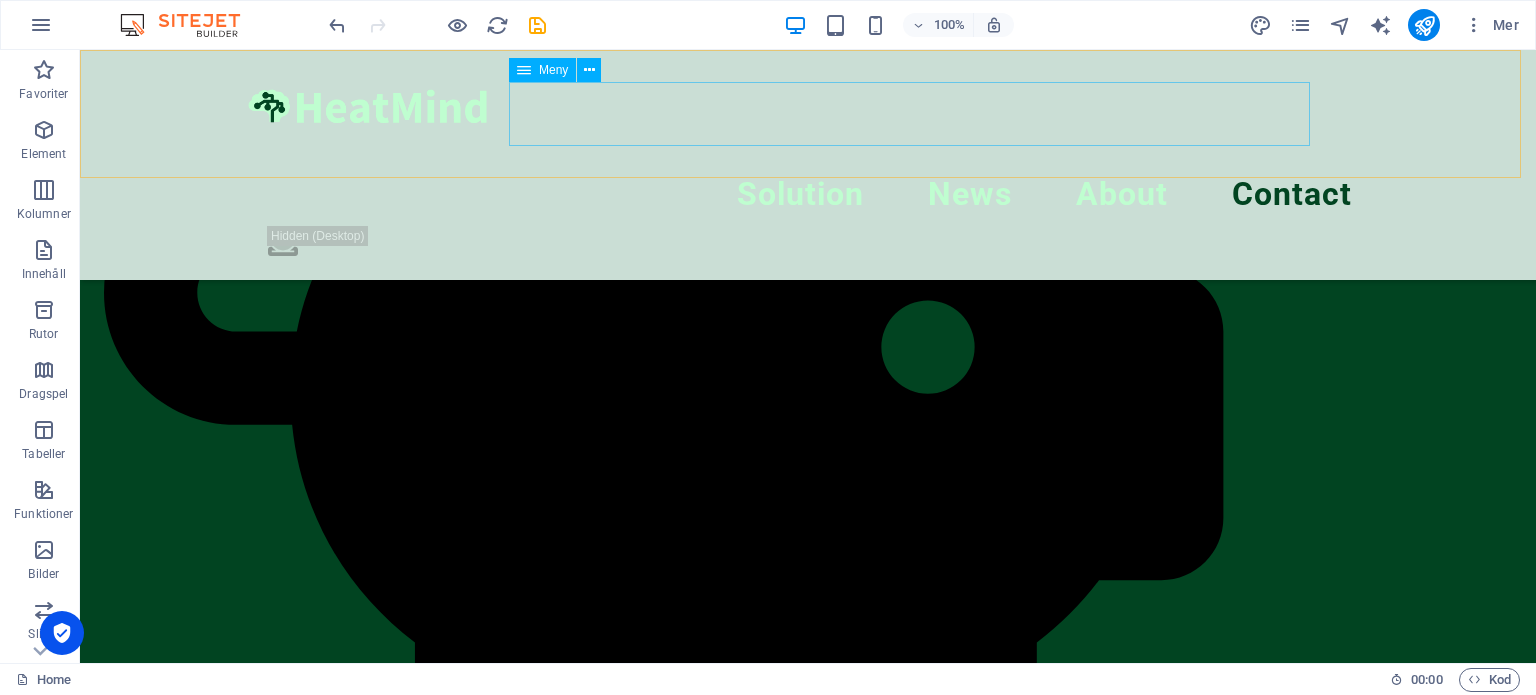 click on "Solution News About Contact" at bounding box center (808, 194) 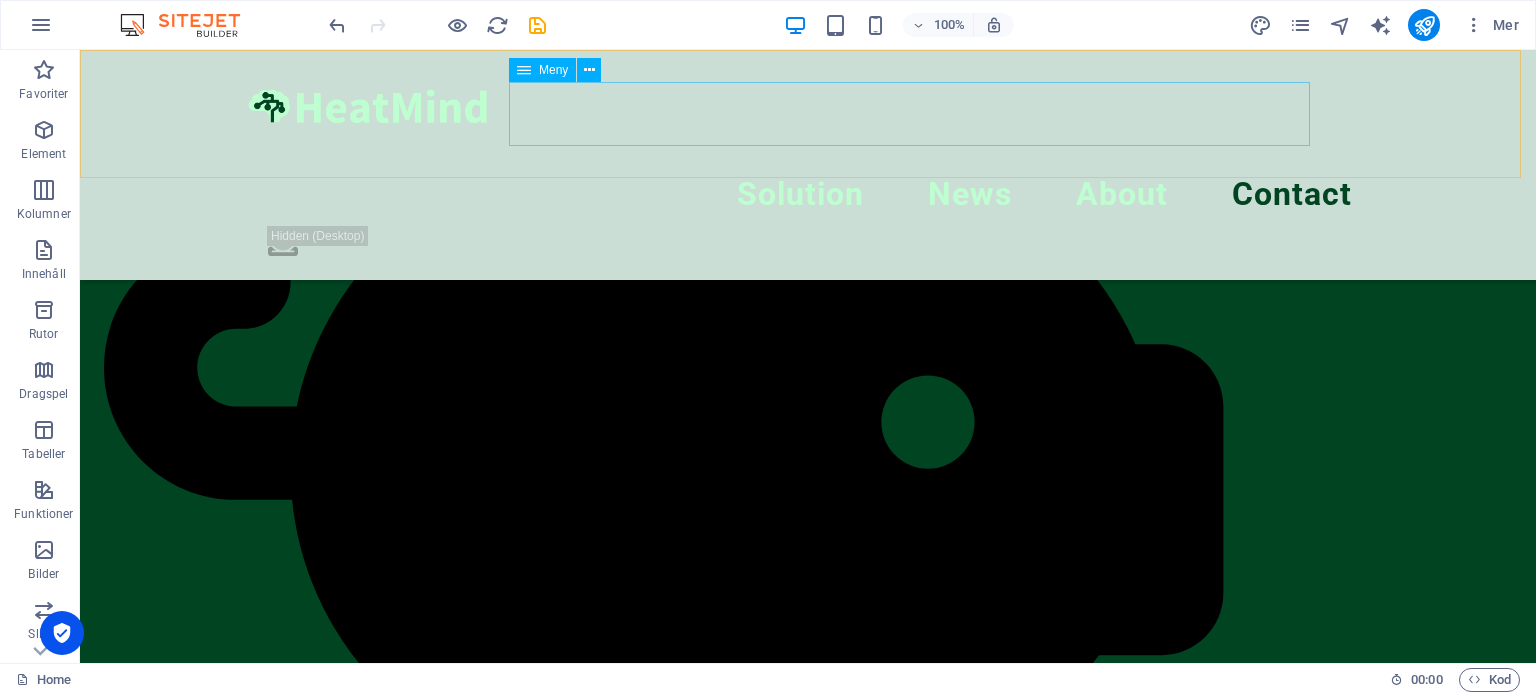 select 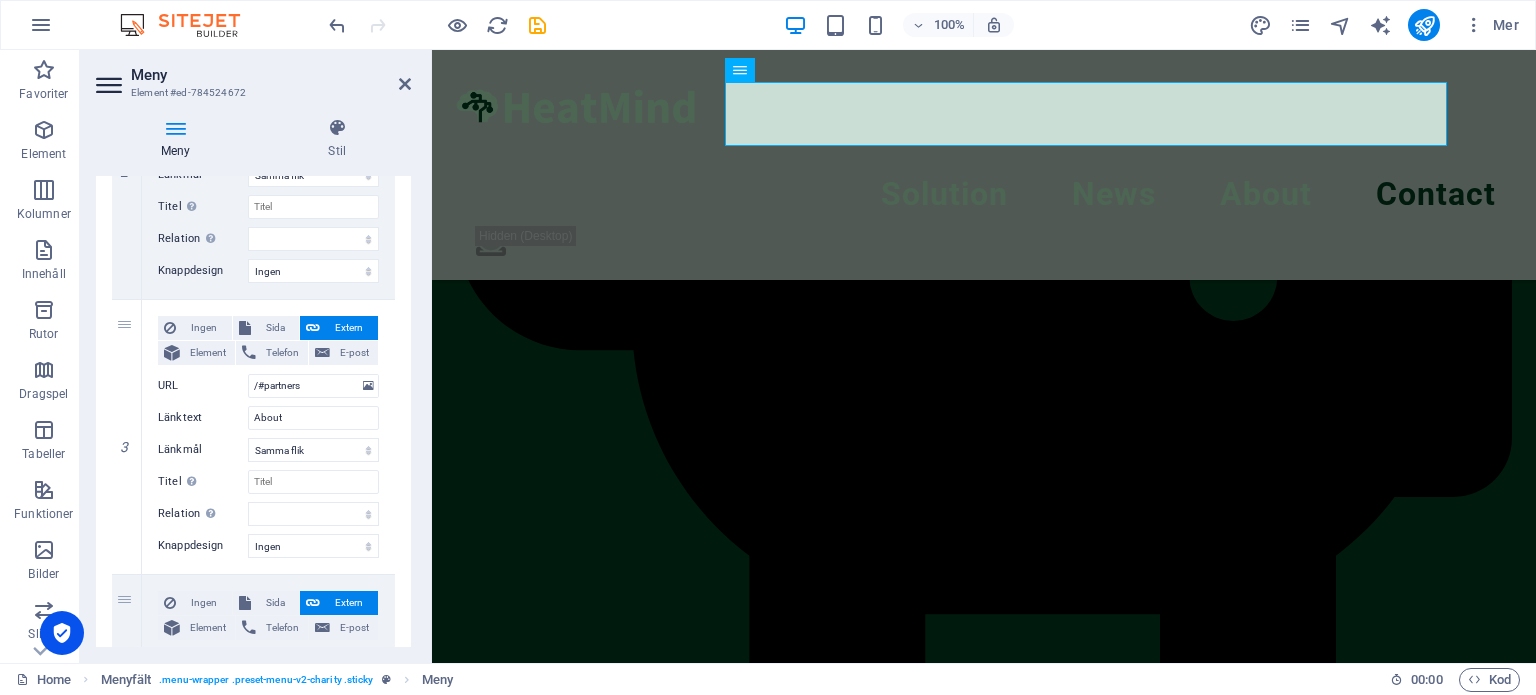 scroll, scrollTop: 872, scrollLeft: 0, axis: vertical 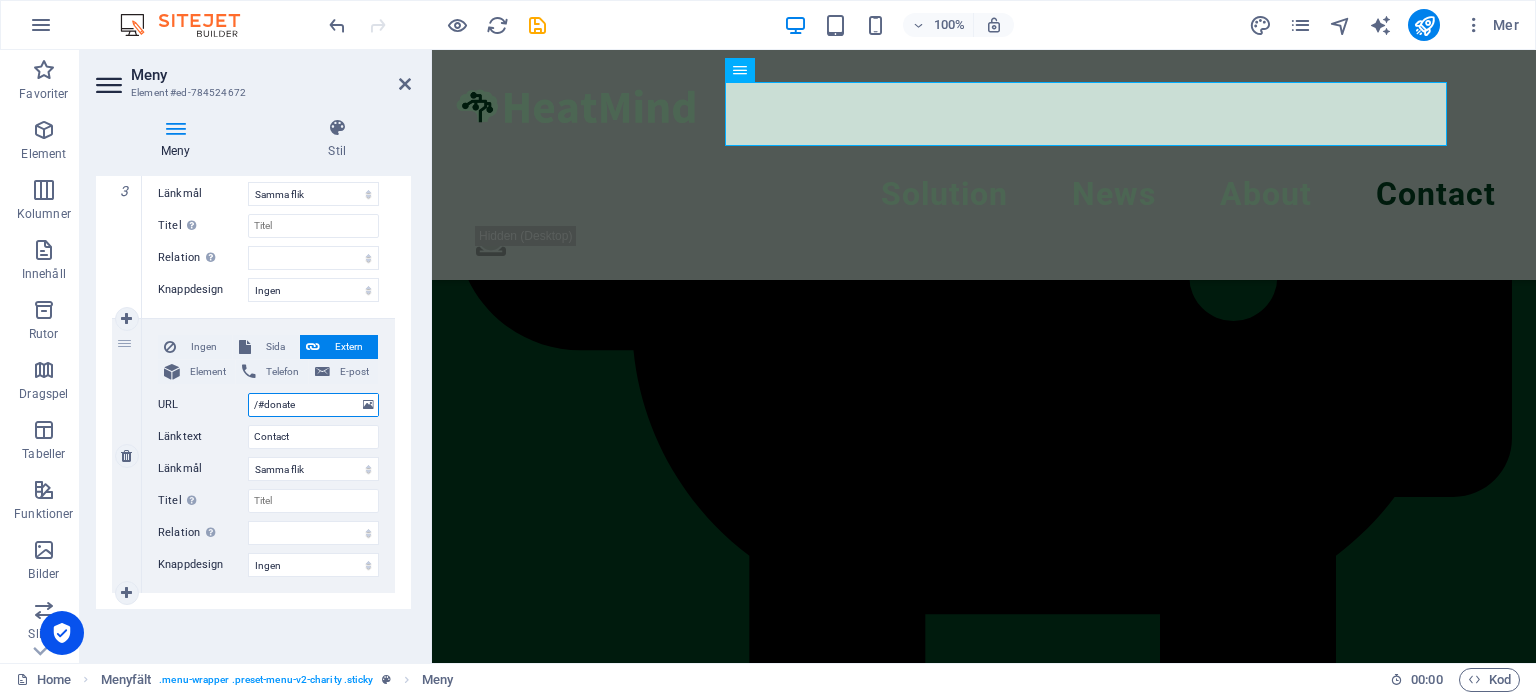 click on "/#donate" at bounding box center [313, 405] 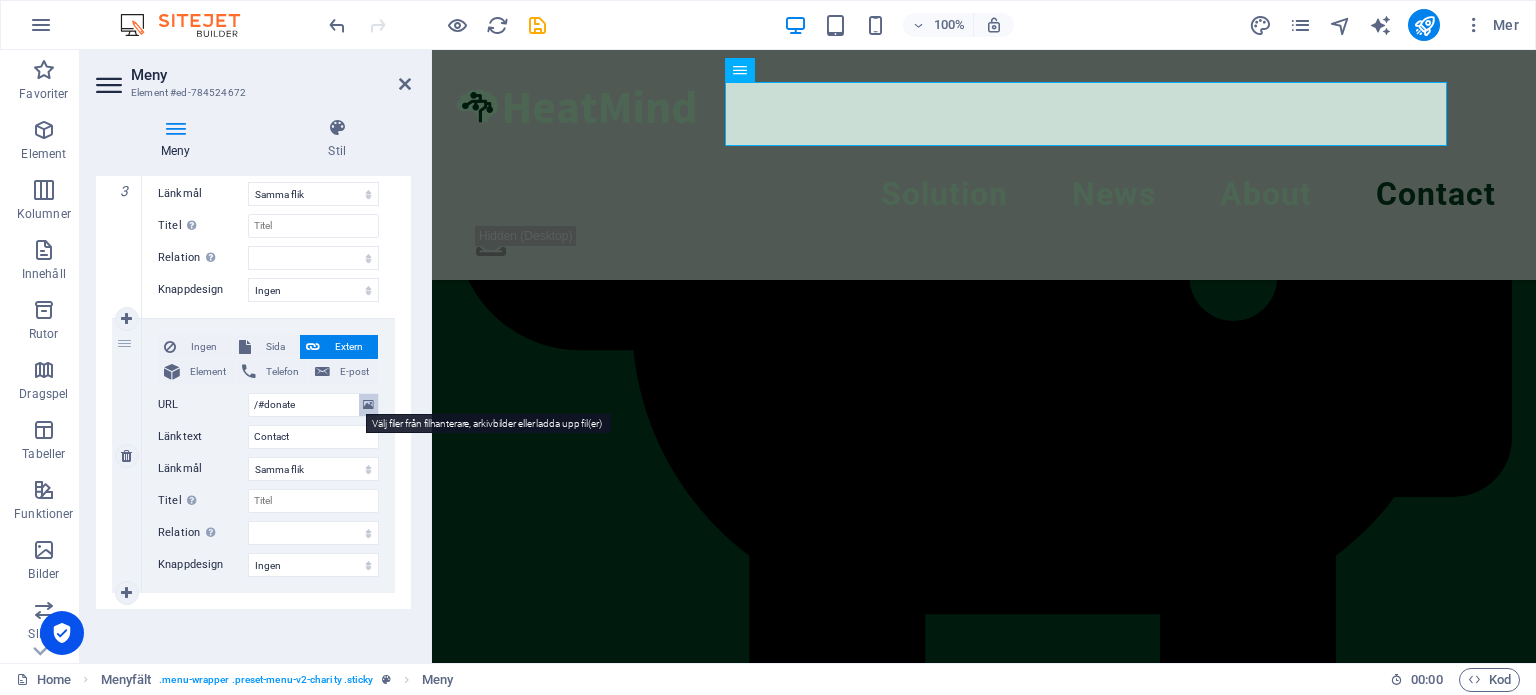 click at bounding box center (368, 405) 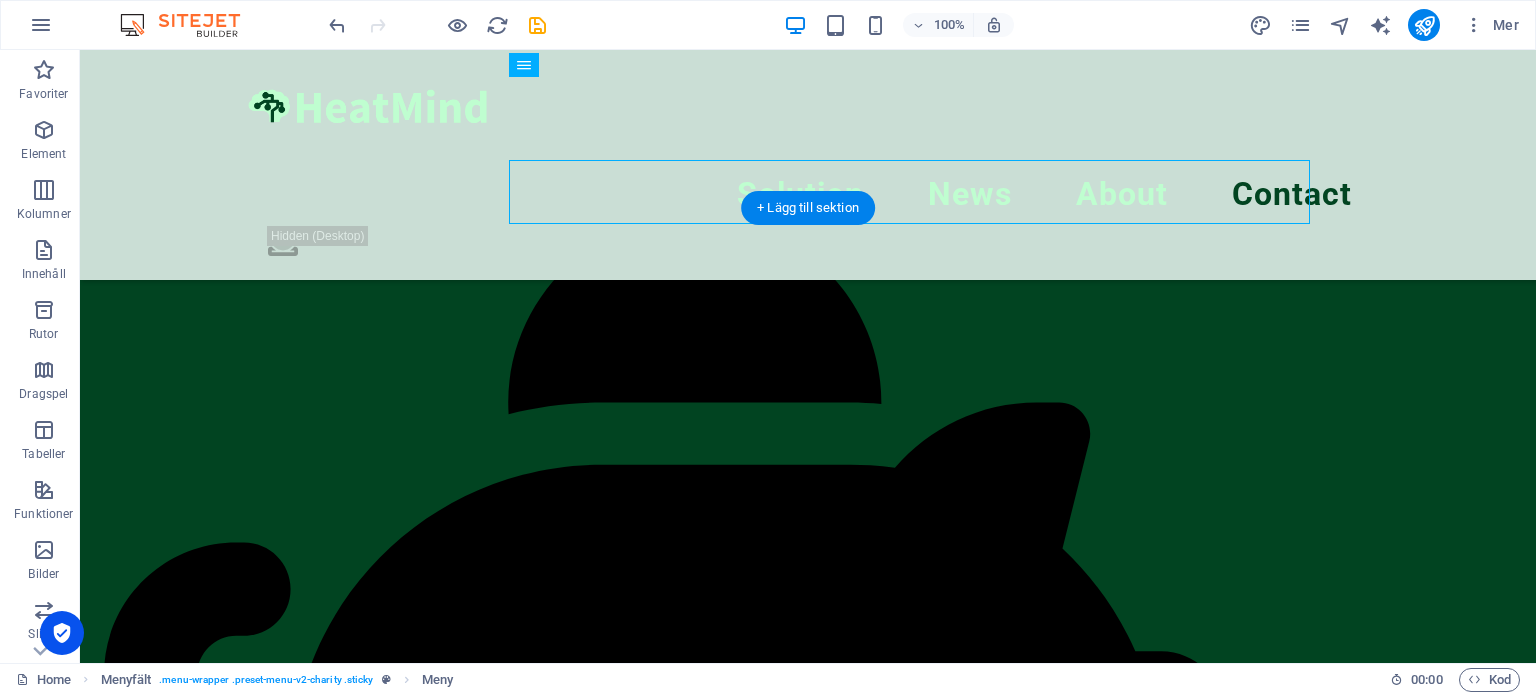 scroll, scrollTop: 2986, scrollLeft: 0, axis: vertical 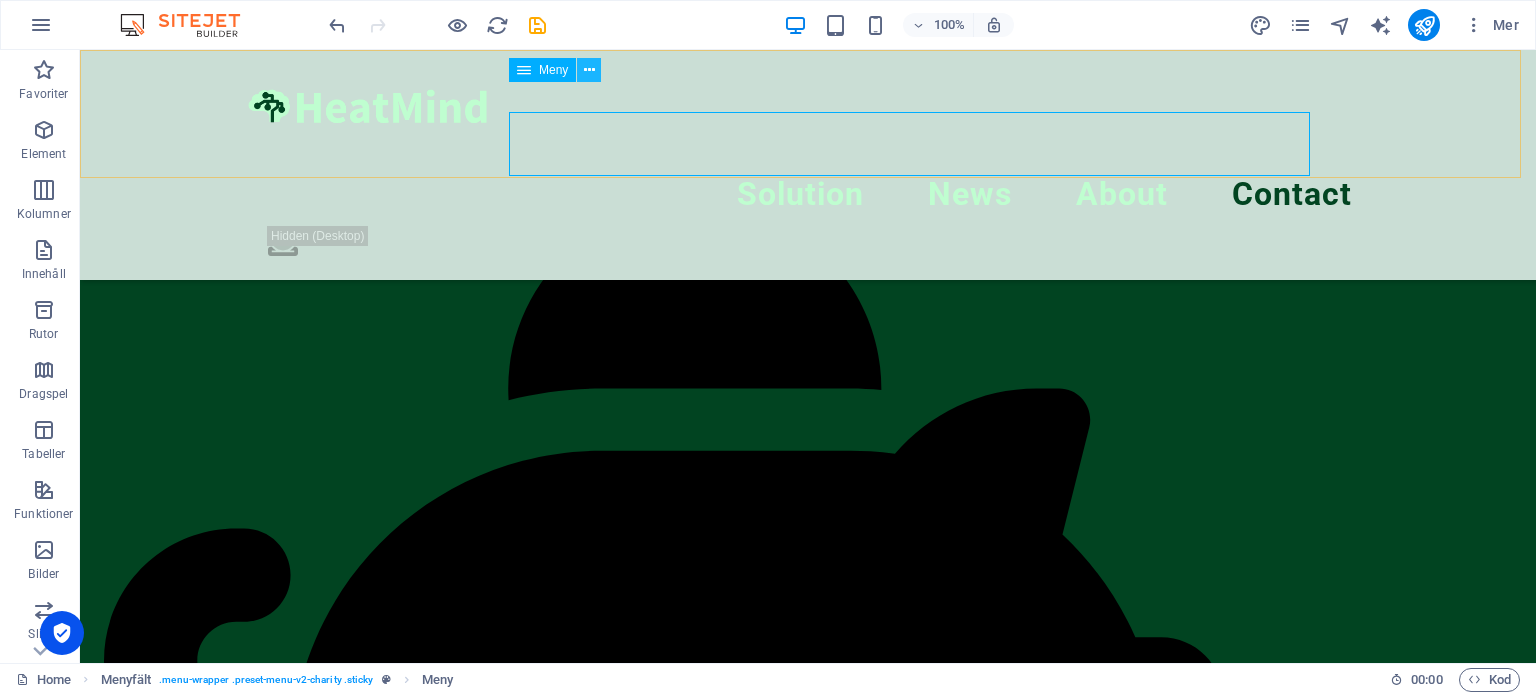 click at bounding box center (589, 70) 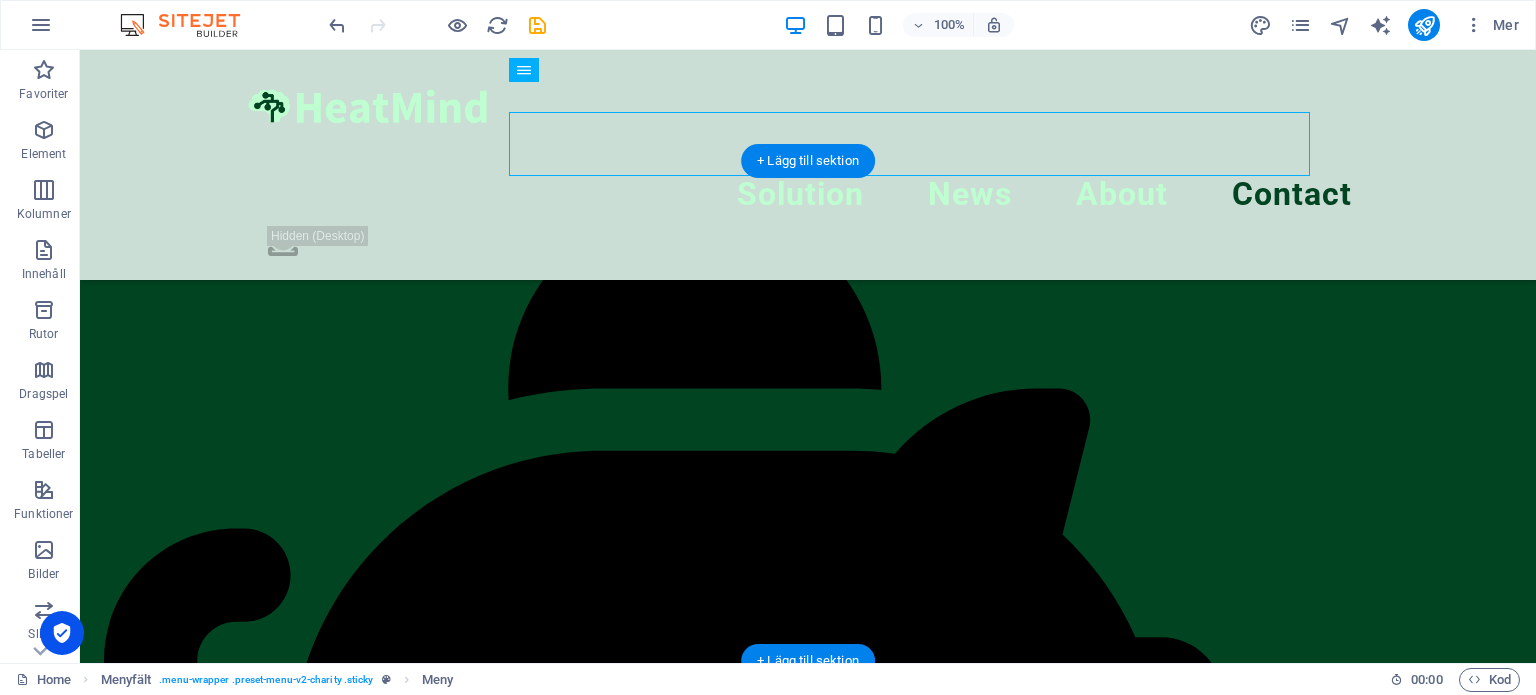 click at bounding box center (808, 8085) 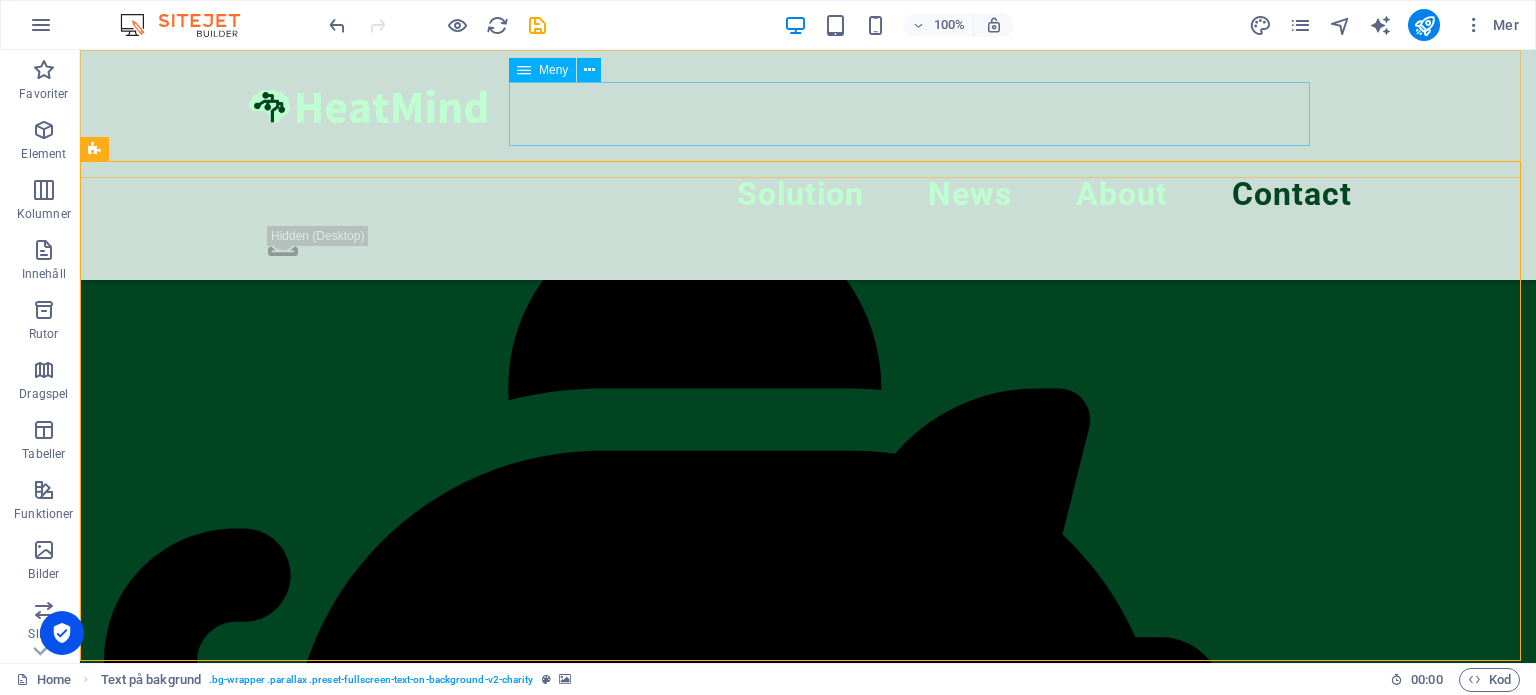 click on "Solution News About Contact" at bounding box center [808, 194] 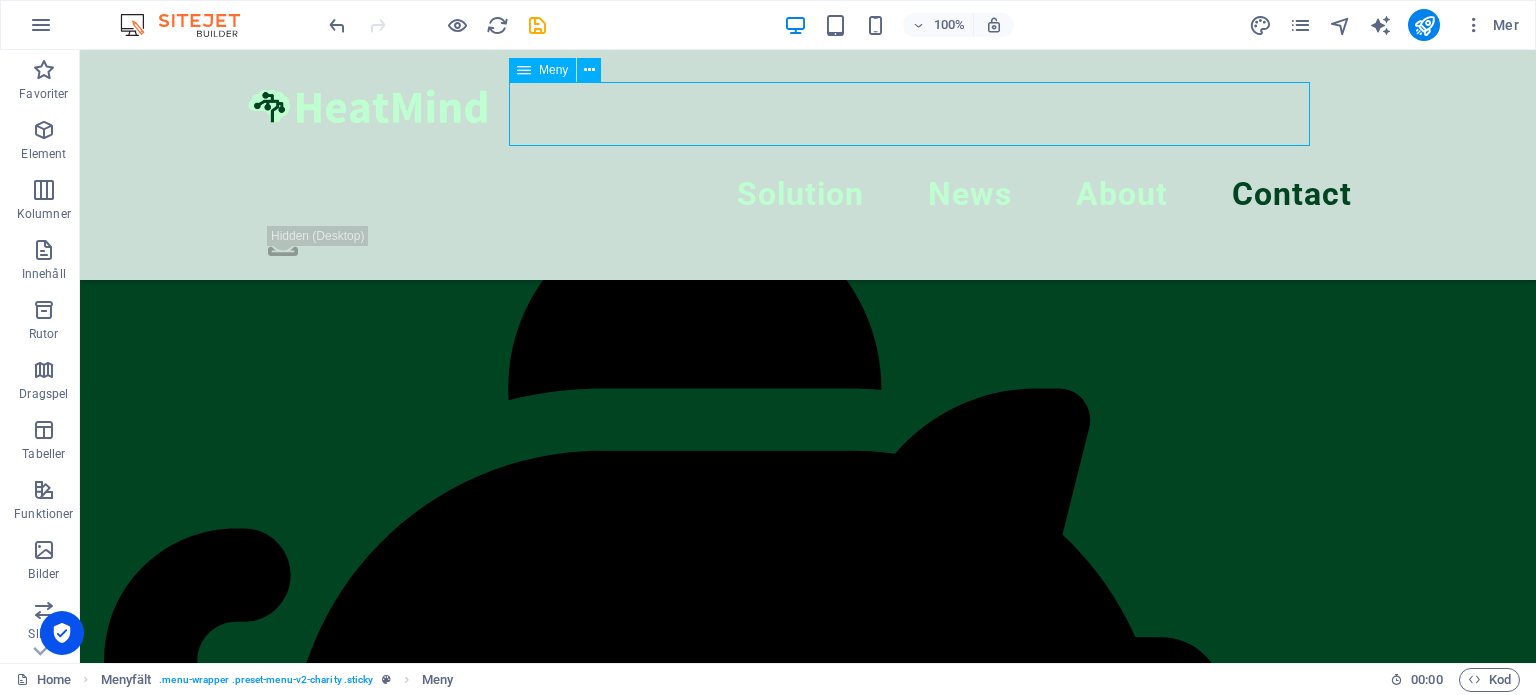 click on "Solution News About Contact" at bounding box center [808, 194] 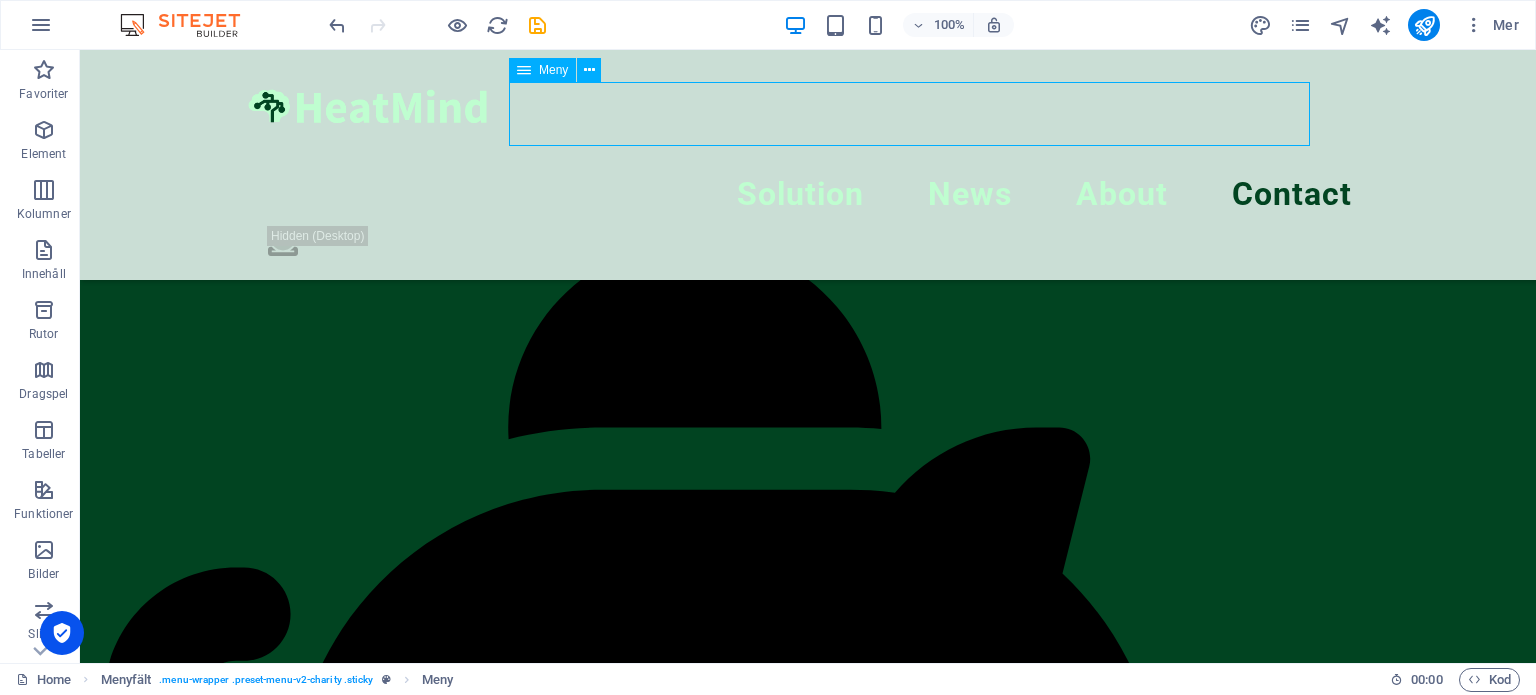 select 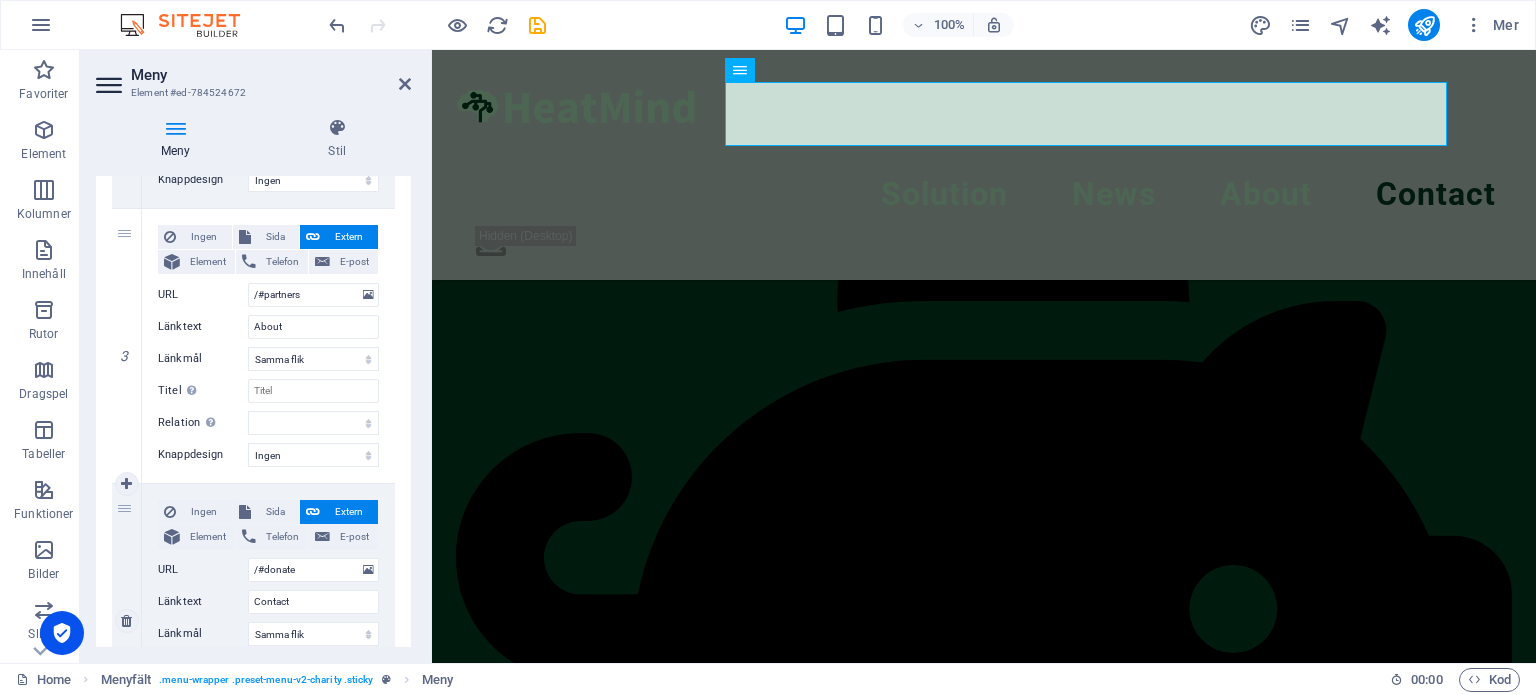 scroll, scrollTop: 685, scrollLeft: 0, axis: vertical 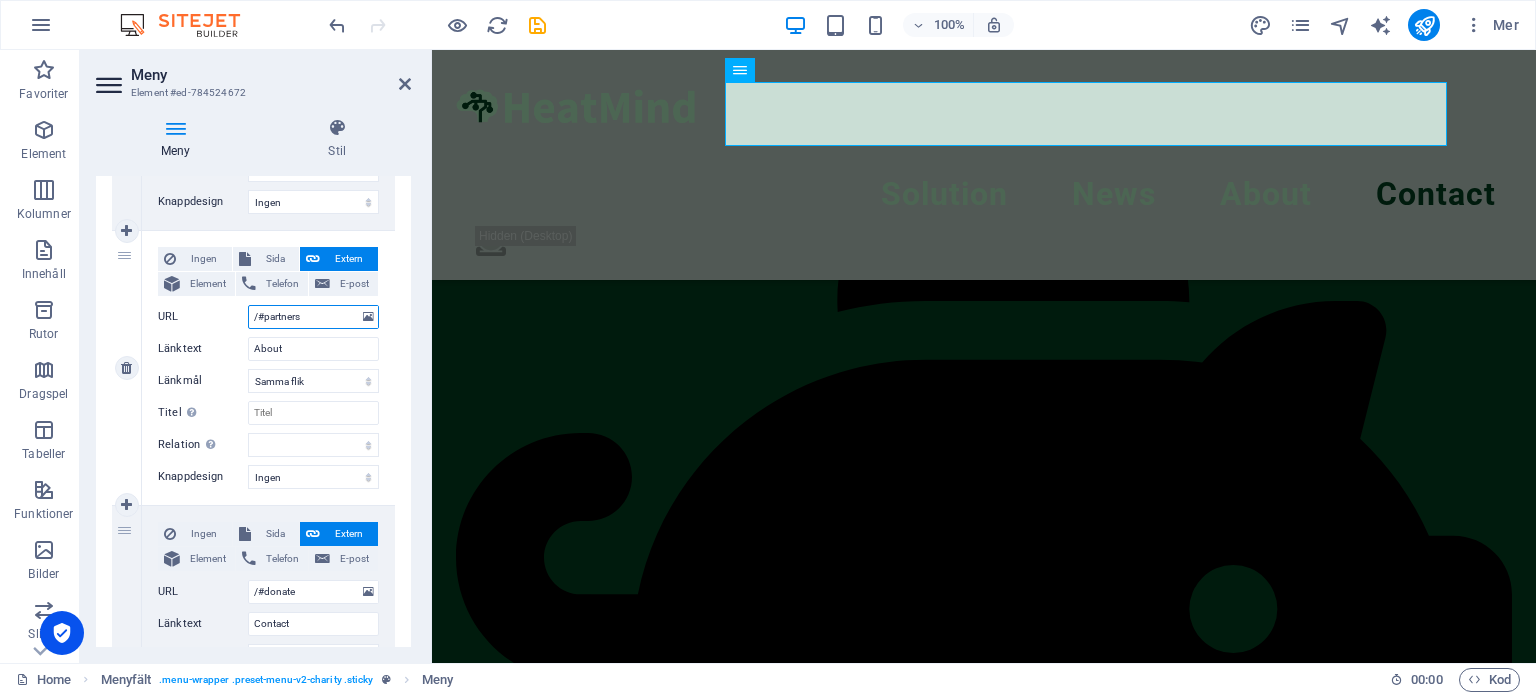click on "/#partners" at bounding box center (313, 317) 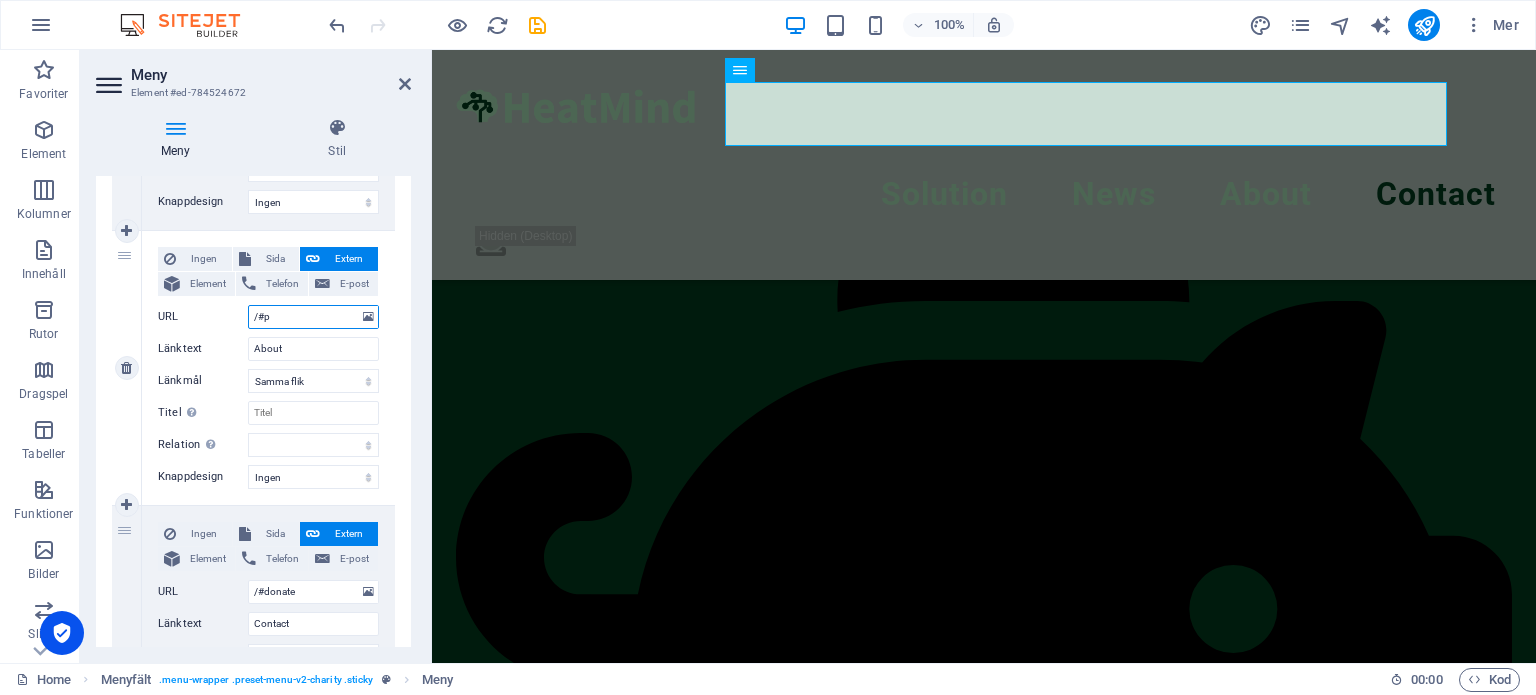 type on "/#" 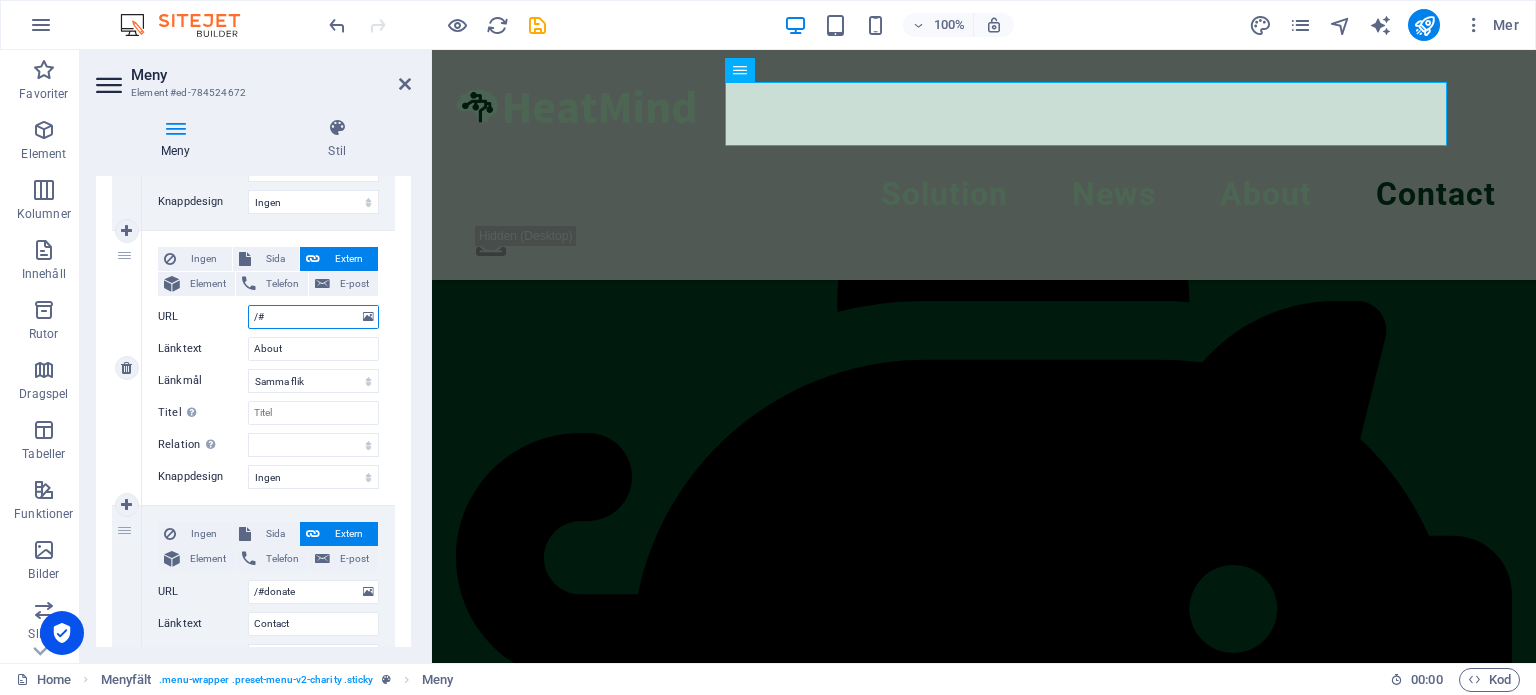select 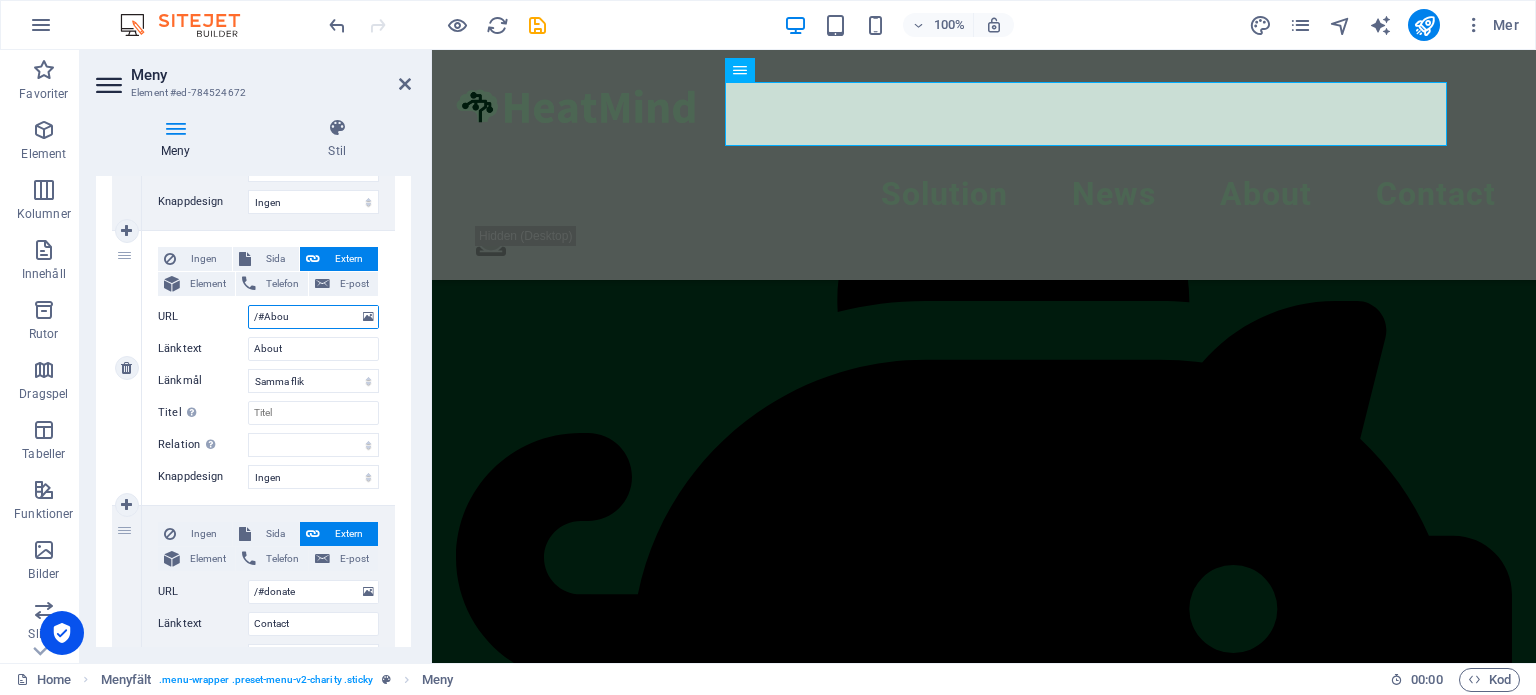 type on "/#About" 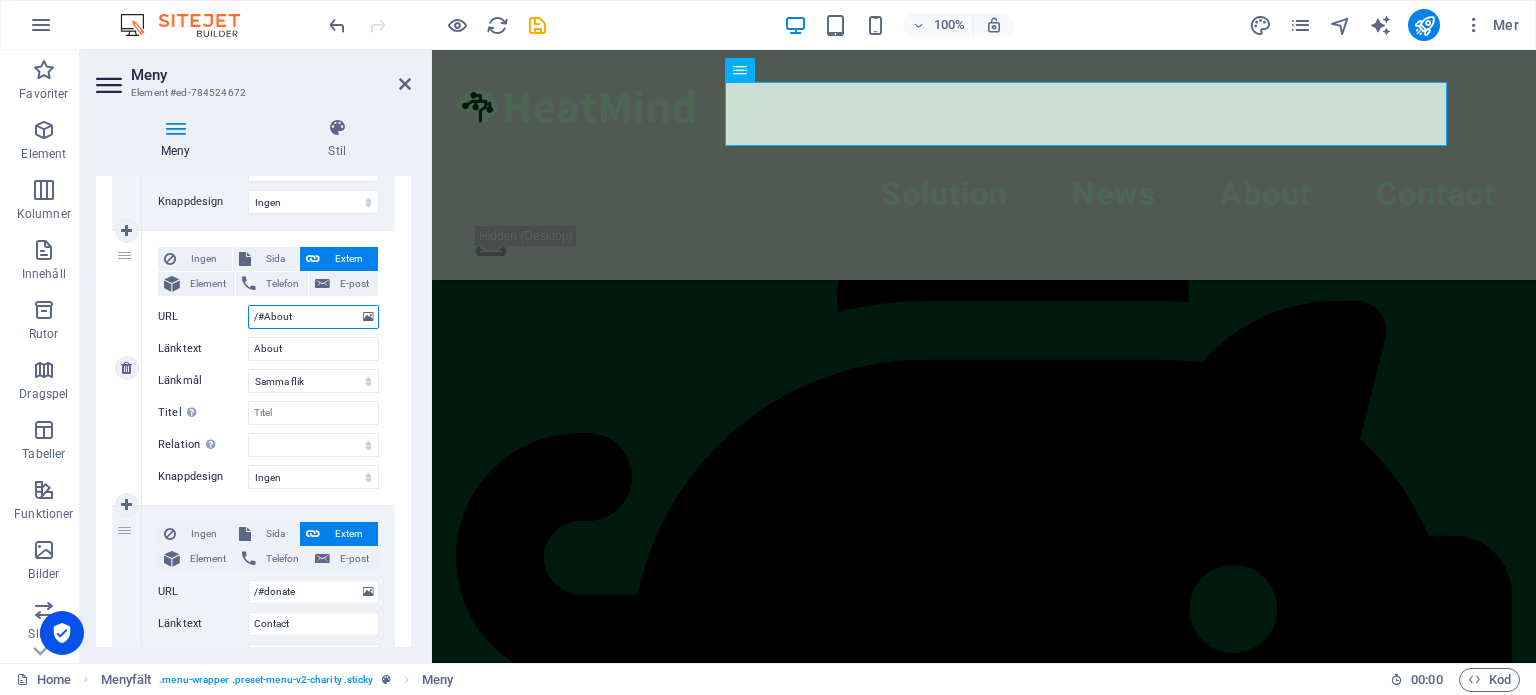 select 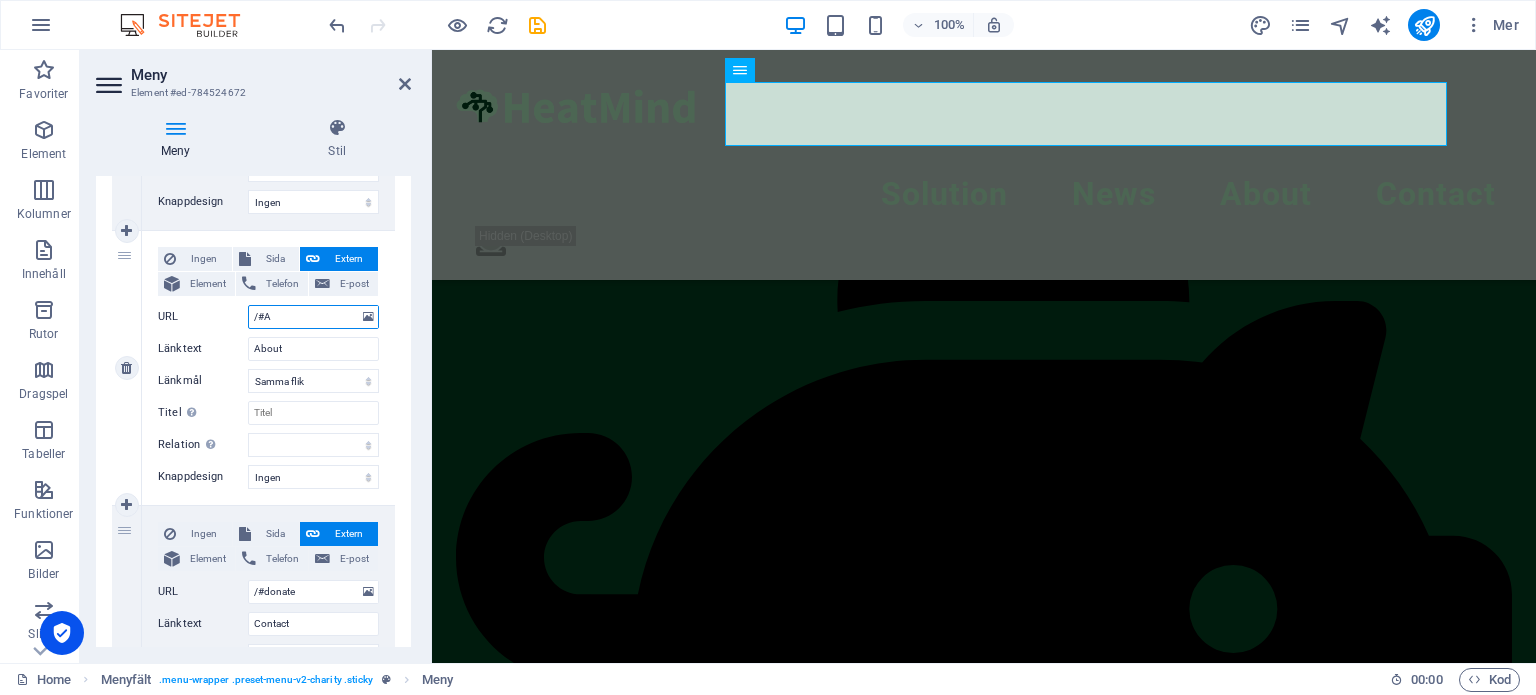 type on "/#" 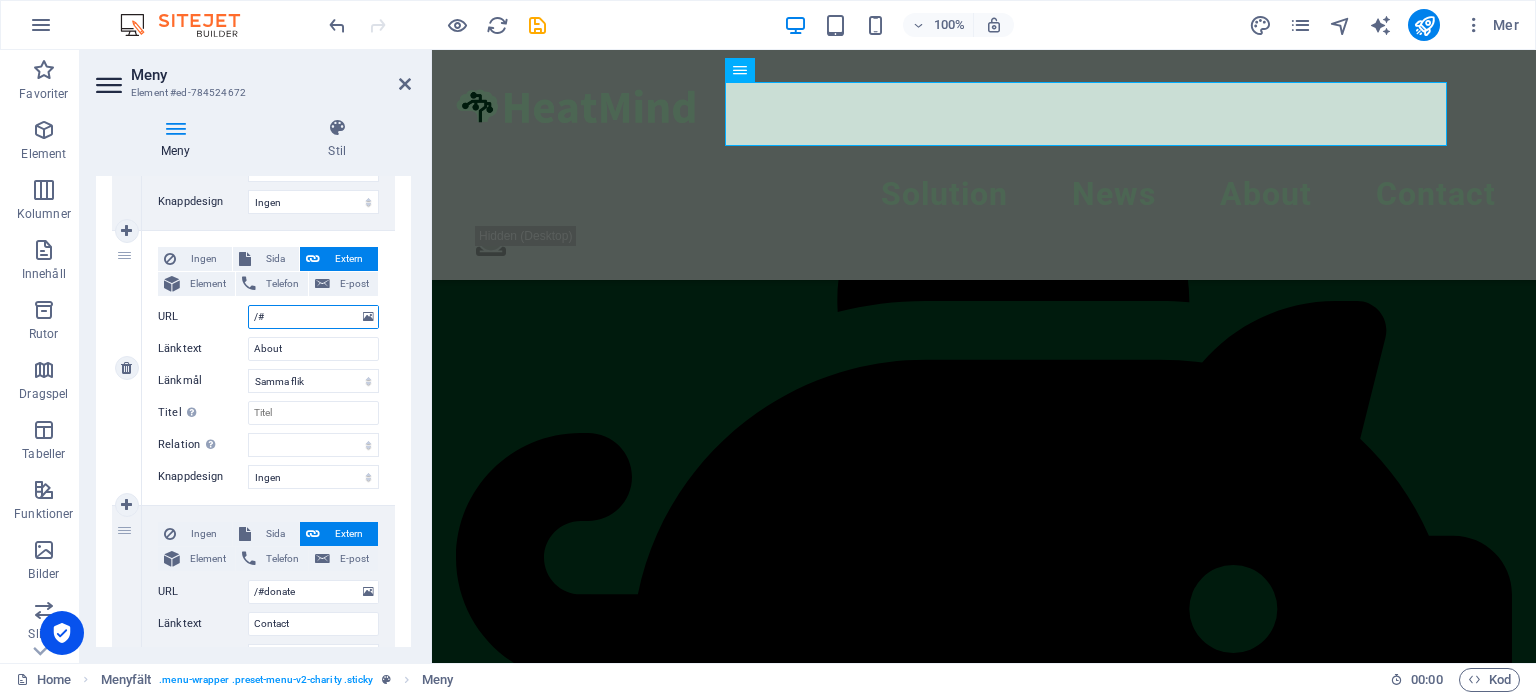 select 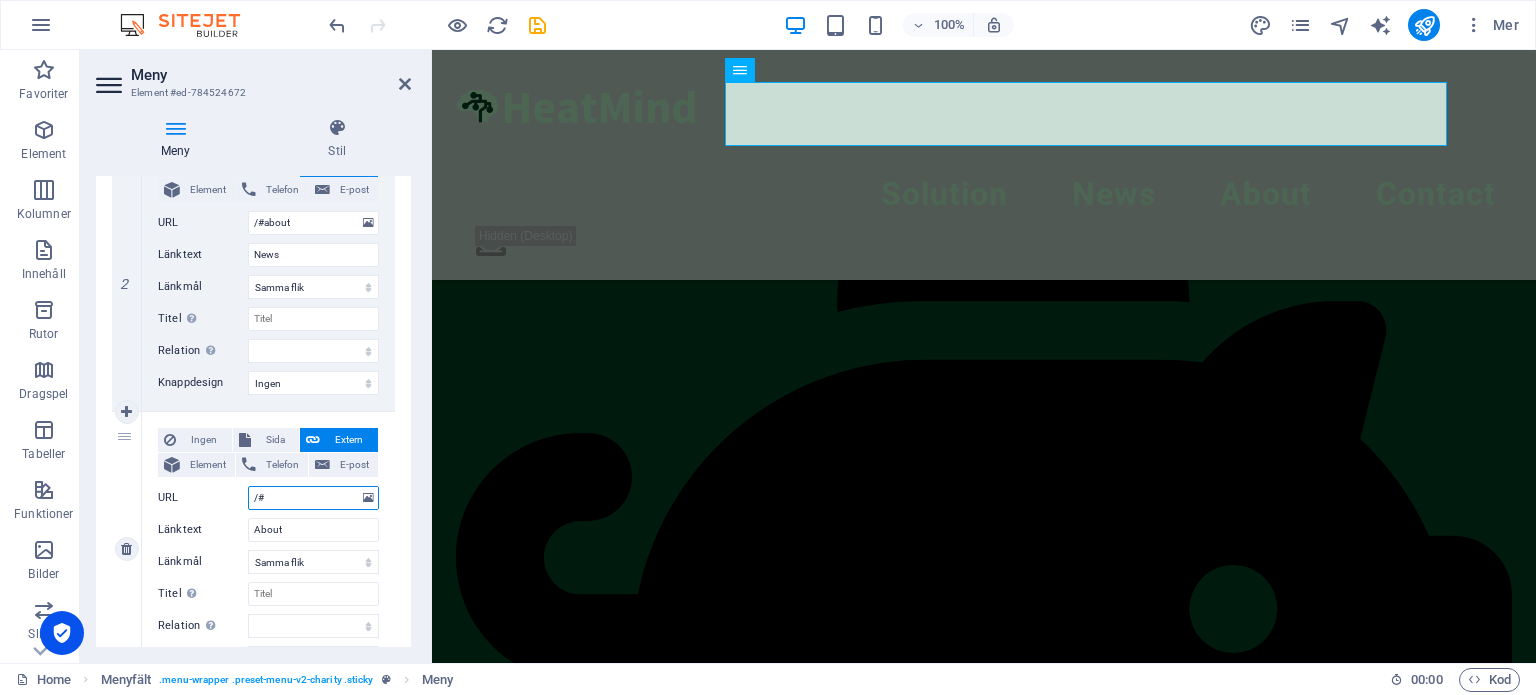 scroll, scrollTop: 509, scrollLeft: 0, axis: vertical 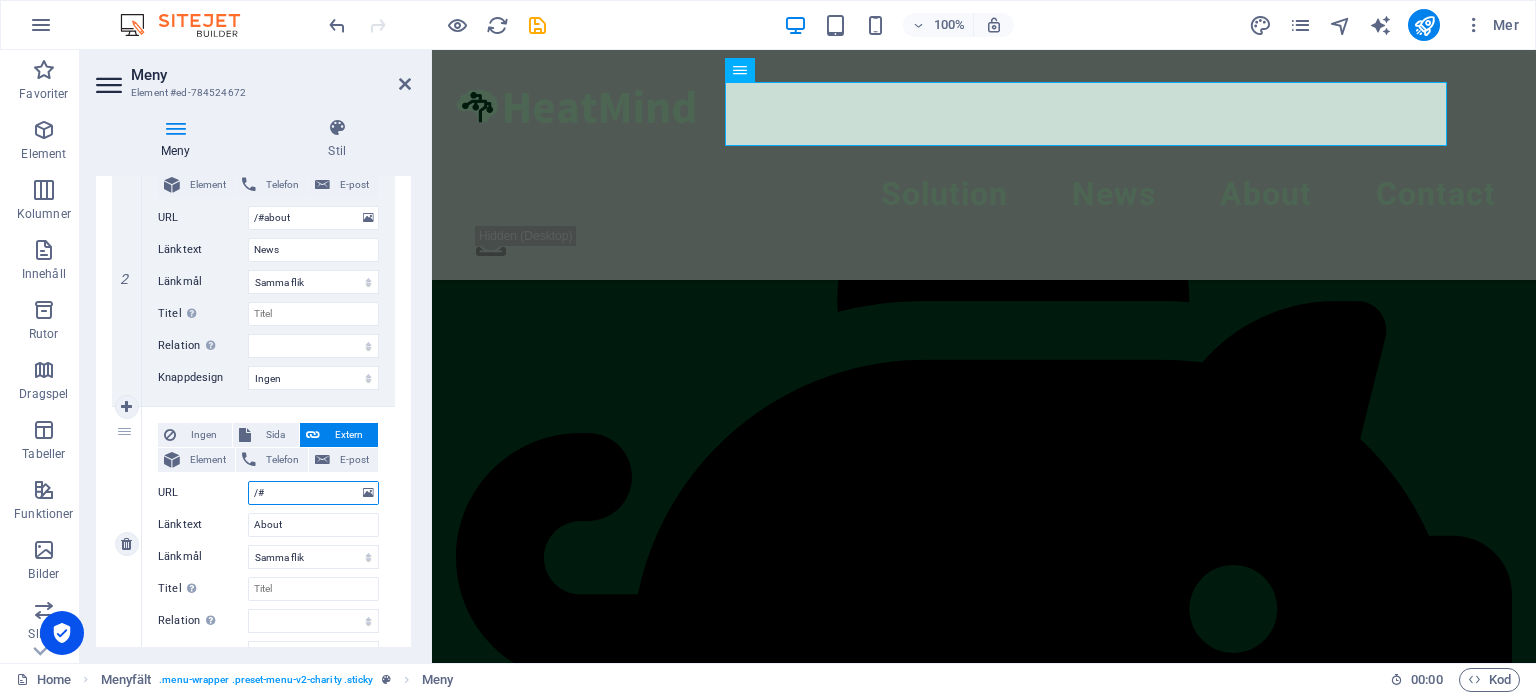 type on "/" 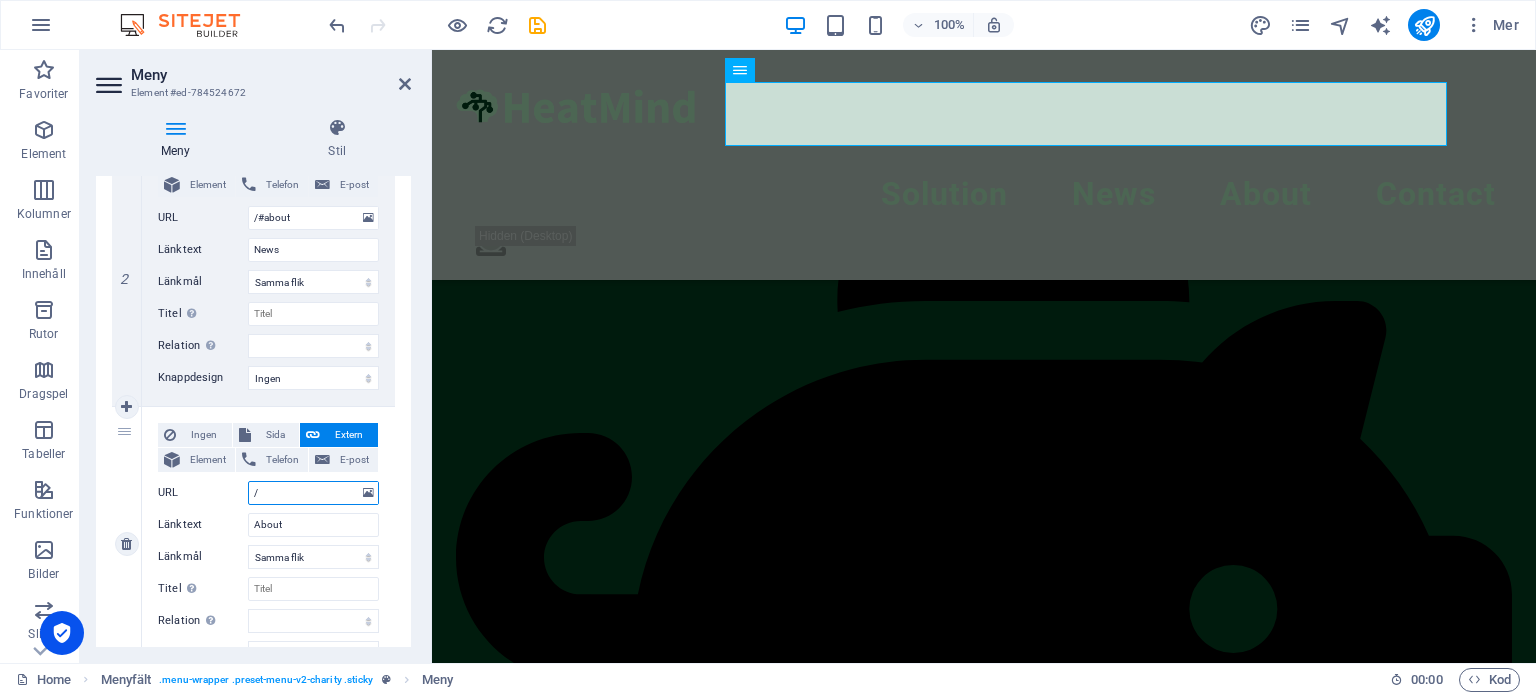 type 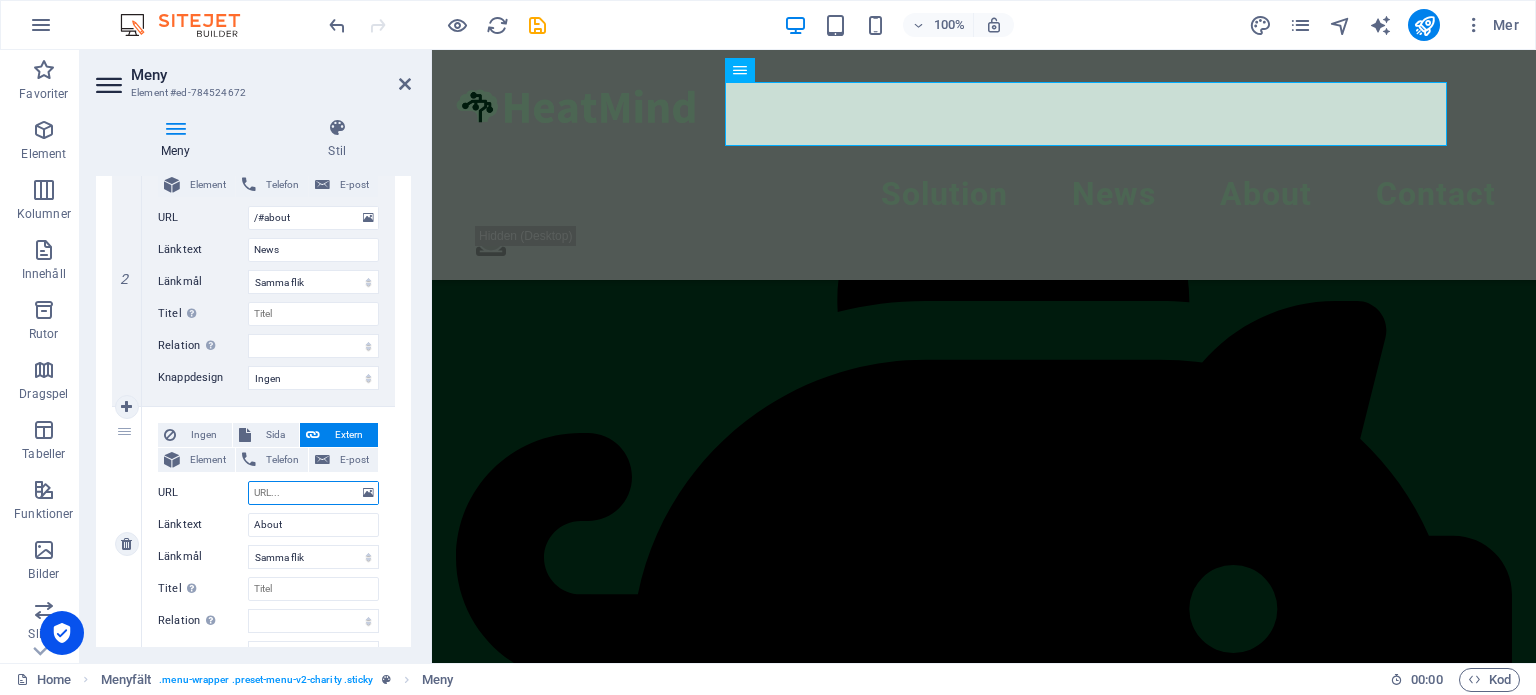 select 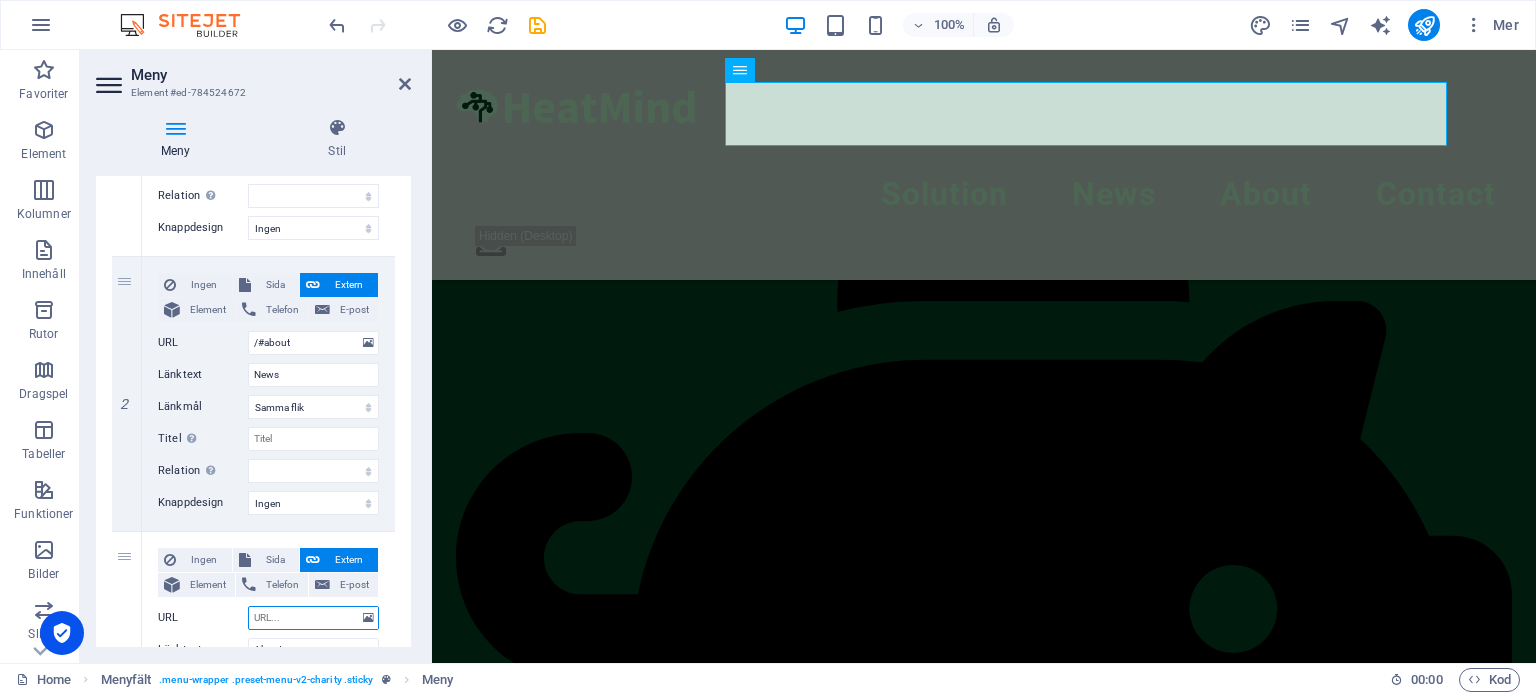 type 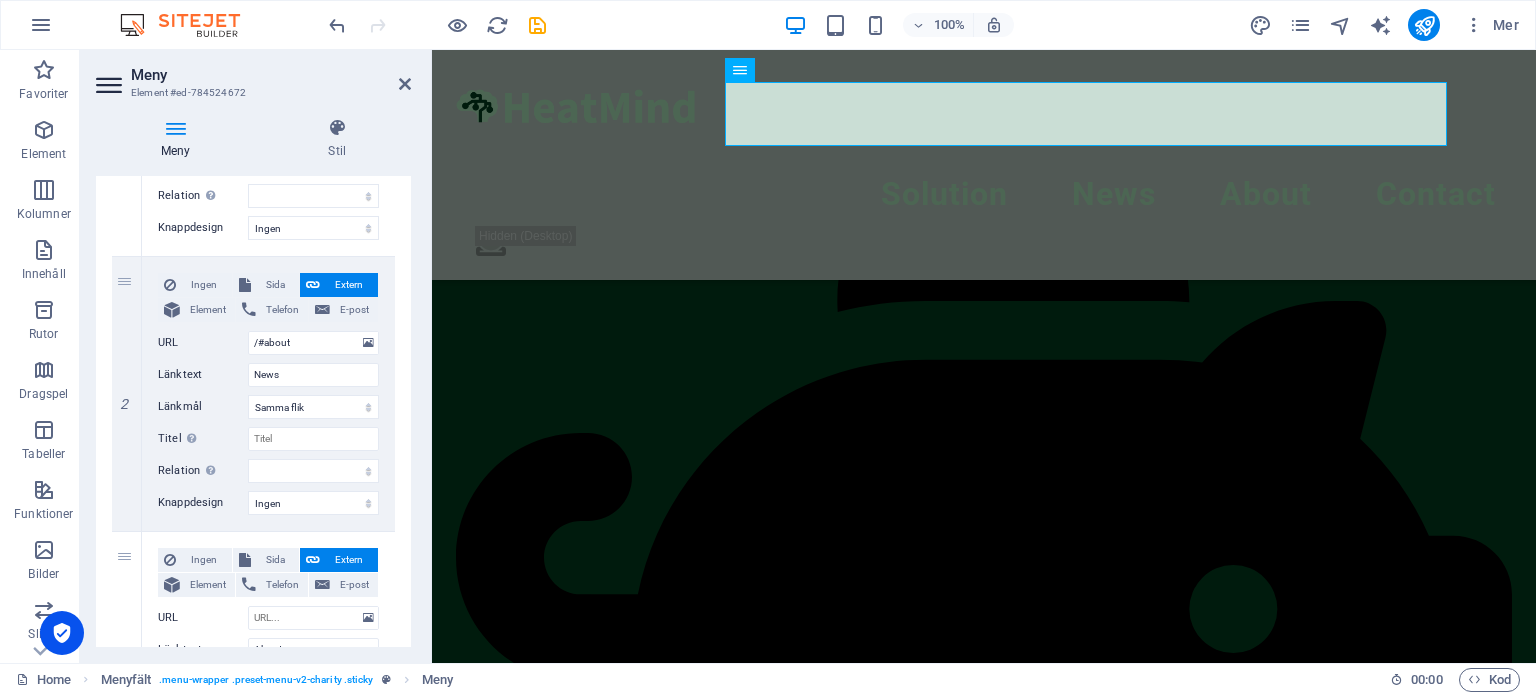 click at bounding box center [984, 7646] 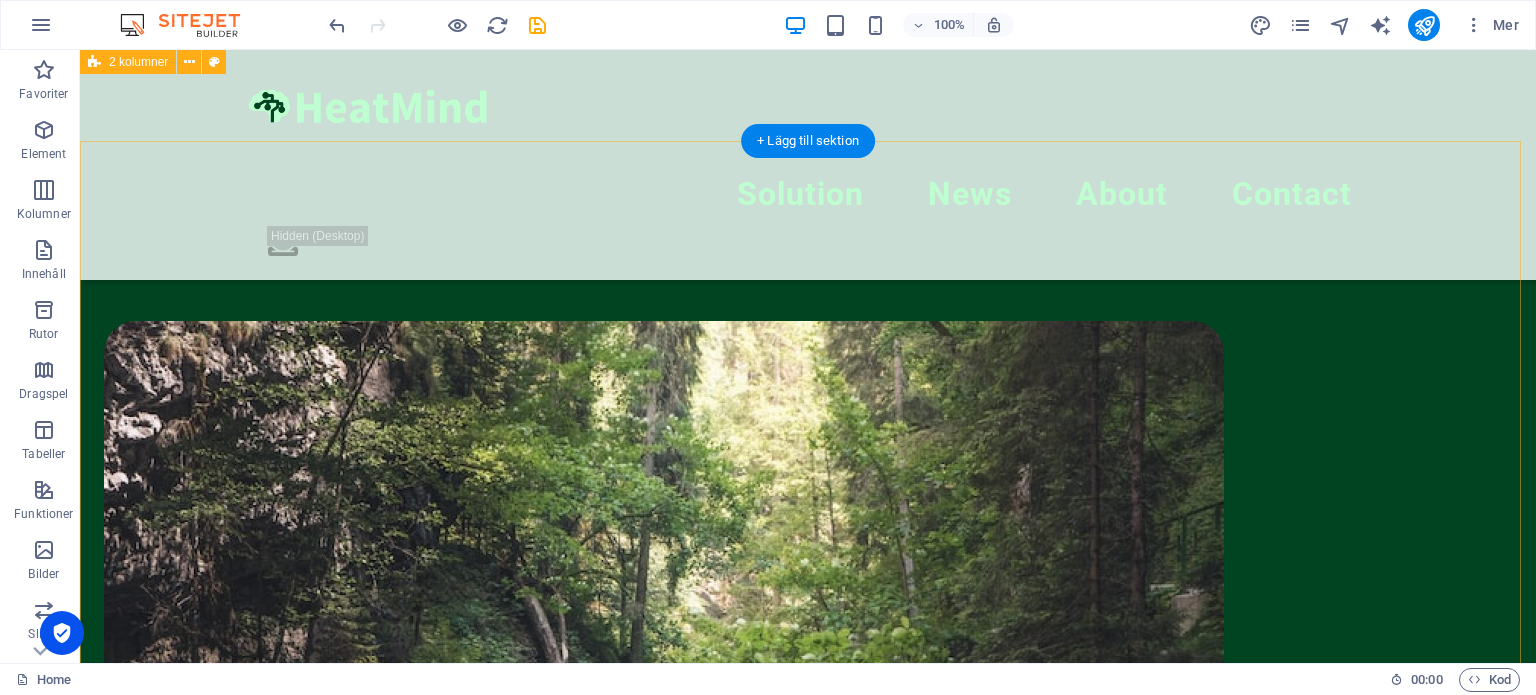 scroll, scrollTop: 524, scrollLeft: 0, axis: vertical 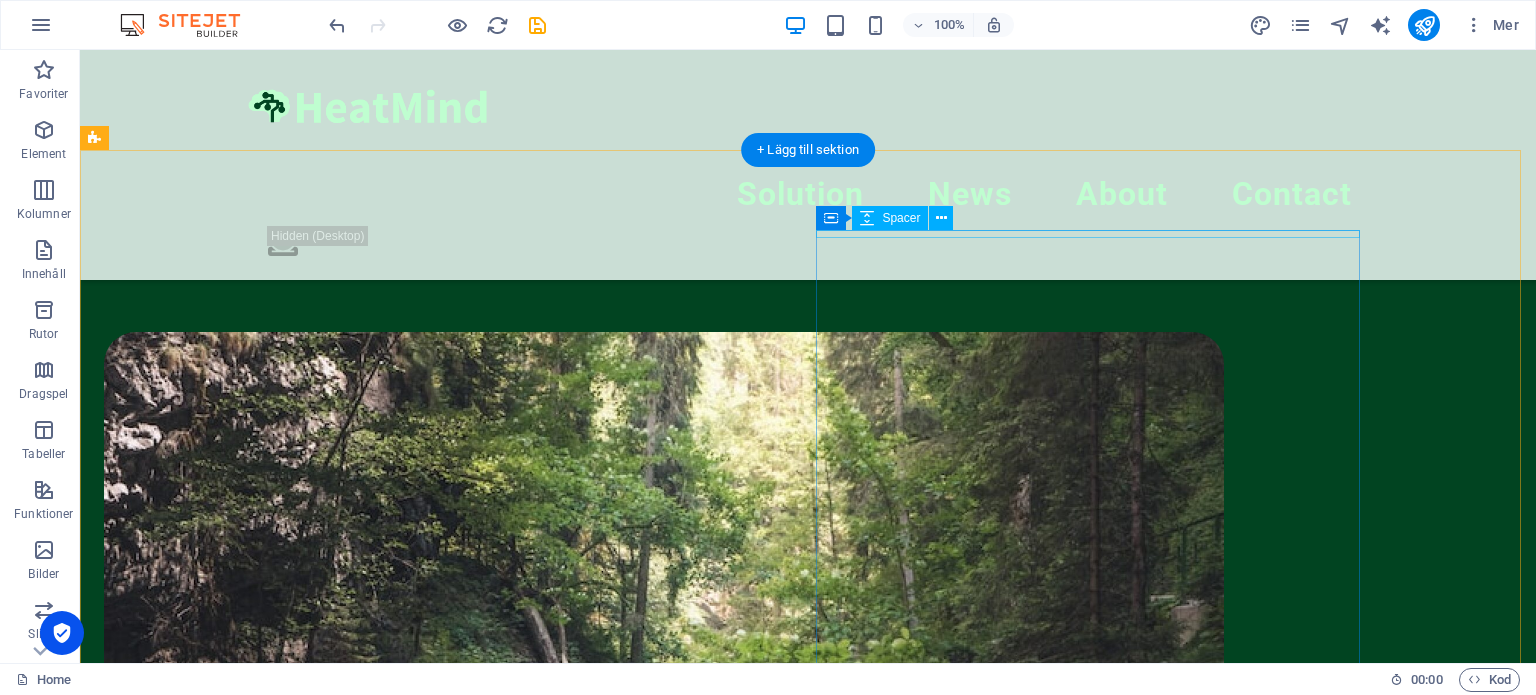 click at bounding box center (664, 1472) 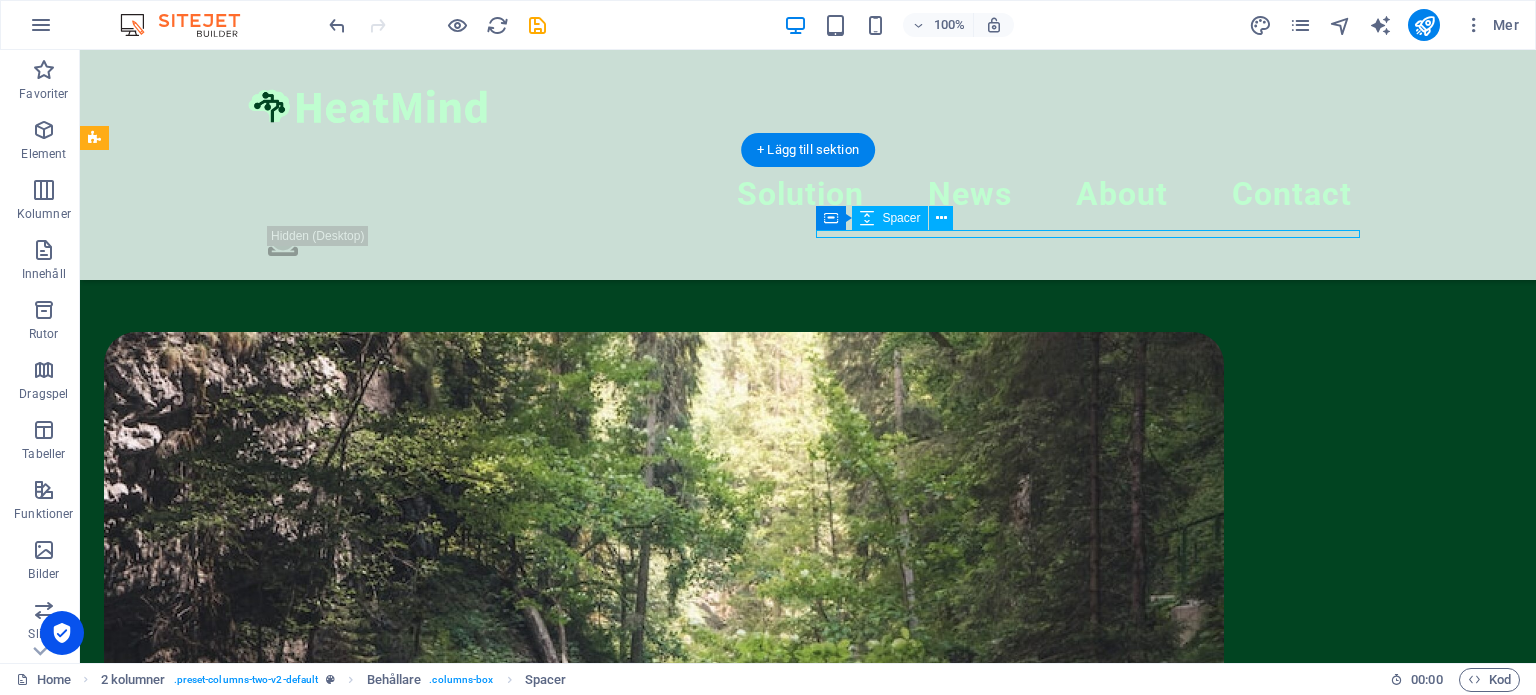 click at bounding box center (664, 1472) 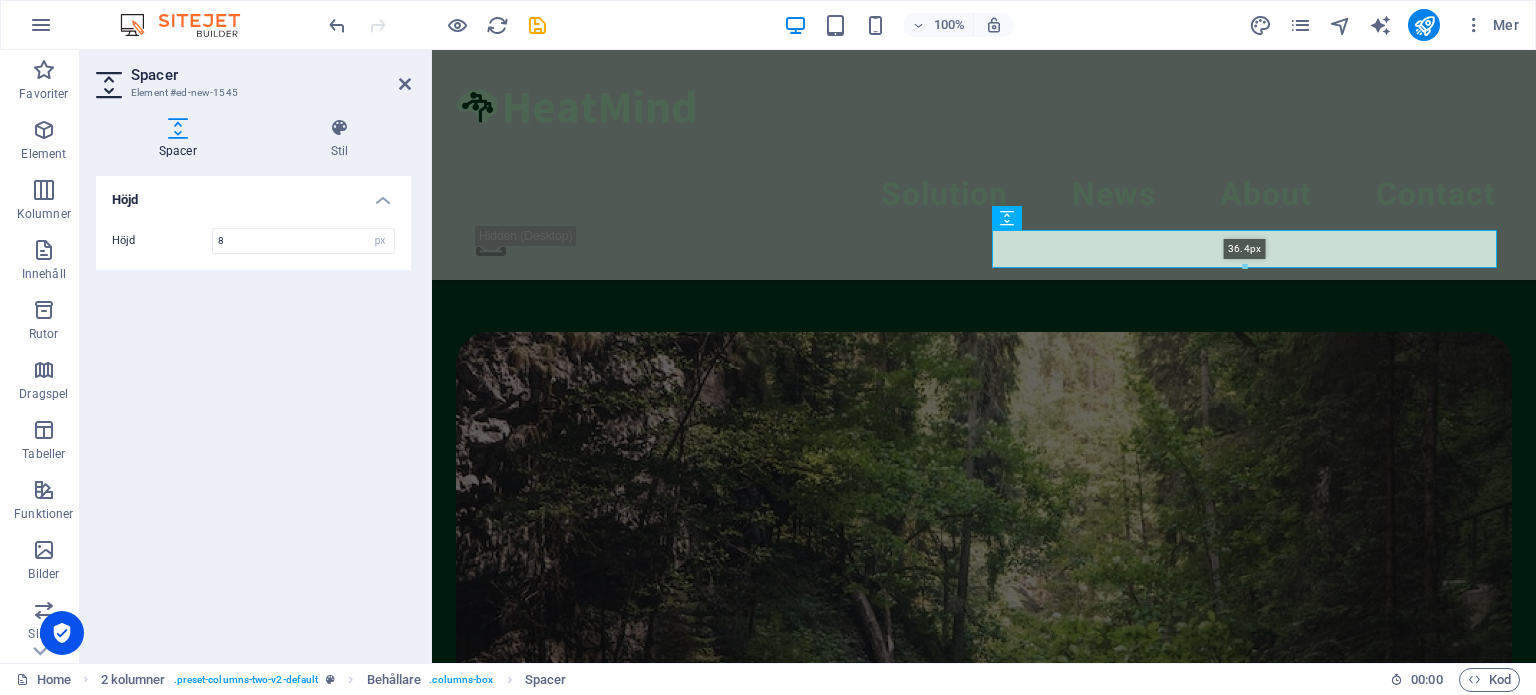 drag, startPoint x: 1248, startPoint y: 237, endPoint x: 1242, endPoint y: 269, distance: 32.55764 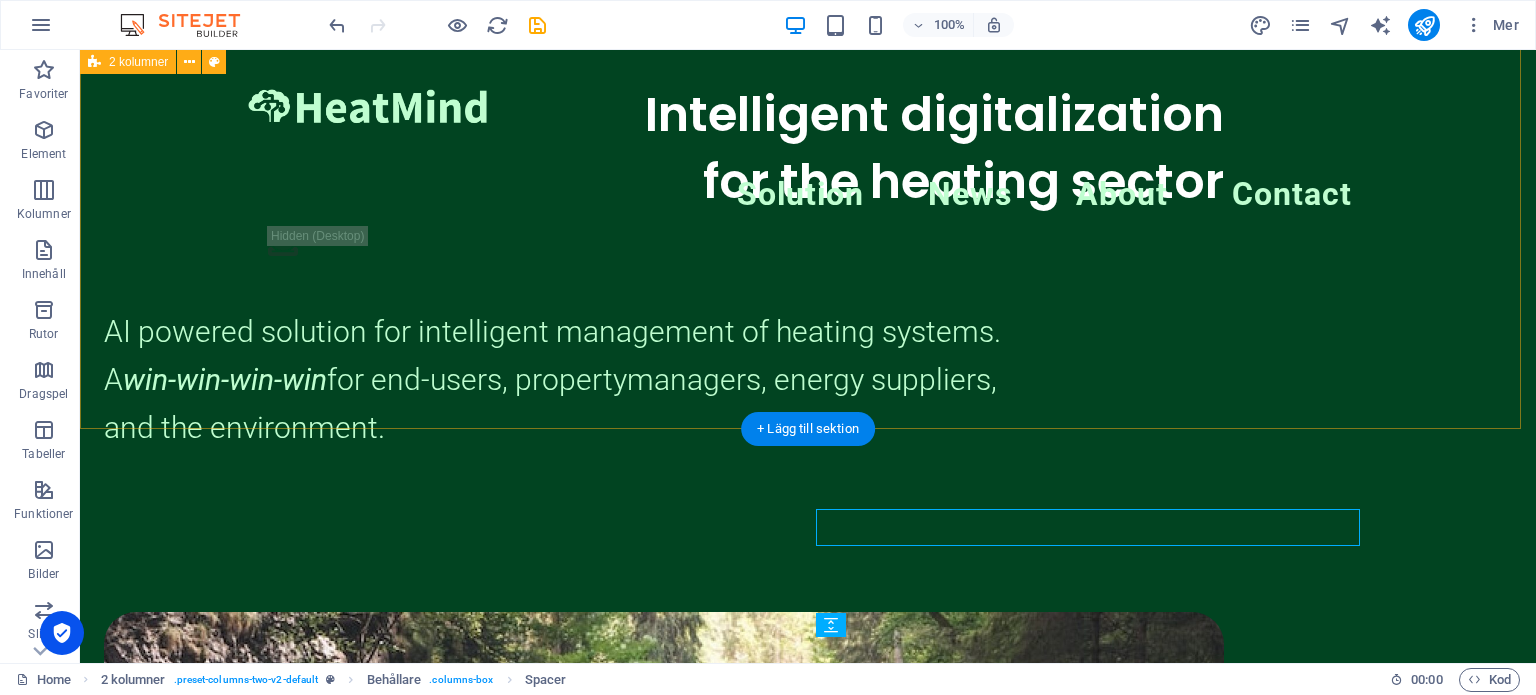 scroll, scrollTop: 0, scrollLeft: 0, axis: both 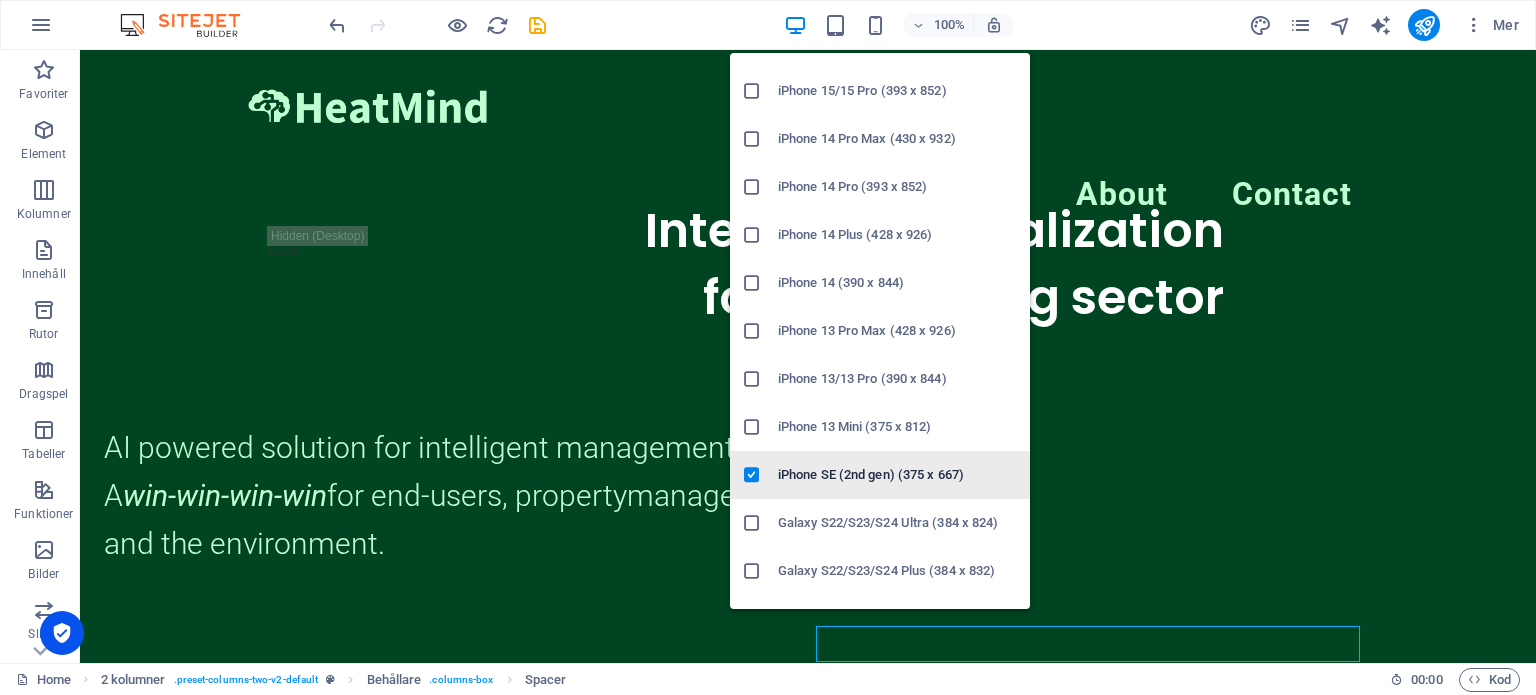 click on "iPhone SE (2nd gen) (375 x 667)" at bounding box center [898, 475] 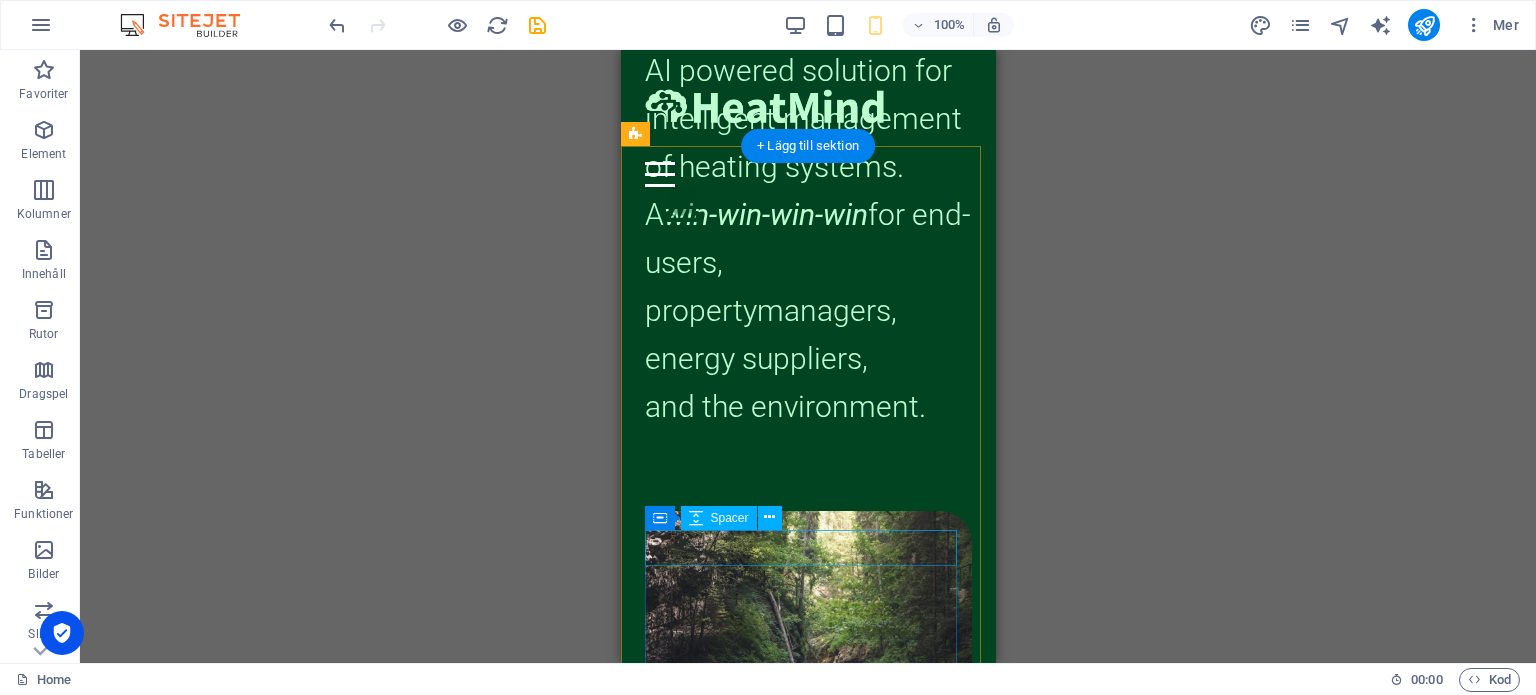 scroll, scrollTop: 0, scrollLeft: 0, axis: both 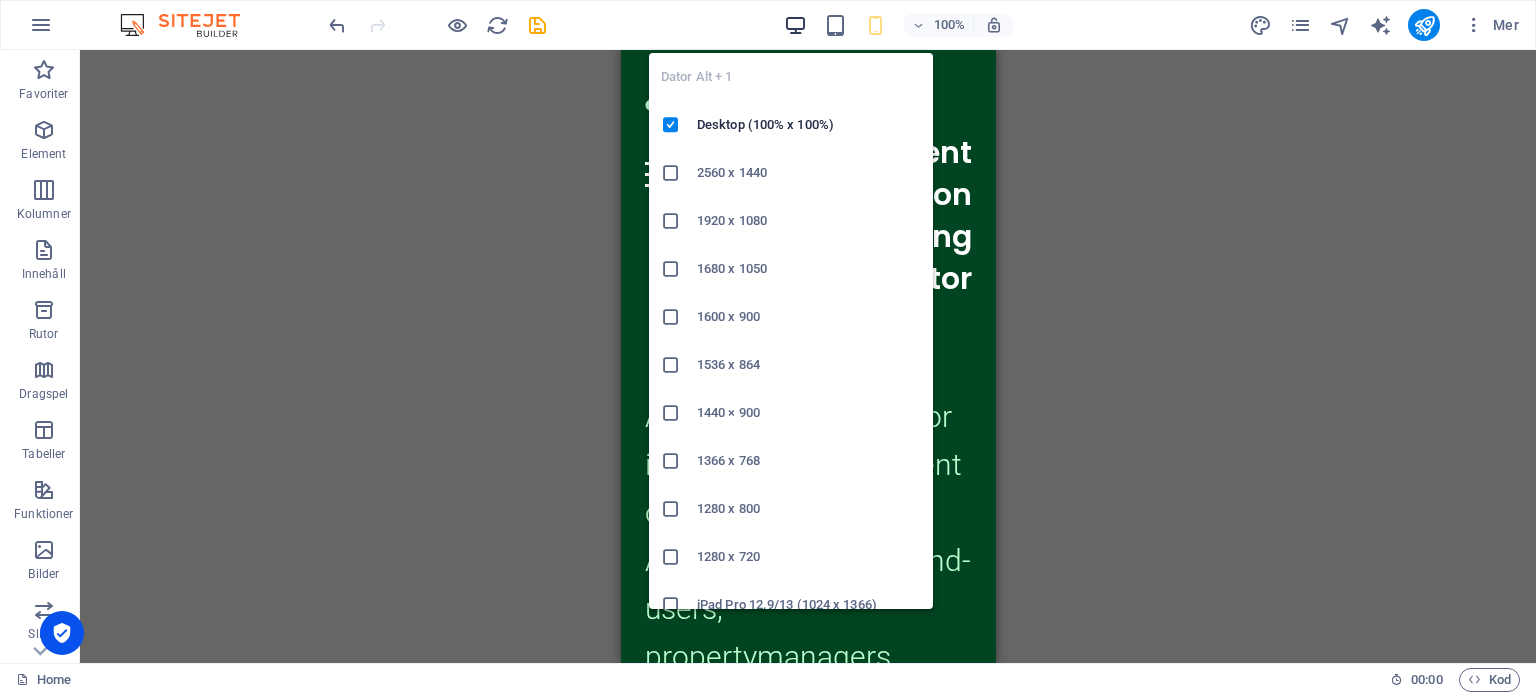 click at bounding box center (795, 25) 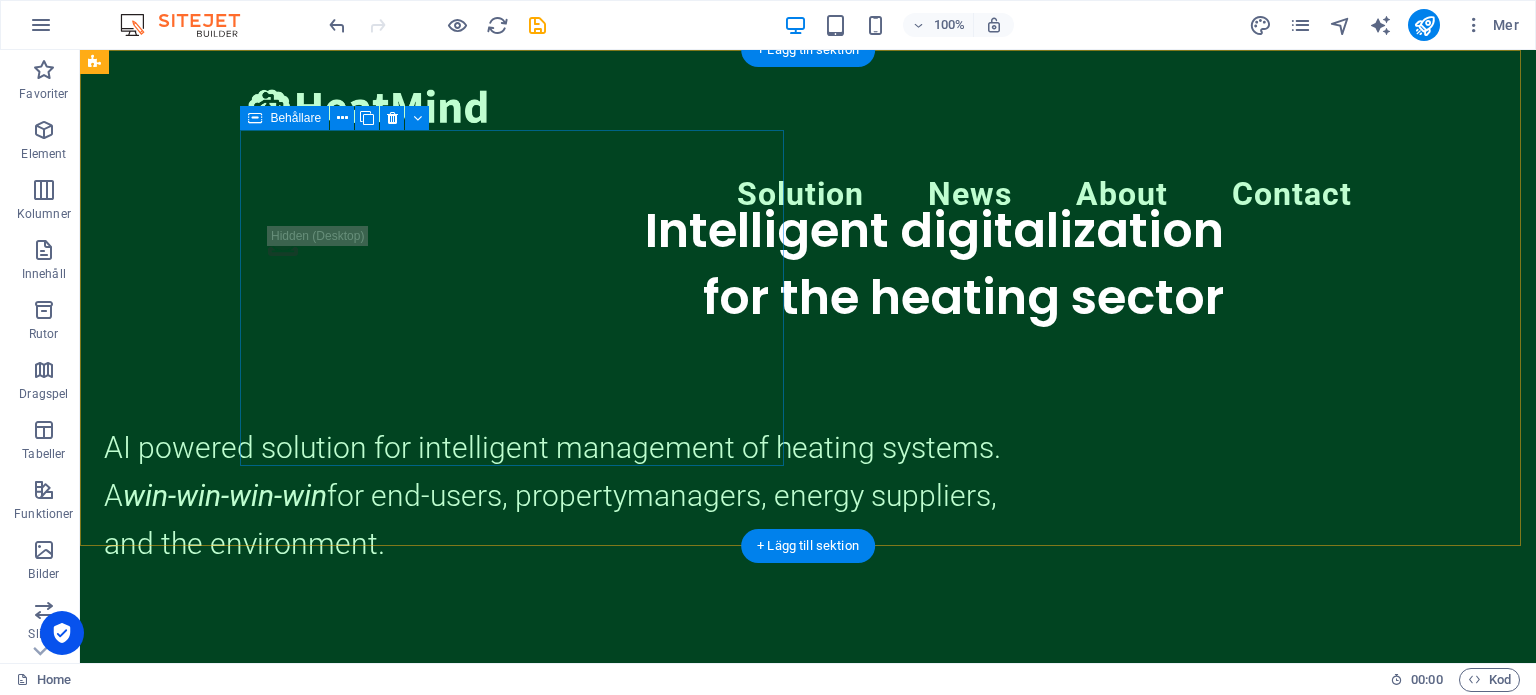 click on "Intelligent digitalization for the heating sector" at bounding box center [664, 231] 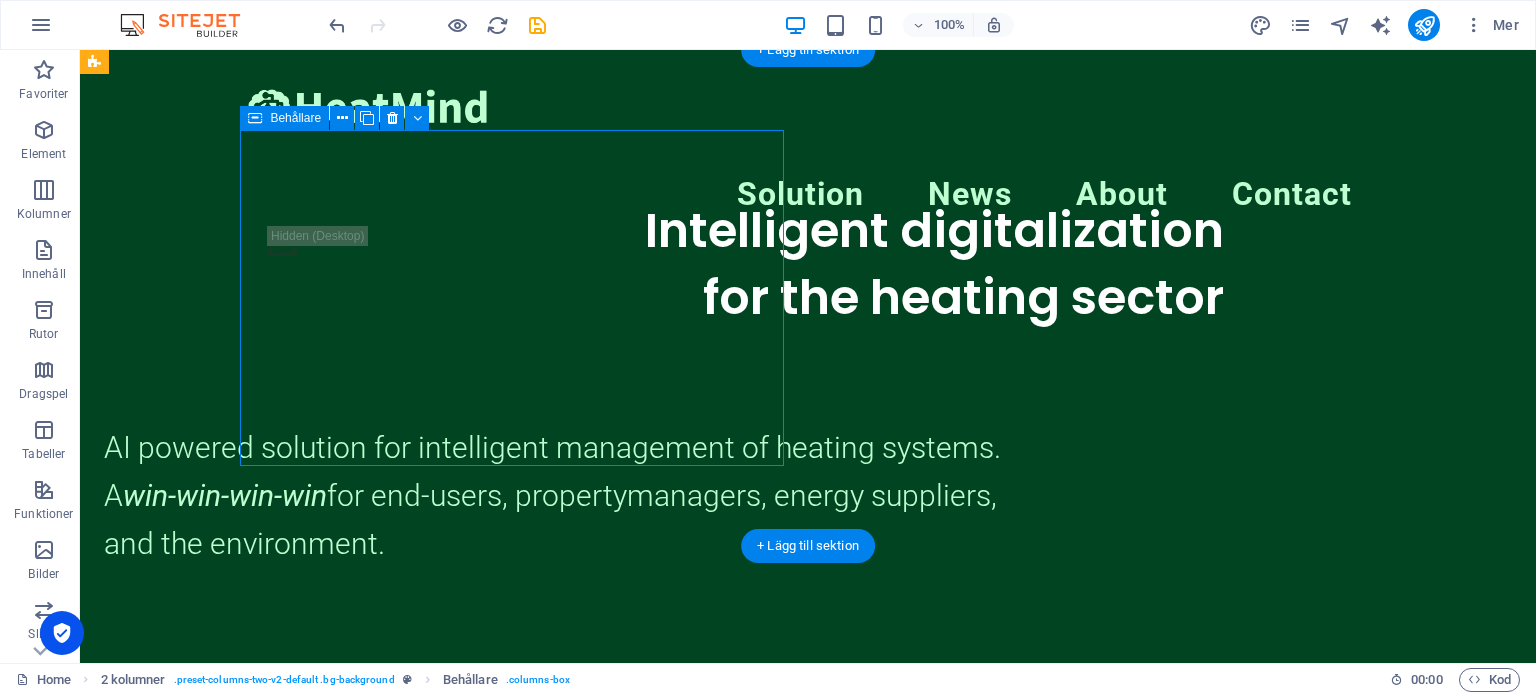 click on "Intelligent digitalization for the heating sector" at bounding box center [664, 231] 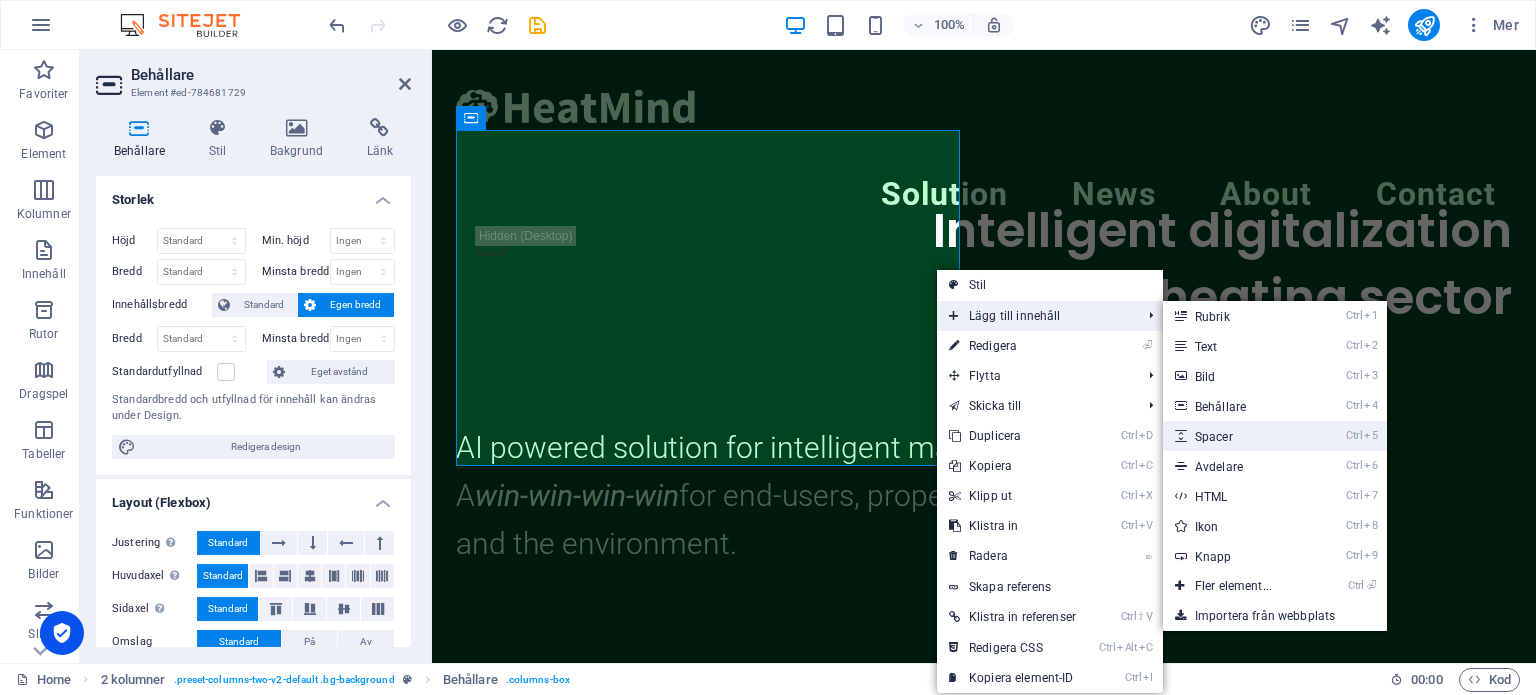 click on "Ctrl 5  Spacer" at bounding box center (1237, 436) 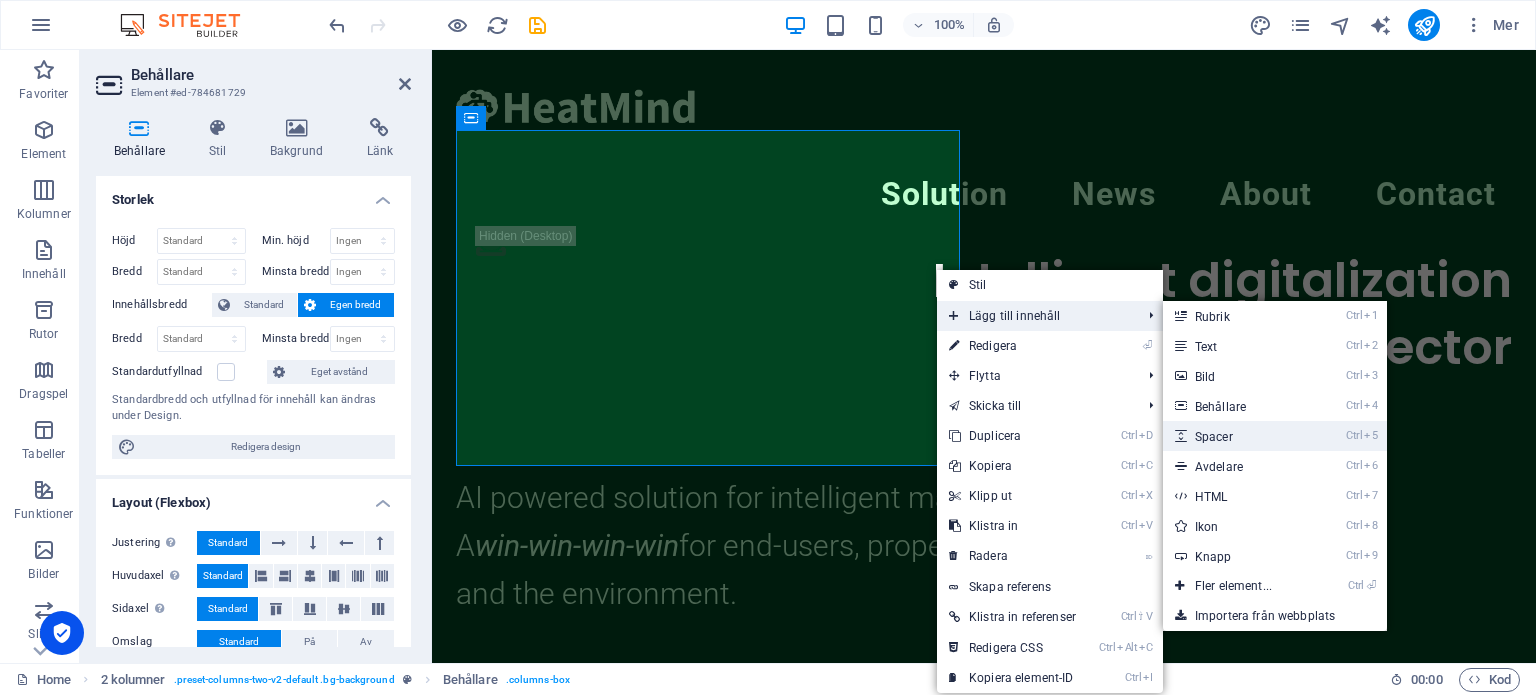 select on "px" 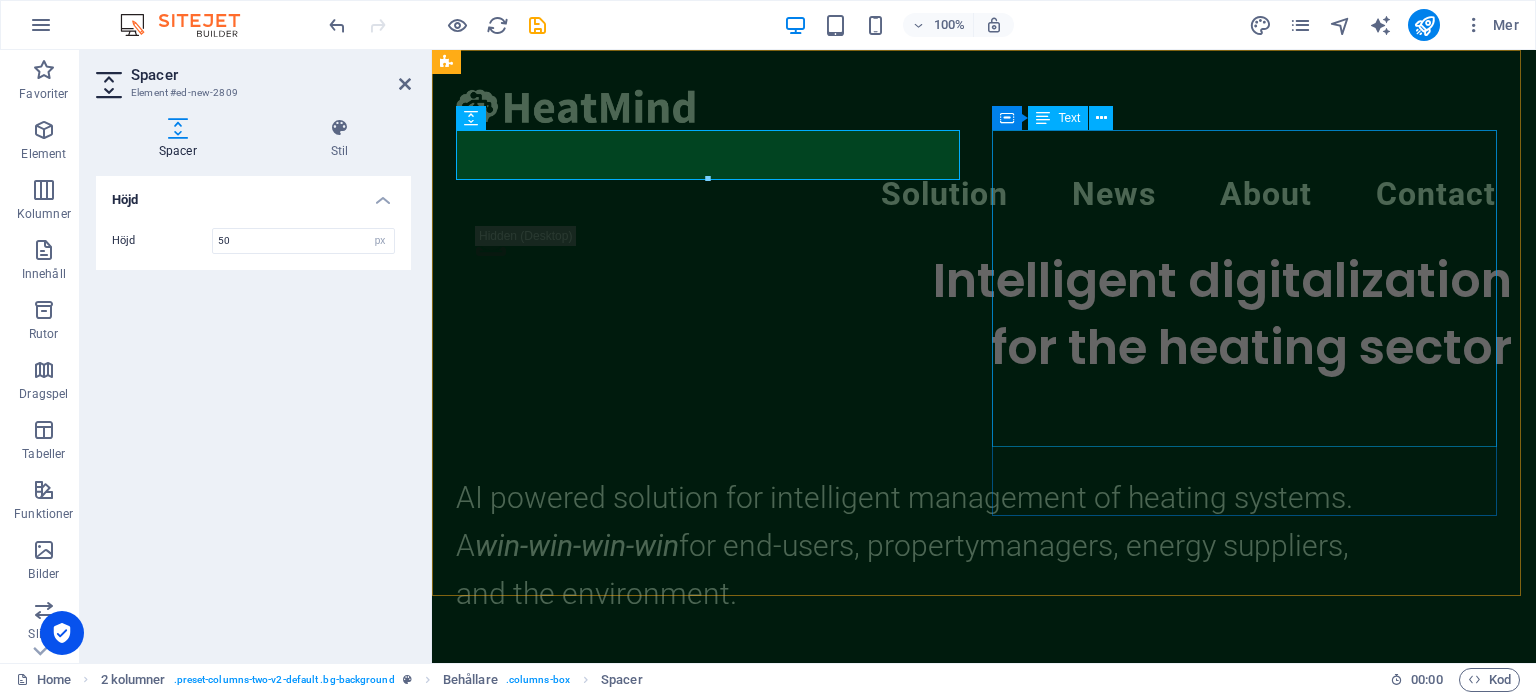 click on "AI powered solution for intelligent management of heating systems.  A  win-win-win-win  for end-users, property  managers, energy suppliers, and the environment." at bounding box center [984, 508] 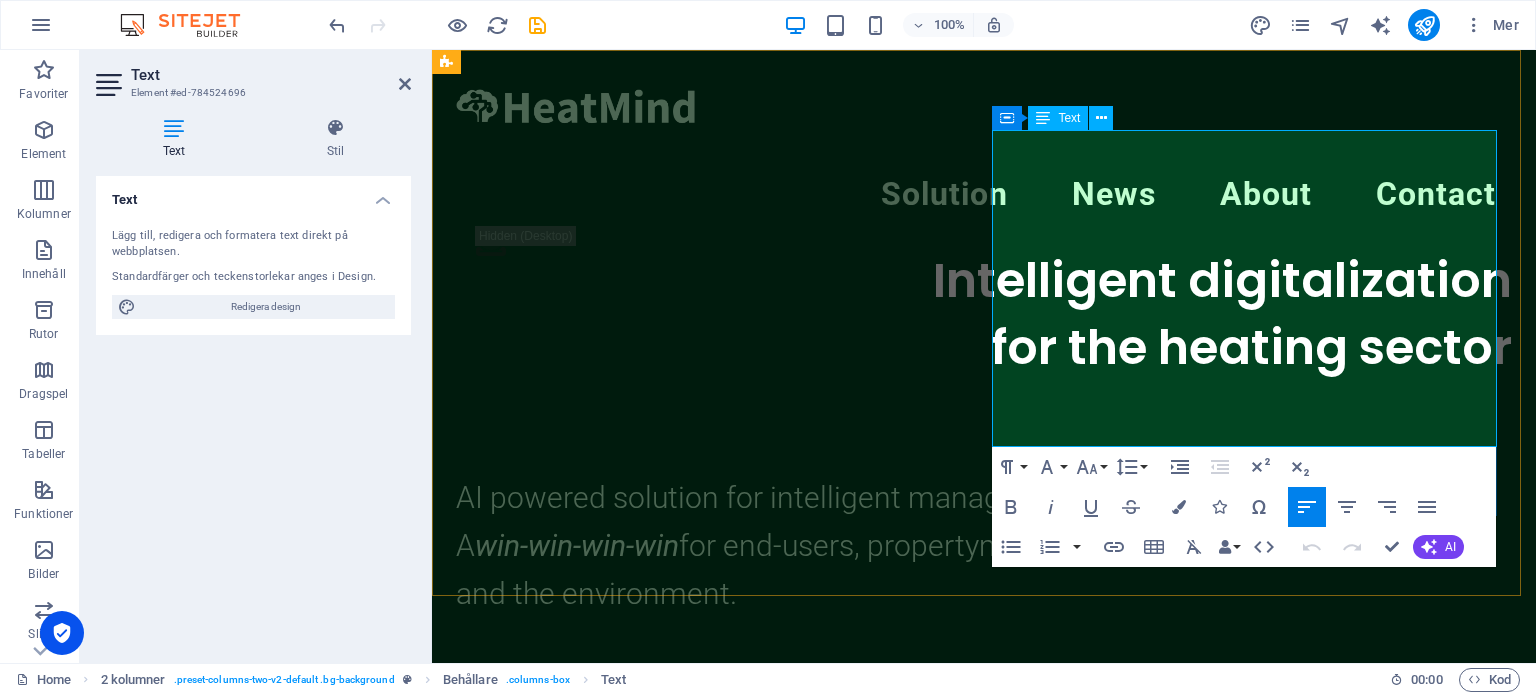 click at bounding box center (984, 462) 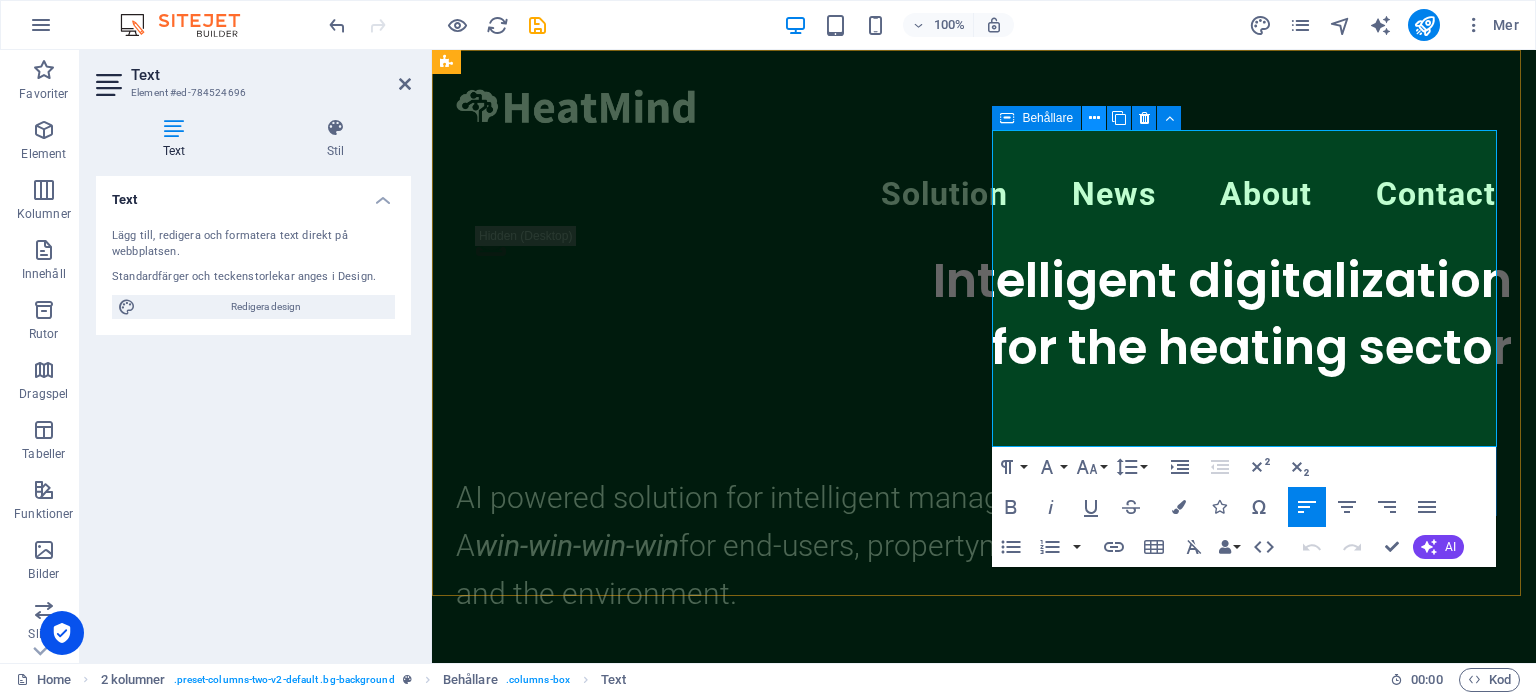 click at bounding box center [1094, 118] 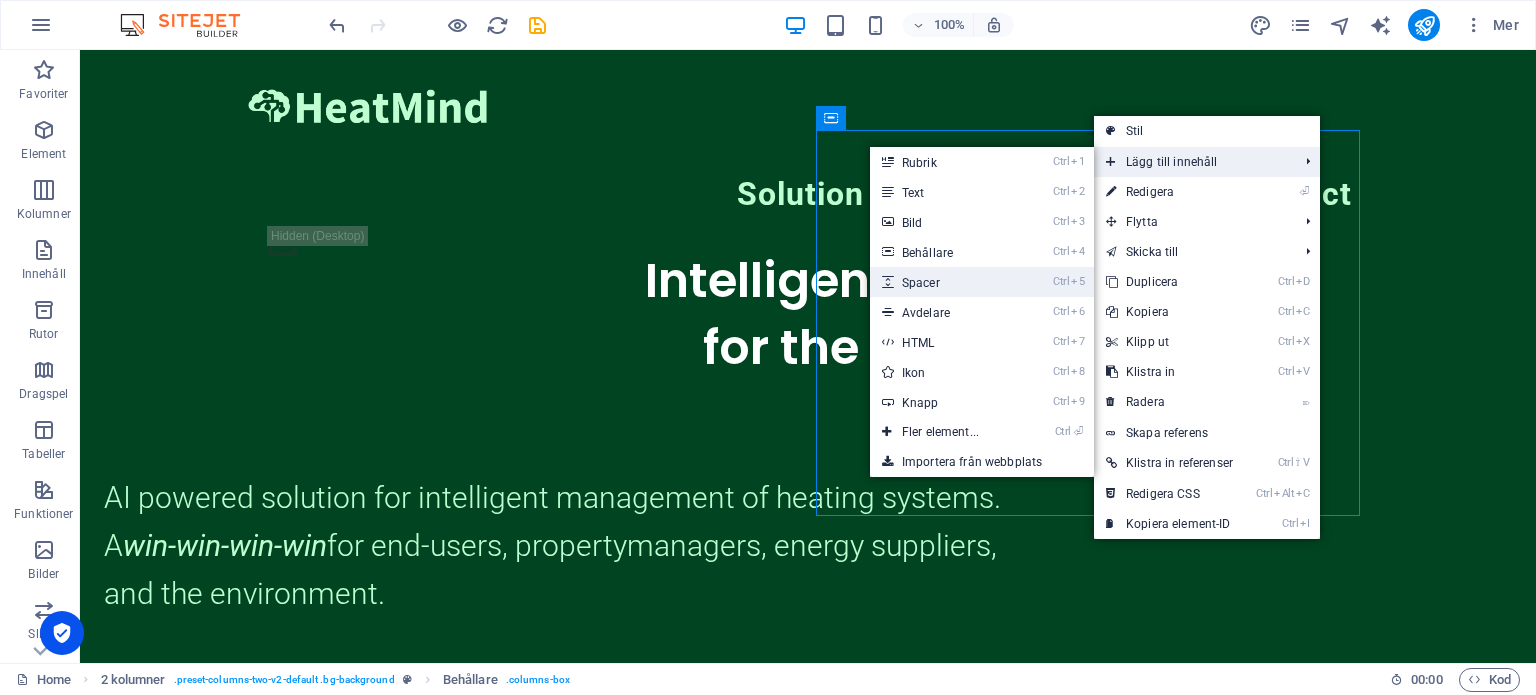click on "Ctrl 5  Spacer" at bounding box center (944, 282) 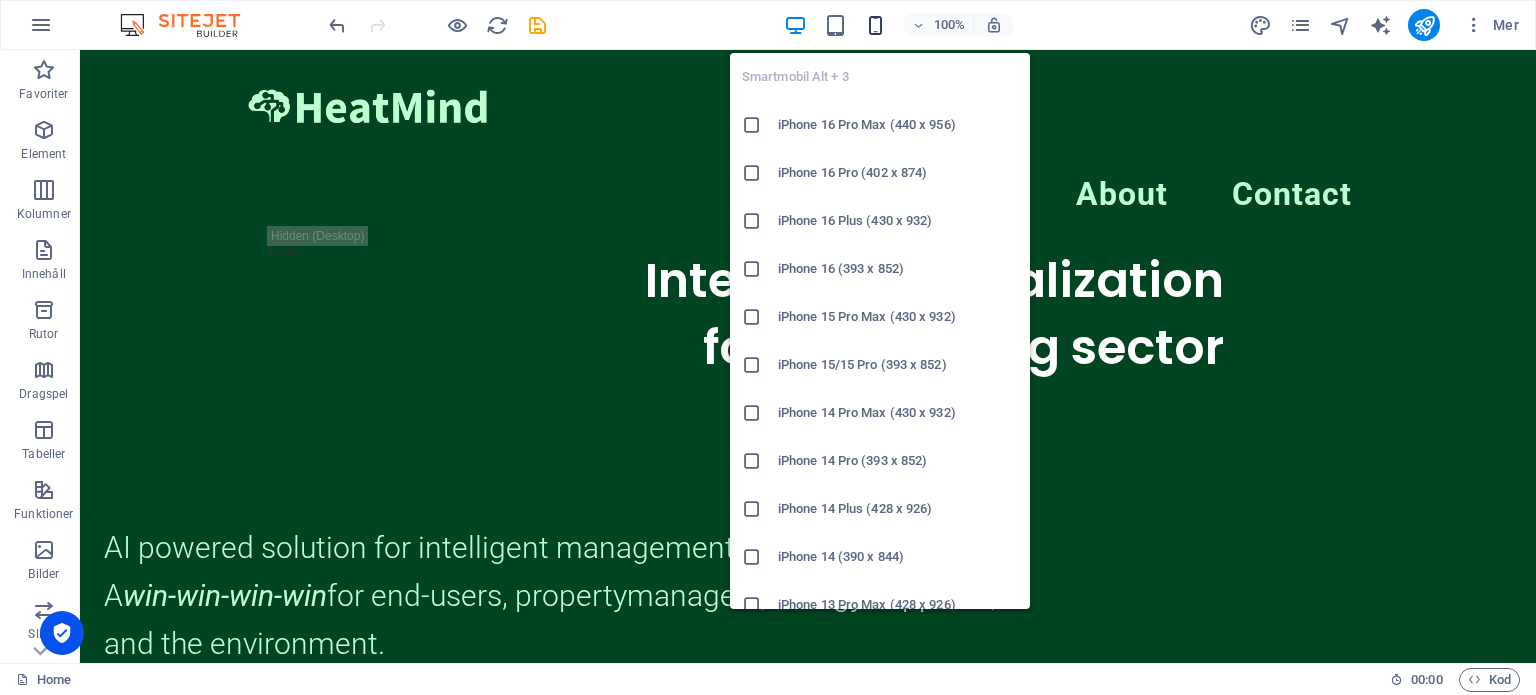 click at bounding box center [875, 25] 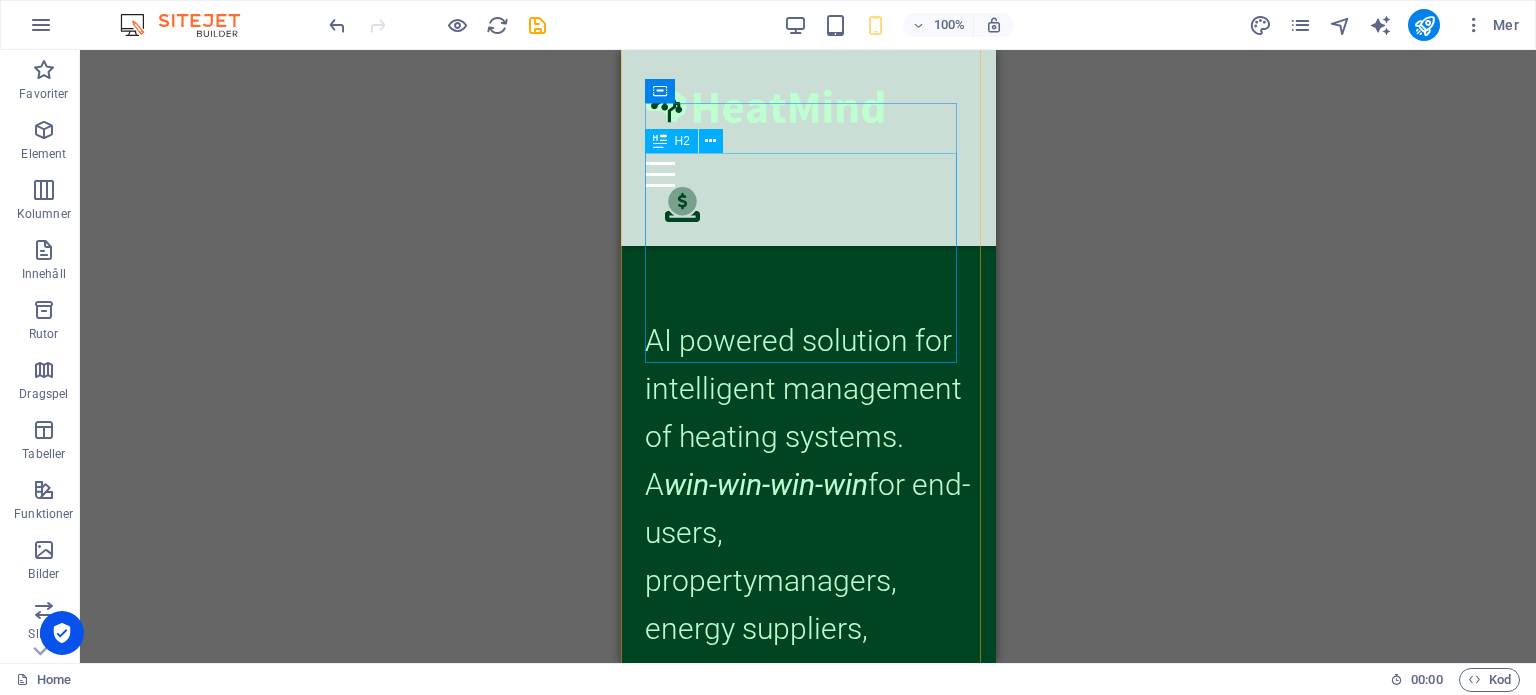 scroll, scrollTop: 0, scrollLeft: 0, axis: both 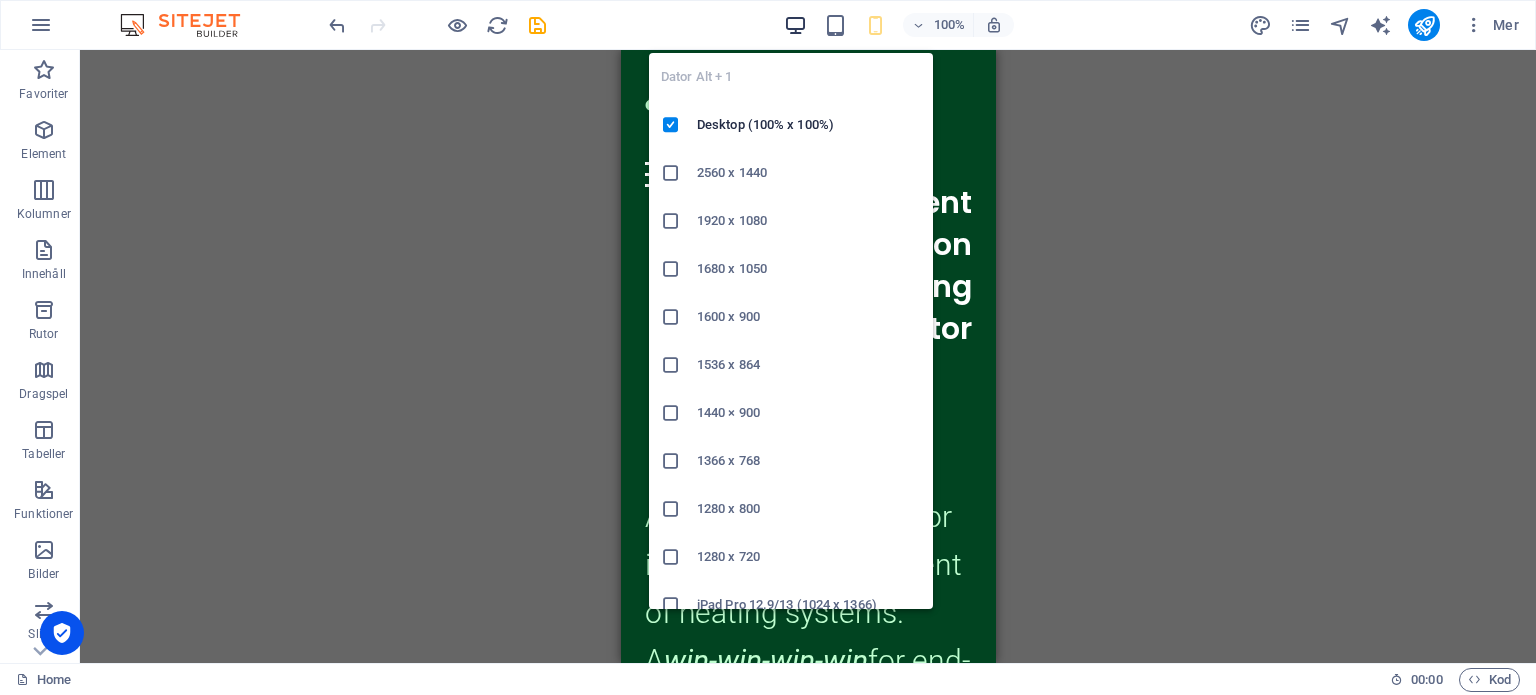 click at bounding box center (795, 25) 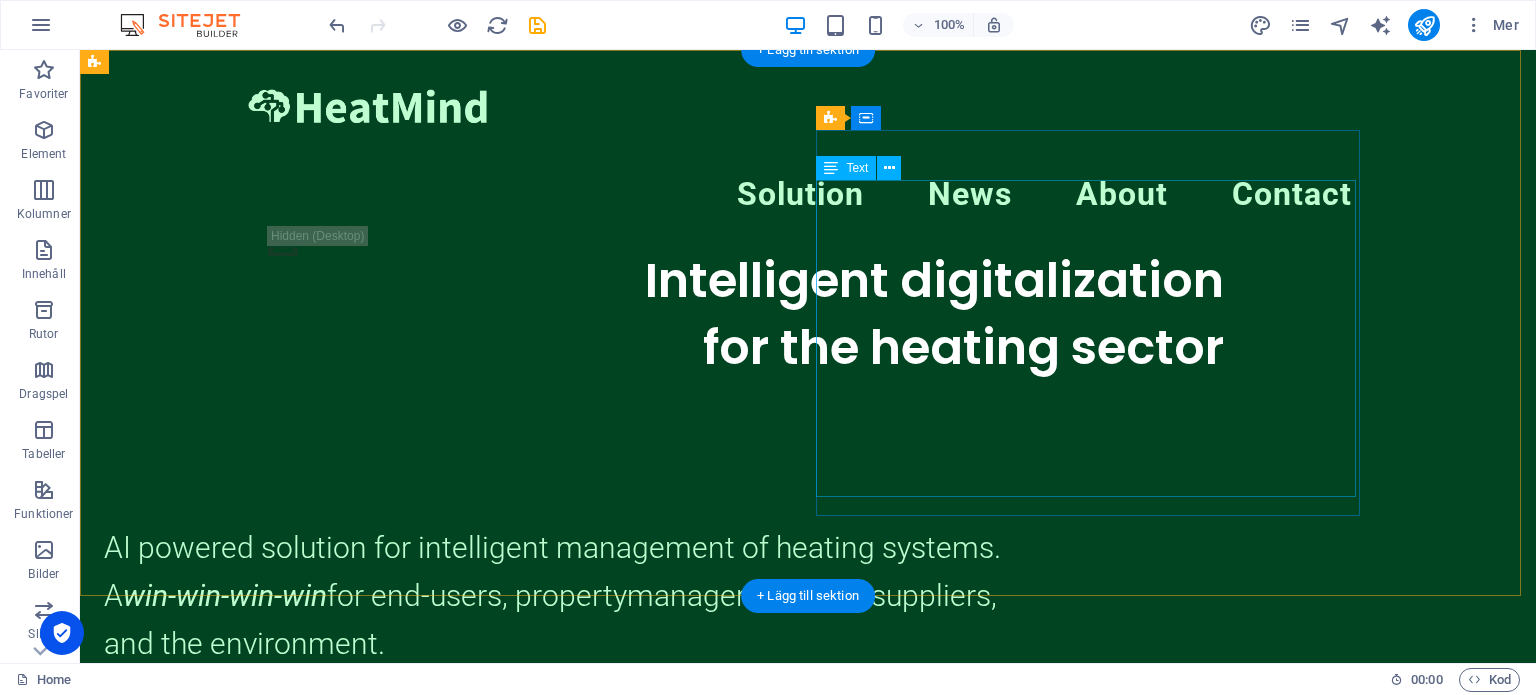 click on "AI powered solution for intelligent management of heating systems.  A  win-win-win-win  for end-users, property  managers, energy suppliers, and the environment." at bounding box center (664, 558) 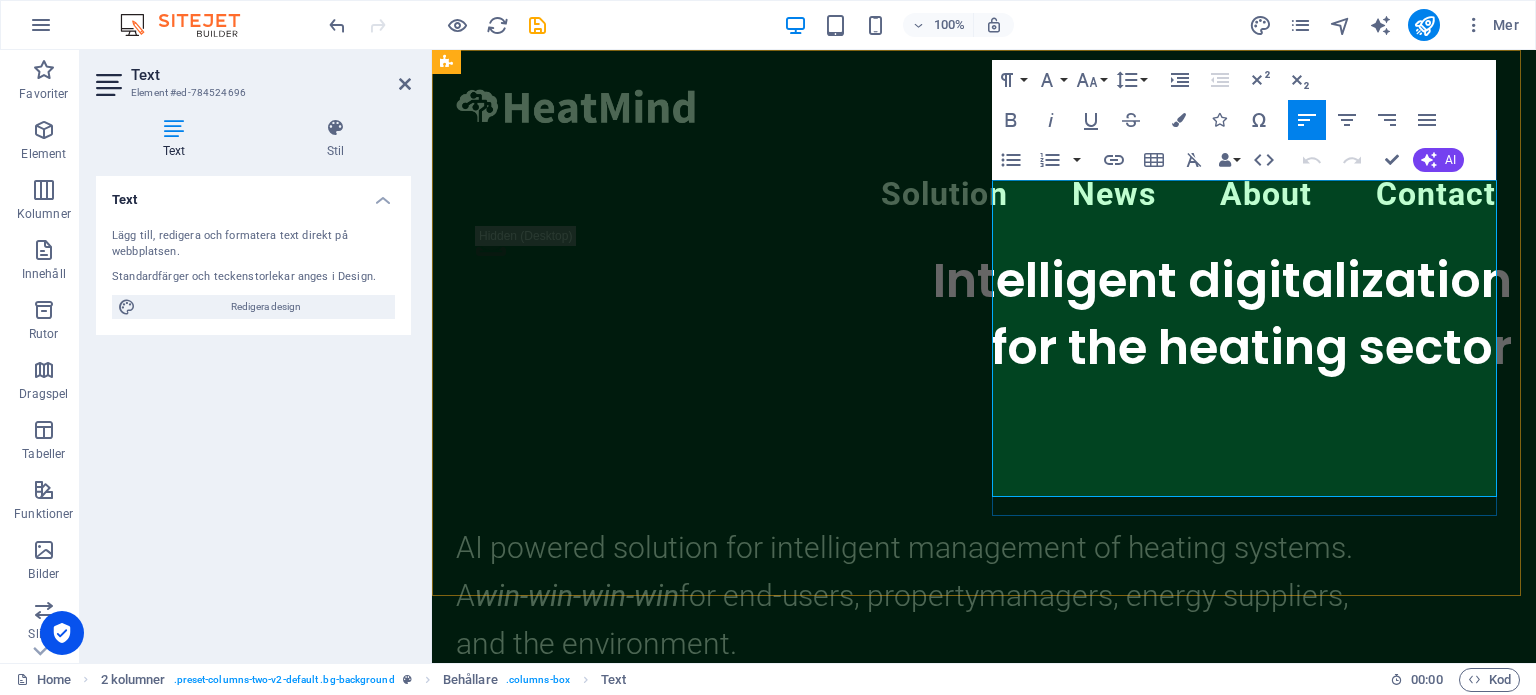 click on "AI powered solution for intelligent management of heating systems." at bounding box center (904, 547) 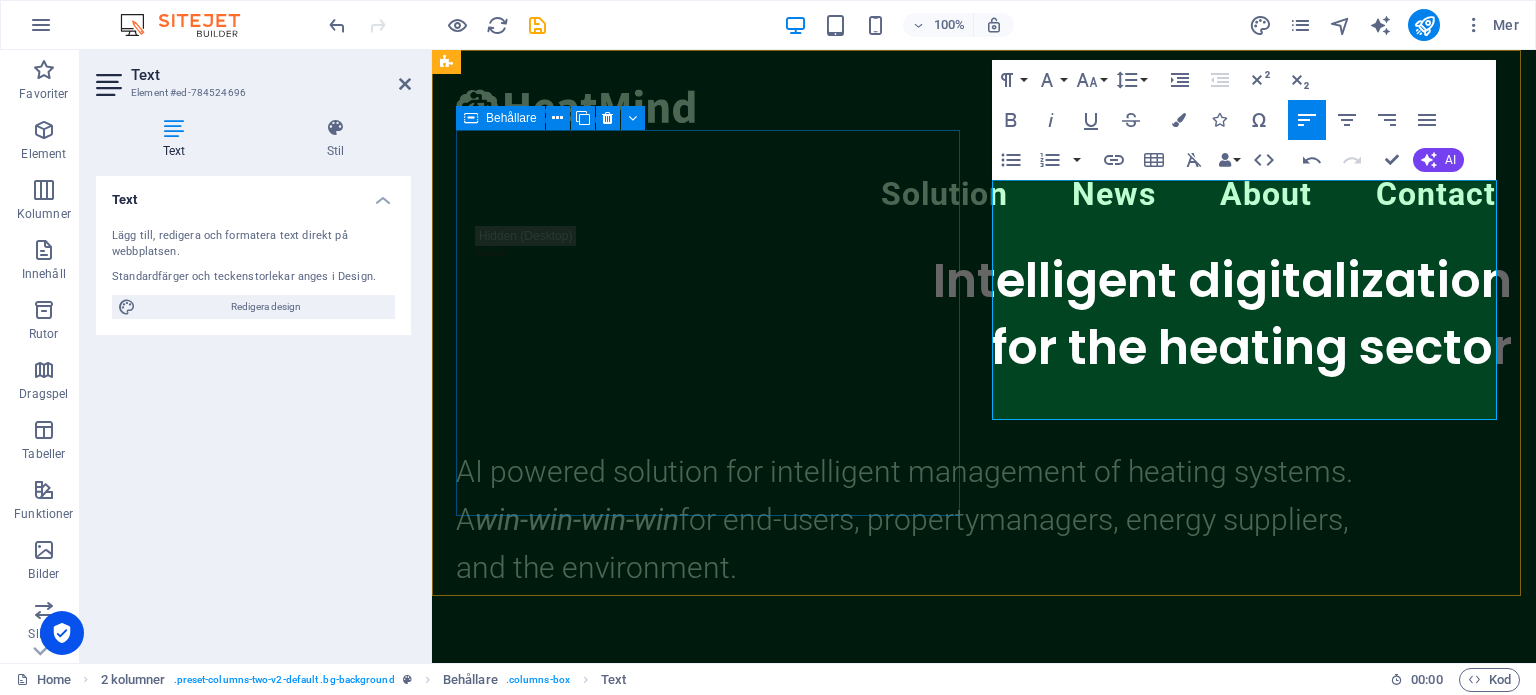 click on "Intelligent digitalization for the heating sector" at bounding box center (984, 256) 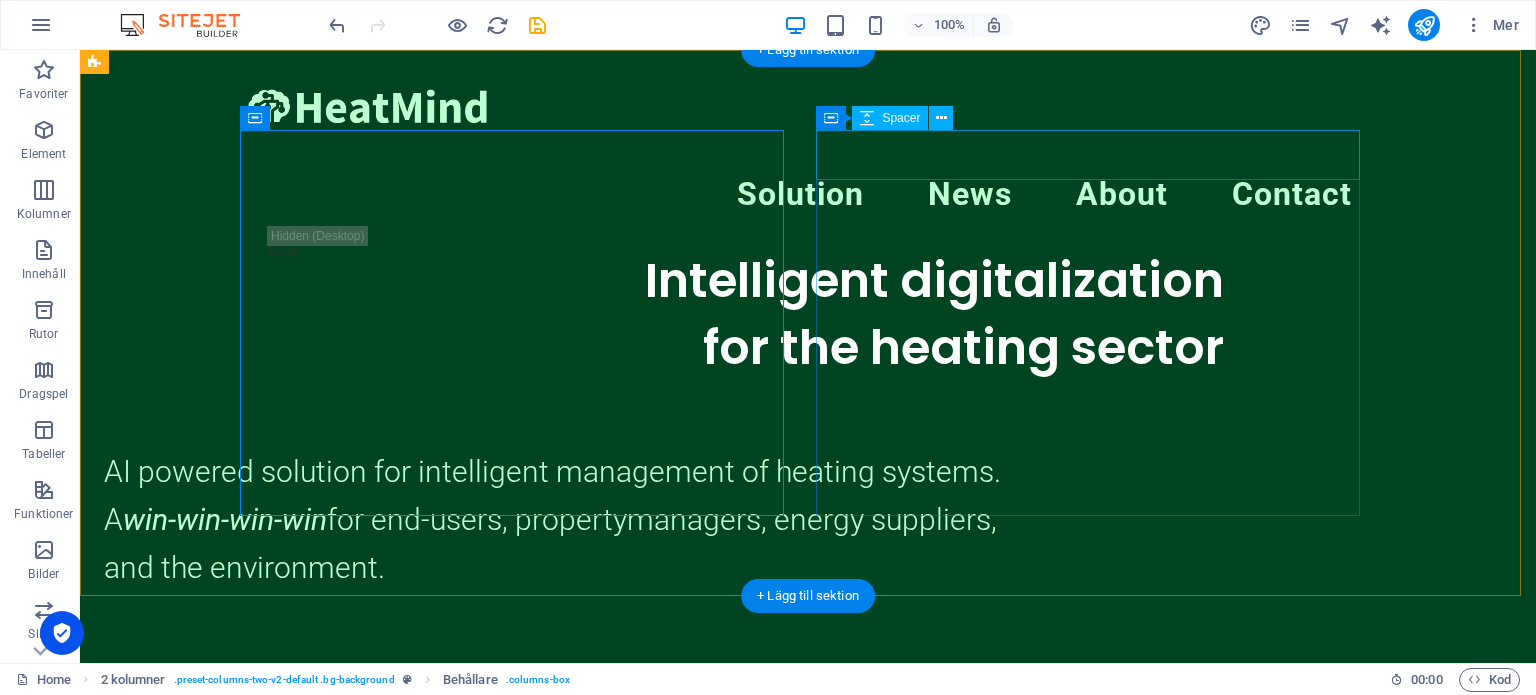 click at bounding box center (664, 423) 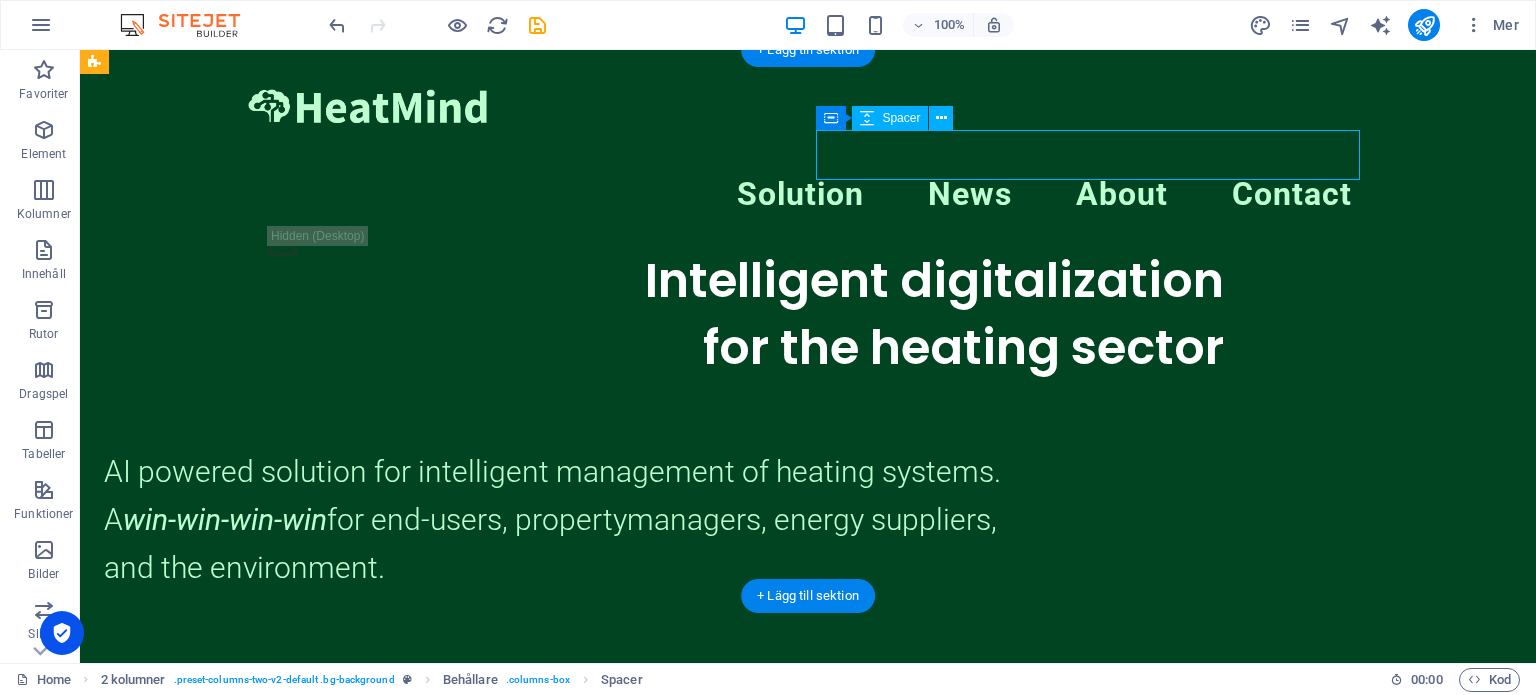 click at bounding box center (664, 423) 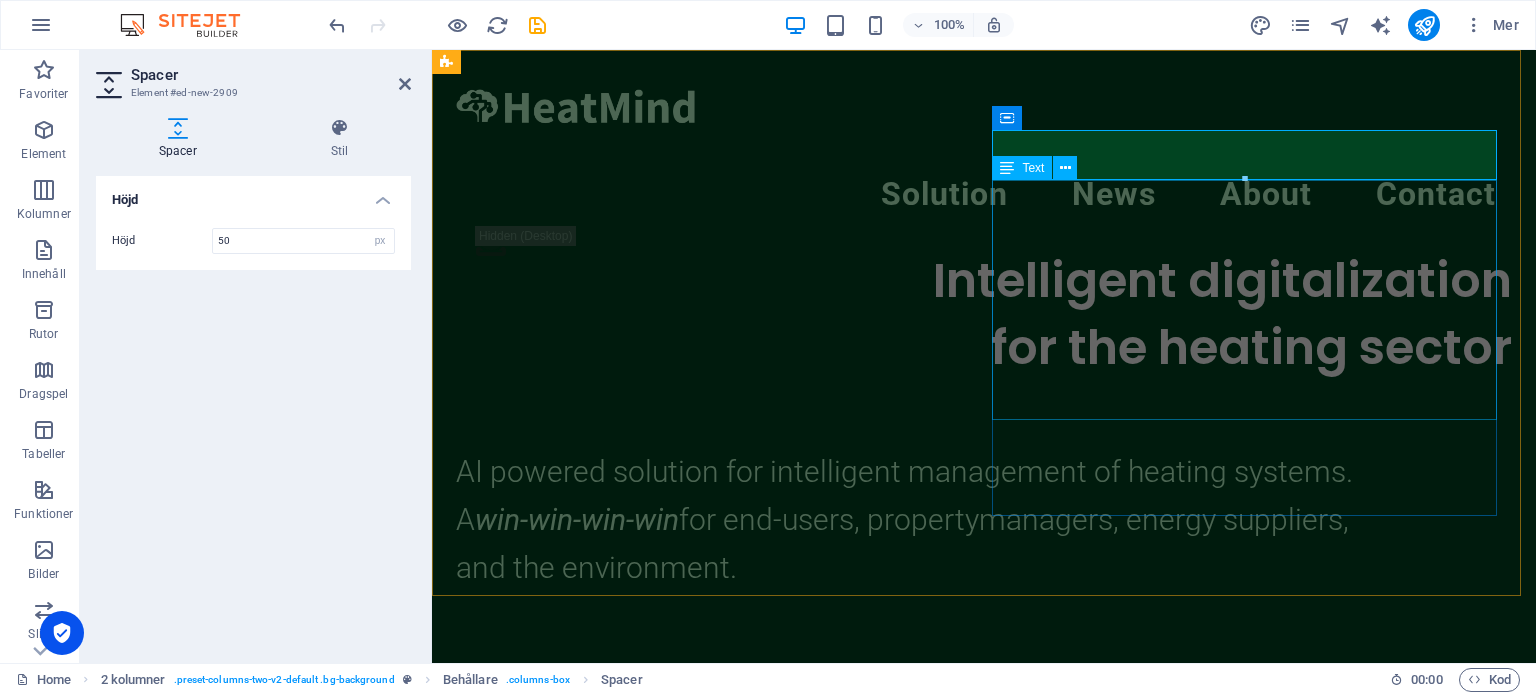drag, startPoint x: 1675, startPoint y: 232, endPoint x: 1239, endPoint y: 226, distance: 436.0413 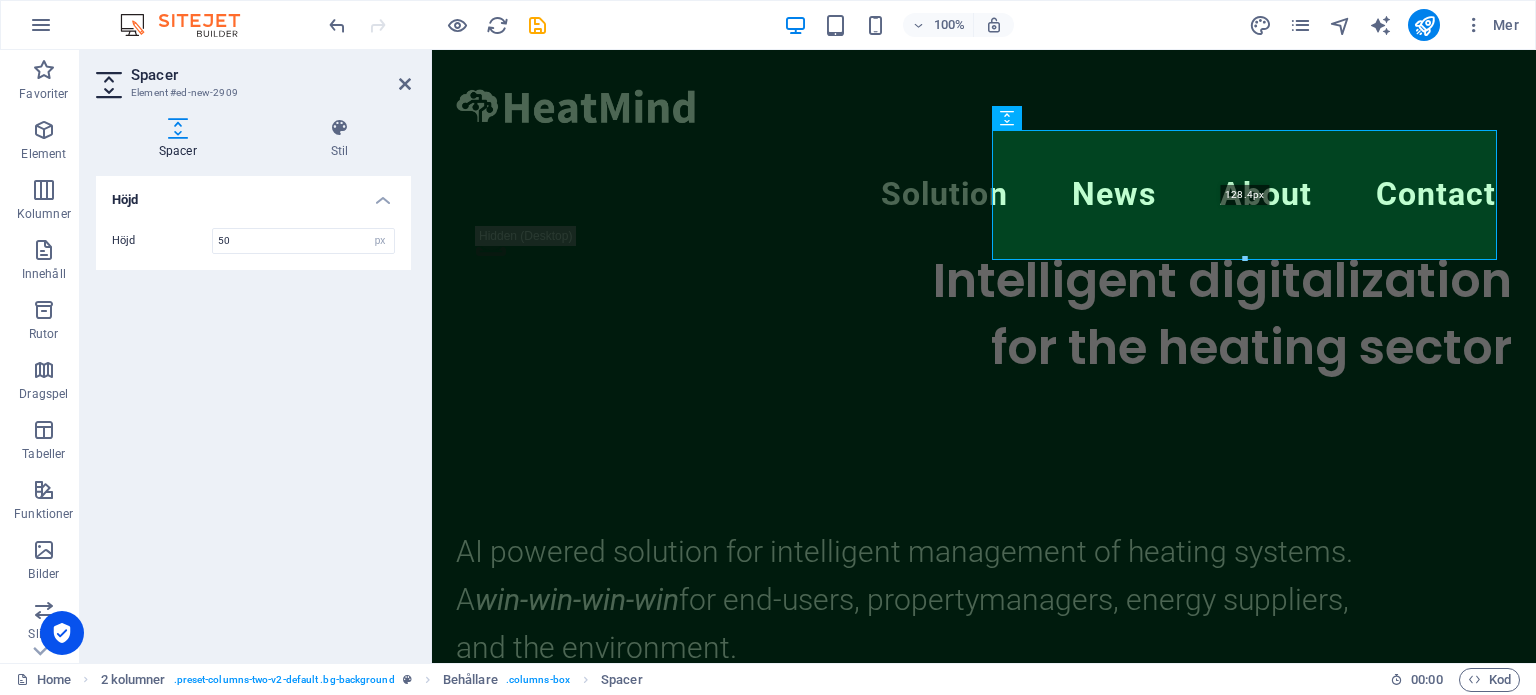drag, startPoint x: 1247, startPoint y: 180, endPoint x: 1235, endPoint y: 260, distance: 80.895 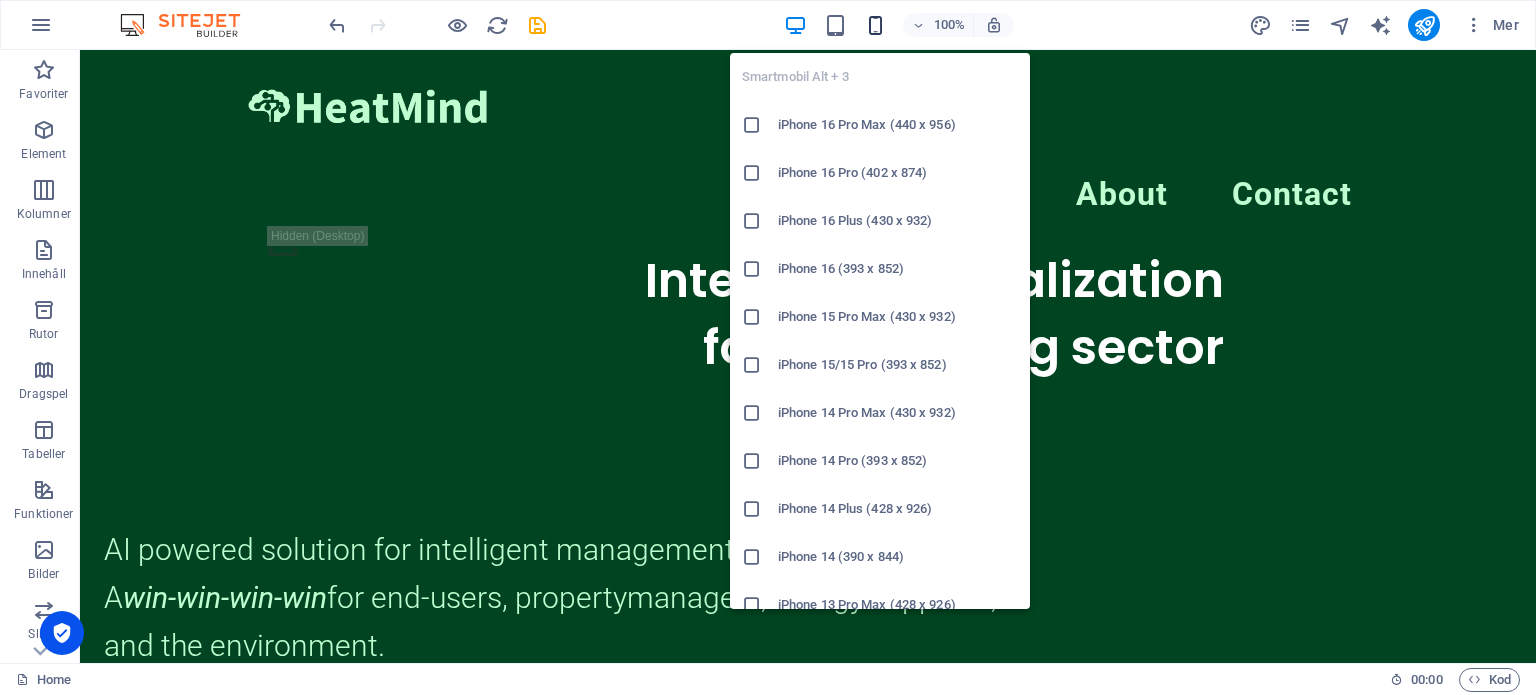 click at bounding box center [875, 25] 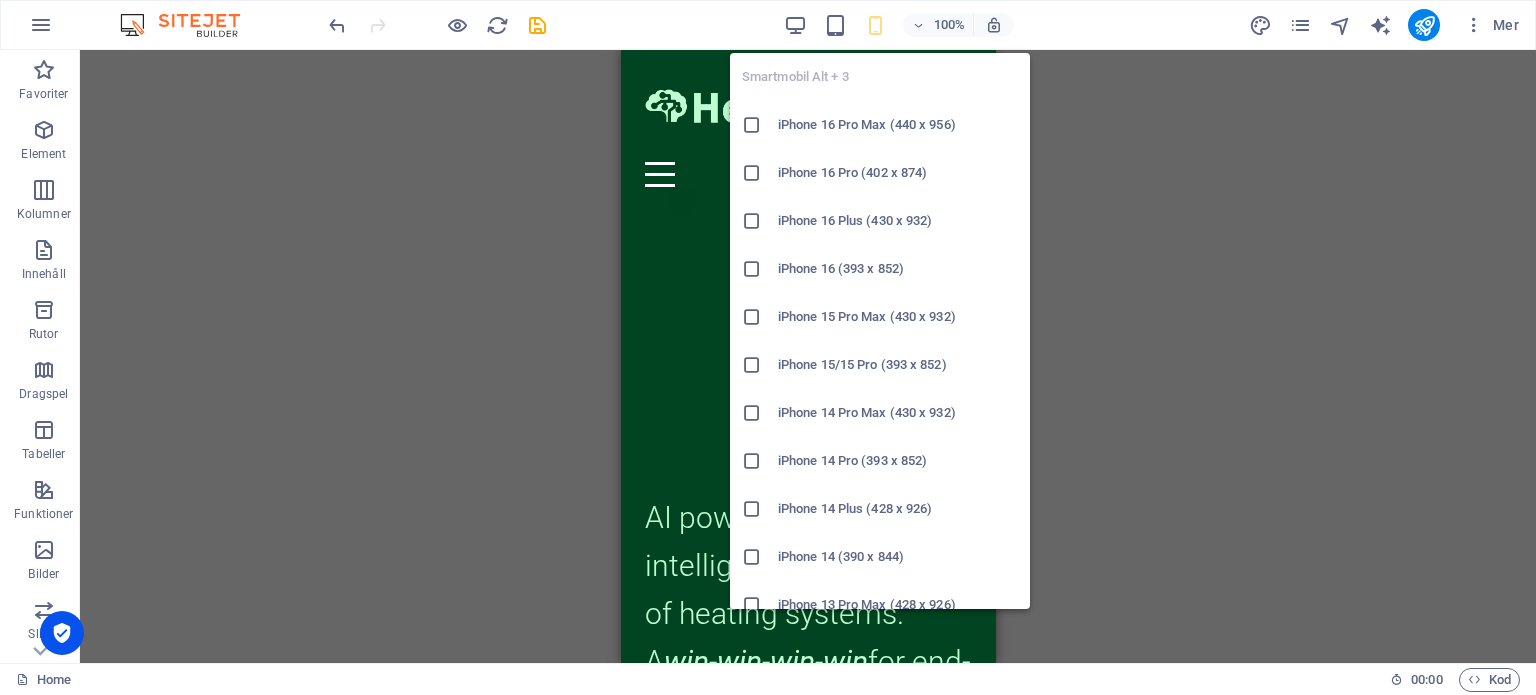 scroll, scrollTop: 184, scrollLeft: 0, axis: vertical 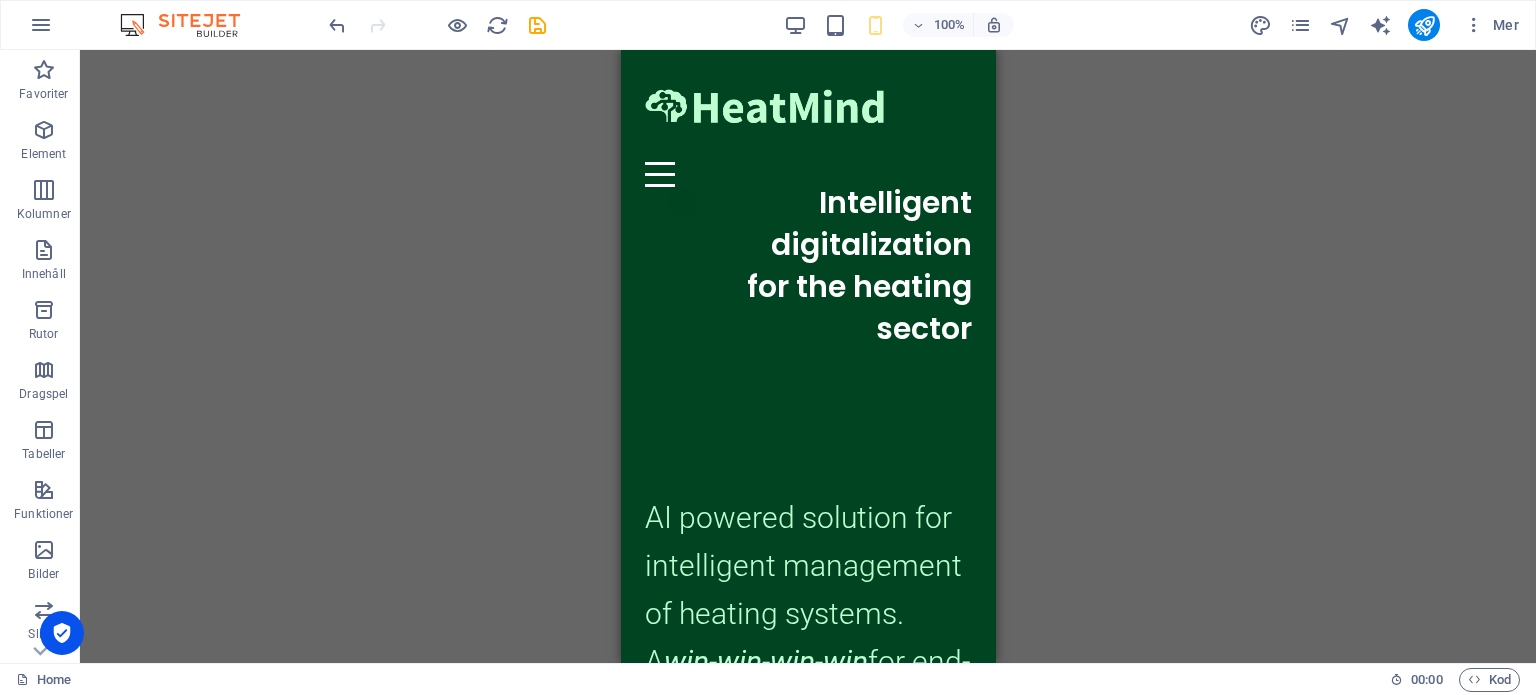 click on "Dra hit för att ersätta det befintliga innehållet. Tryck på "Ctrl" om du vill skapa ett nytt element.
H2   2 kolumner   Behållare   Behållare   Text   Ojämna kolumner   Behållare   H2   Behållare   Spacer   Text   Behållare   Bild   Behållare   Menyfält   Logotyp   Spacer   2 kolumner   Platshållare   Behållare   Behållare   Platshållare   Behållare   Platshållare   Spacer   Knapp   Behållare   Platshållare   Ojämna kolumner   Behållare   Text   Behållare   Spacer   Behållare   H2   Behållare   H2   Behållare   Spacer   Behållare   Text   Behållare   Spacer   Meny   H2   Behållare   HTML   Räknare   Behållare   Platshållare   Behållare   Ojämna kolumner   Behållare   Bild   Behållare   Behållare   H2   Text på bakgrund   Behållare   Spacer   Knapp   Bild   Text   Sidfot Thrud   Behållare   Behållare   Sociala medieikoner   Behållare   Behållare   Behållare   Text   Spacer   Knapp   Behållare   Spacer   Ikon   Räknare   Behållare   Räknare" at bounding box center [808, 356] 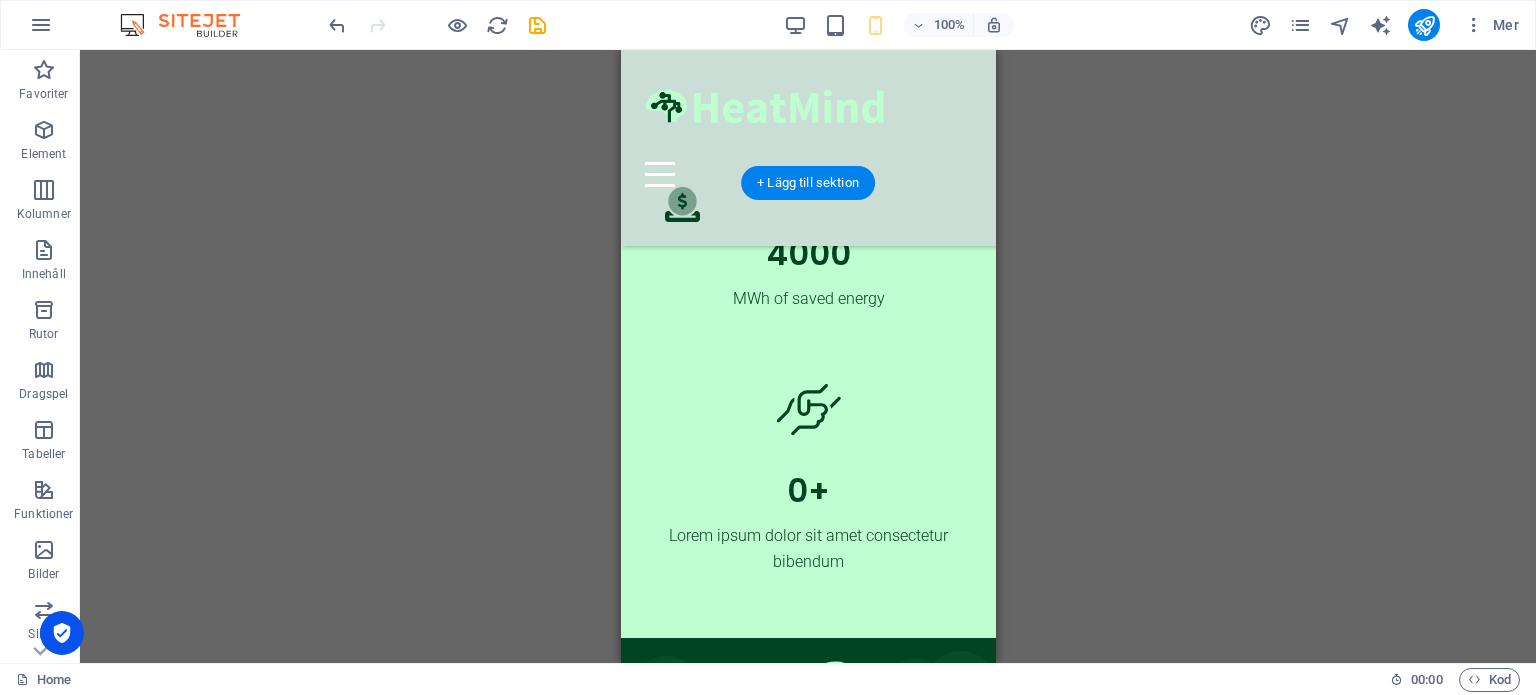 scroll, scrollTop: 4371, scrollLeft: 0, axis: vertical 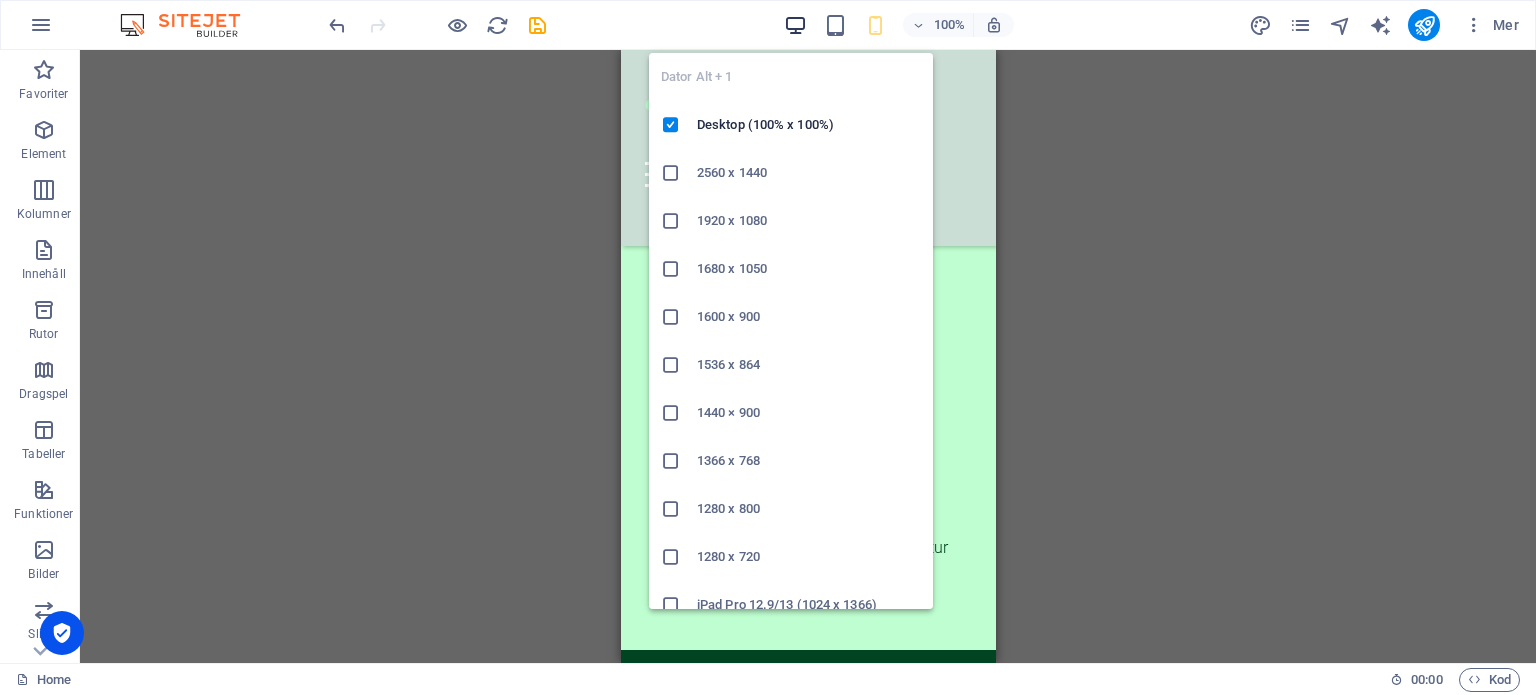 click at bounding box center [795, 25] 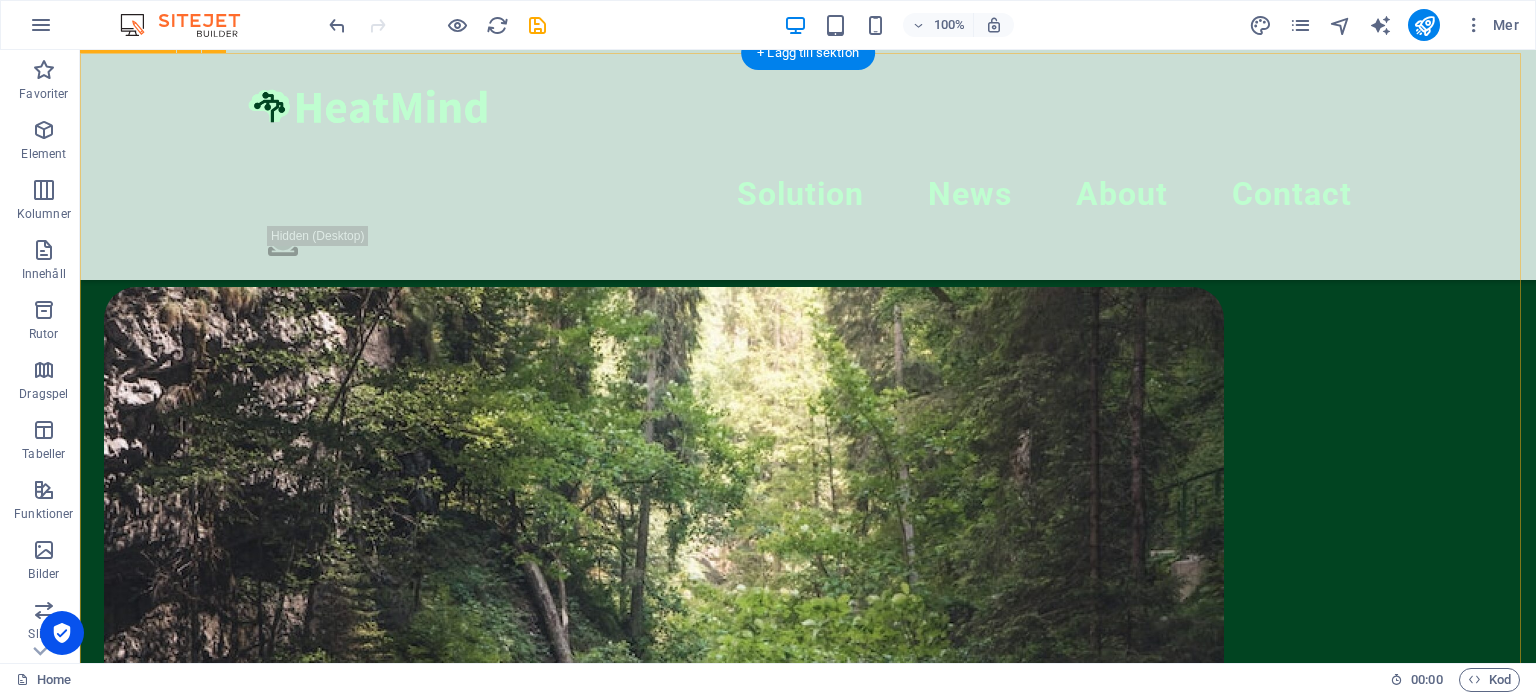 scroll, scrollTop: 619, scrollLeft: 0, axis: vertical 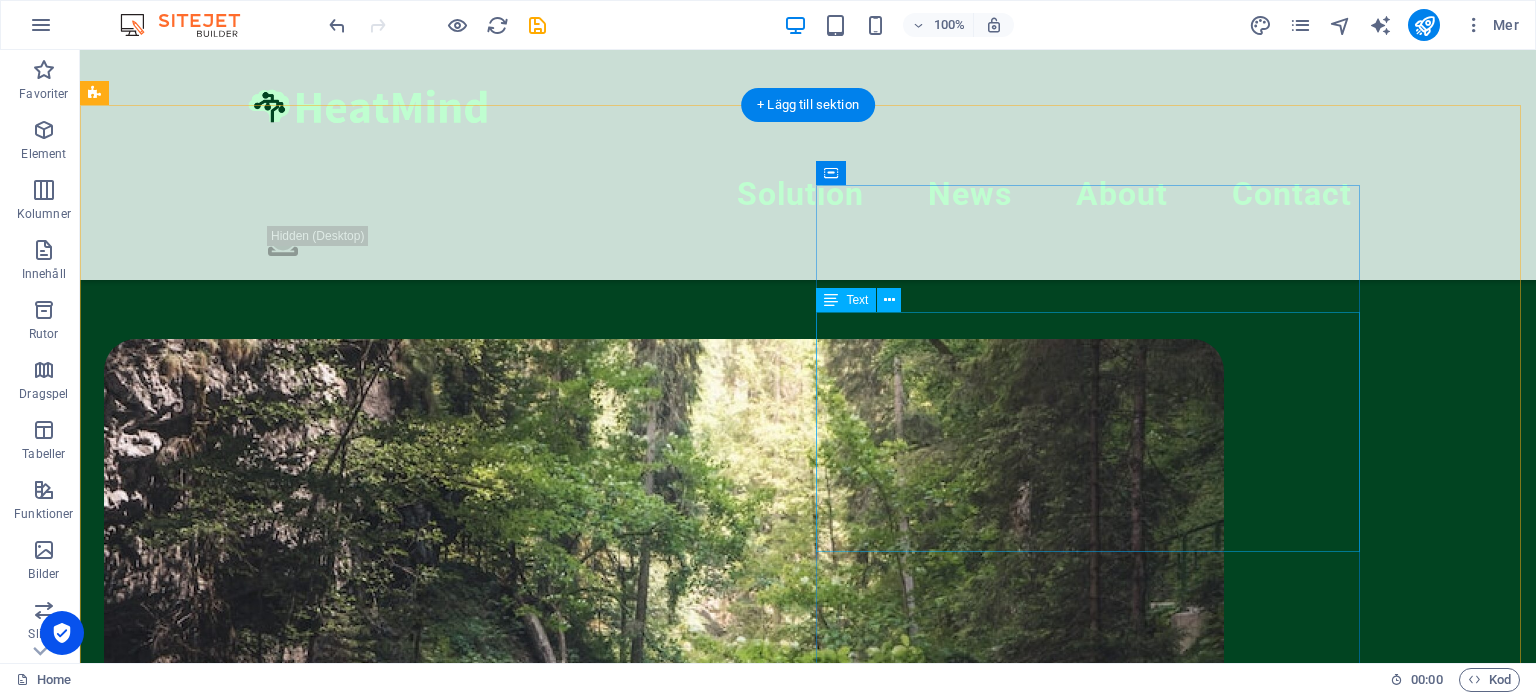 click on "Indoor comfort & stability      Economy      Flexibility – thermal peak shaving      Smart alerts to operators" at bounding box center [664, 3869] 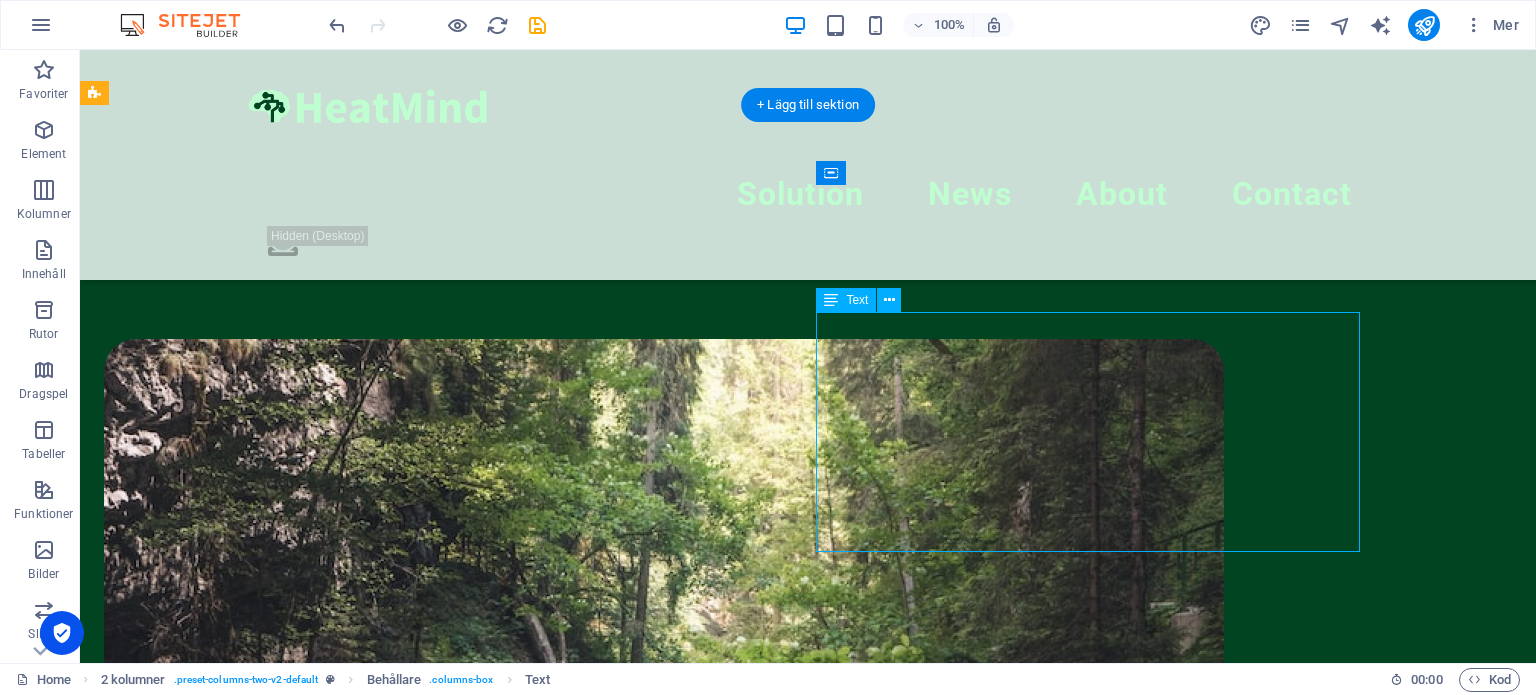 click on "Indoor comfort & stability      Economy      Flexibility – thermal peak shaving      Smart alerts to operators" at bounding box center [664, 3869] 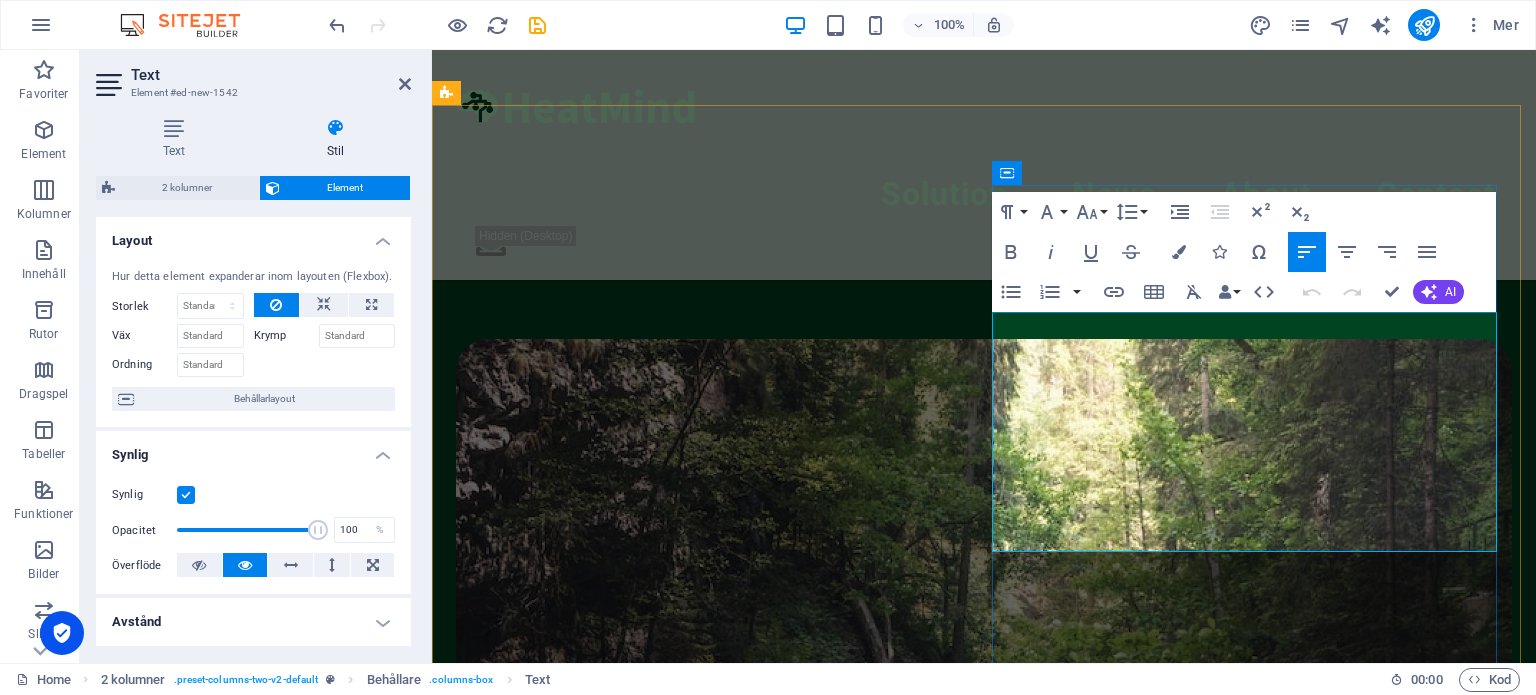 click on "Indoor comfort & stability" at bounding box center (632, 2492) 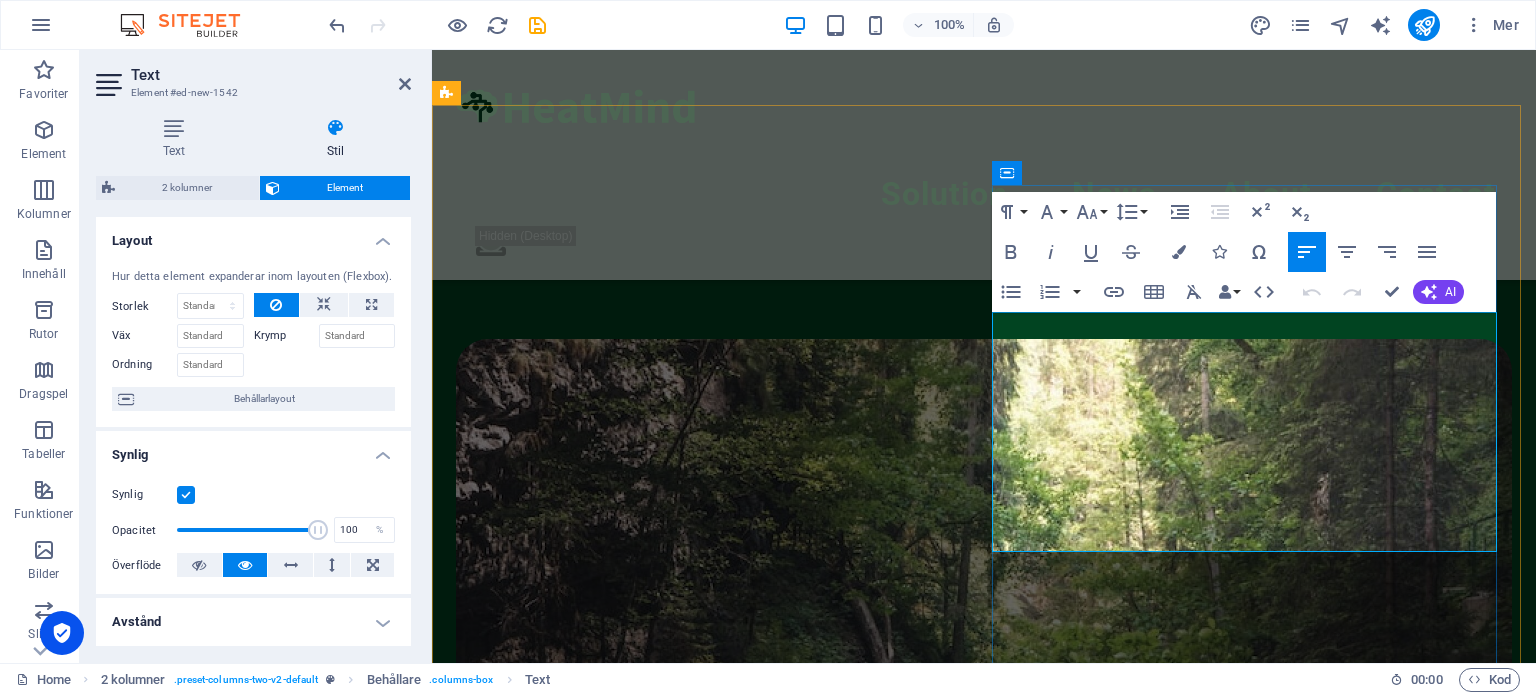 type 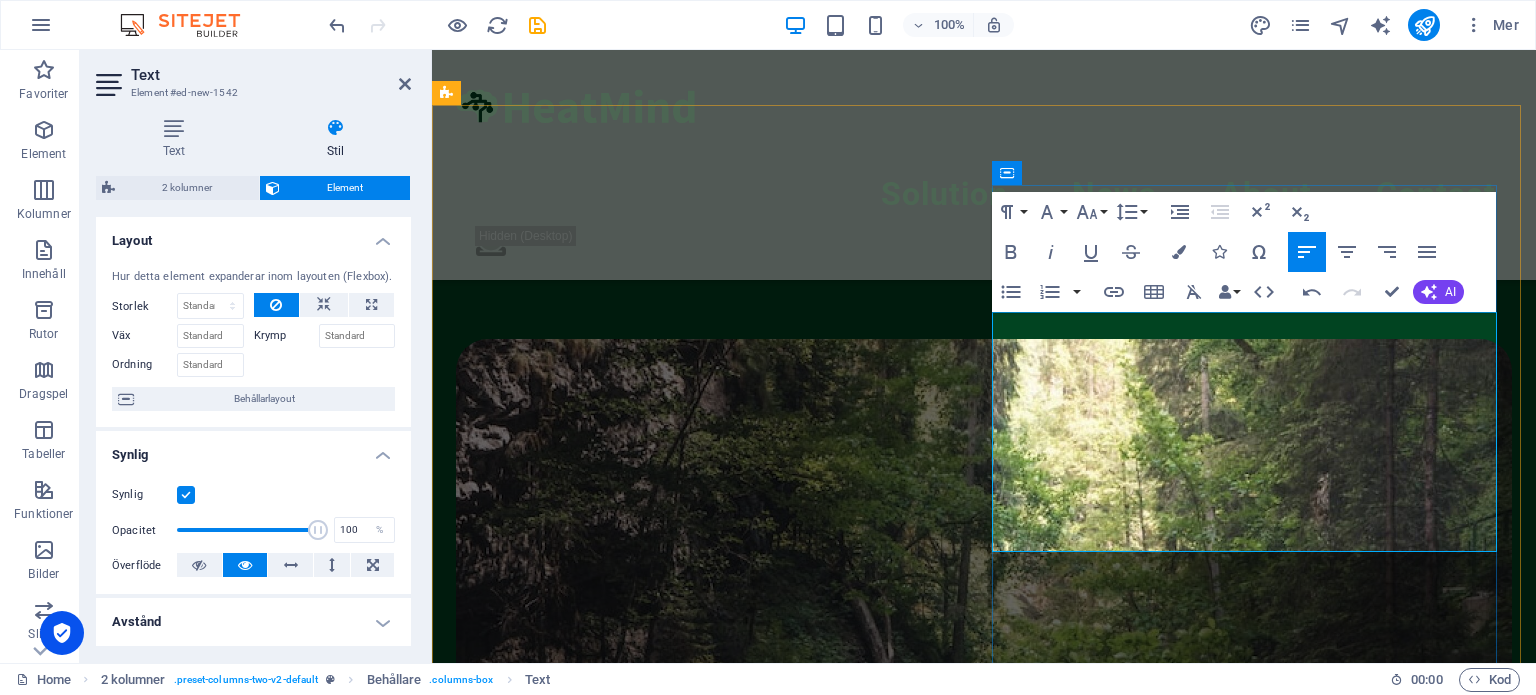 drag, startPoint x: 1158, startPoint y: 352, endPoint x: 1274, endPoint y: 347, distance: 116.10771 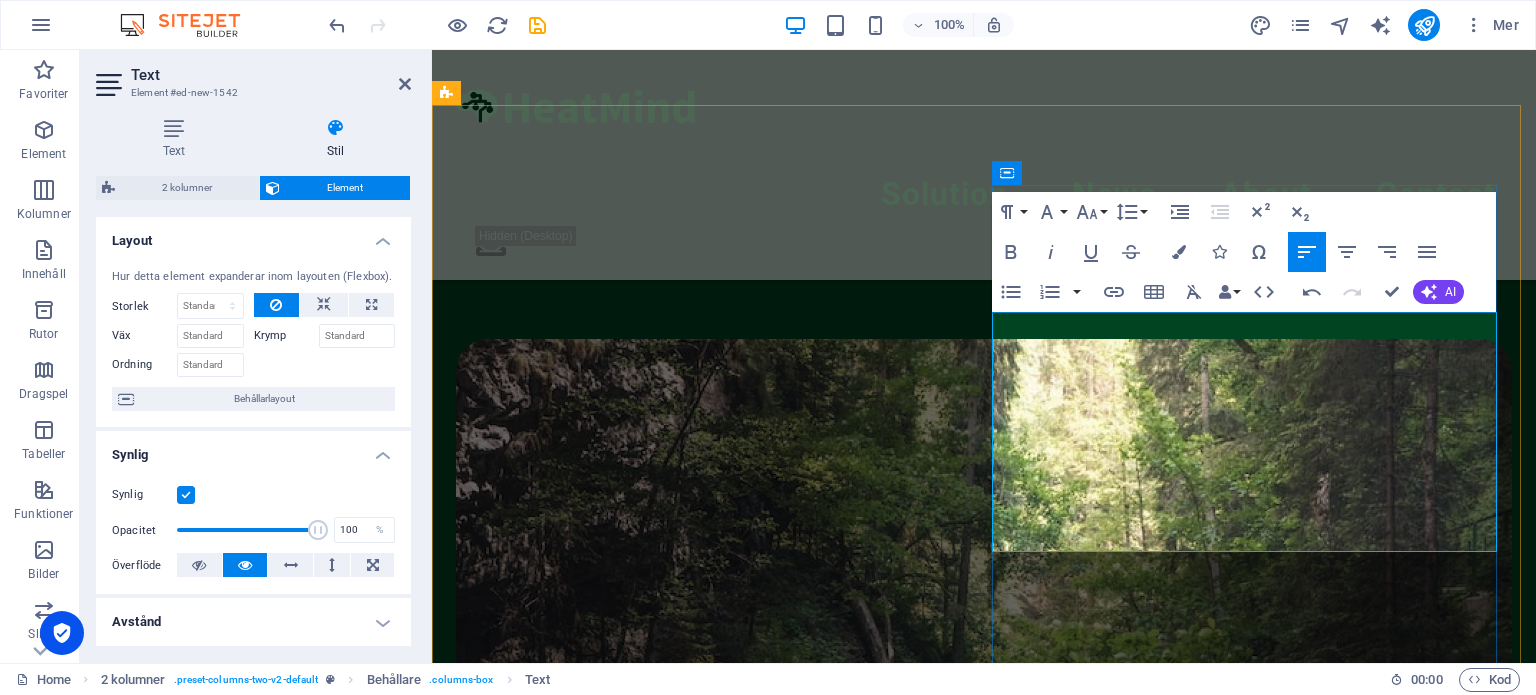 click on "Flexibility – thermal peak shaving" at bounding box center (984, 4124) 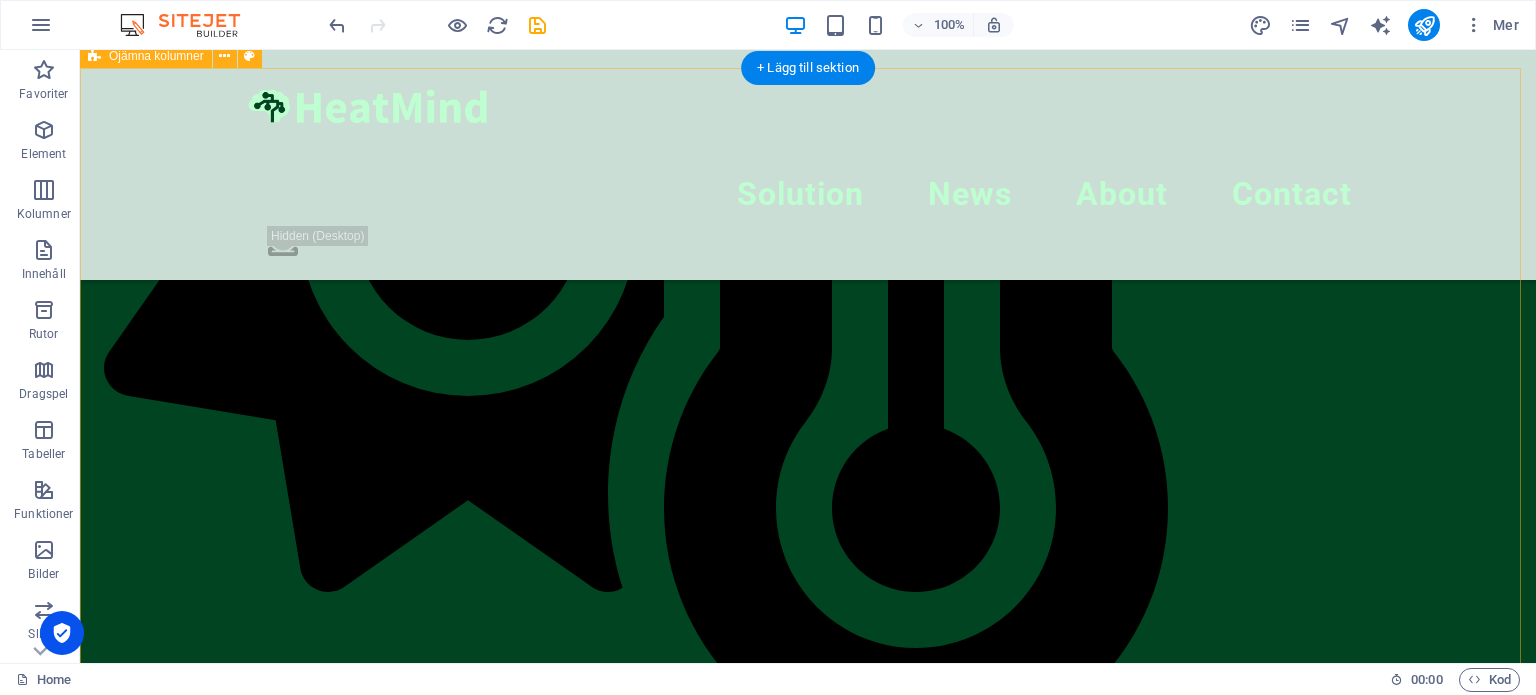 scroll, scrollTop: 2422, scrollLeft: 0, axis: vertical 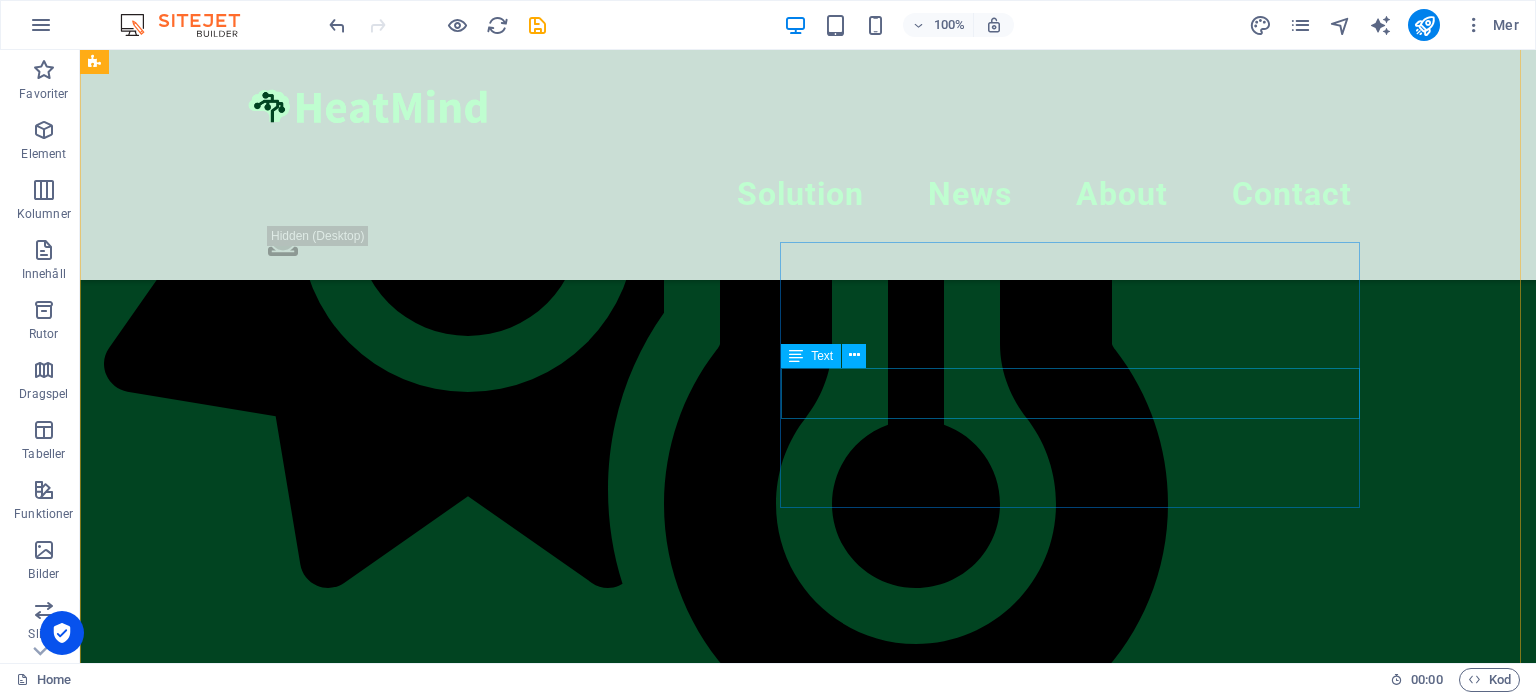 click on "To enable digital ecosystems for optimizing energy flow in heating systems through intelligent algorithms, cost-efficient and secure IoT," at bounding box center [664, 7125] 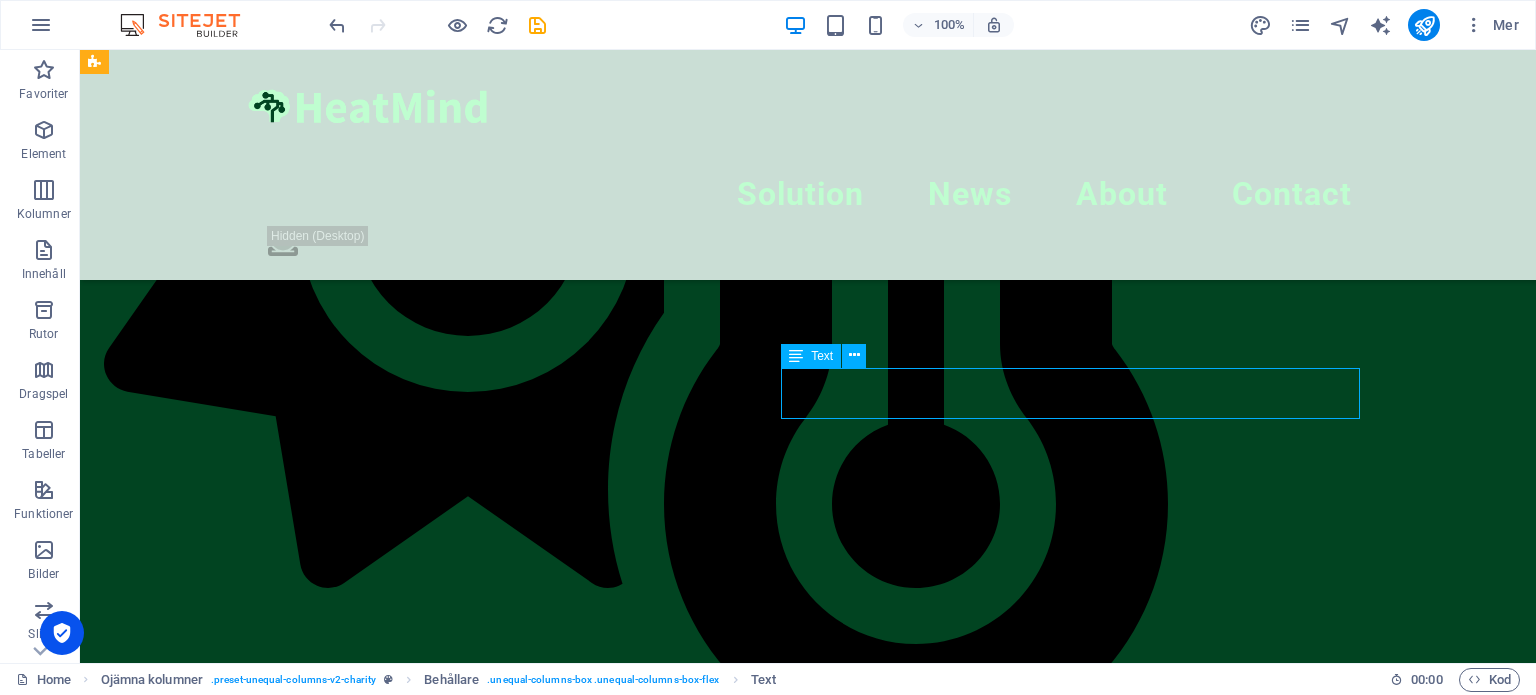 click on "To enable digital ecosystems for optimizing energy flow in heating systems through intelligent algorithms, cost-efficient and secure IoT," at bounding box center (664, 7125) 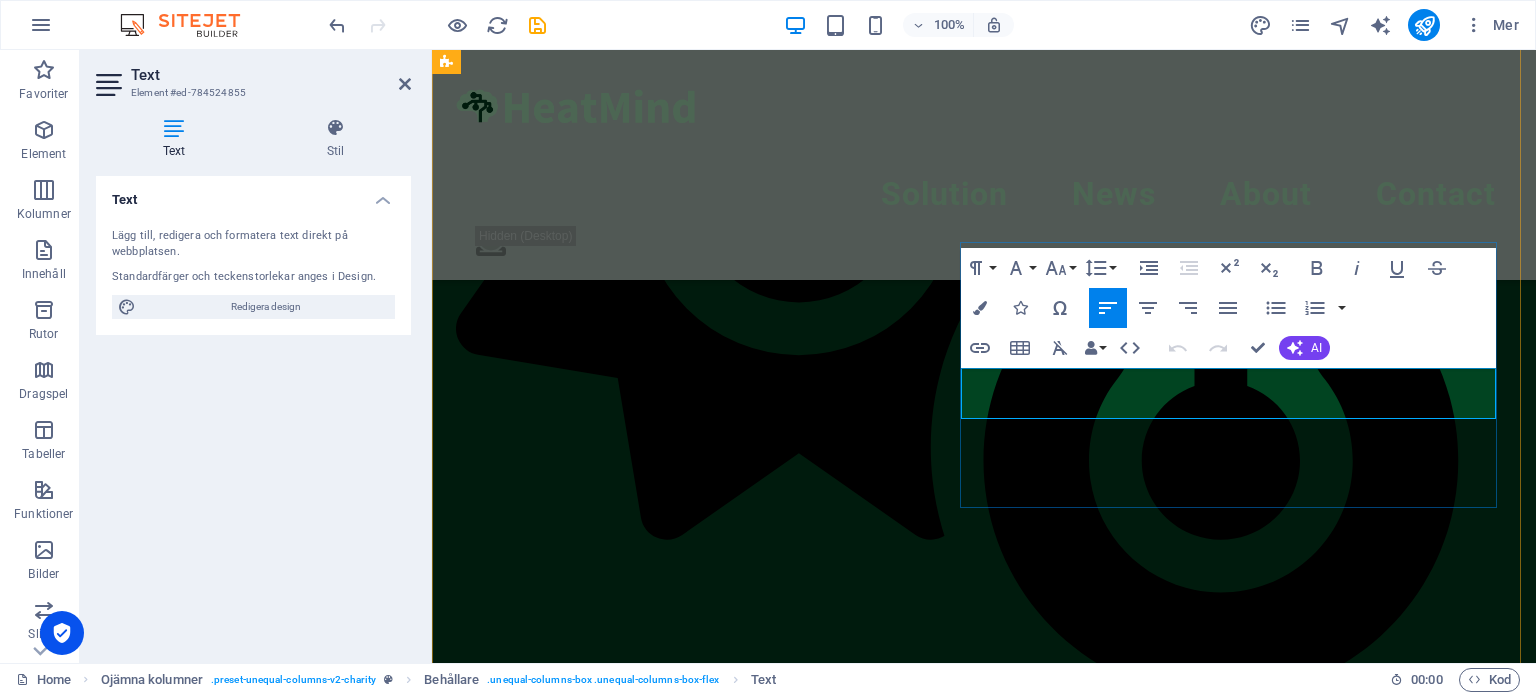 drag, startPoint x: 1174, startPoint y: 406, endPoint x: 1297, endPoint y: 408, distance: 123.01626 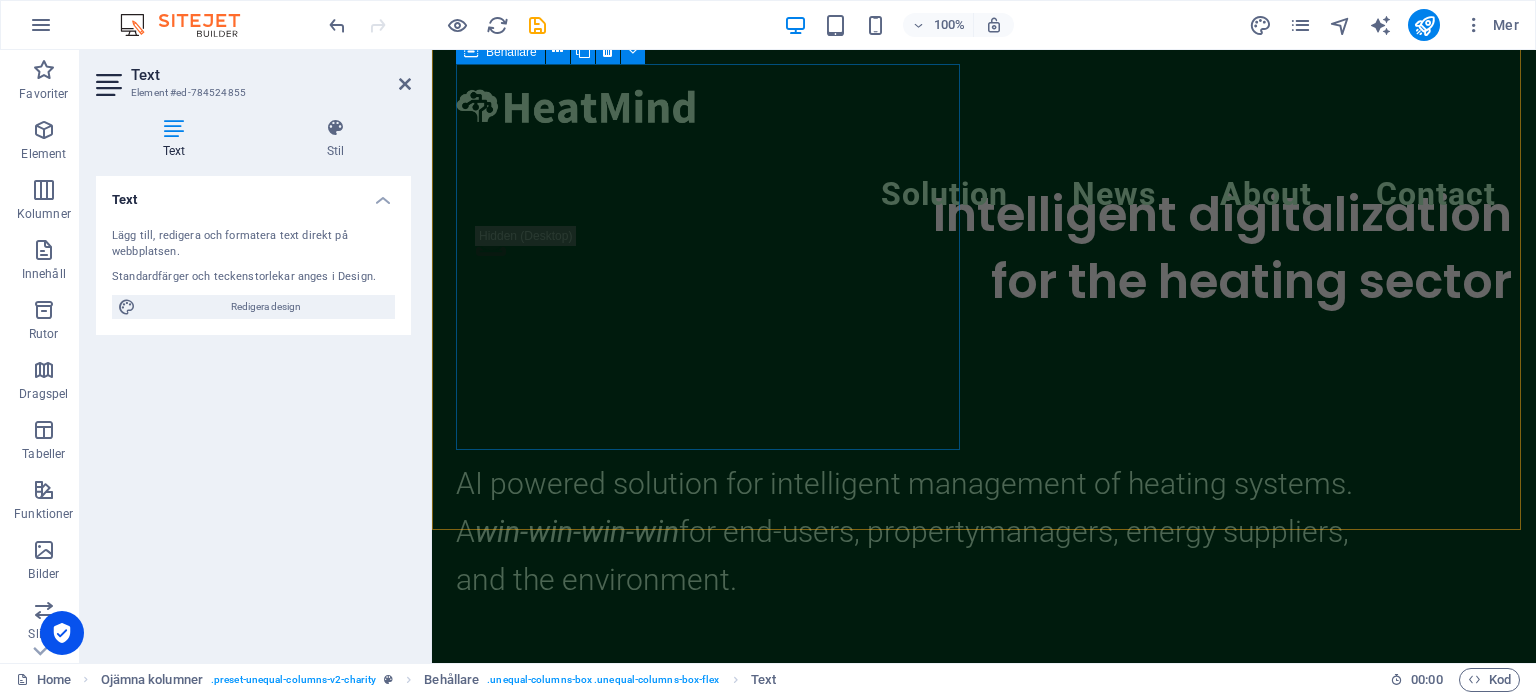 scroll, scrollTop: 67, scrollLeft: 0, axis: vertical 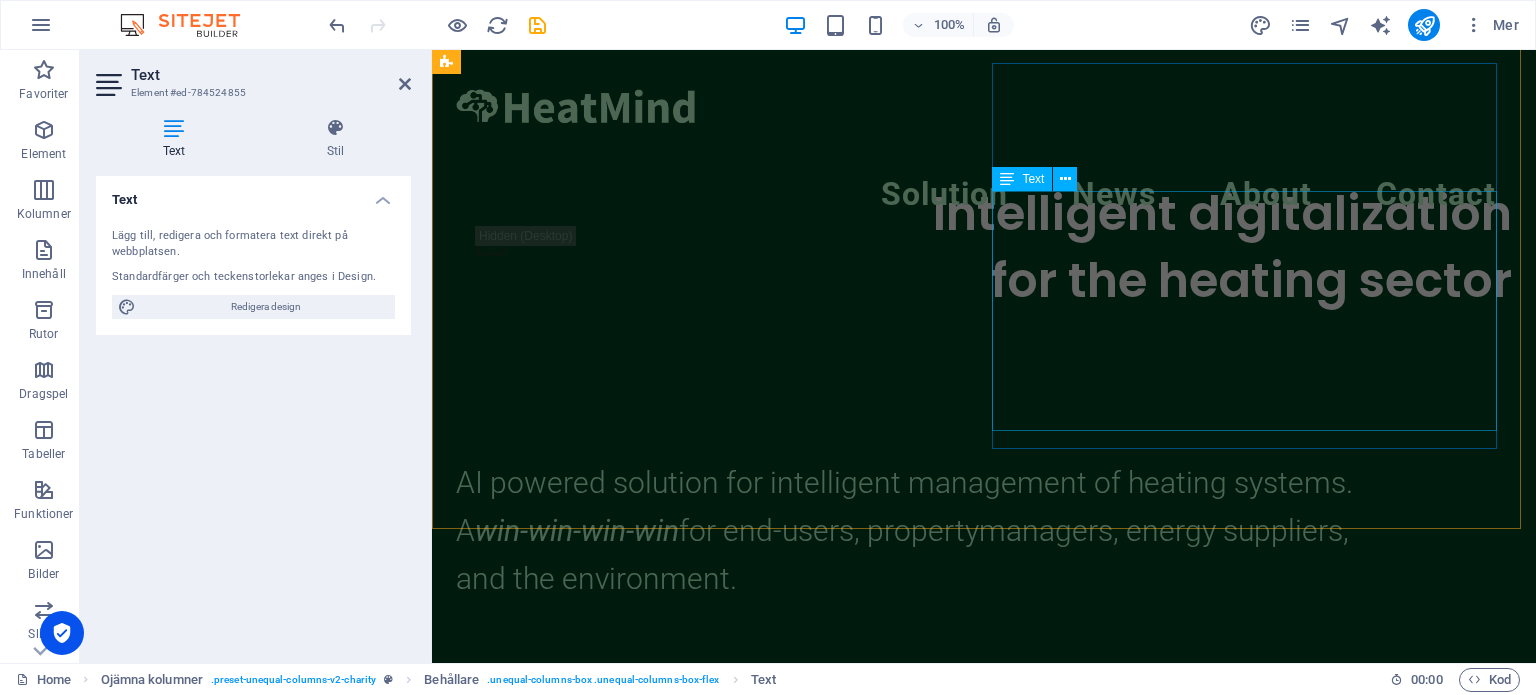 click on "AI powered solution for intelligent management of heating systems.  A  win-win-win-win  for end-users, property  managers, energy suppliers, and the environment." at bounding box center [984, 531] 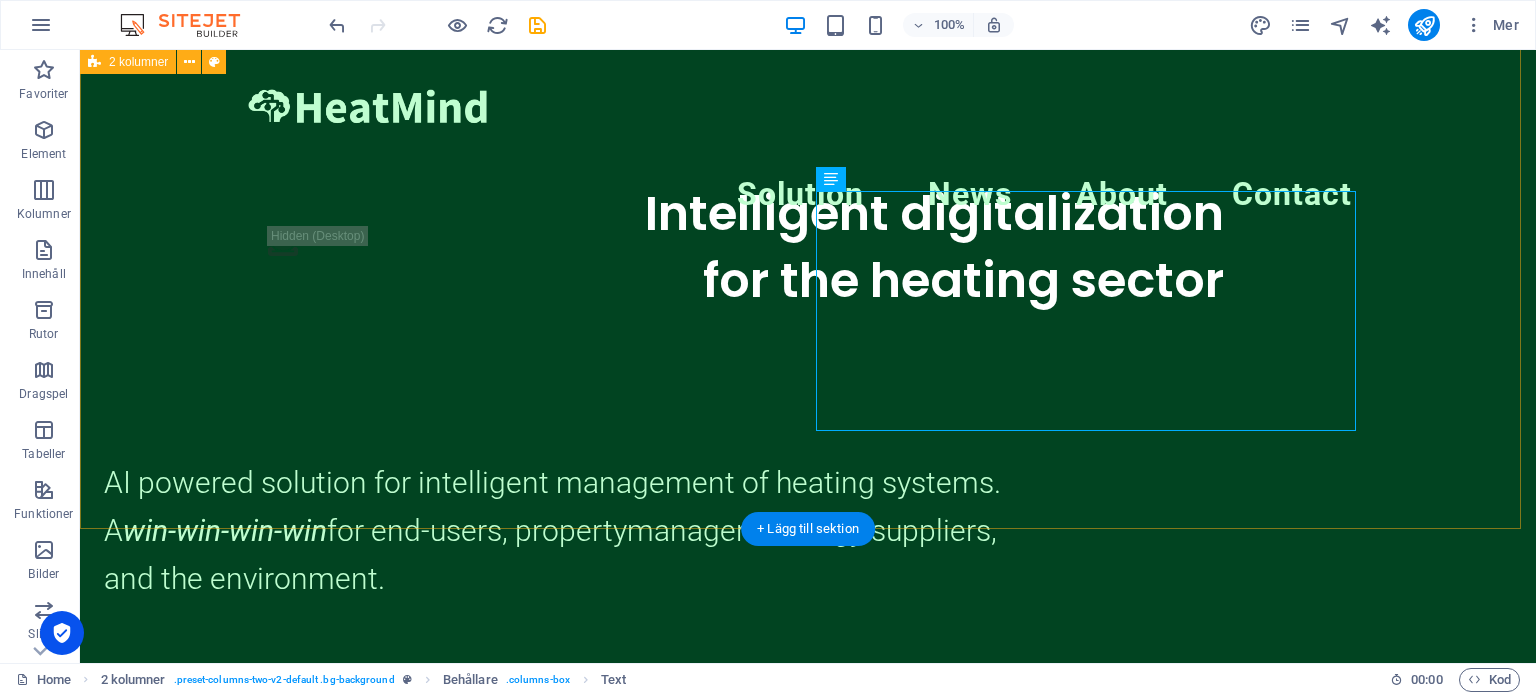 click on "Intelligent digitalization for the heating sector AI powered solution for intelligent management of heating systems.  A  win-win-win-win  for end-users, property  managers, energy suppliers, and the environment." at bounding box center (808, 333) 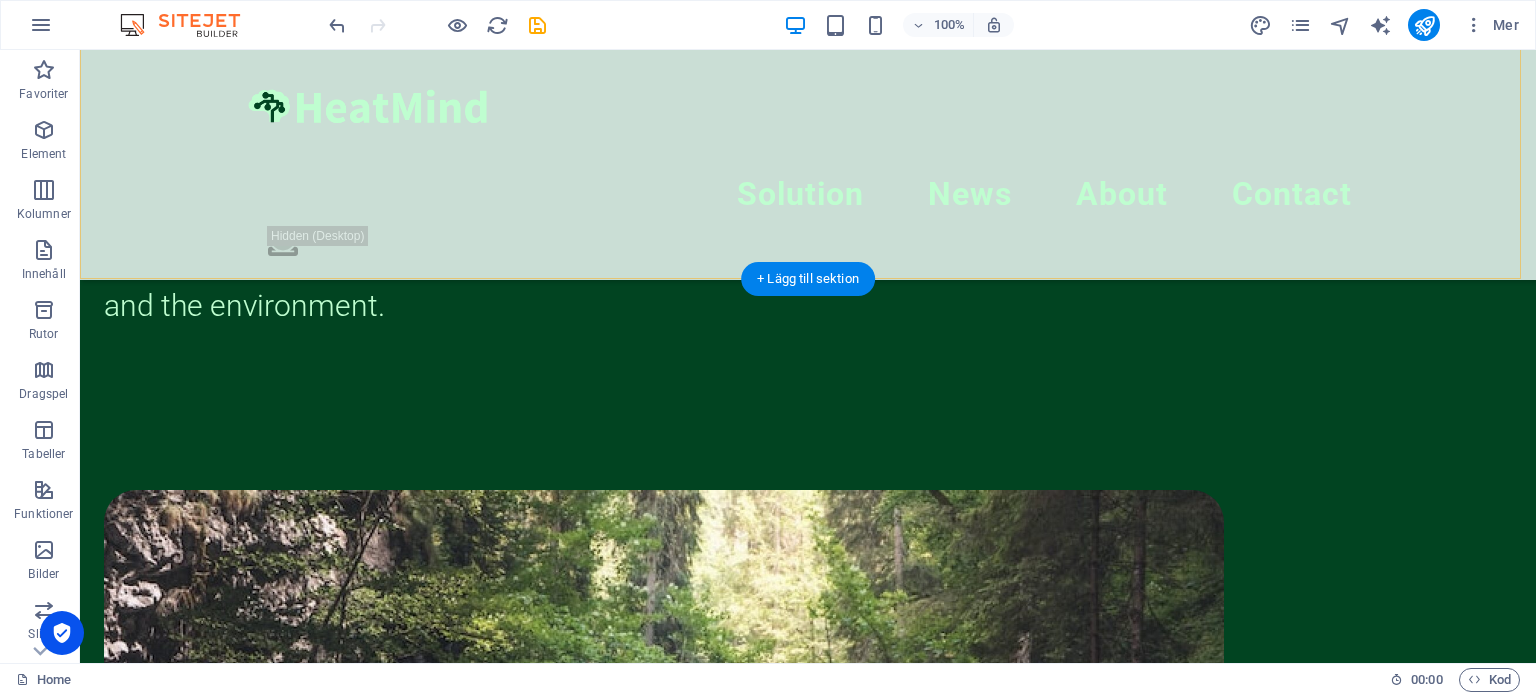 scroll, scrollTop: 470, scrollLeft: 0, axis: vertical 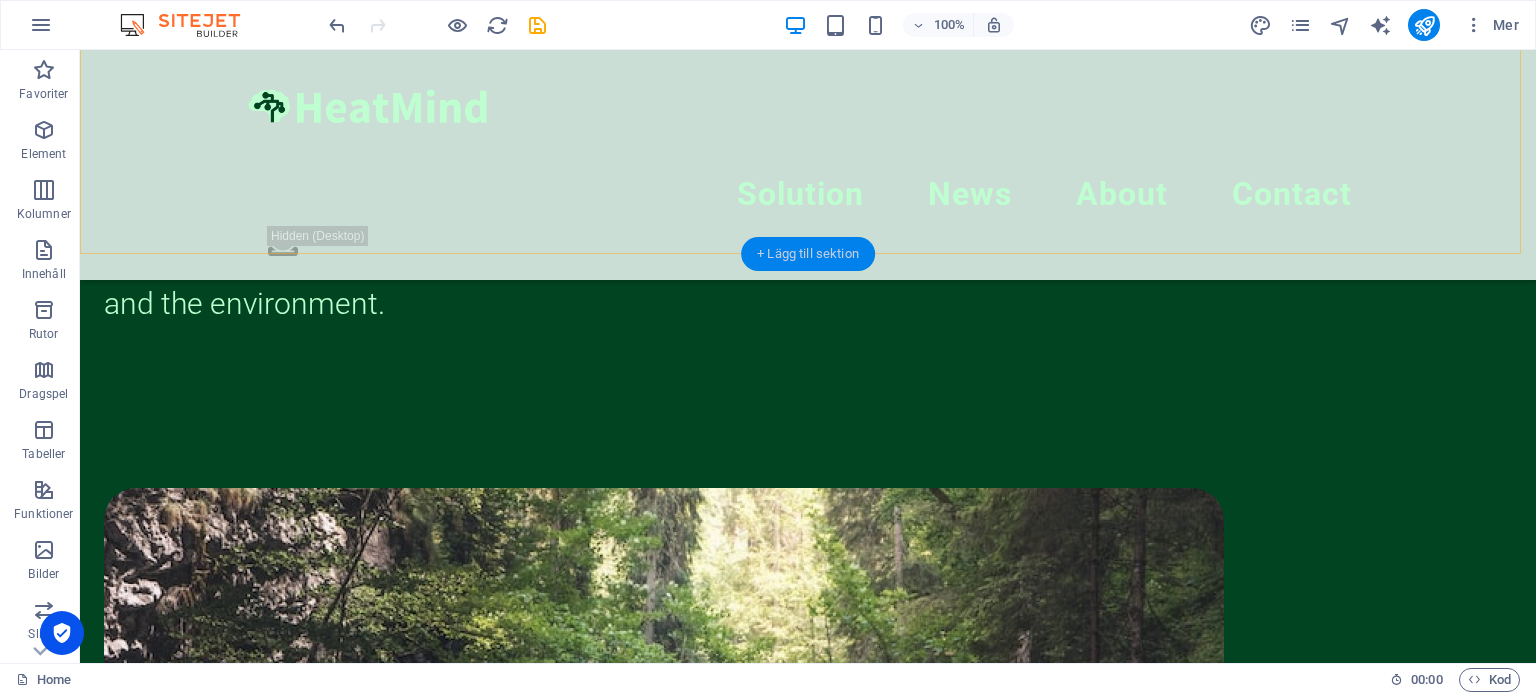 click on "+ Lägg till sektion" at bounding box center [808, 254] 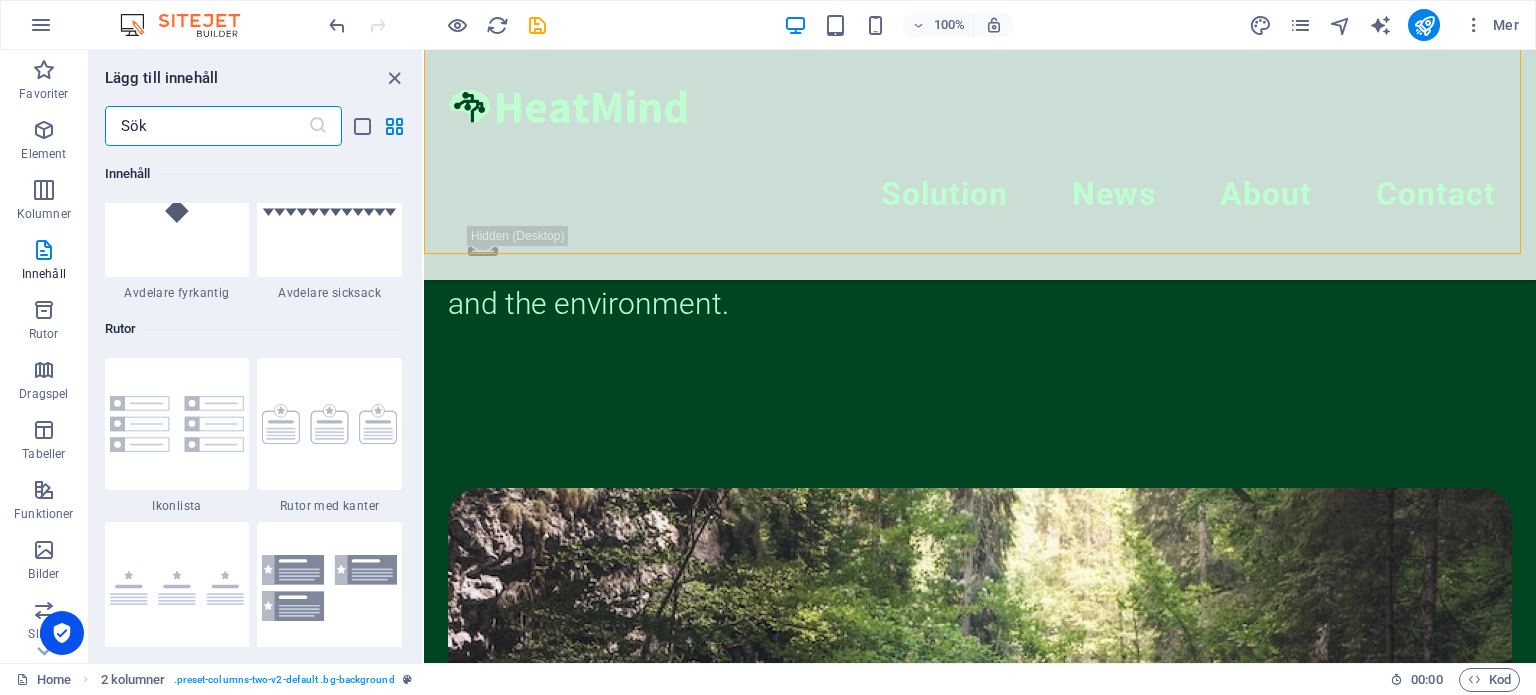 scroll, scrollTop: 5194, scrollLeft: 0, axis: vertical 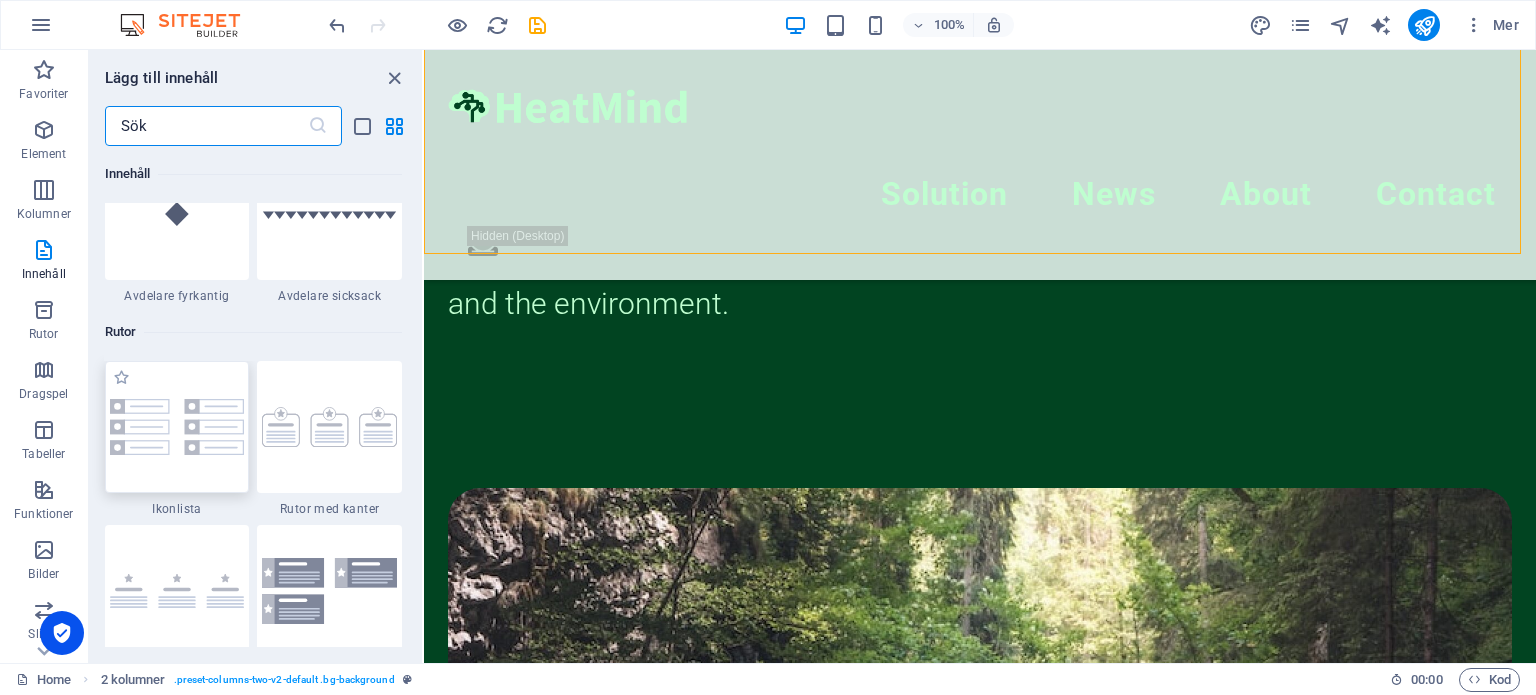 click at bounding box center [177, 427] 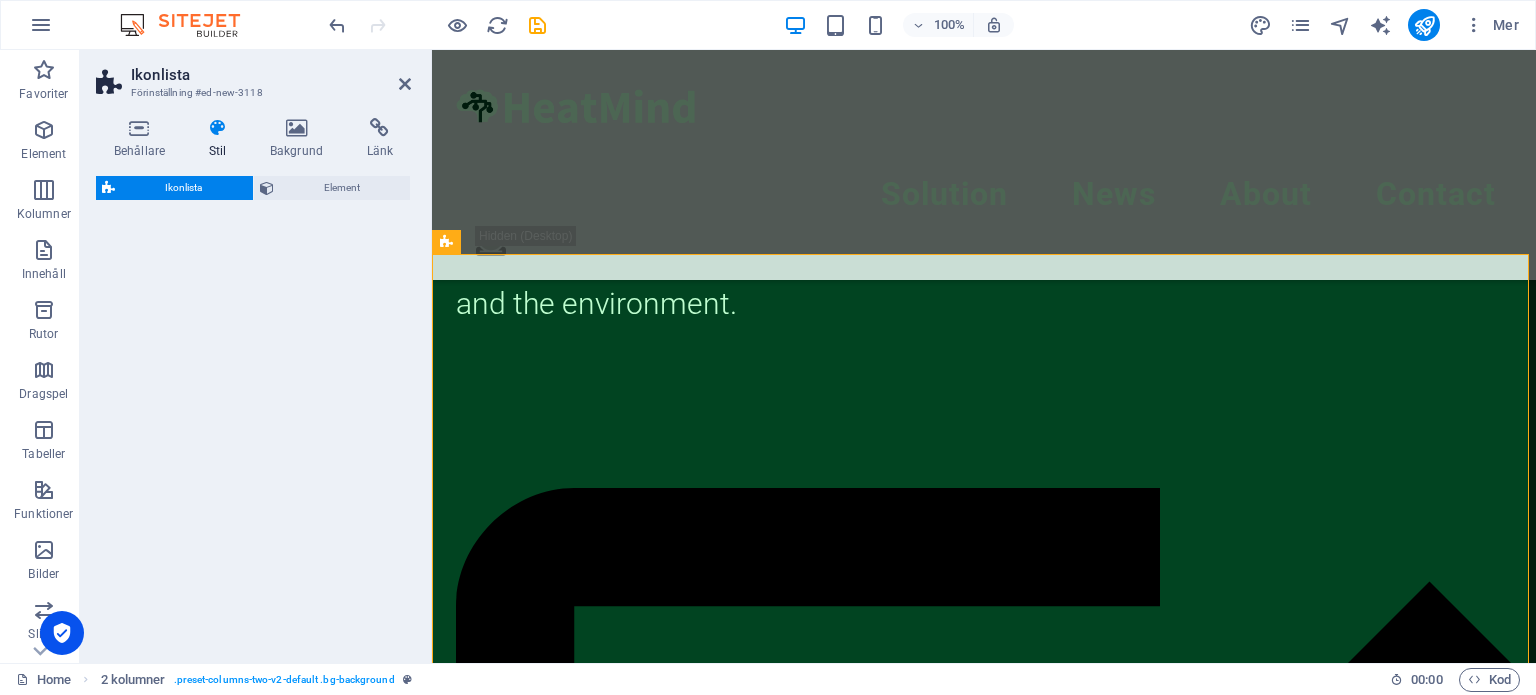 select on "rem" 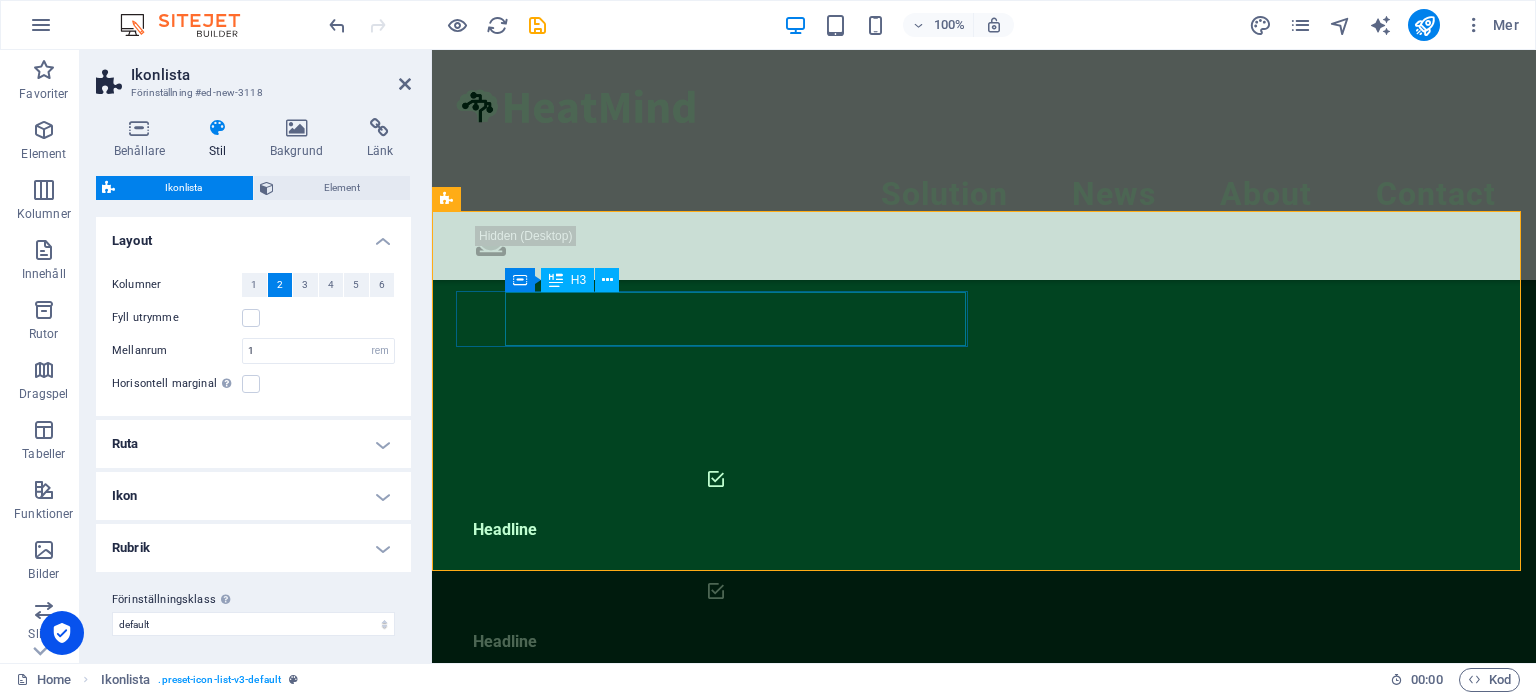 scroll, scrollTop: 515, scrollLeft: 0, axis: vertical 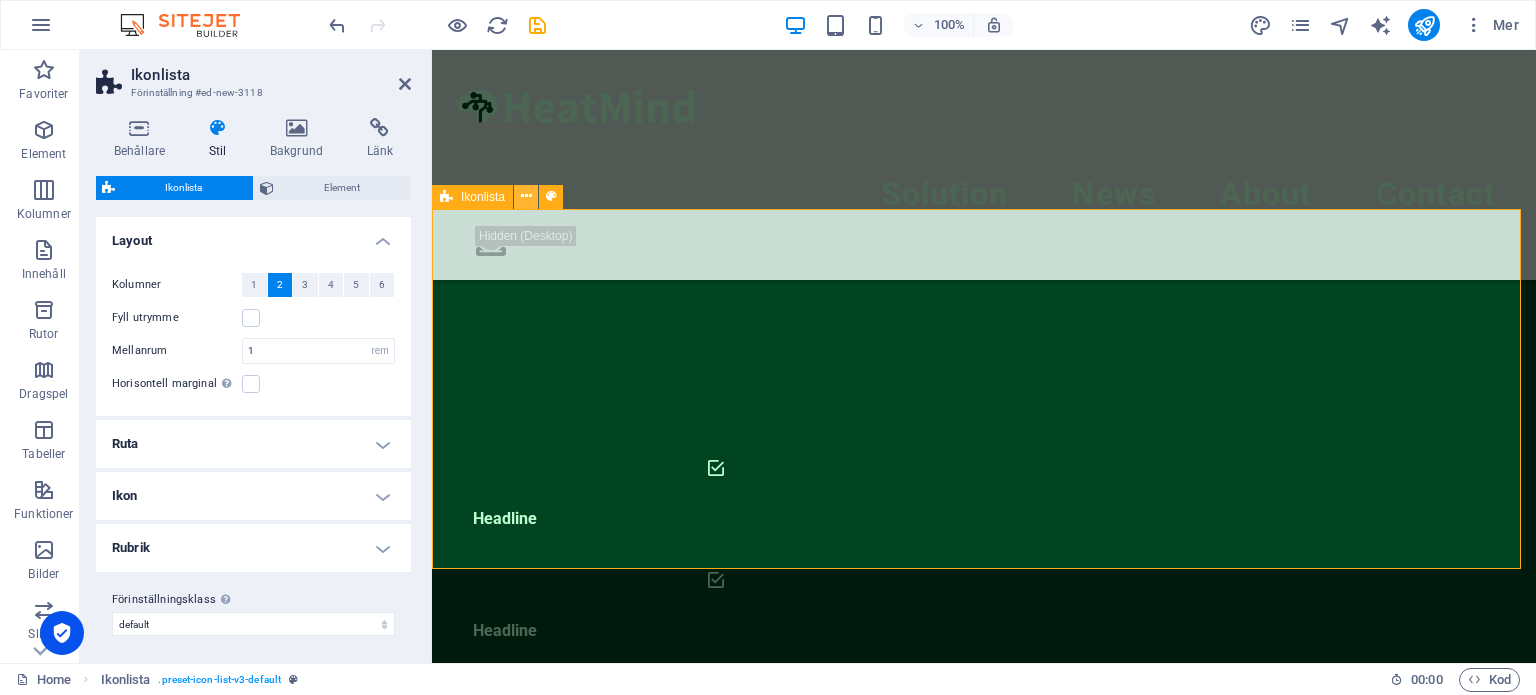 click at bounding box center (526, 196) 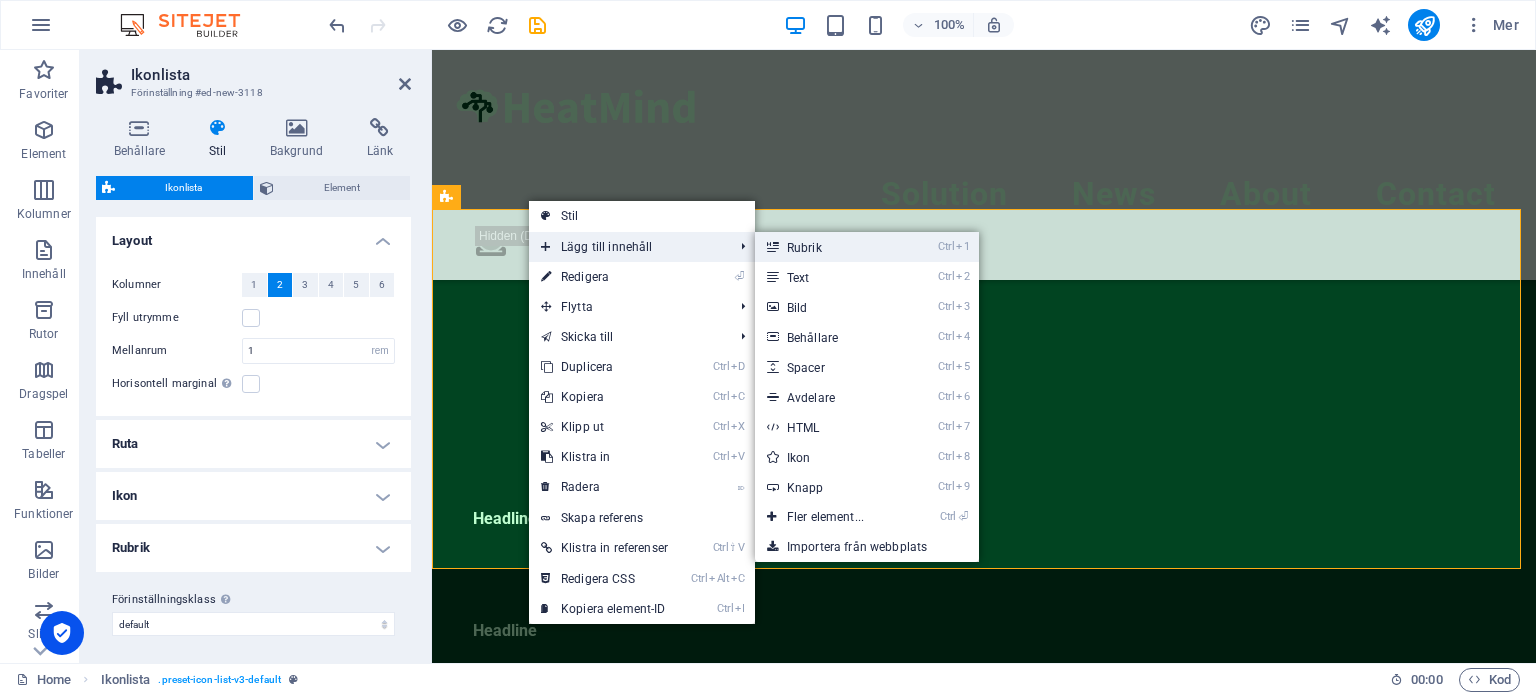 click on "Ctrl 1  Rubrik" at bounding box center [829, 247] 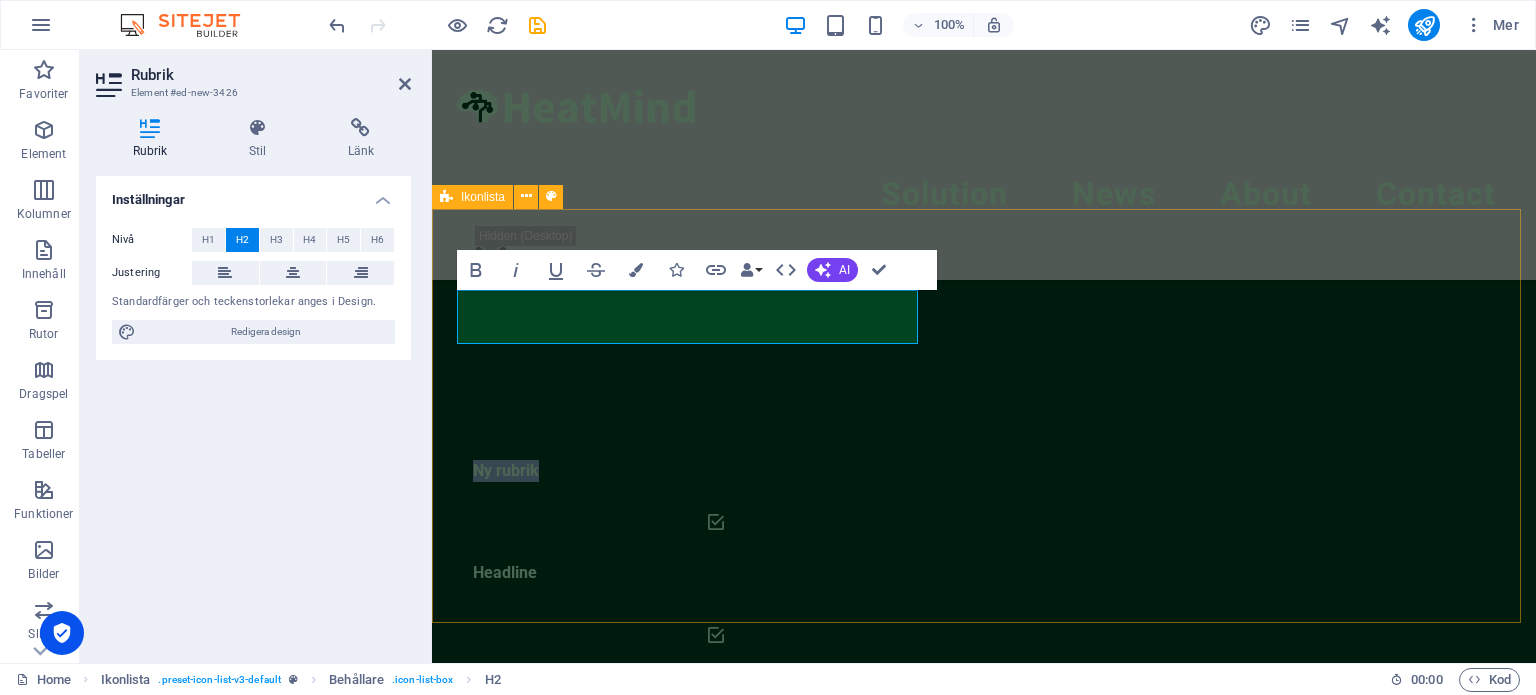 click on "Ny rubrik Headline Headline Headline Headline Headline Headline" at bounding box center (984, 803) 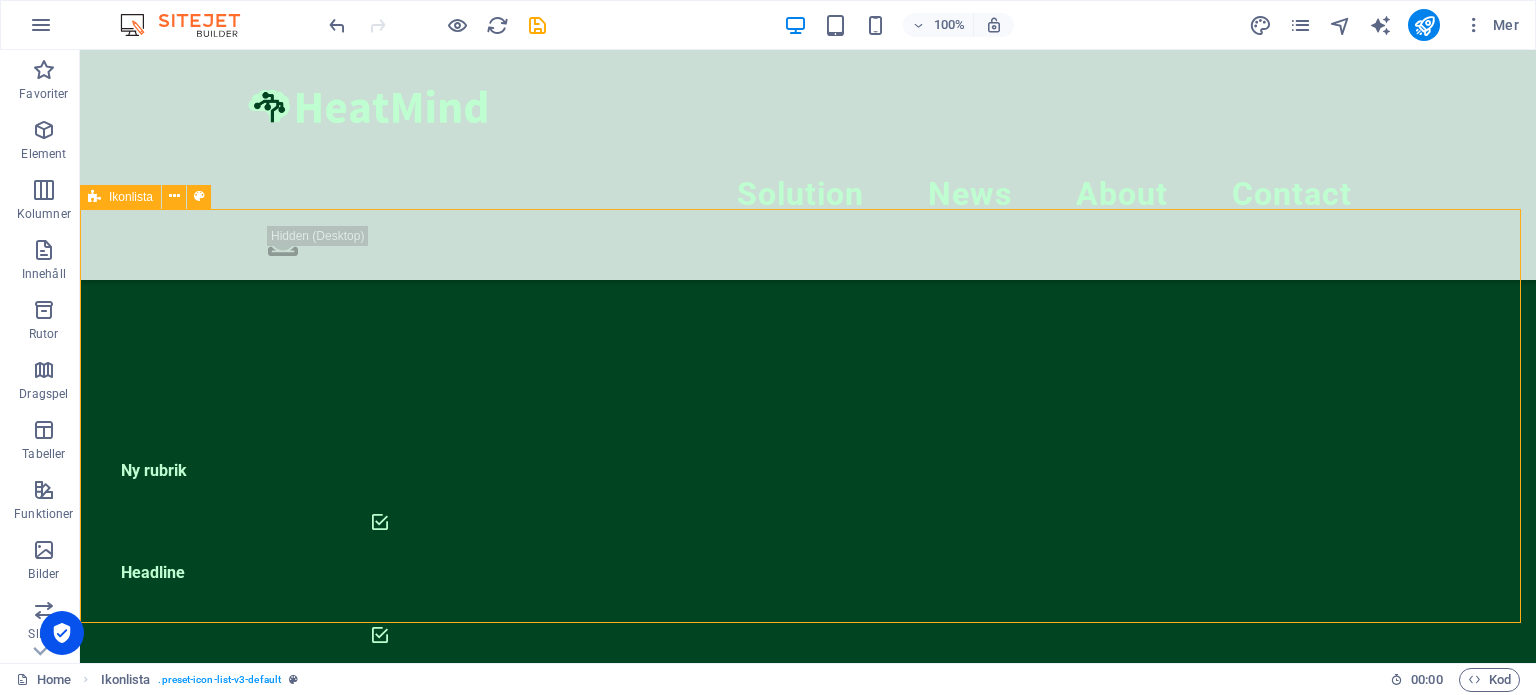 click on "Ny rubrik Headline Headline Headline Headline Headline Headline" at bounding box center [808, 803] 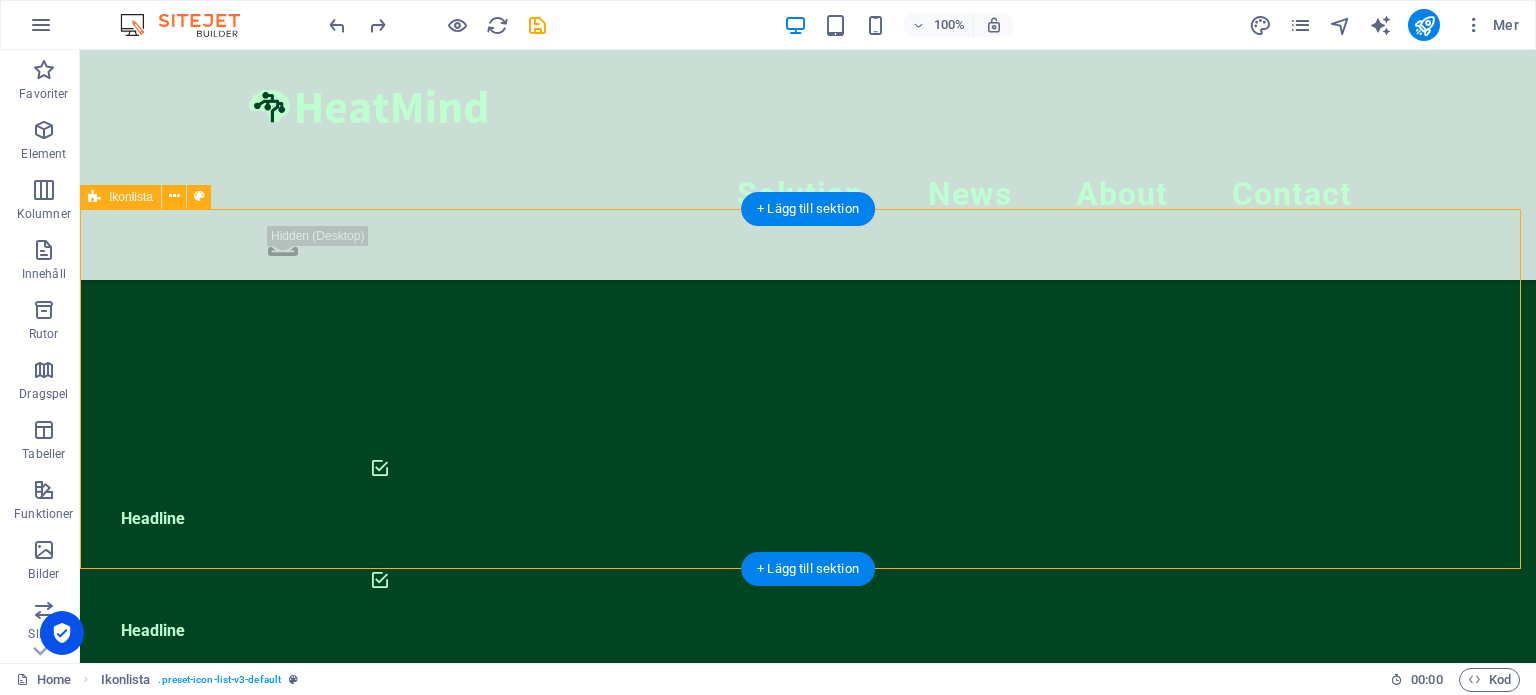 click on "Headline Headline Headline Headline Headline Headline" at bounding box center [808, 776] 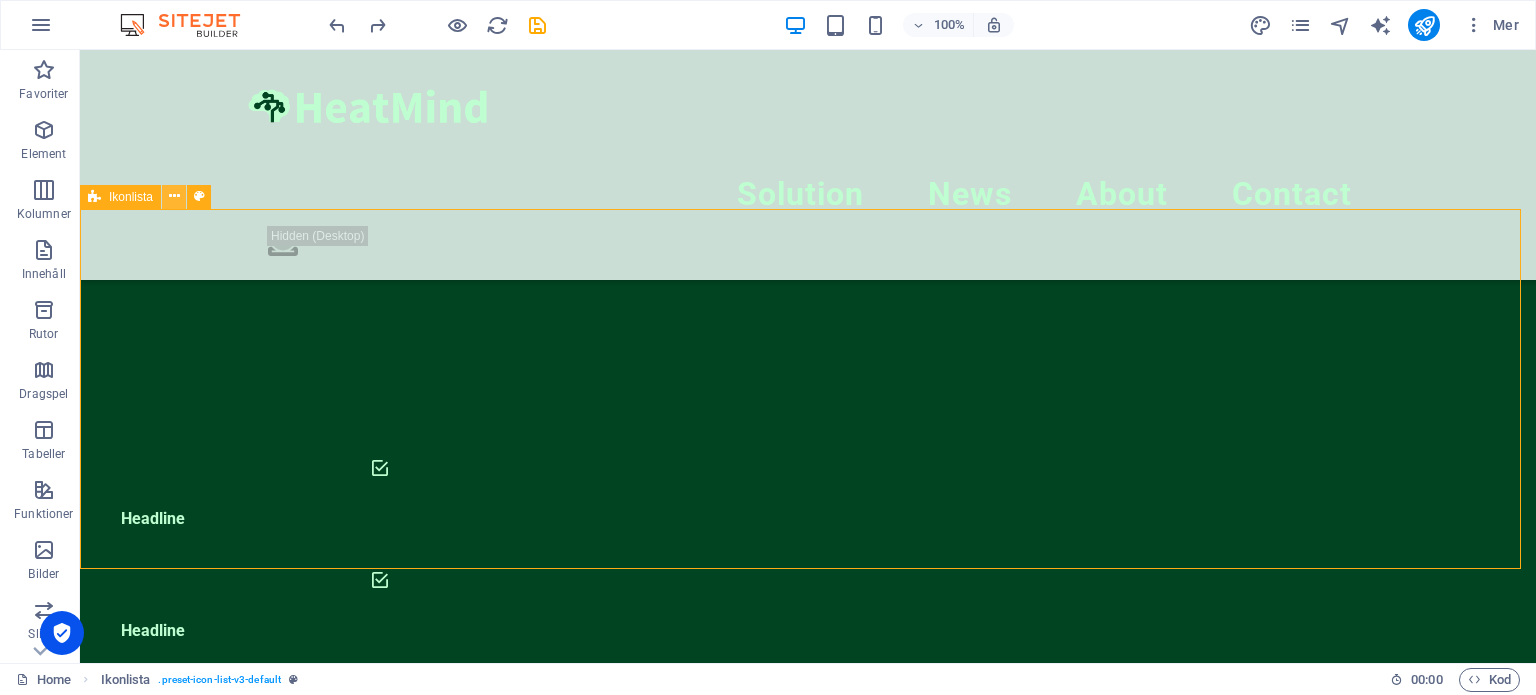 click at bounding box center (174, 197) 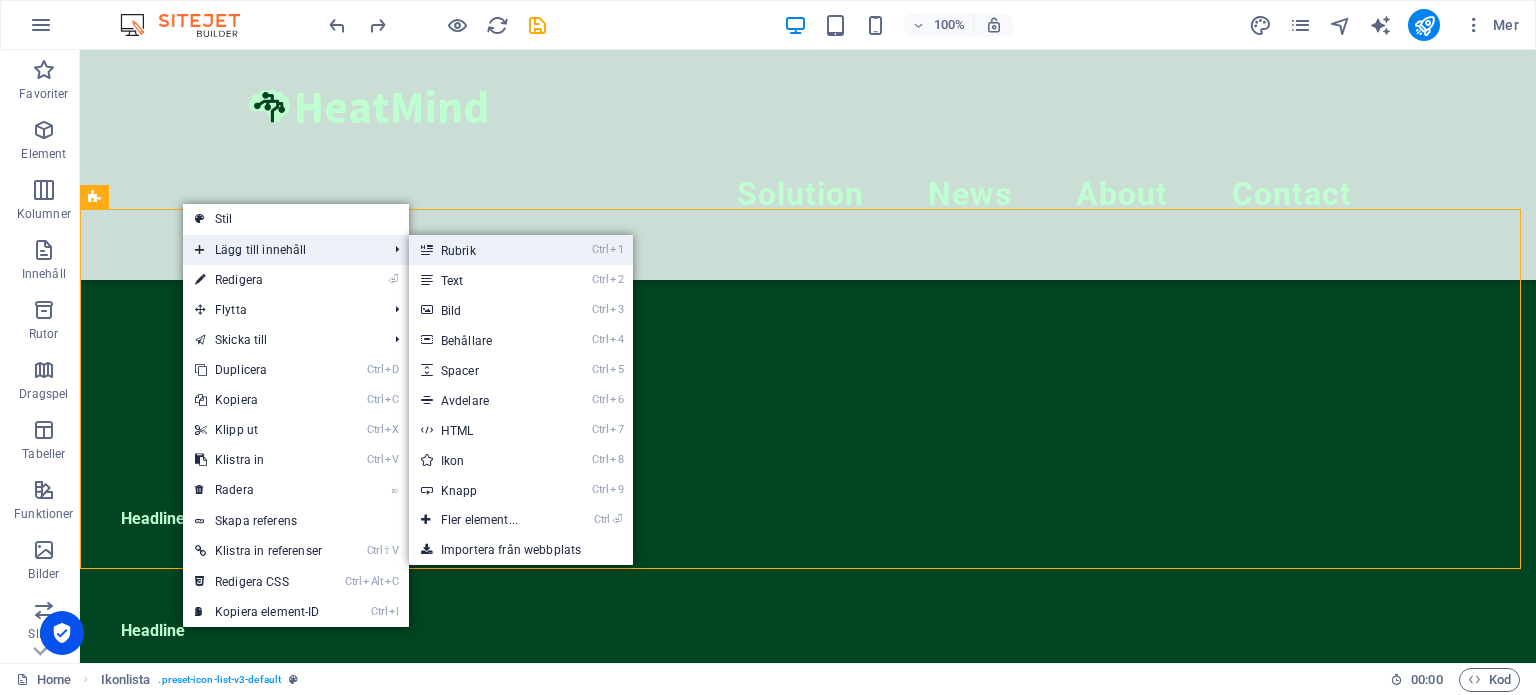 click on "Ctrl 1  Rubrik" at bounding box center [483, 250] 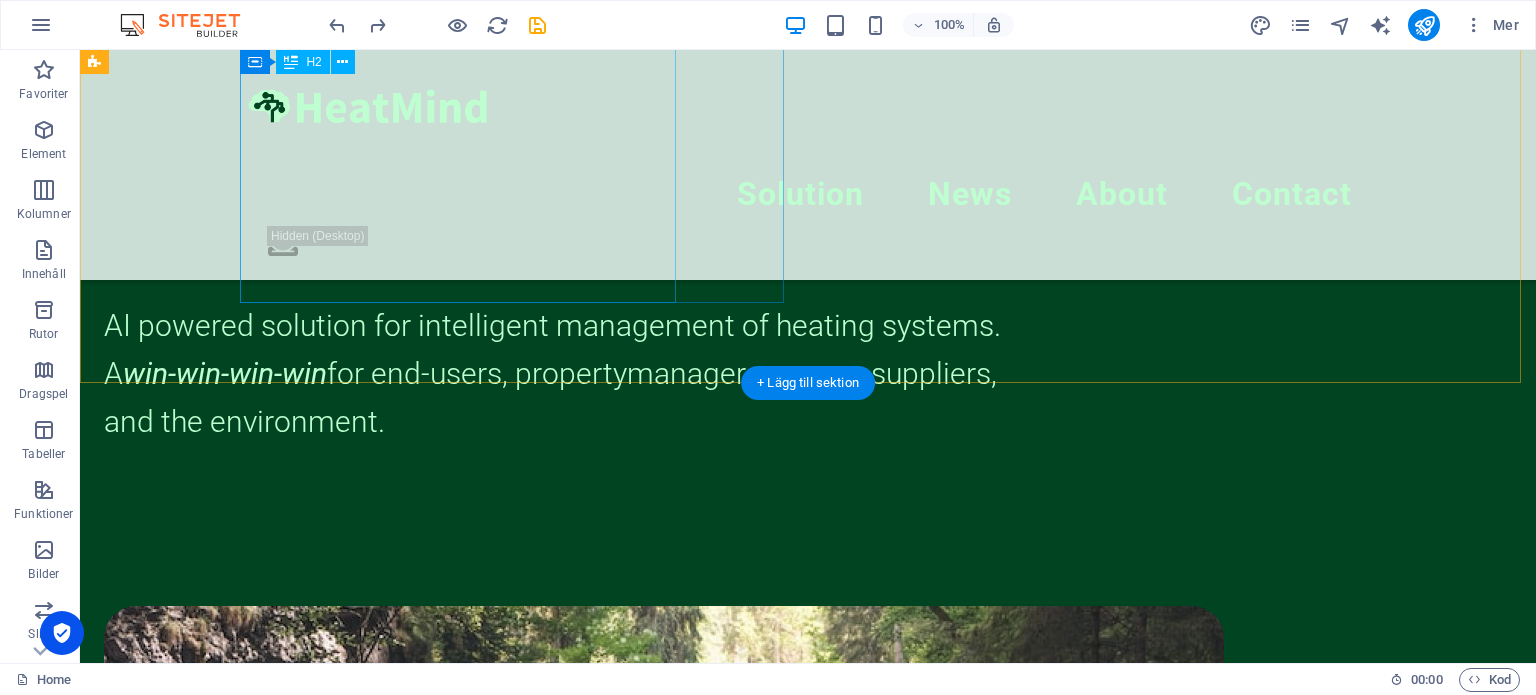 scroll, scrollTop: 355, scrollLeft: 0, axis: vertical 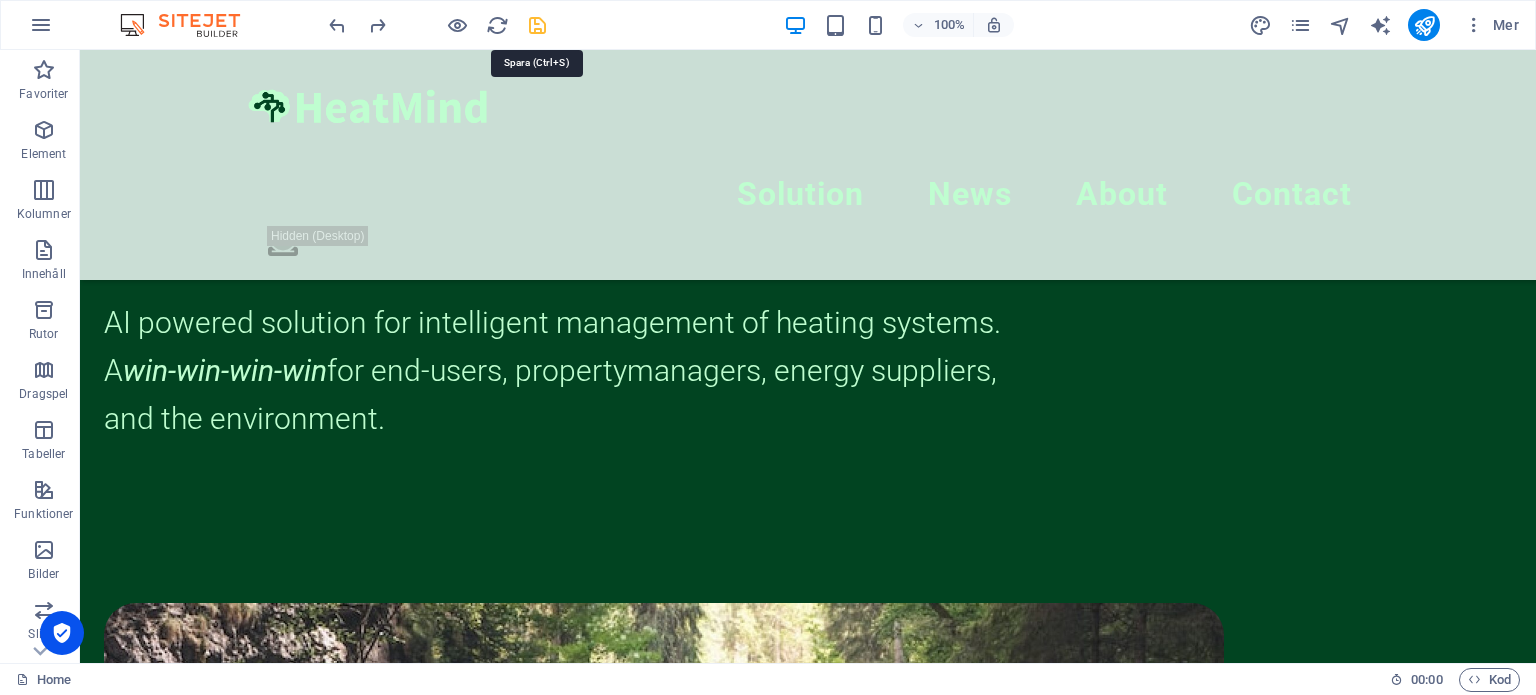 click at bounding box center [537, 25] 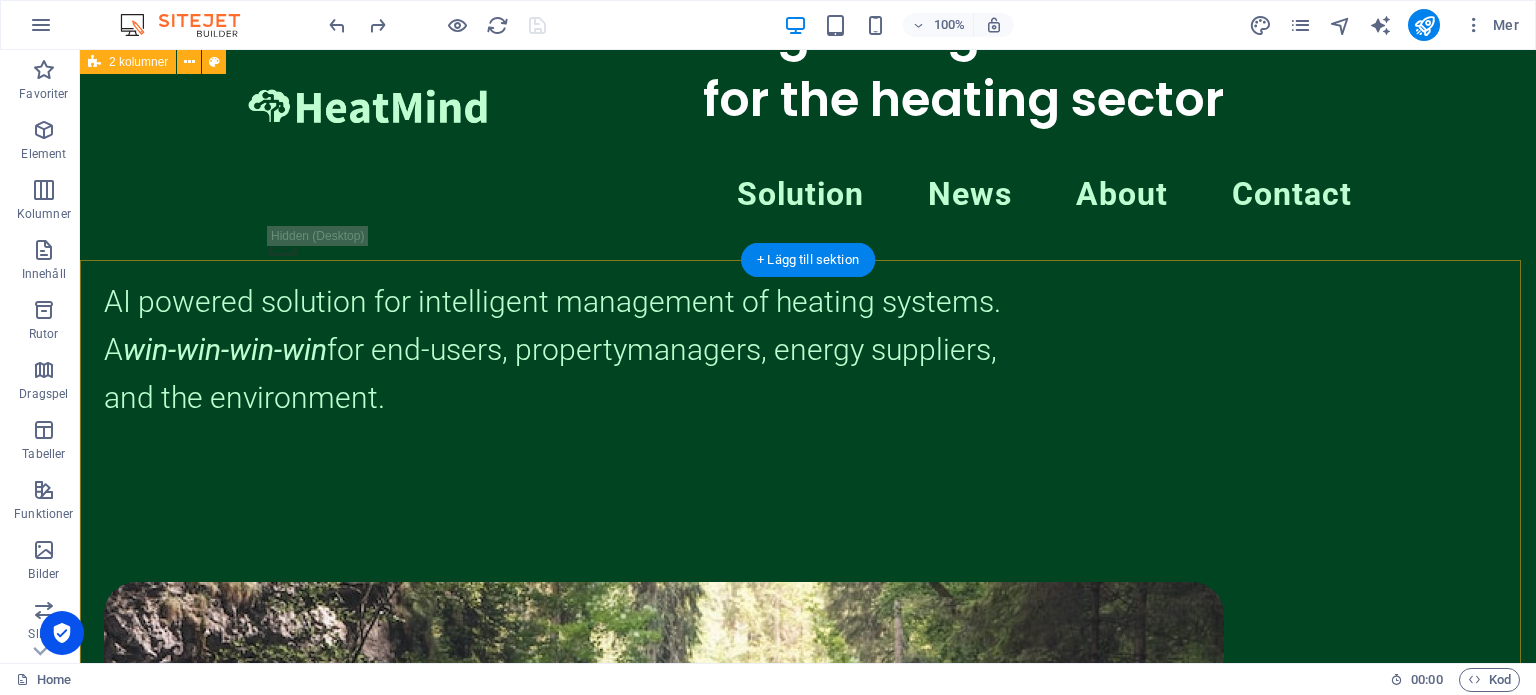 scroll, scrollTop: 0, scrollLeft: 0, axis: both 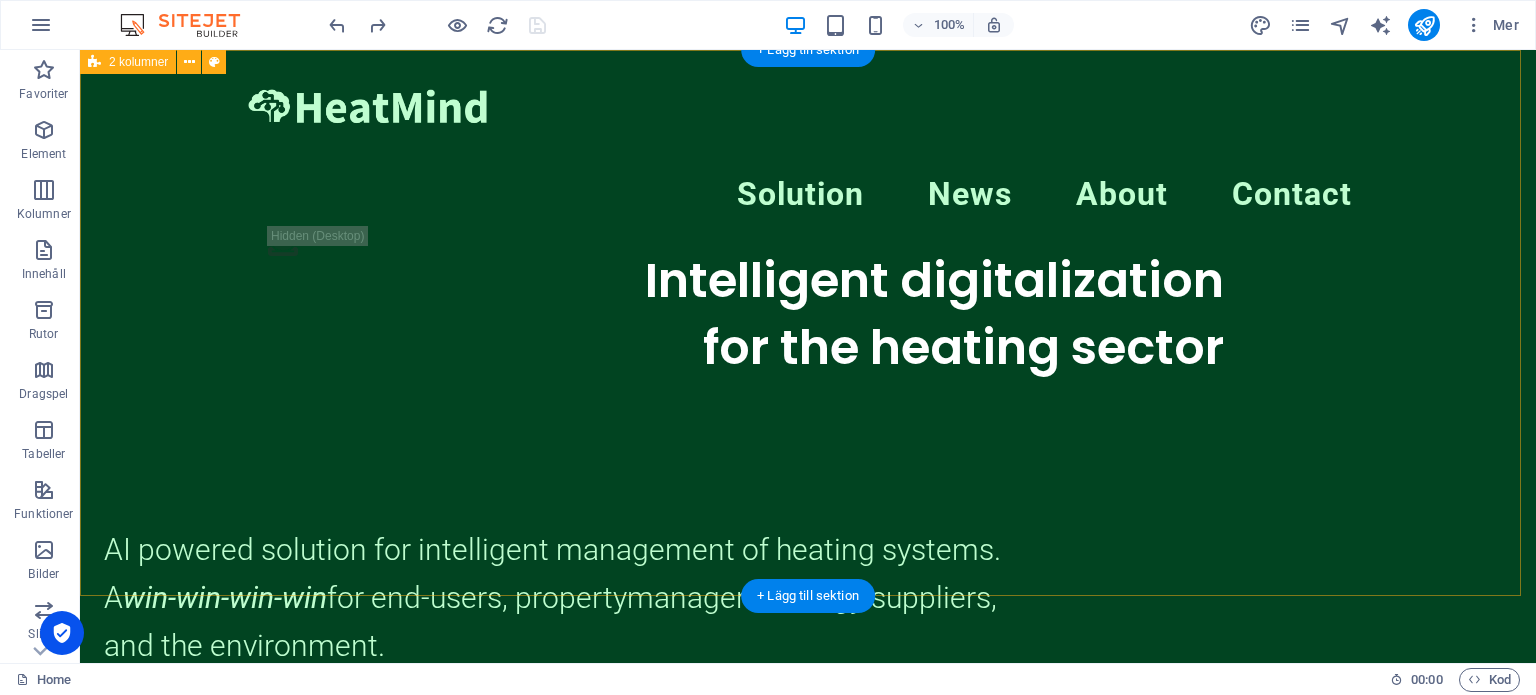 click on "Intelligent digitalization for the heating sector AI powered solution for intelligent management of heating systems.  A  win-win-win-win  for end-users, property  managers, energy suppliers, and the environment." at bounding box center (808, 400) 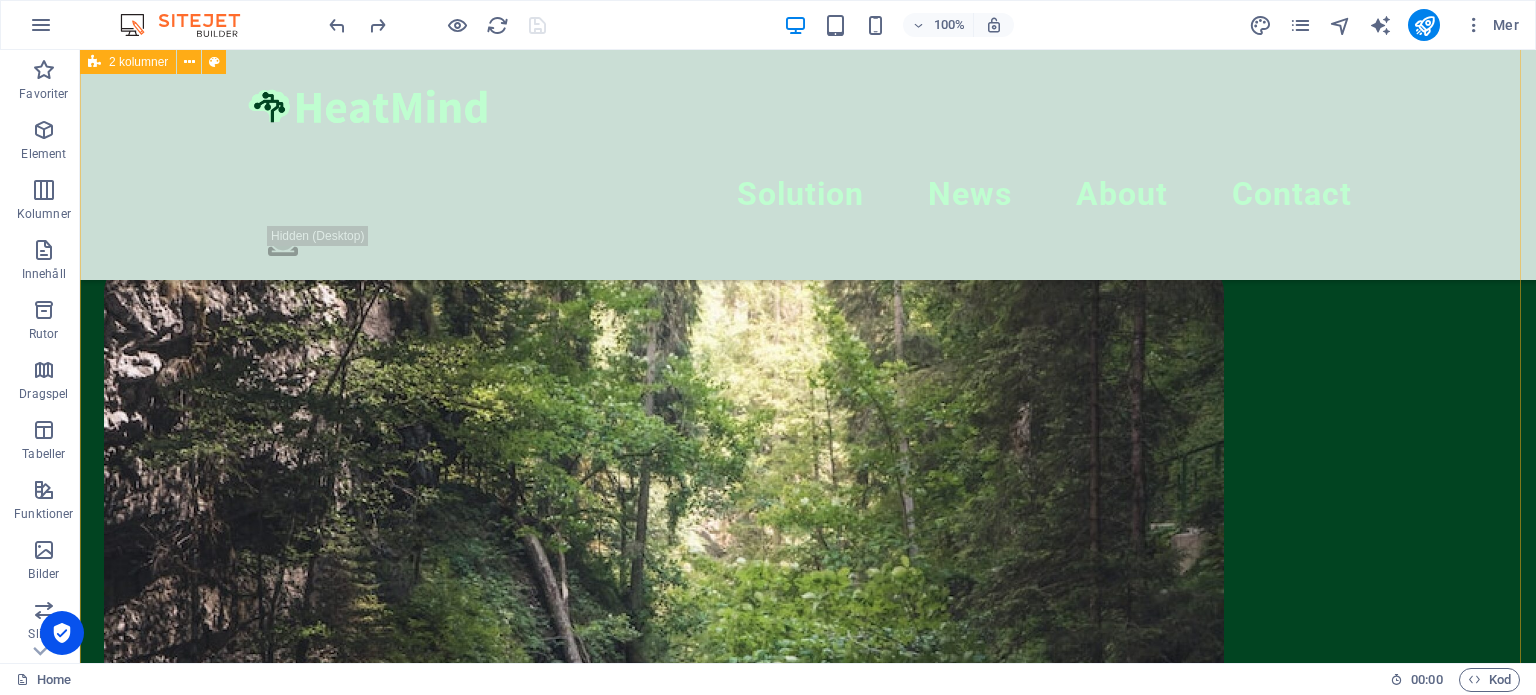 scroll, scrollTop: 700, scrollLeft: 0, axis: vertical 